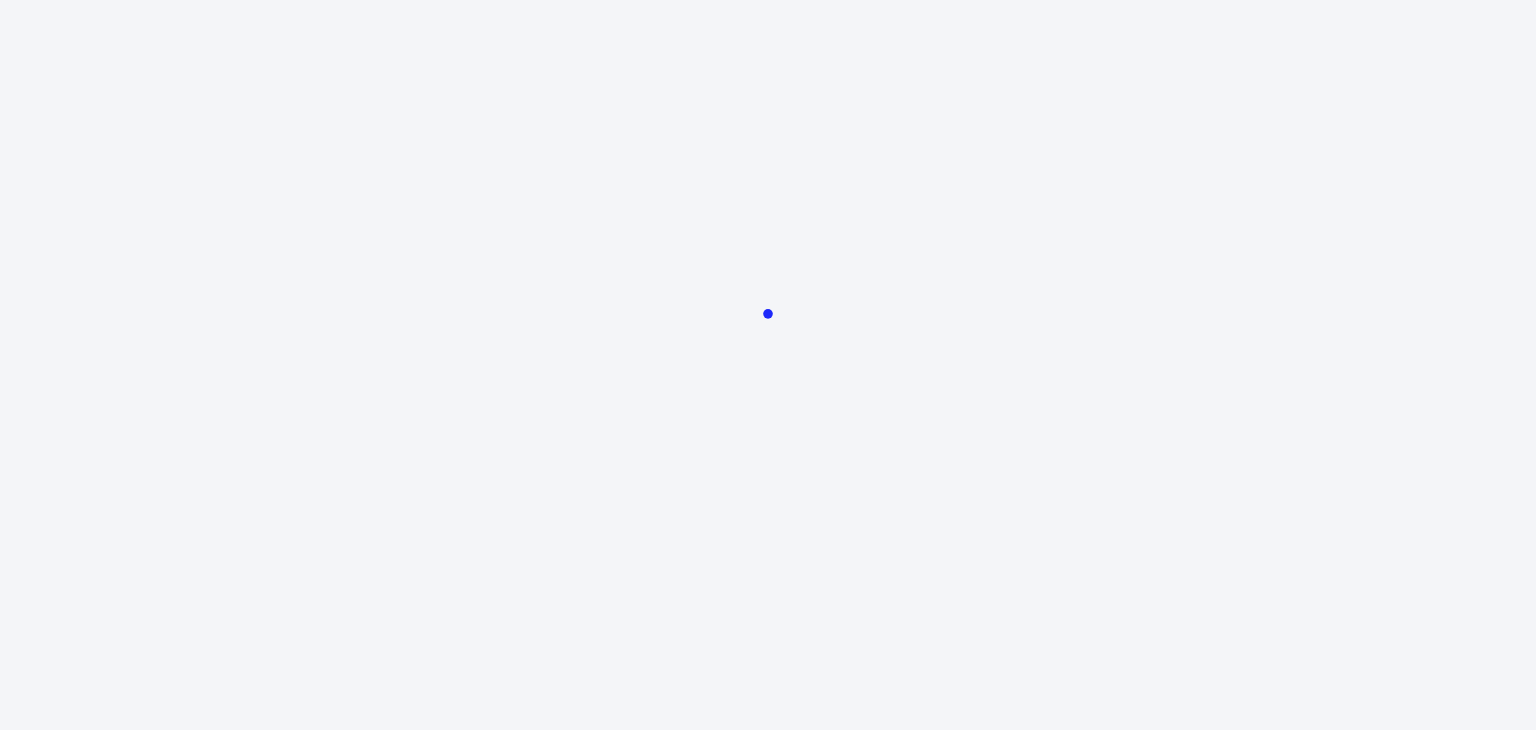 scroll, scrollTop: 0, scrollLeft: 0, axis: both 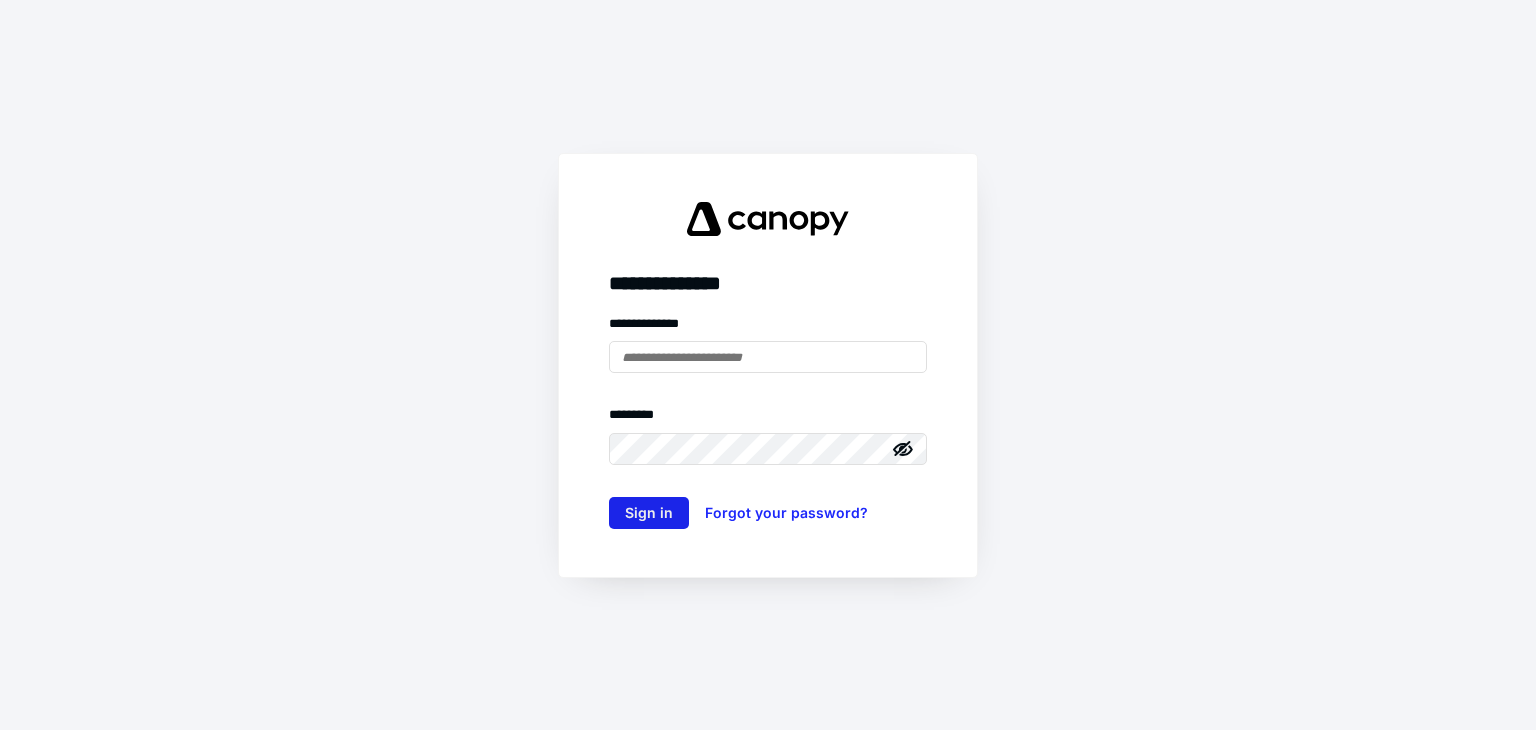 type on "**********" 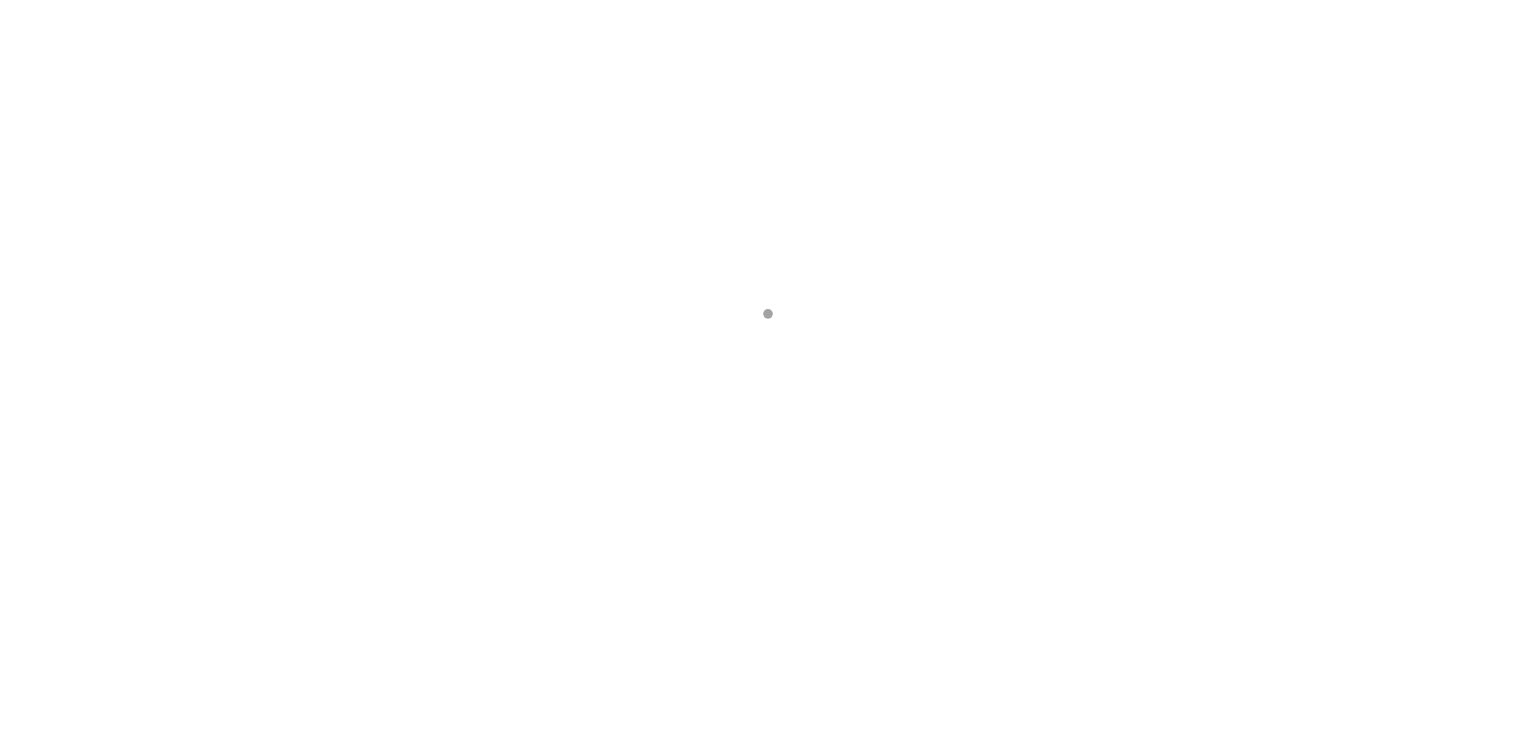 scroll, scrollTop: 0, scrollLeft: 0, axis: both 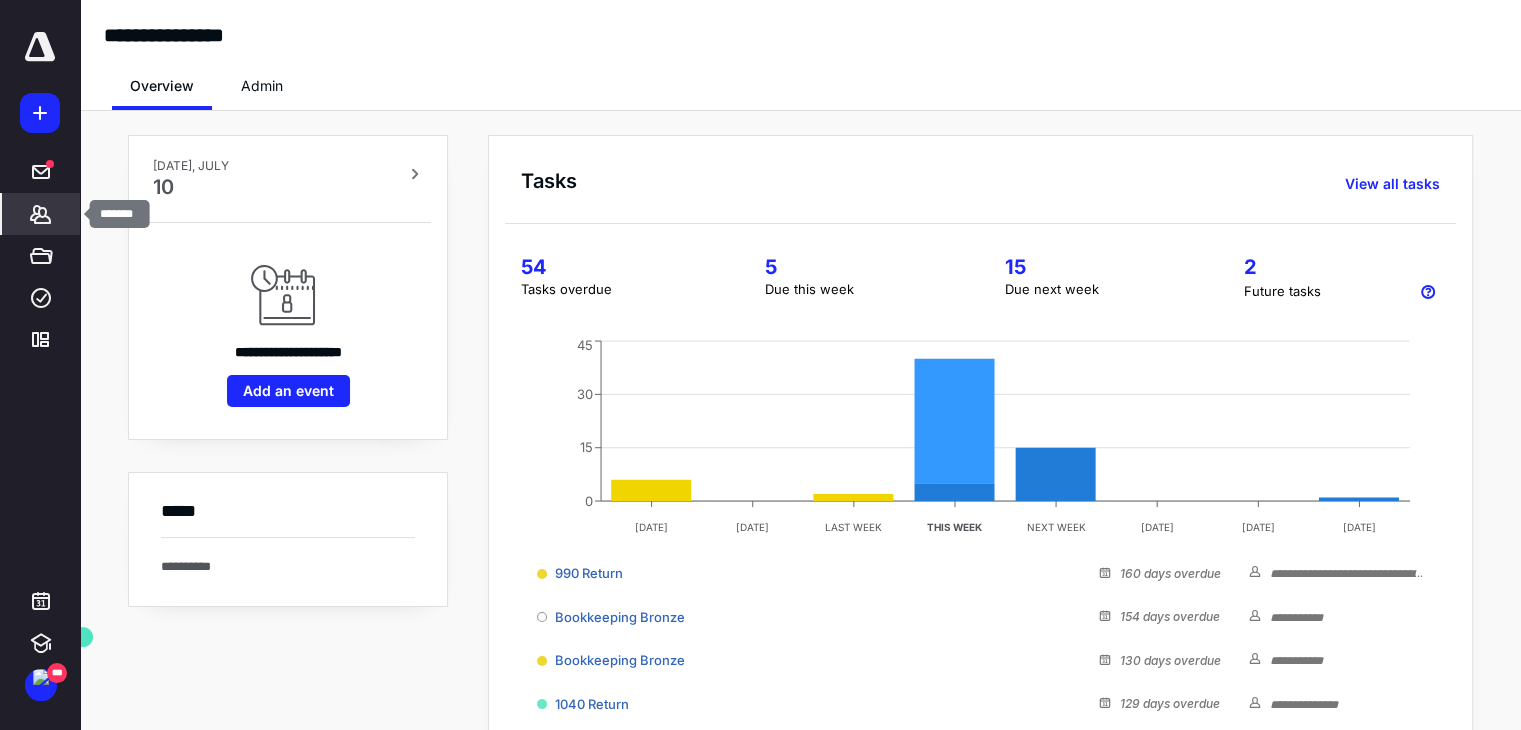 click 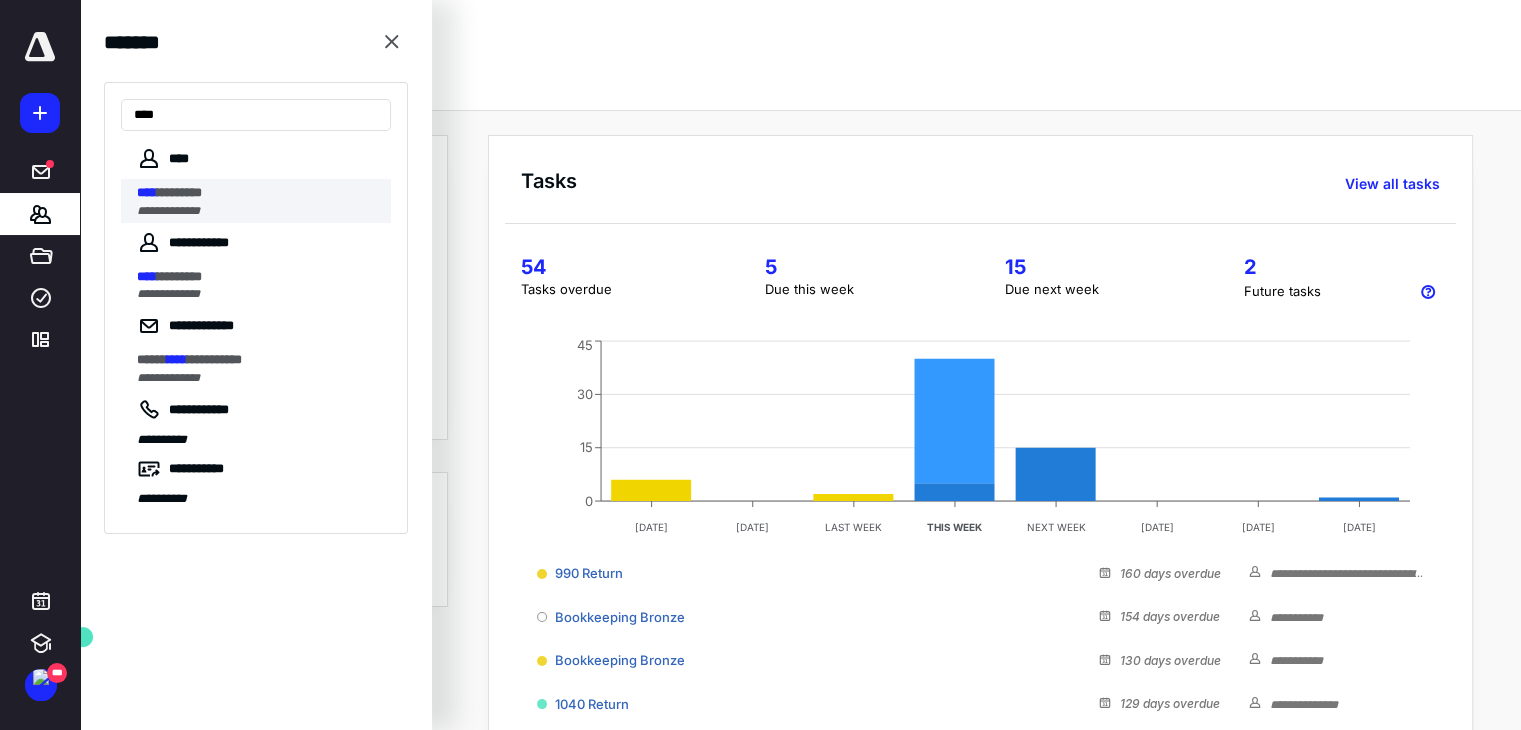 type on "****" 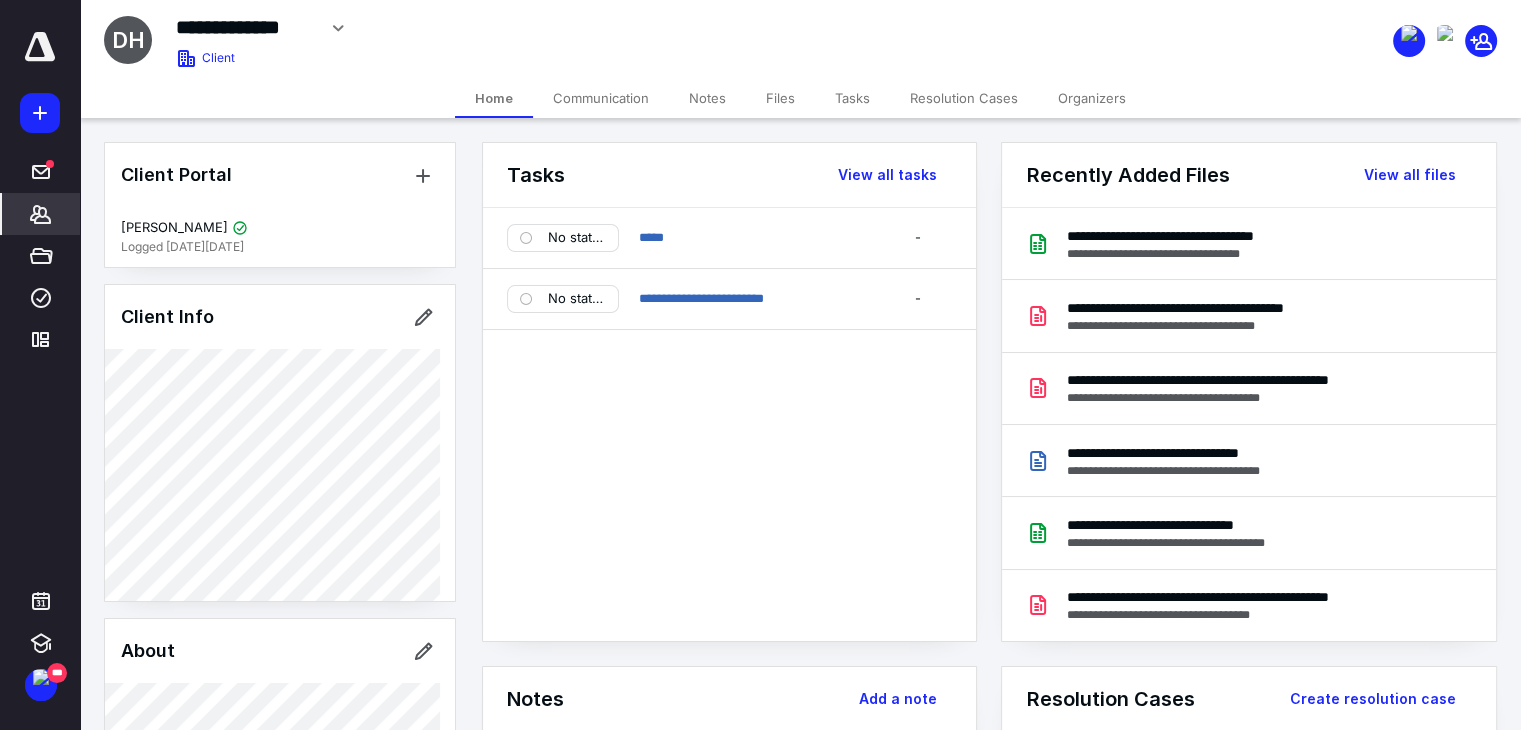 click on "Communication" at bounding box center (601, 98) 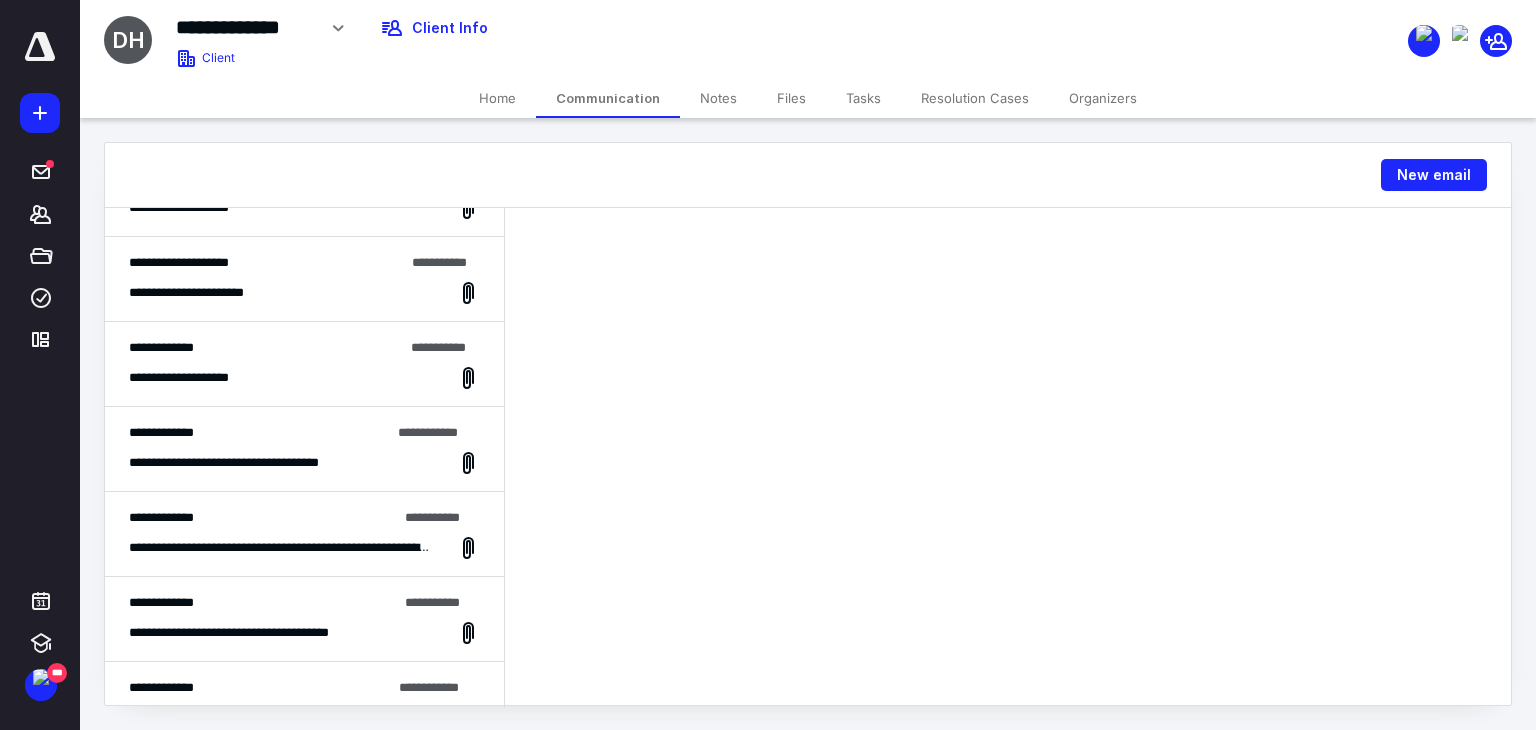 scroll, scrollTop: 0, scrollLeft: 0, axis: both 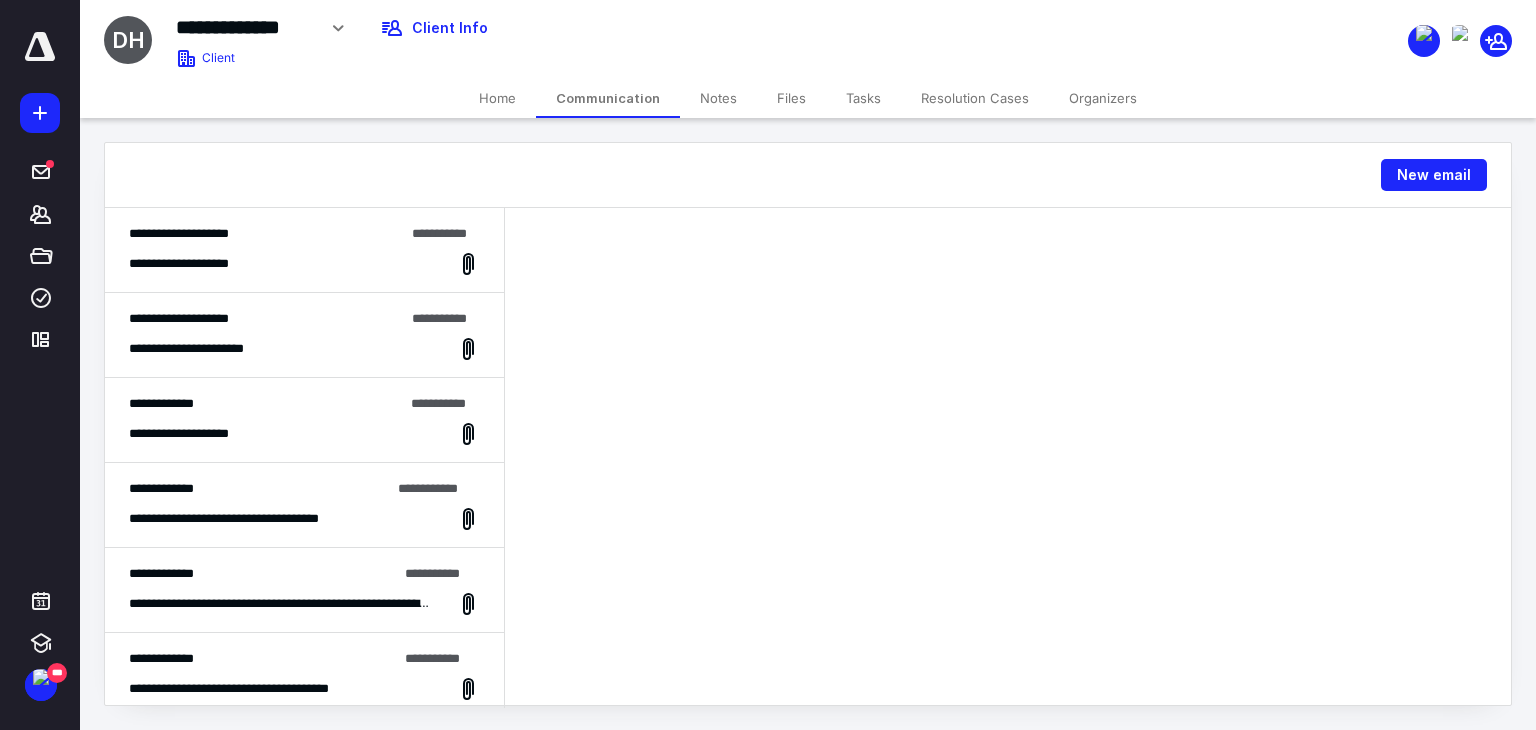 click on "Files" at bounding box center (791, 98) 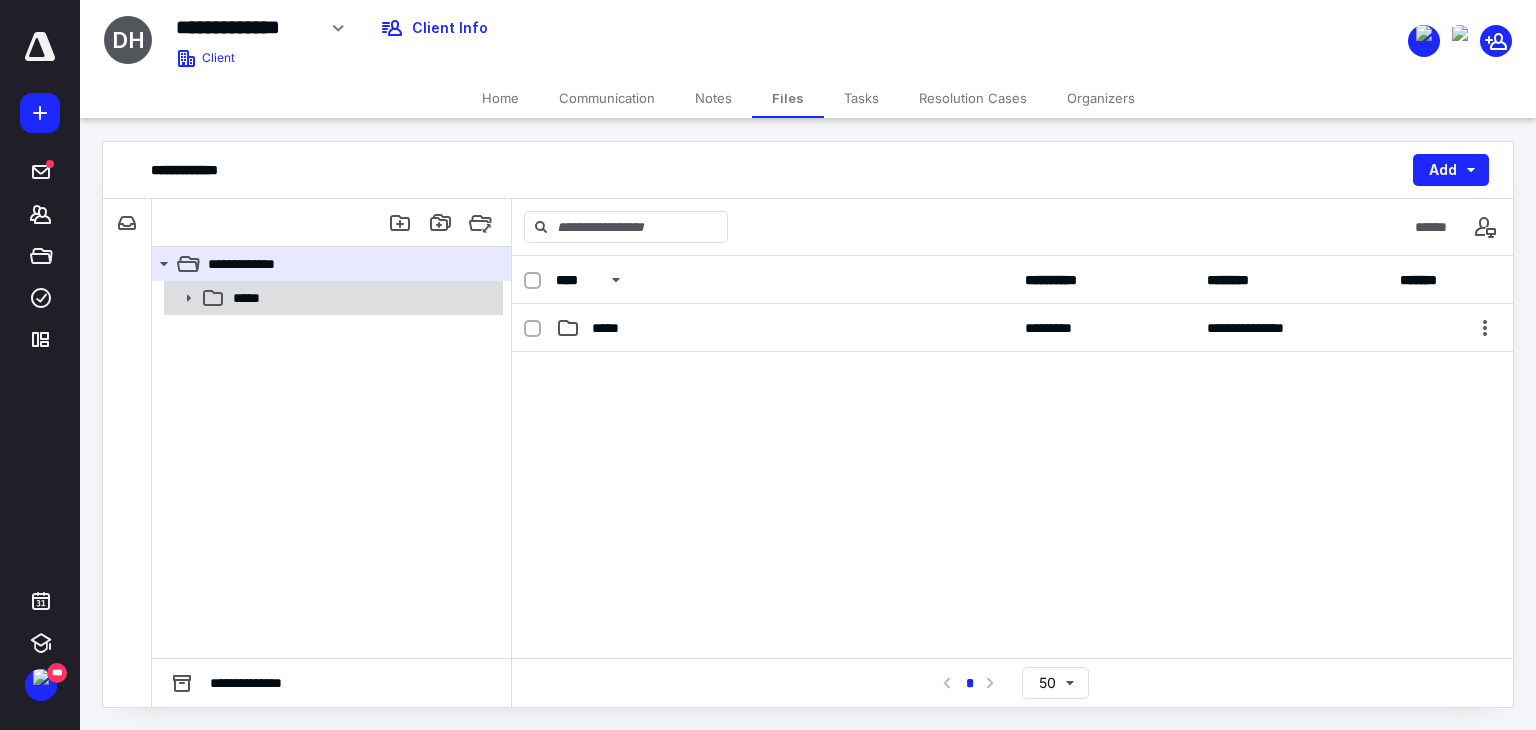 click 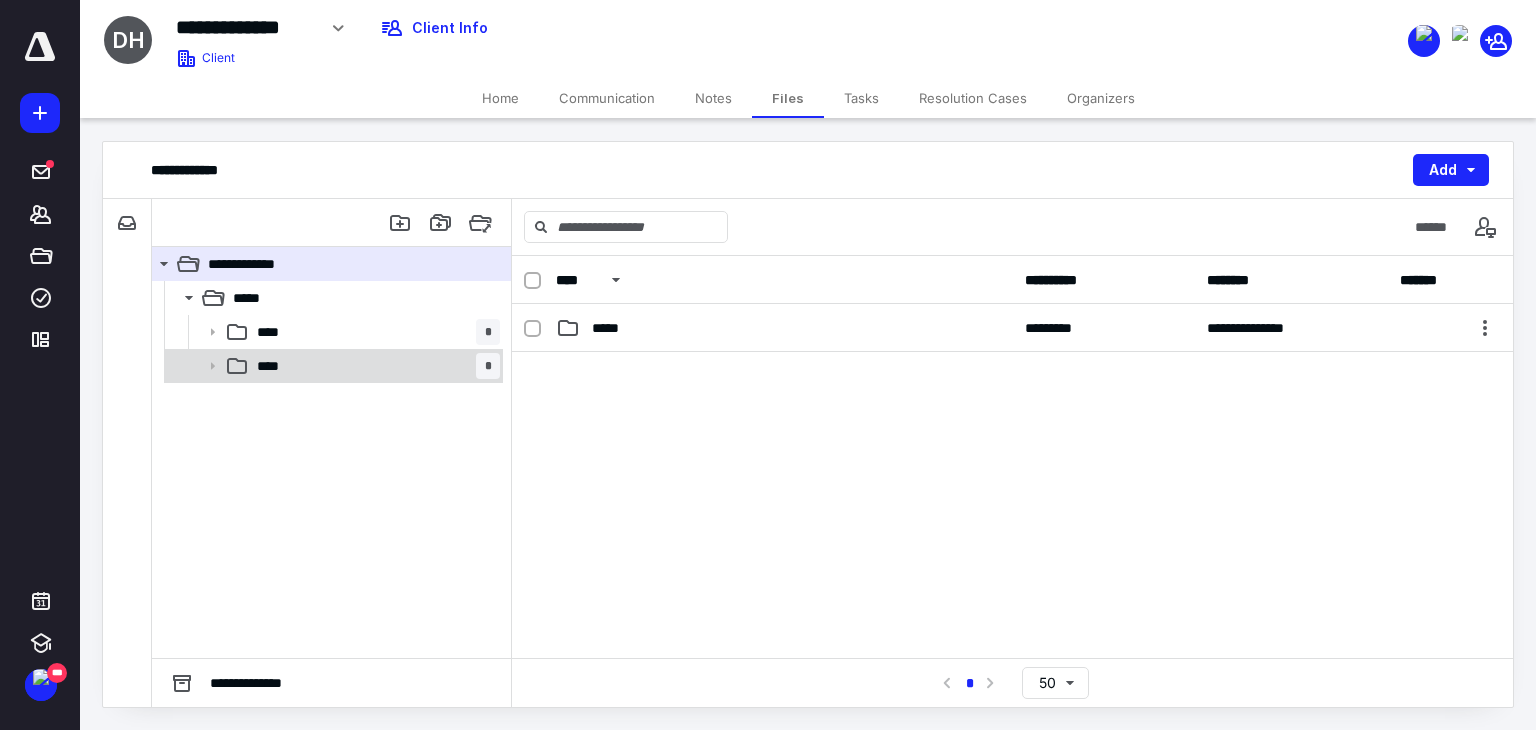 click on "**** *" at bounding box center [374, 366] 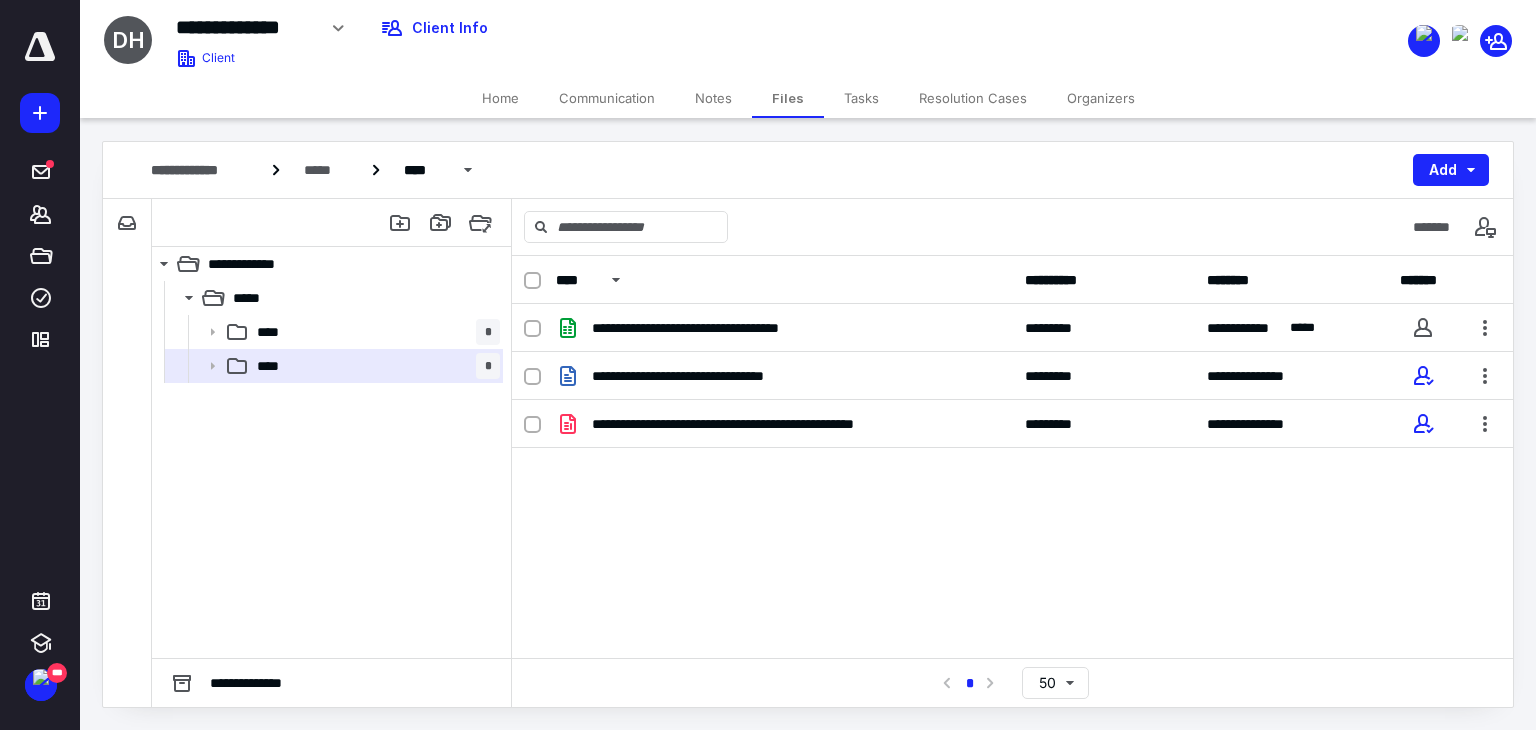 click on "**********" at bounding box center [808, 424] 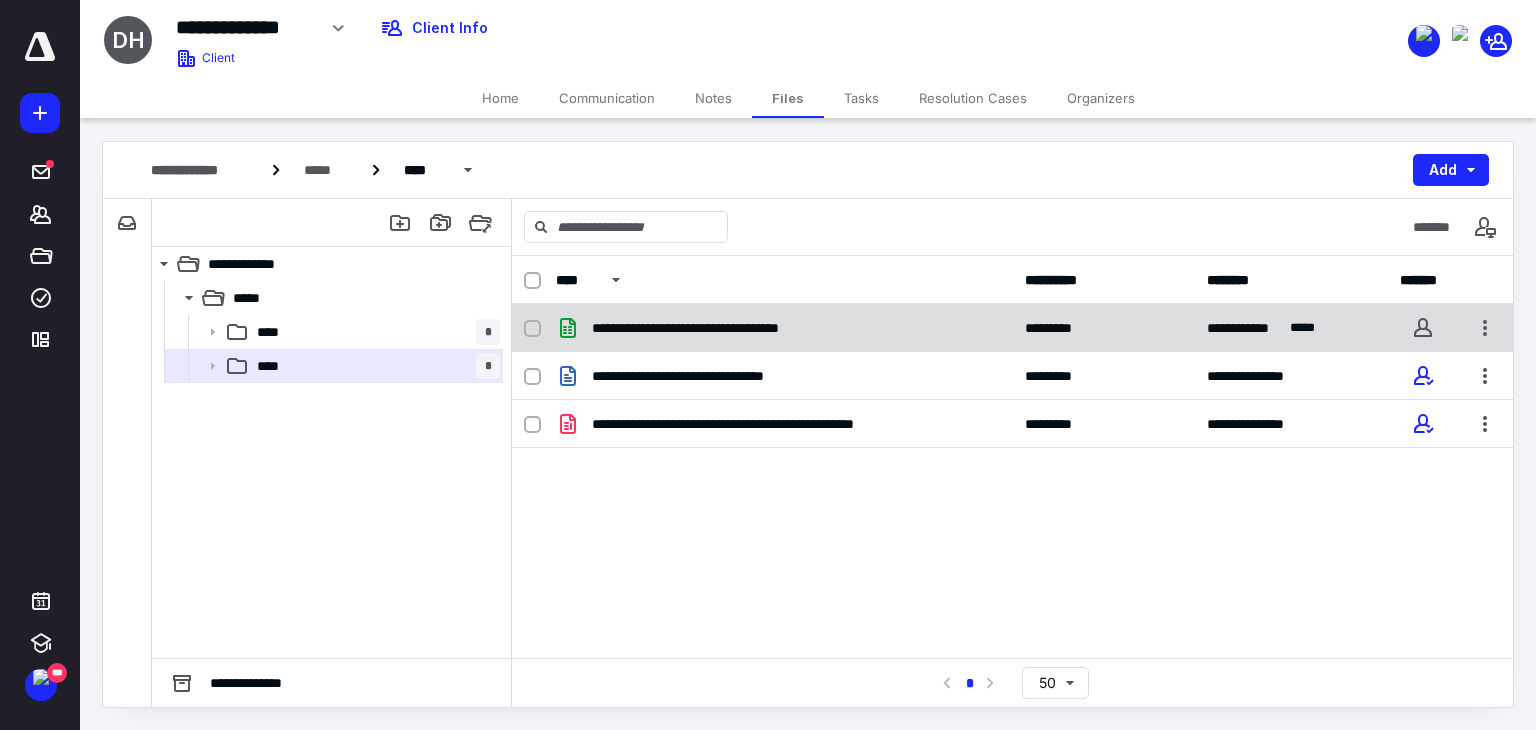 click on "**********" at bounding box center [1012, 328] 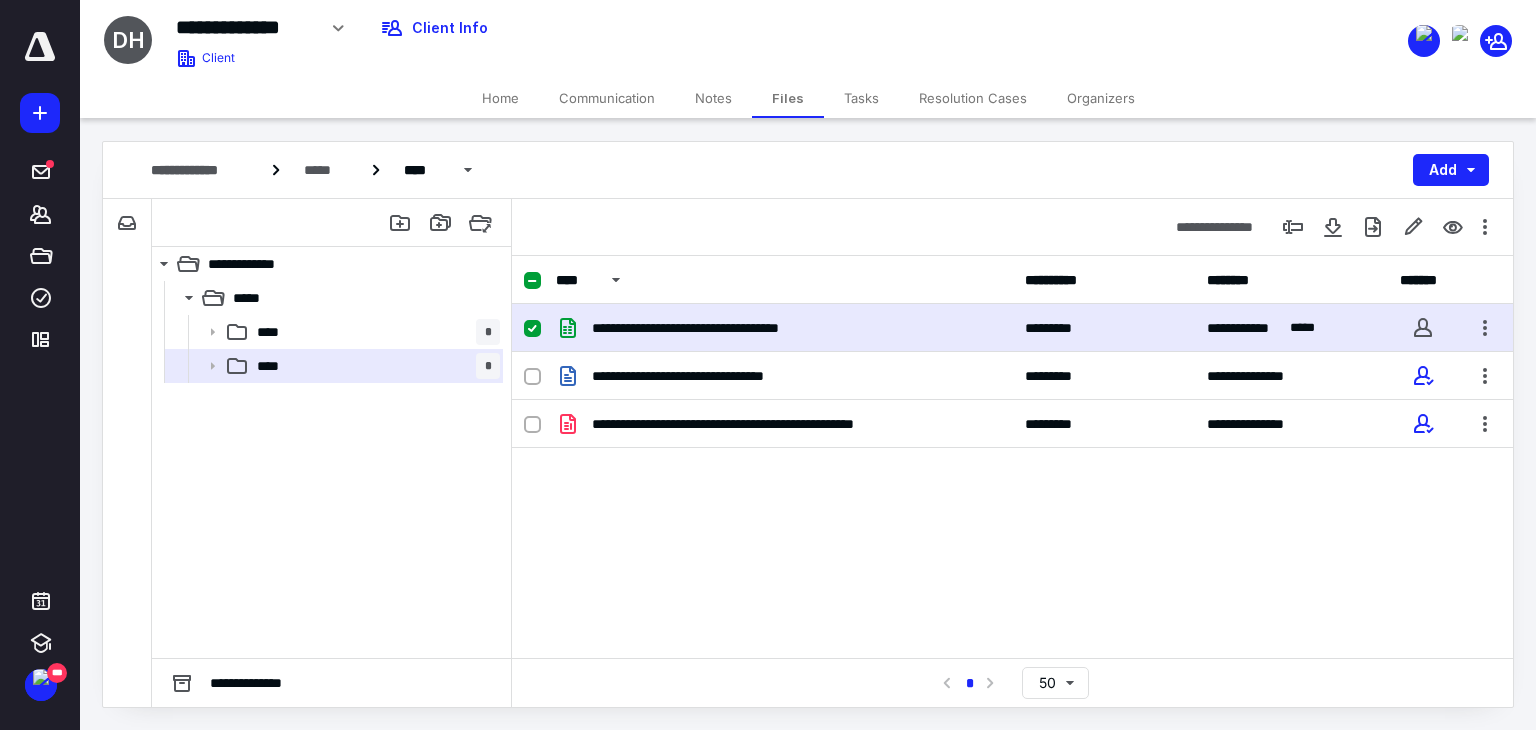 click on "**********" at bounding box center [1012, 328] 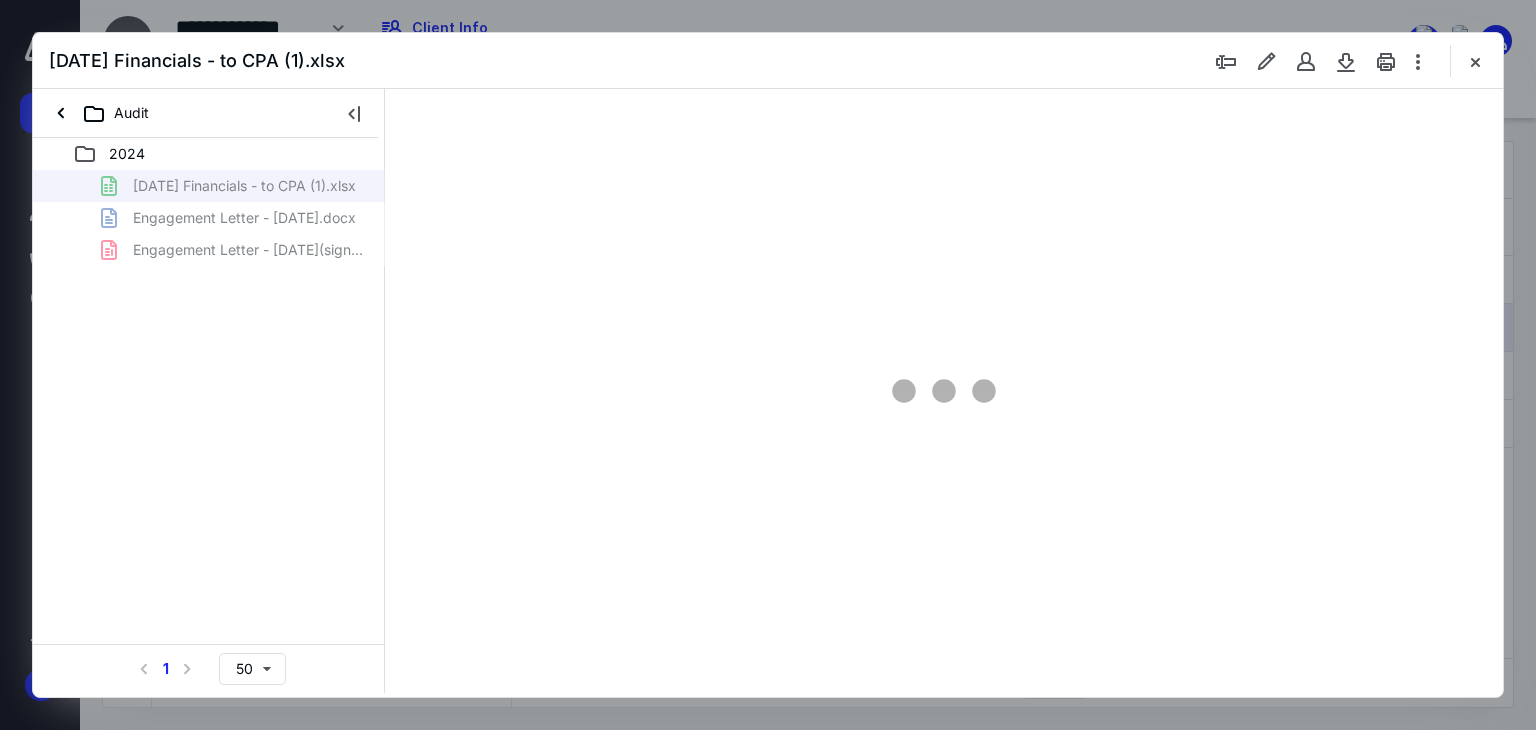 scroll, scrollTop: 0, scrollLeft: 0, axis: both 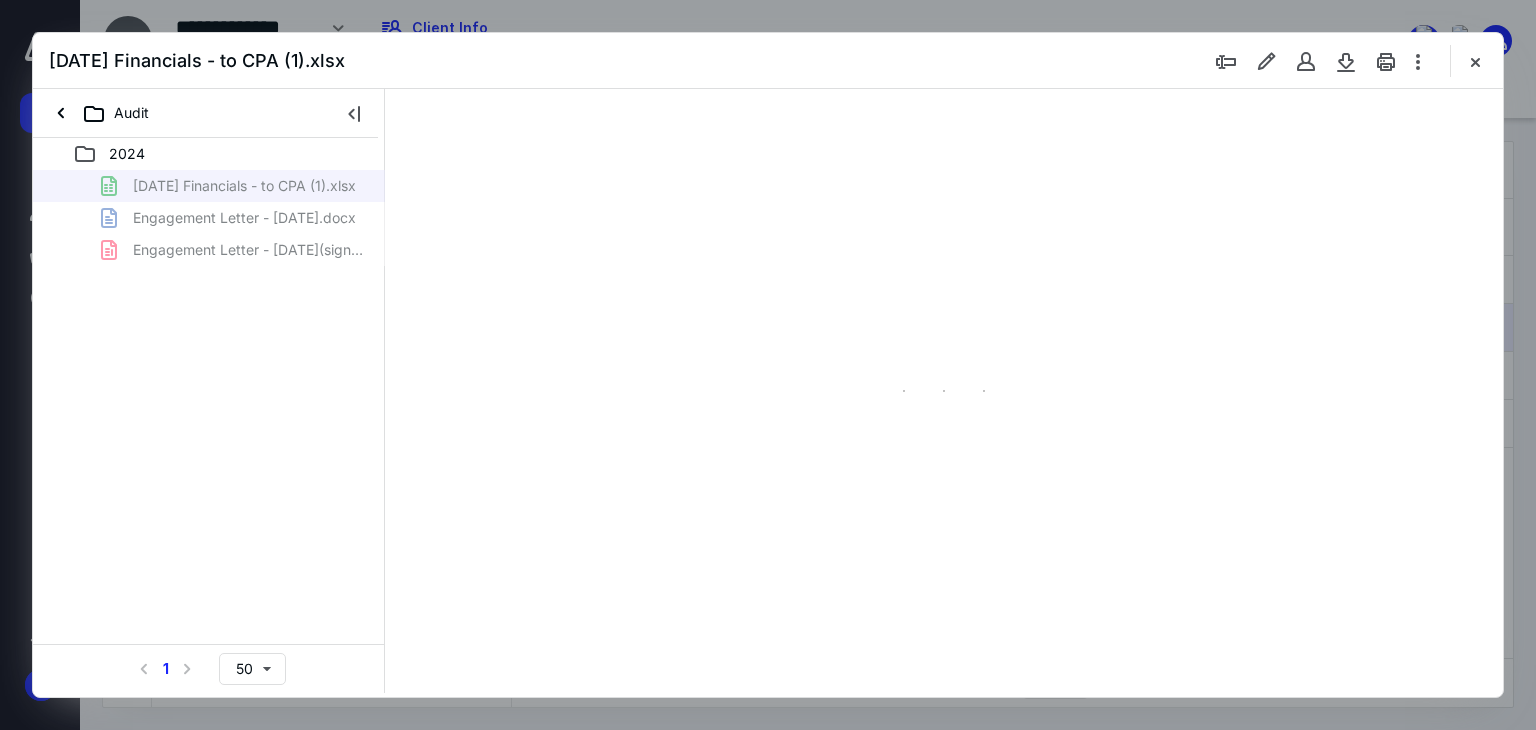 type on "94" 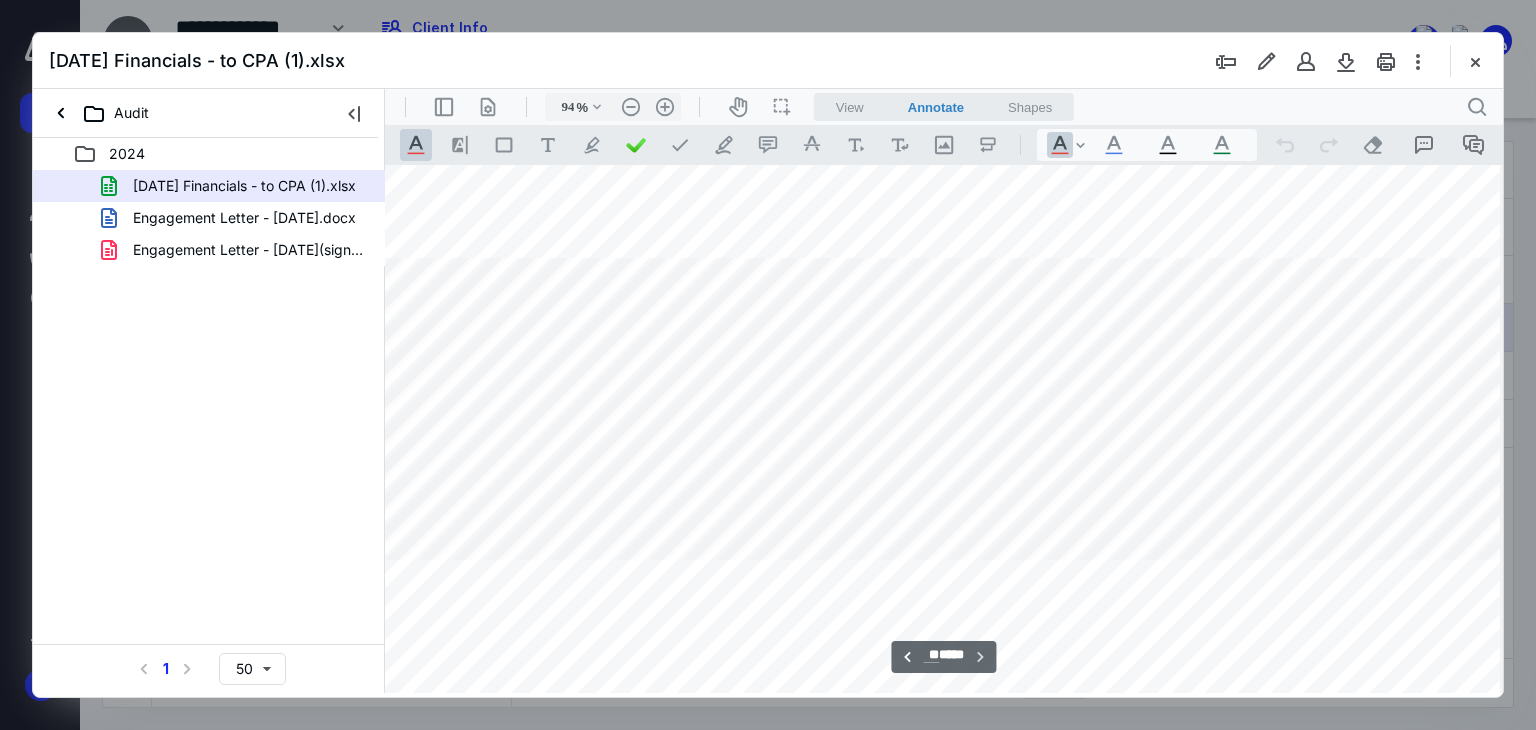 scroll, scrollTop: 31321, scrollLeft: 31, axis: both 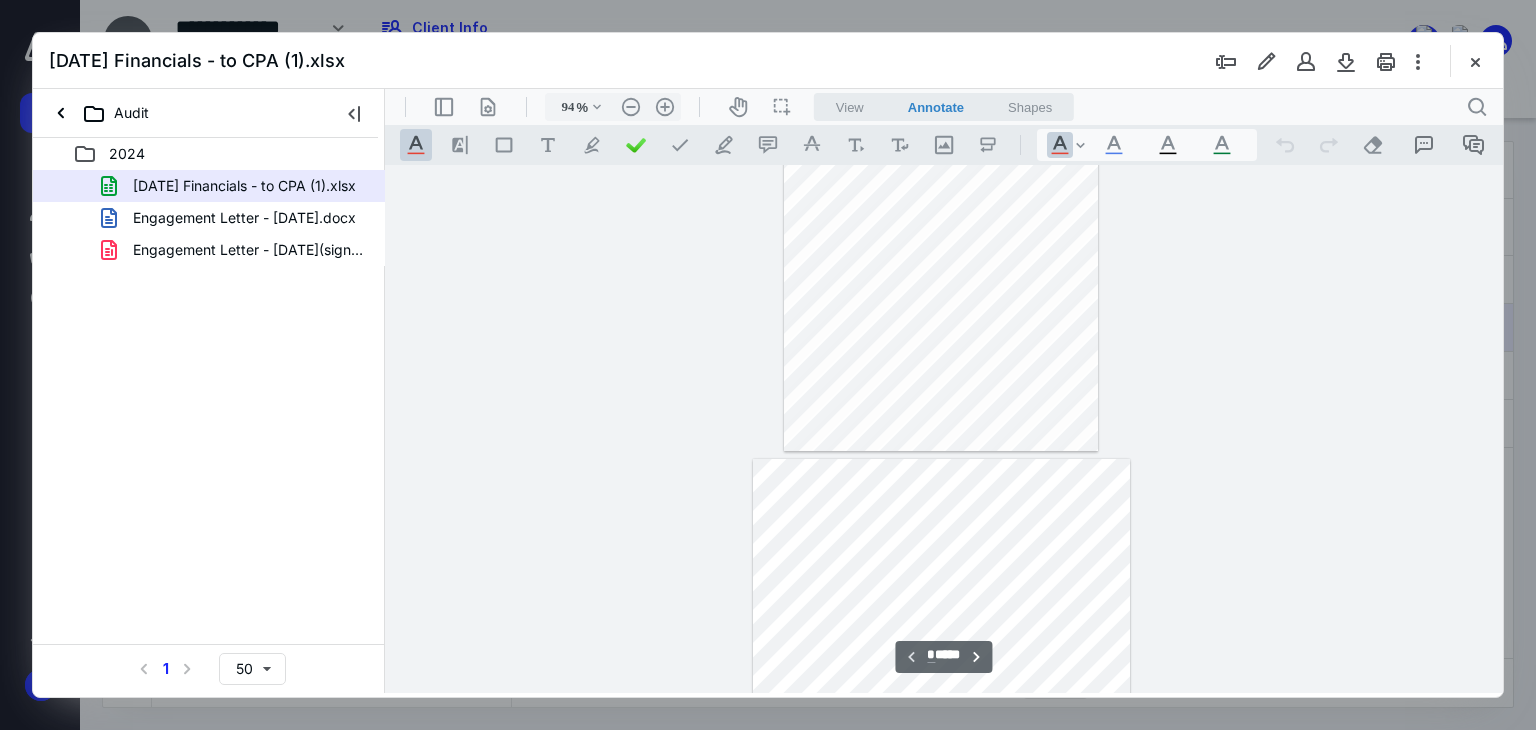 type on "*" 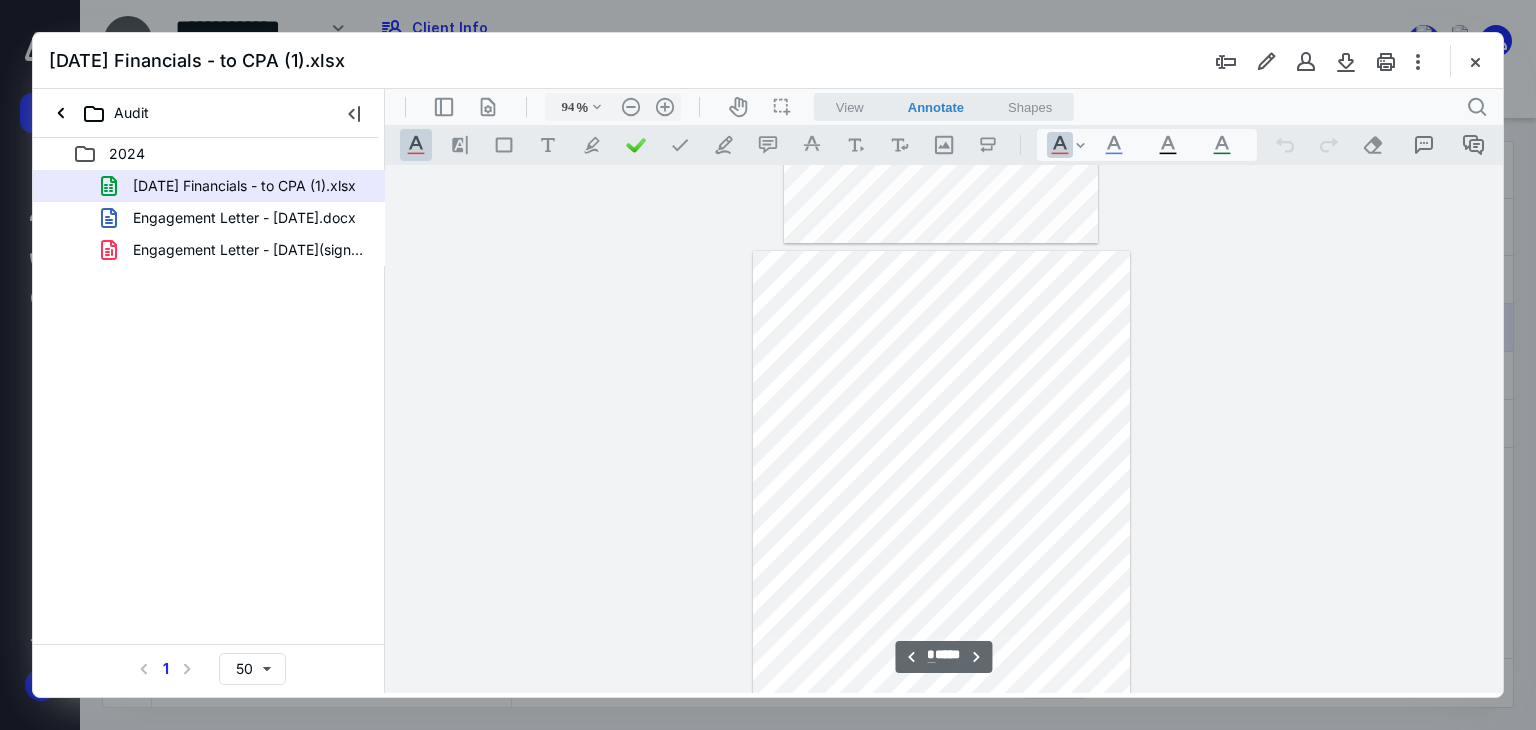 scroll, scrollTop: 452, scrollLeft: 31, axis: both 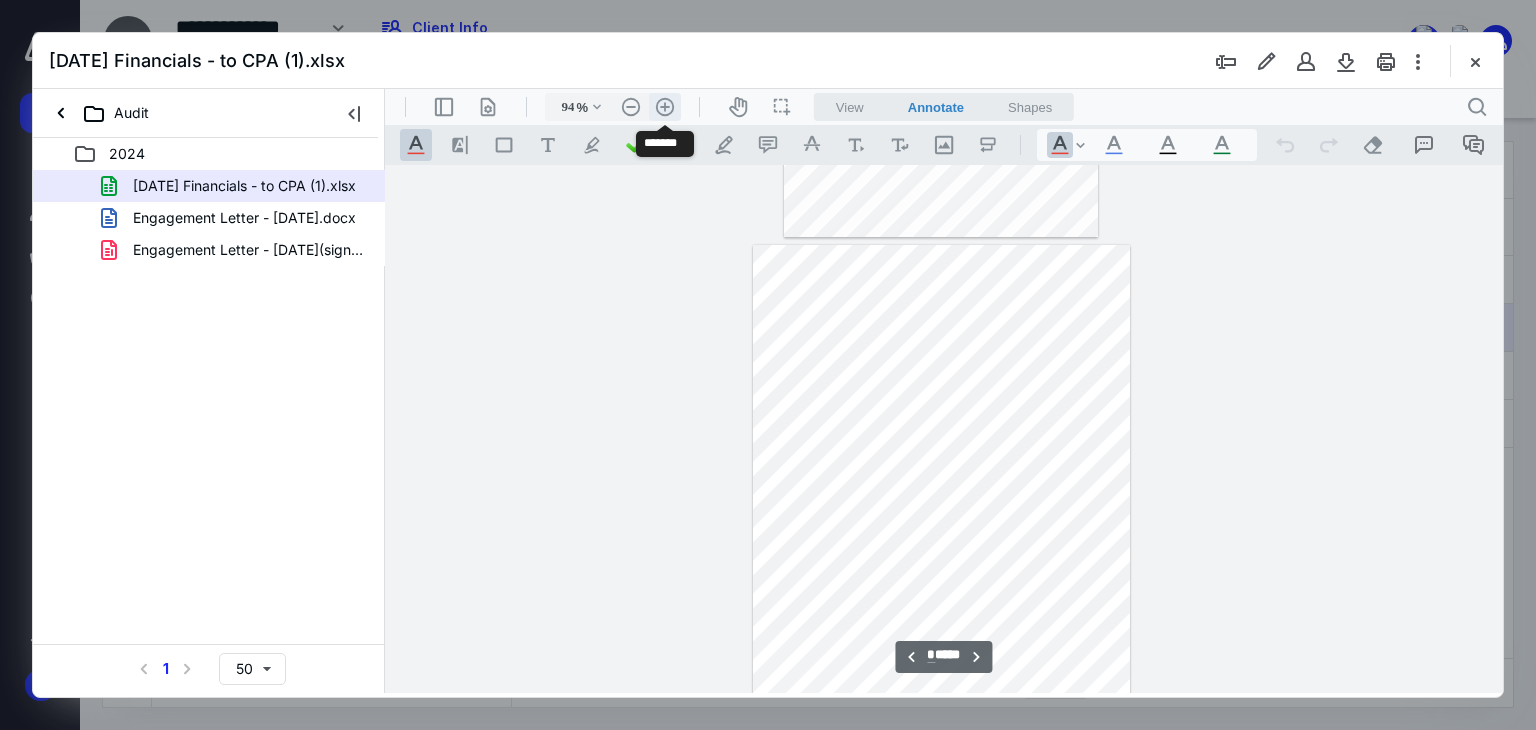 click on ".cls-1{fill:#abb0c4;} icon - header - zoom - in - line" at bounding box center [665, 107] 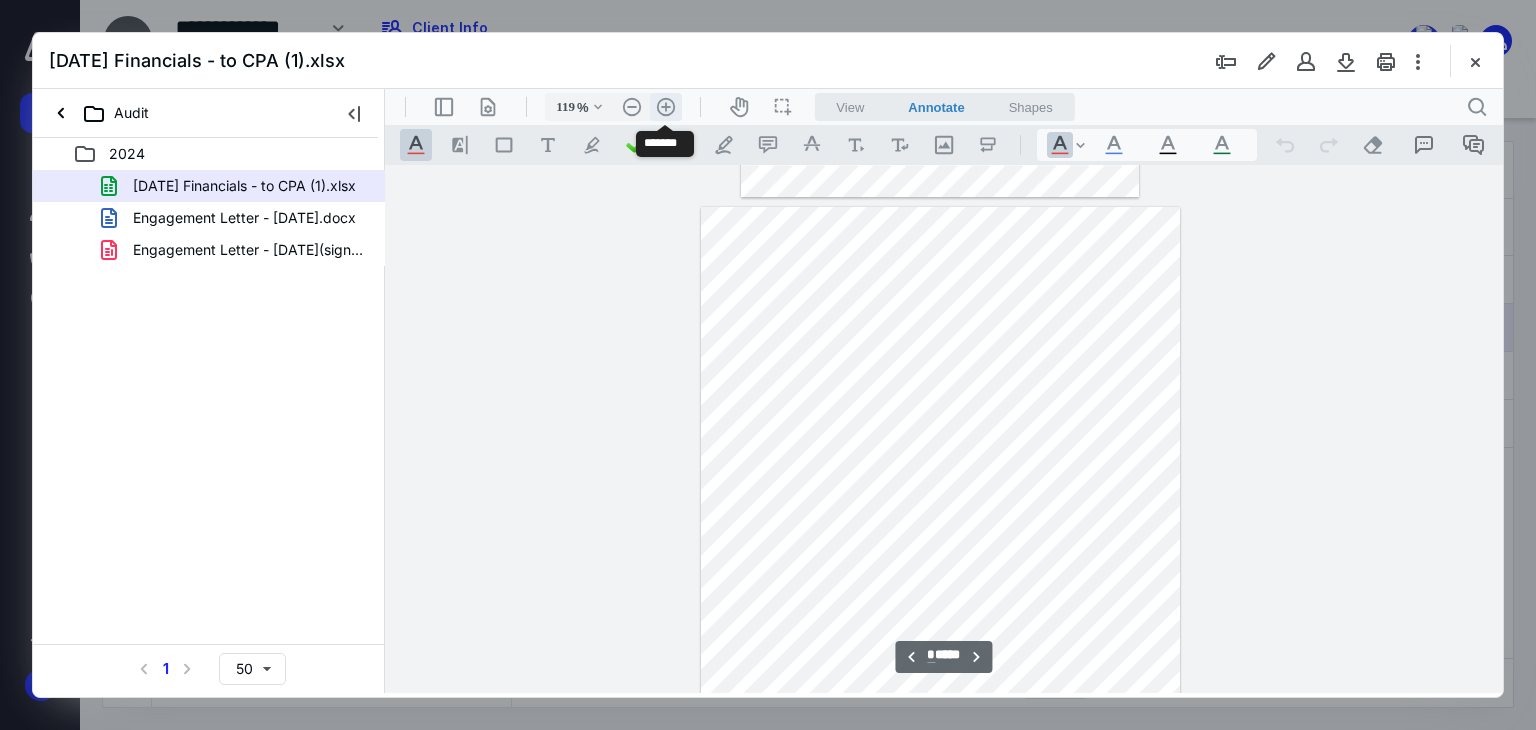 click on ".cls-1{fill:#abb0c4;} icon - header - zoom - in - line" at bounding box center [666, 107] 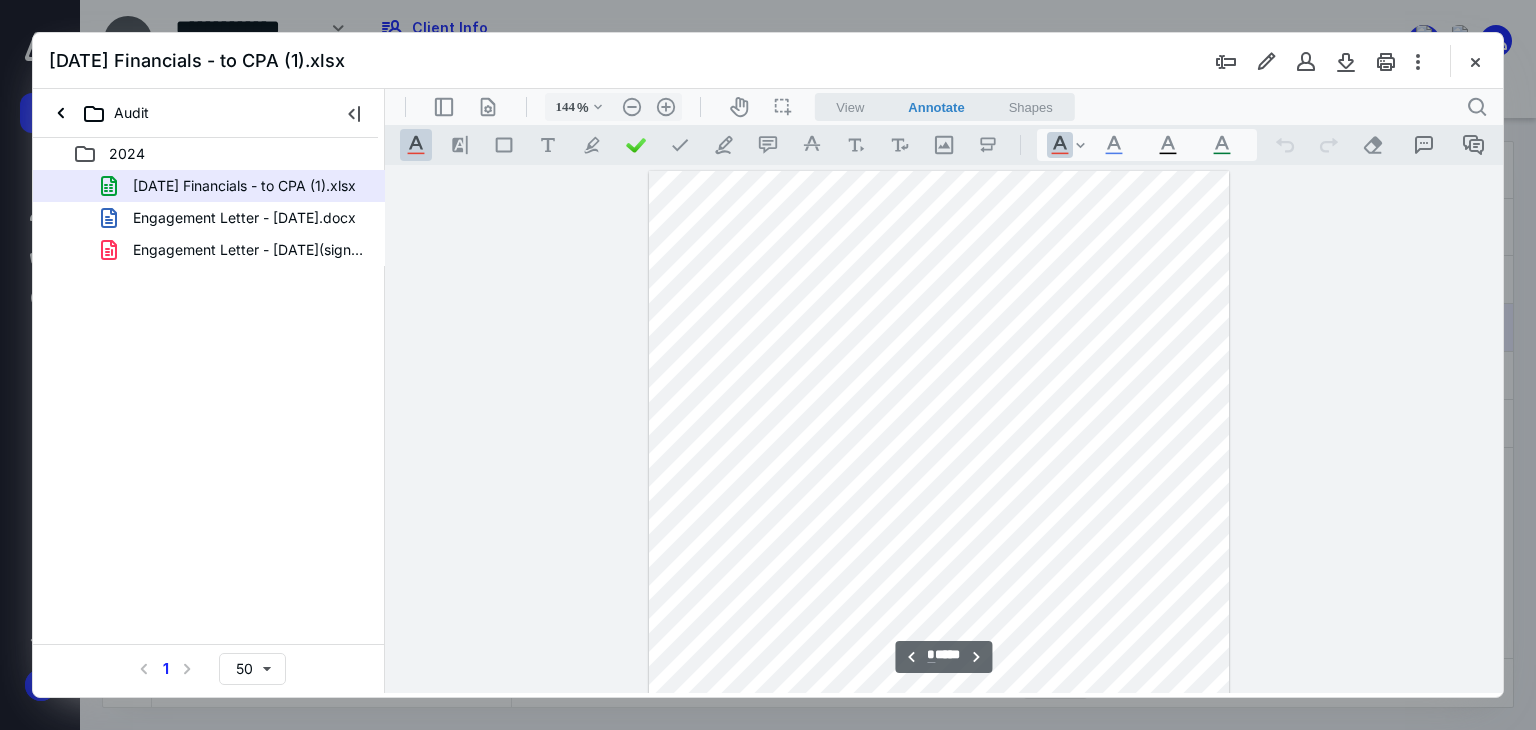 scroll, scrollTop: 809, scrollLeft: 348, axis: both 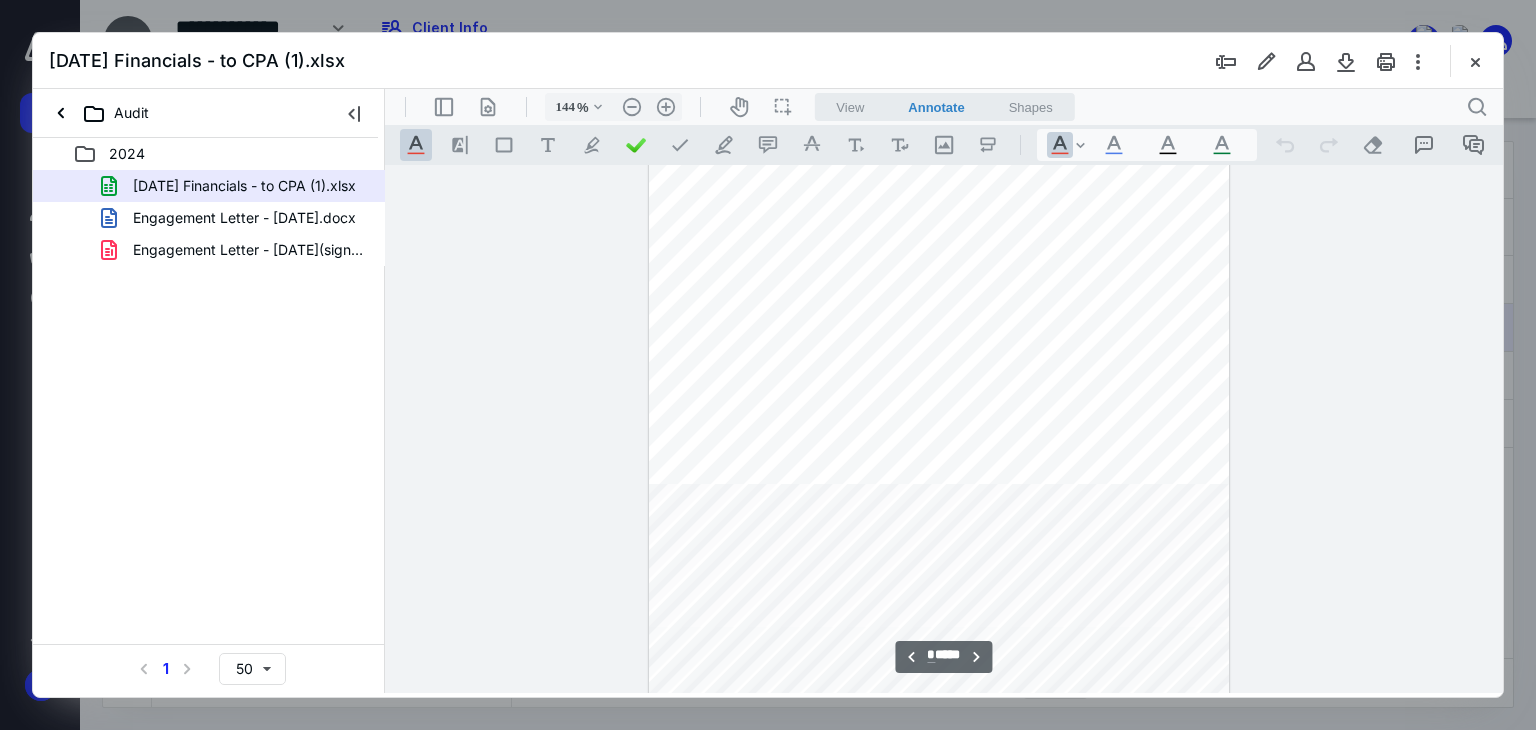 type on "*" 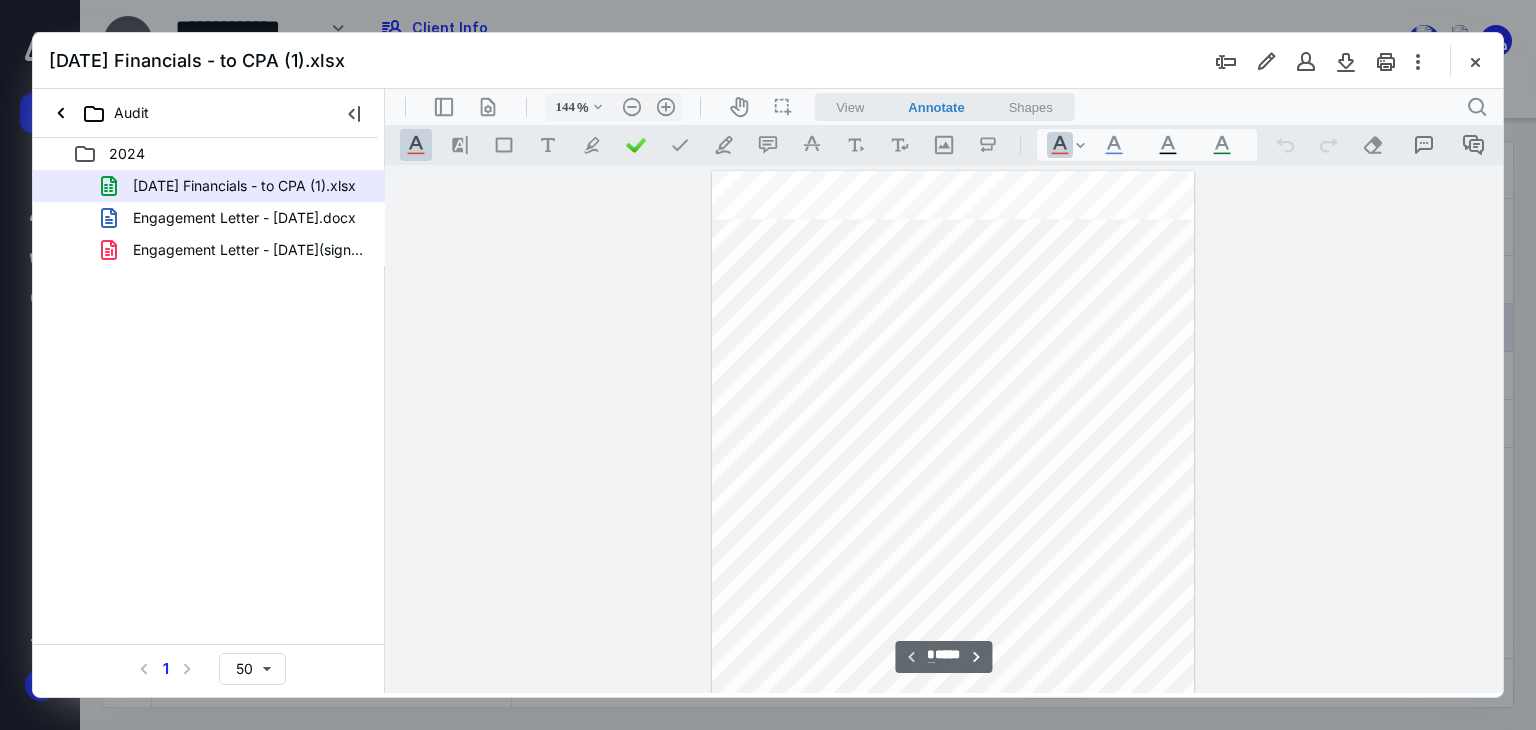 scroll, scrollTop: 56, scrollLeft: 334, axis: both 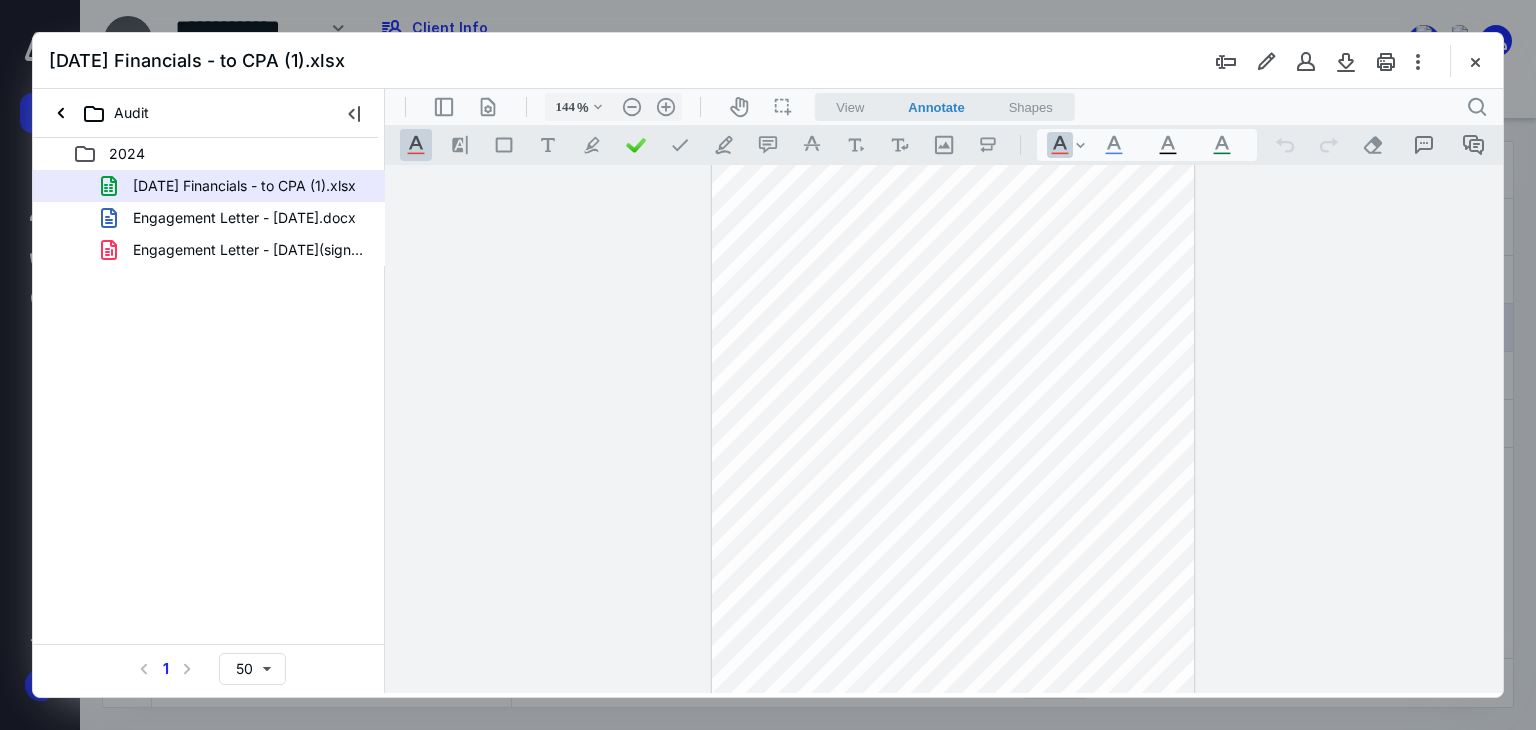 drag, startPoint x: 1482, startPoint y: 56, endPoint x: 1095, endPoint y: 38, distance: 387.41837 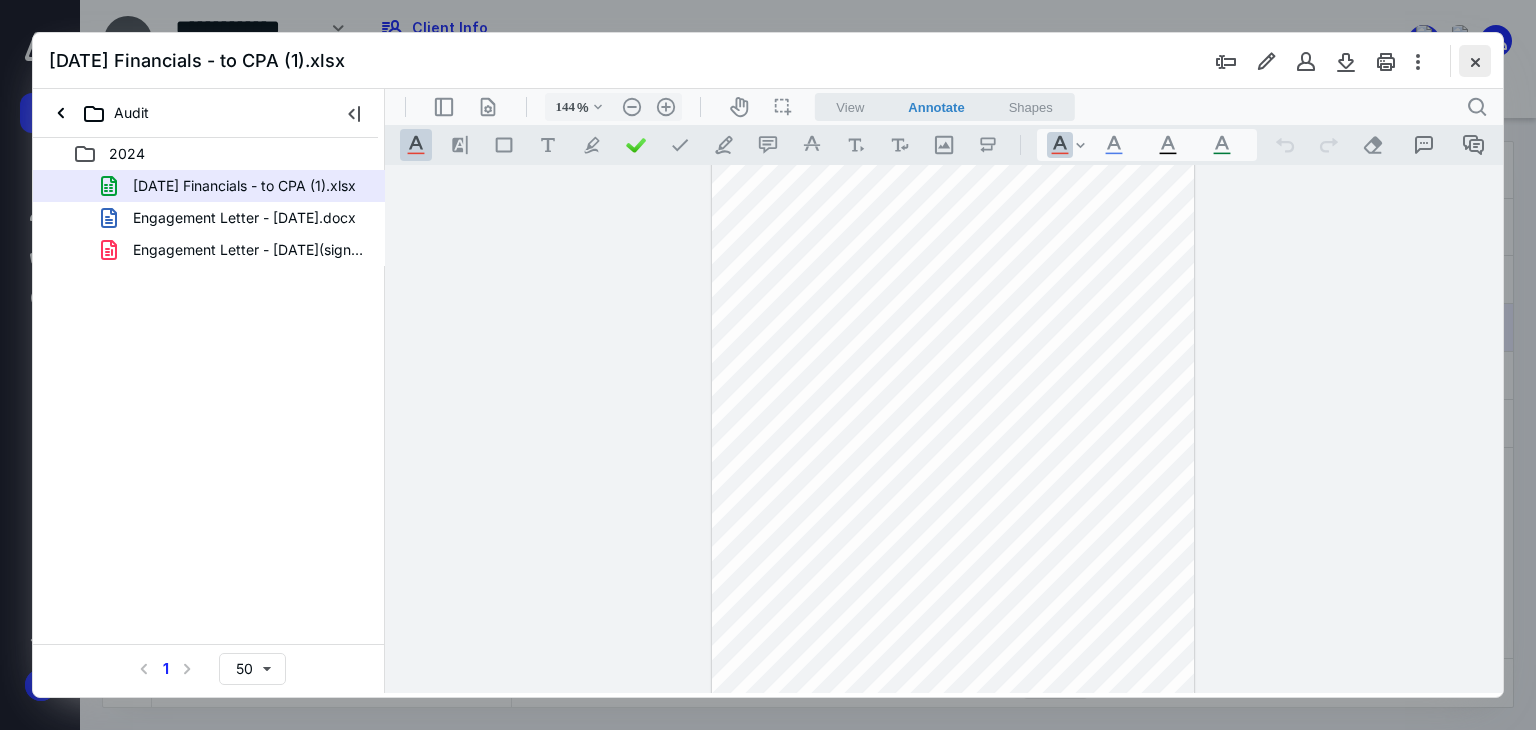 click at bounding box center (1475, 61) 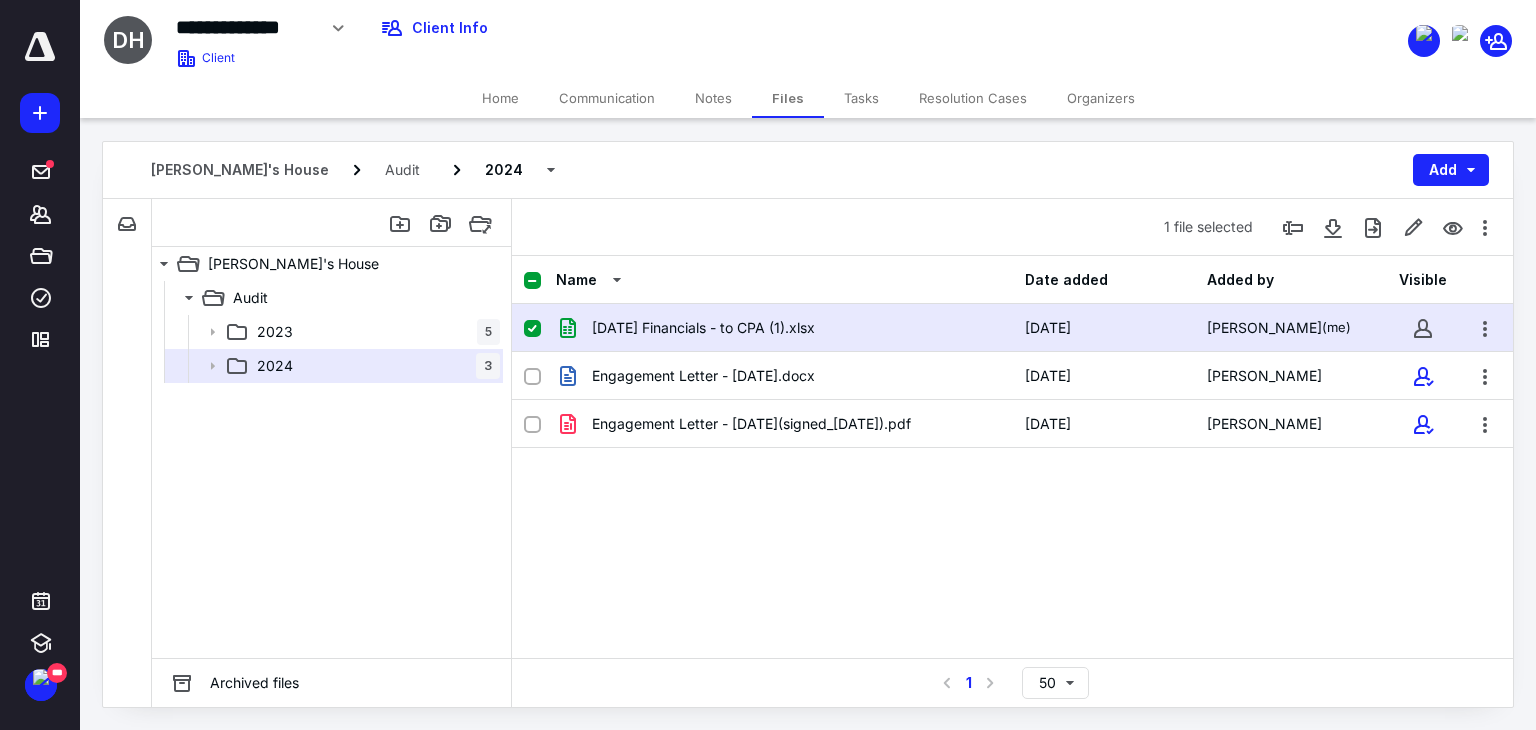 click on "Communication" at bounding box center (607, 98) 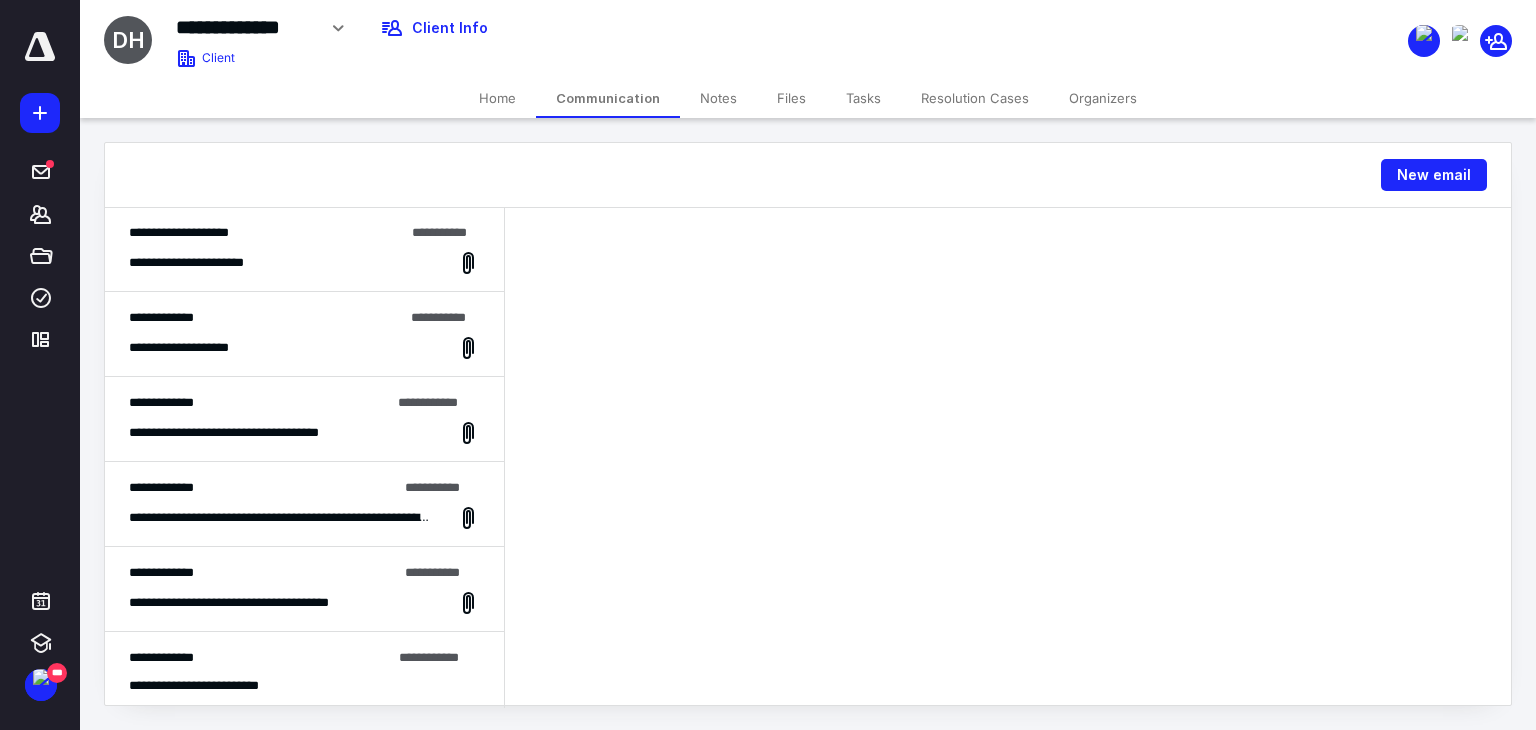 scroll, scrollTop: 0, scrollLeft: 0, axis: both 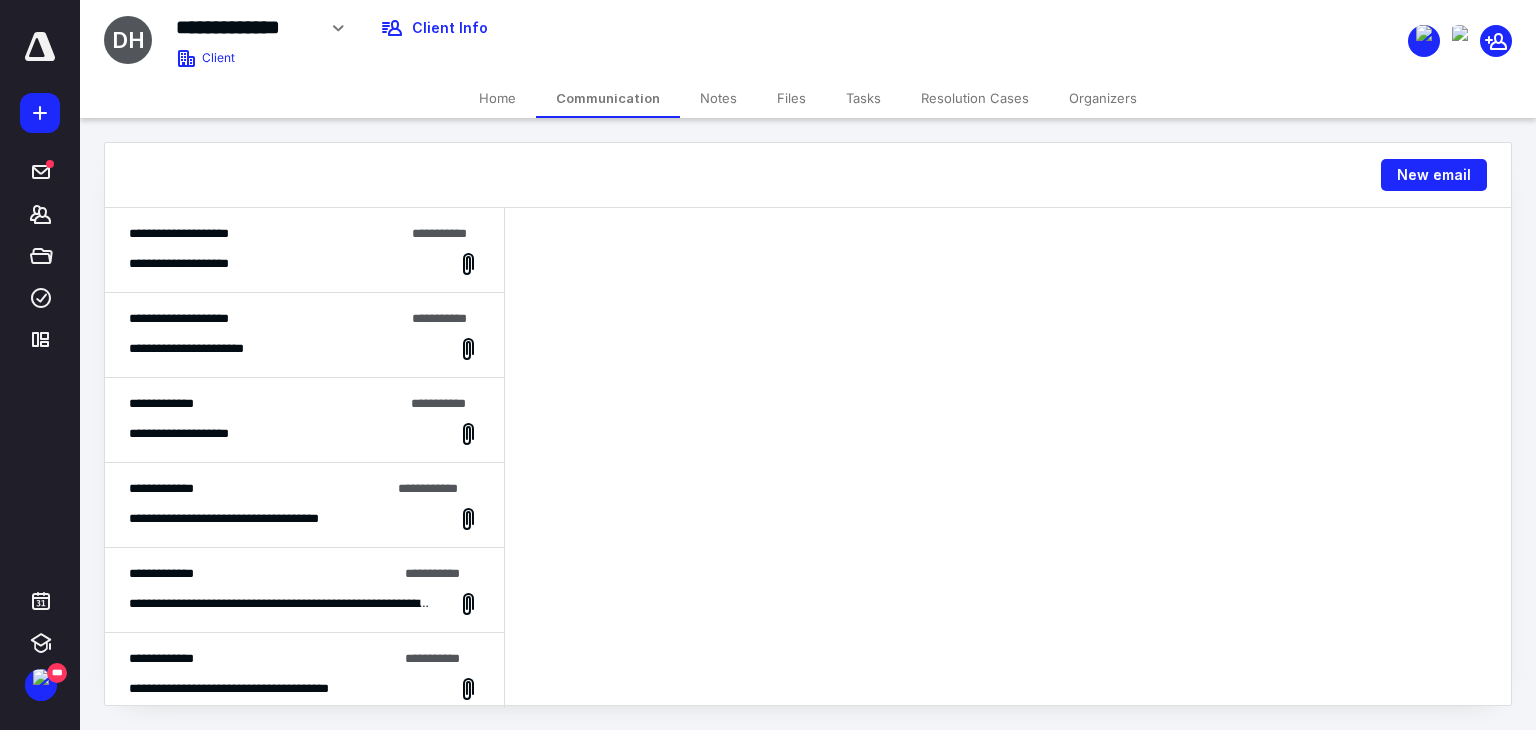 click on "**********" at bounding box center (304, 434) 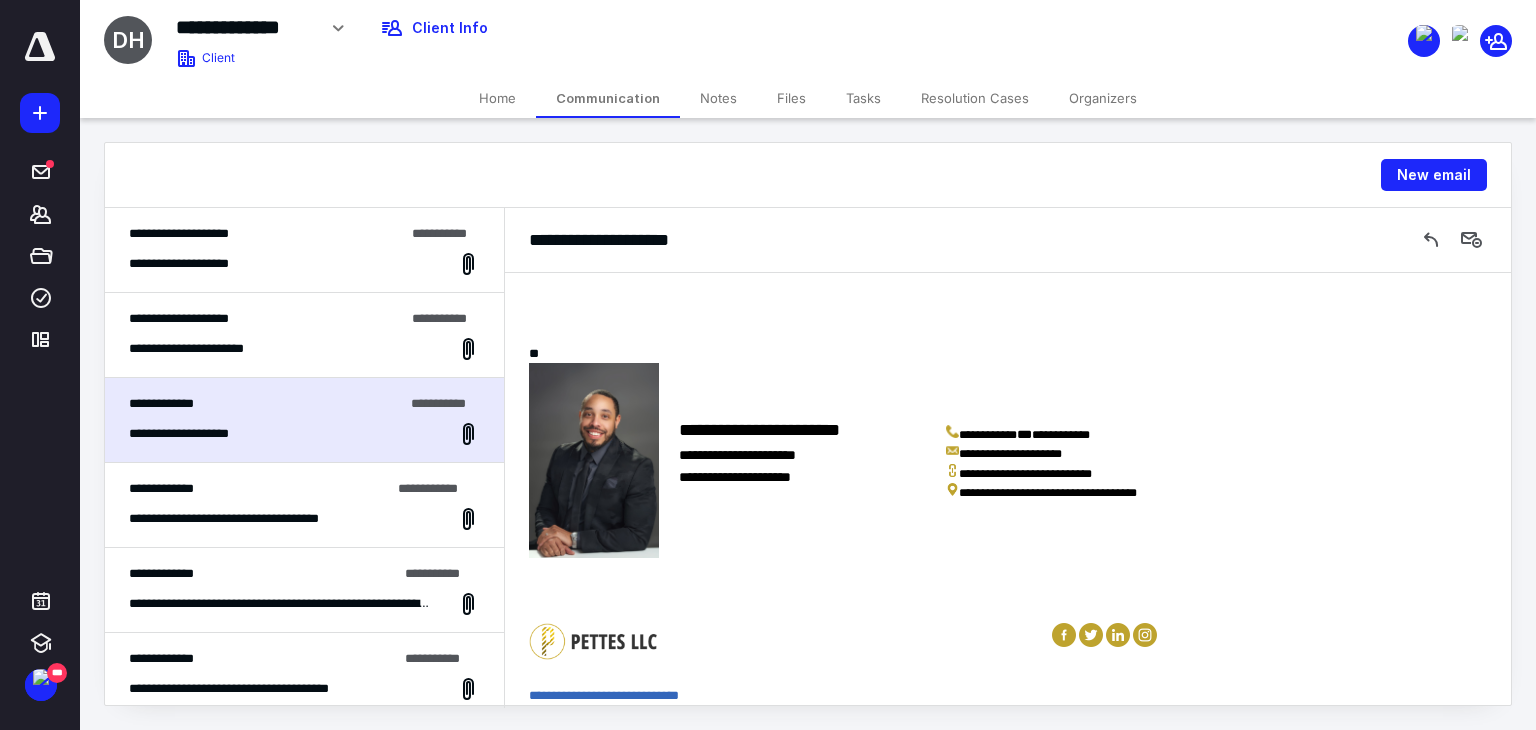 scroll, scrollTop: 831, scrollLeft: 0, axis: vertical 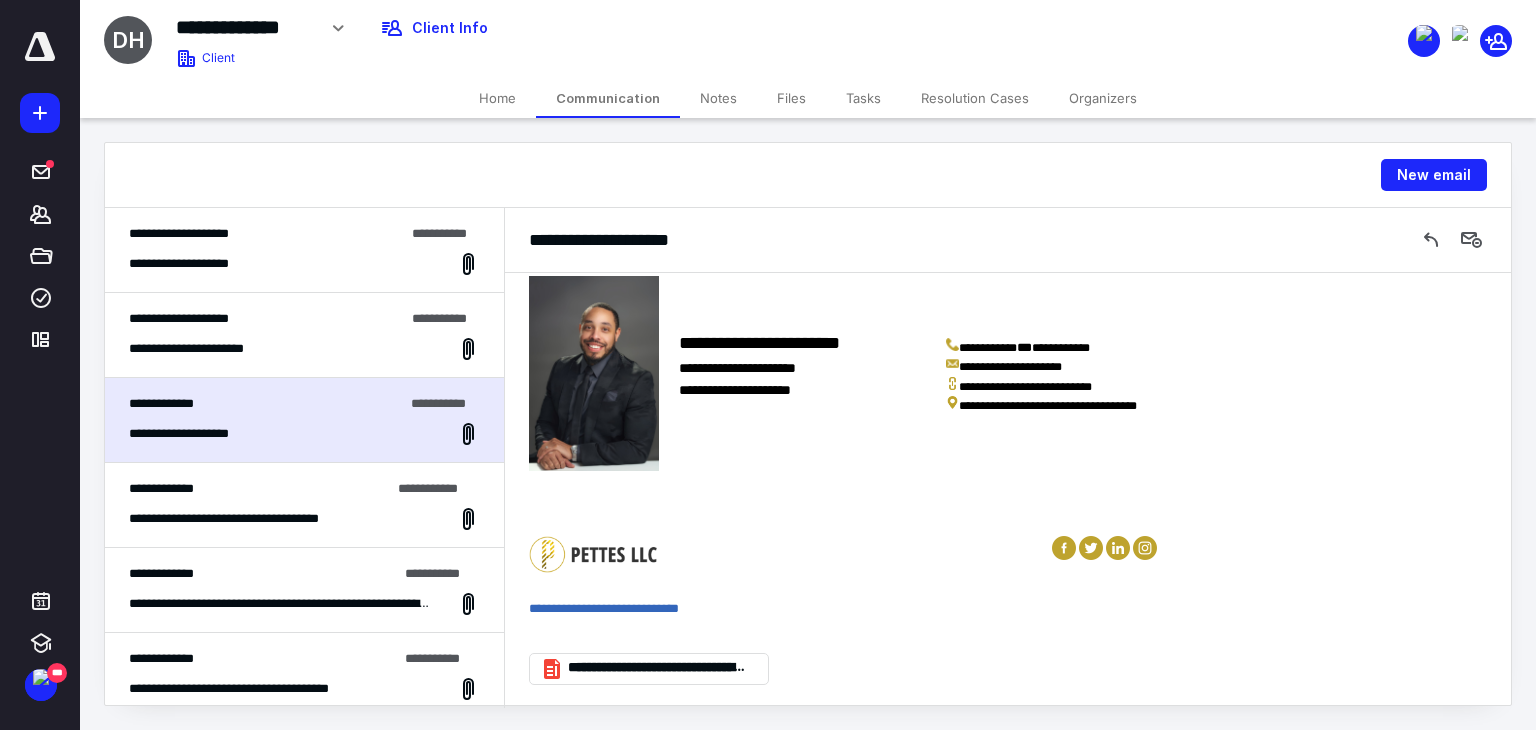 click on "**********" at bounding box center [304, 335] 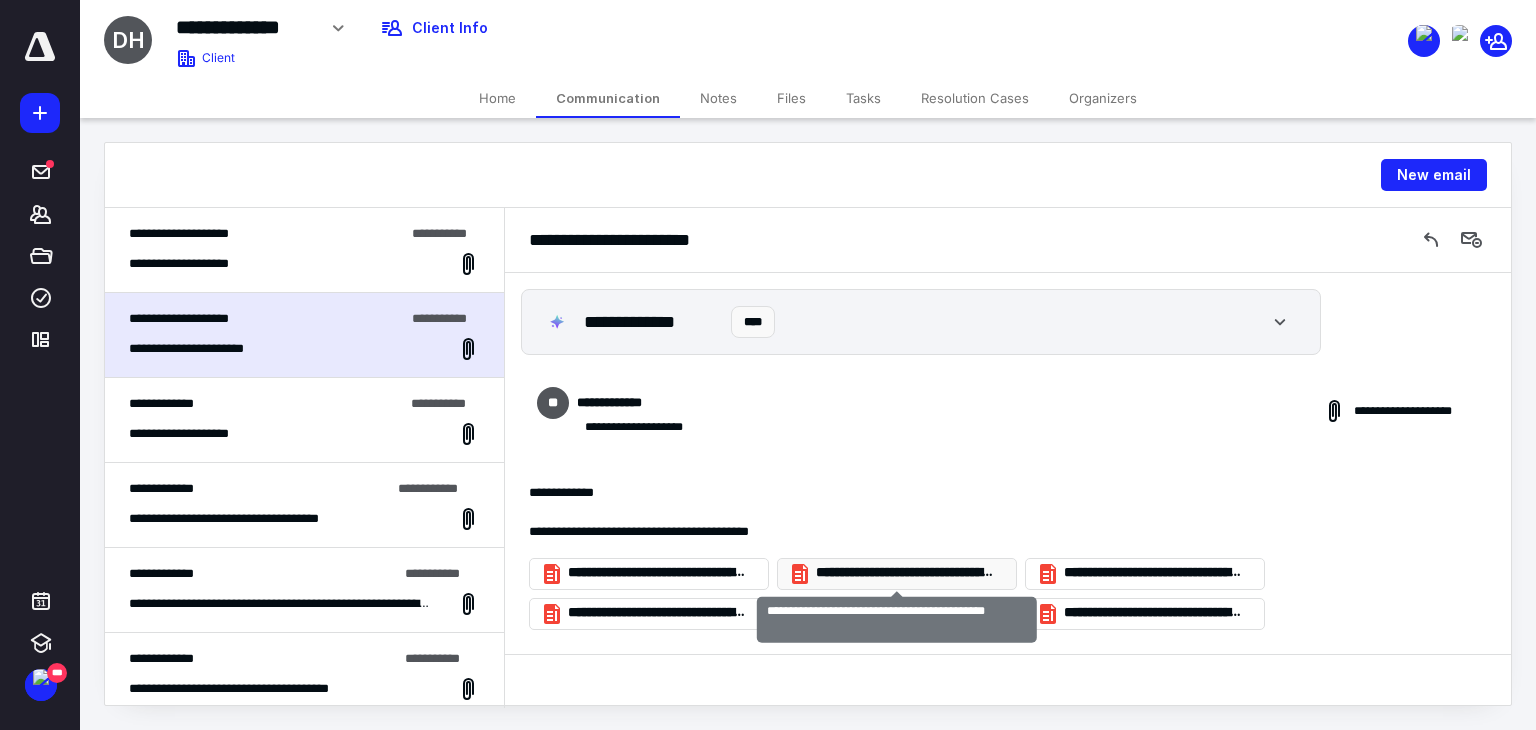 click on "**********" at bounding box center (905, 573) 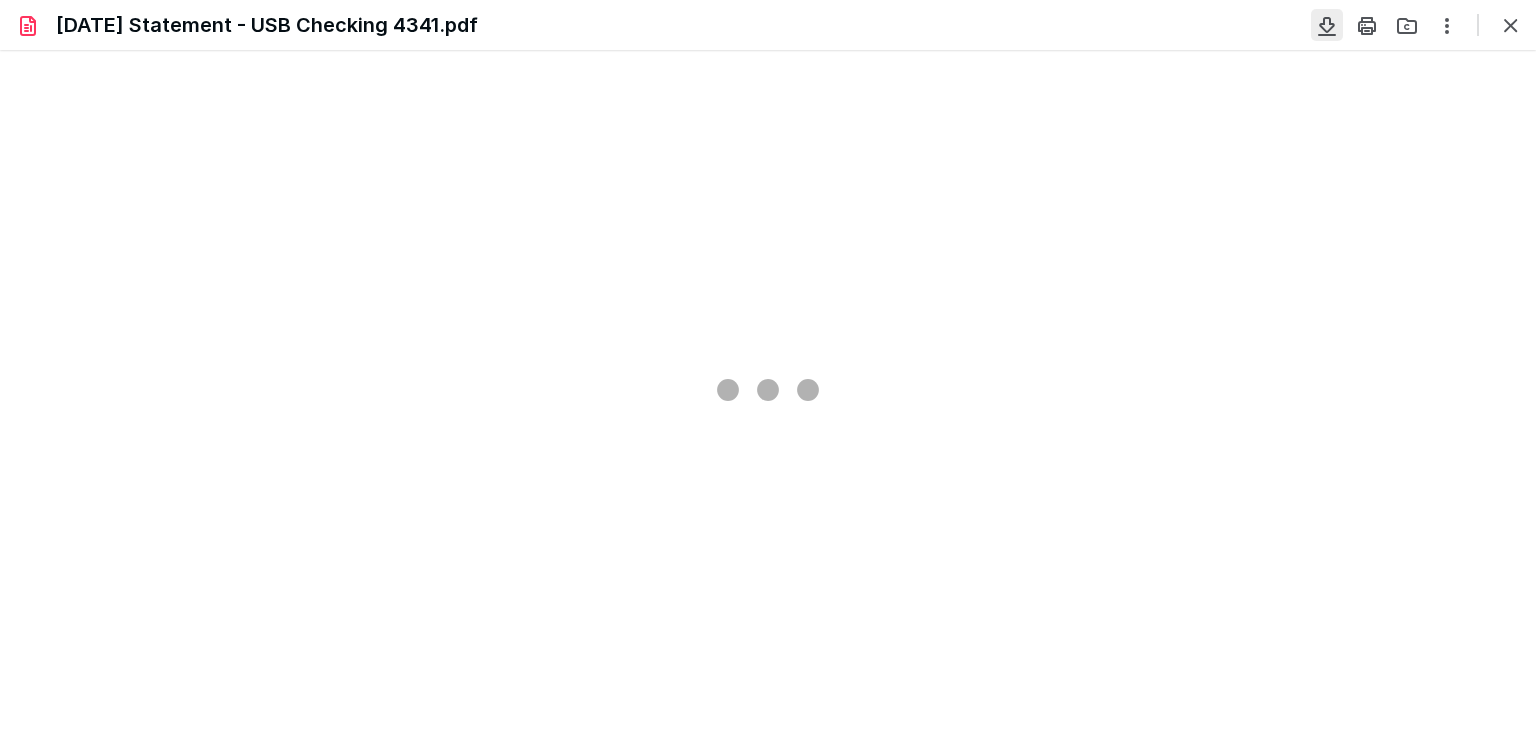 scroll, scrollTop: 0, scrollLeft: 0, axis: both 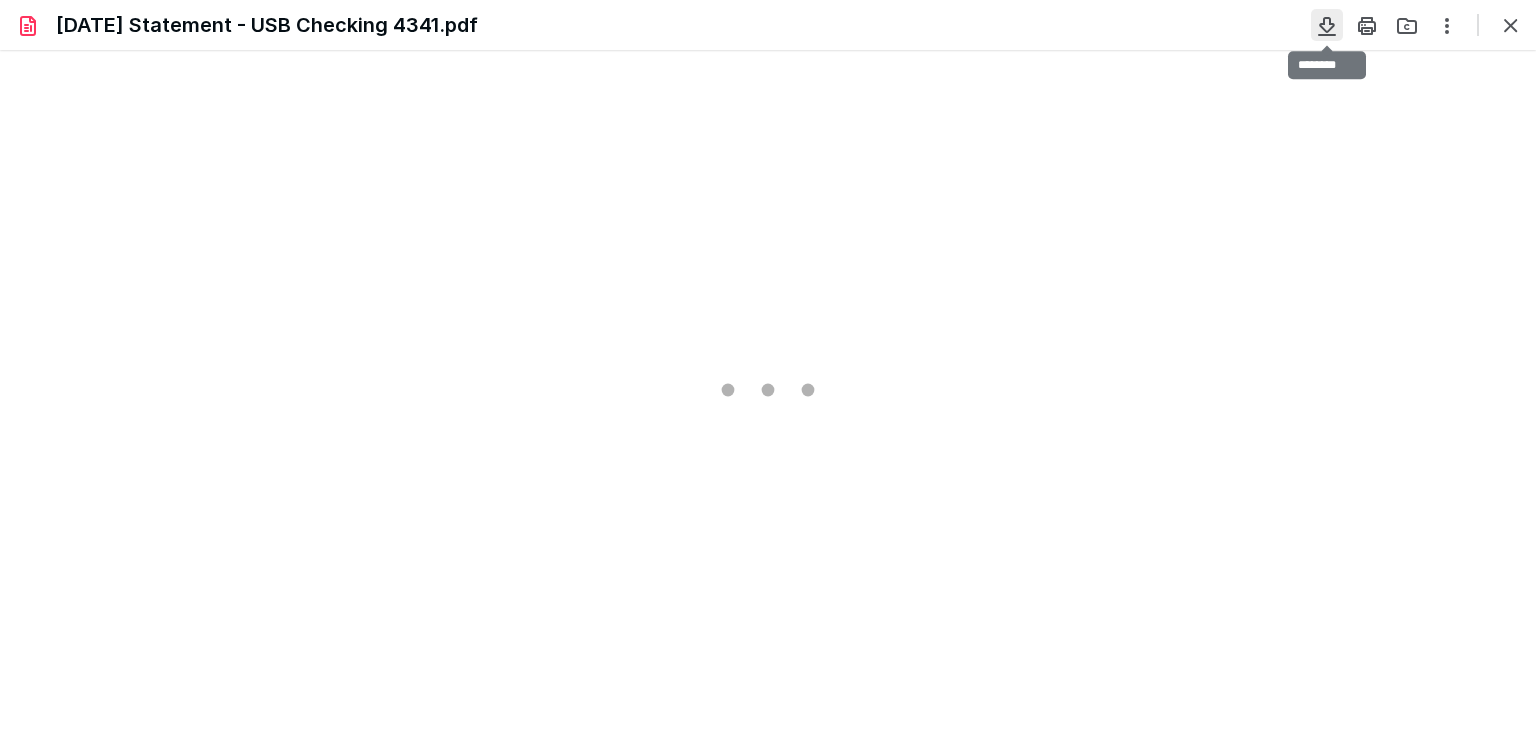 type on "81" 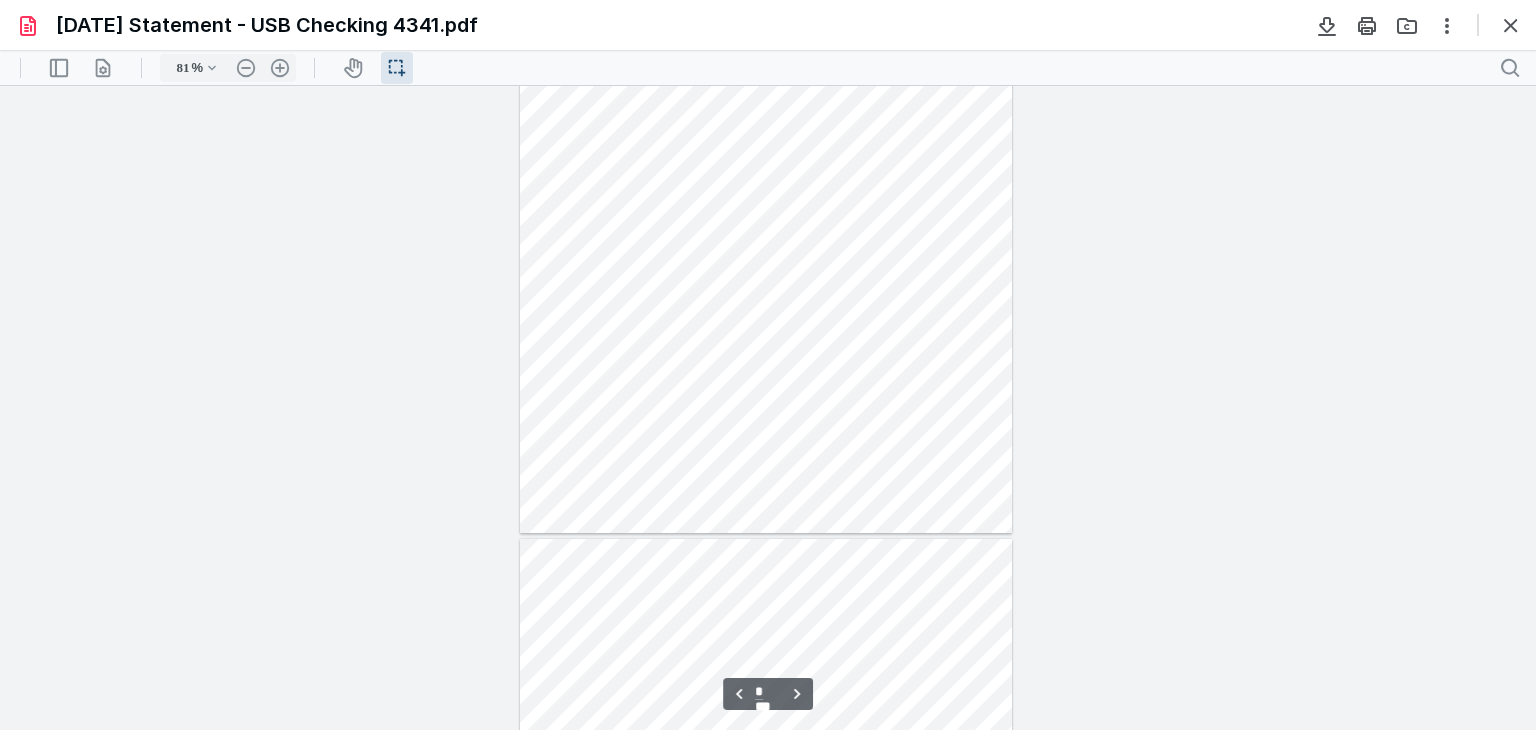 scroll, scrollTop: 256, scrollLeft: 0, axis: vertical 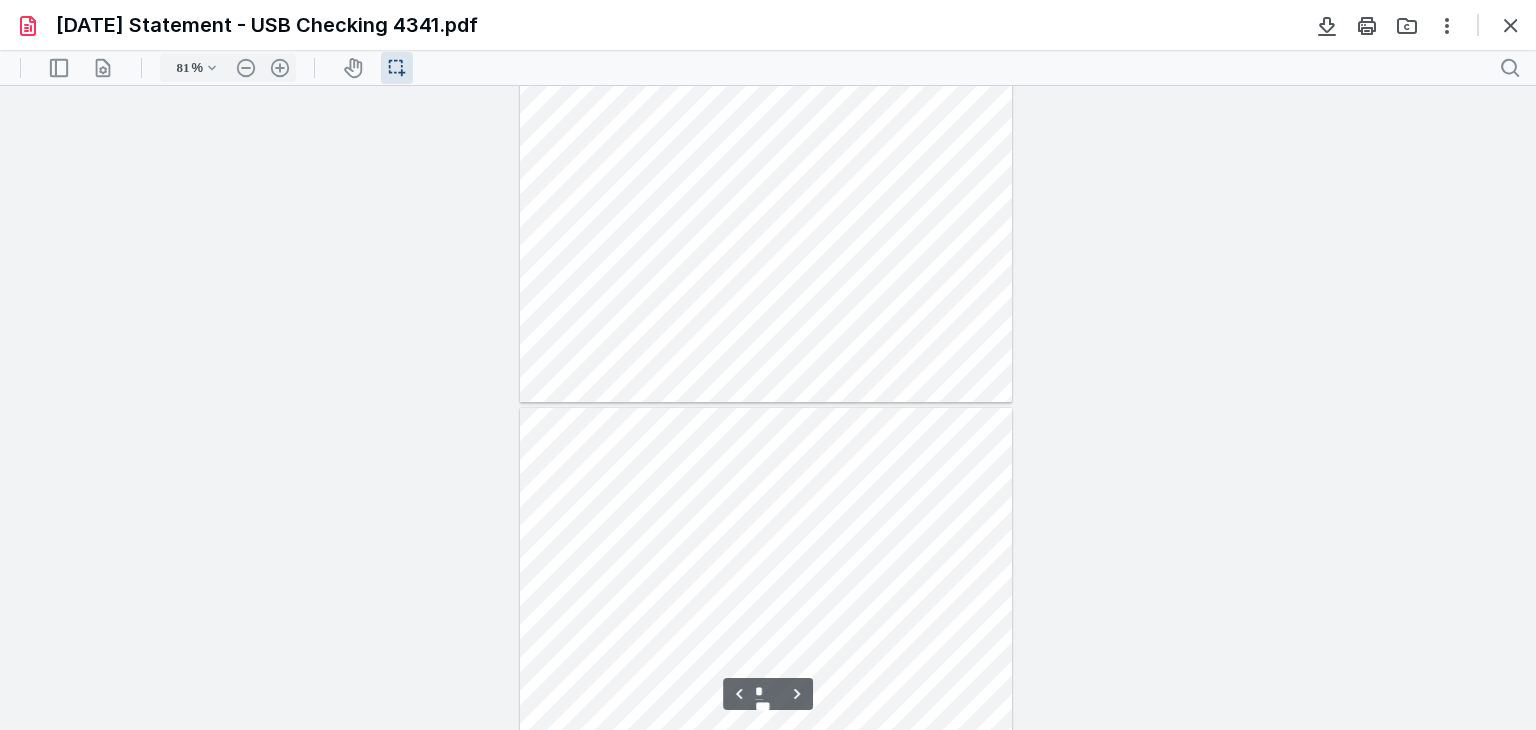 type on "*" 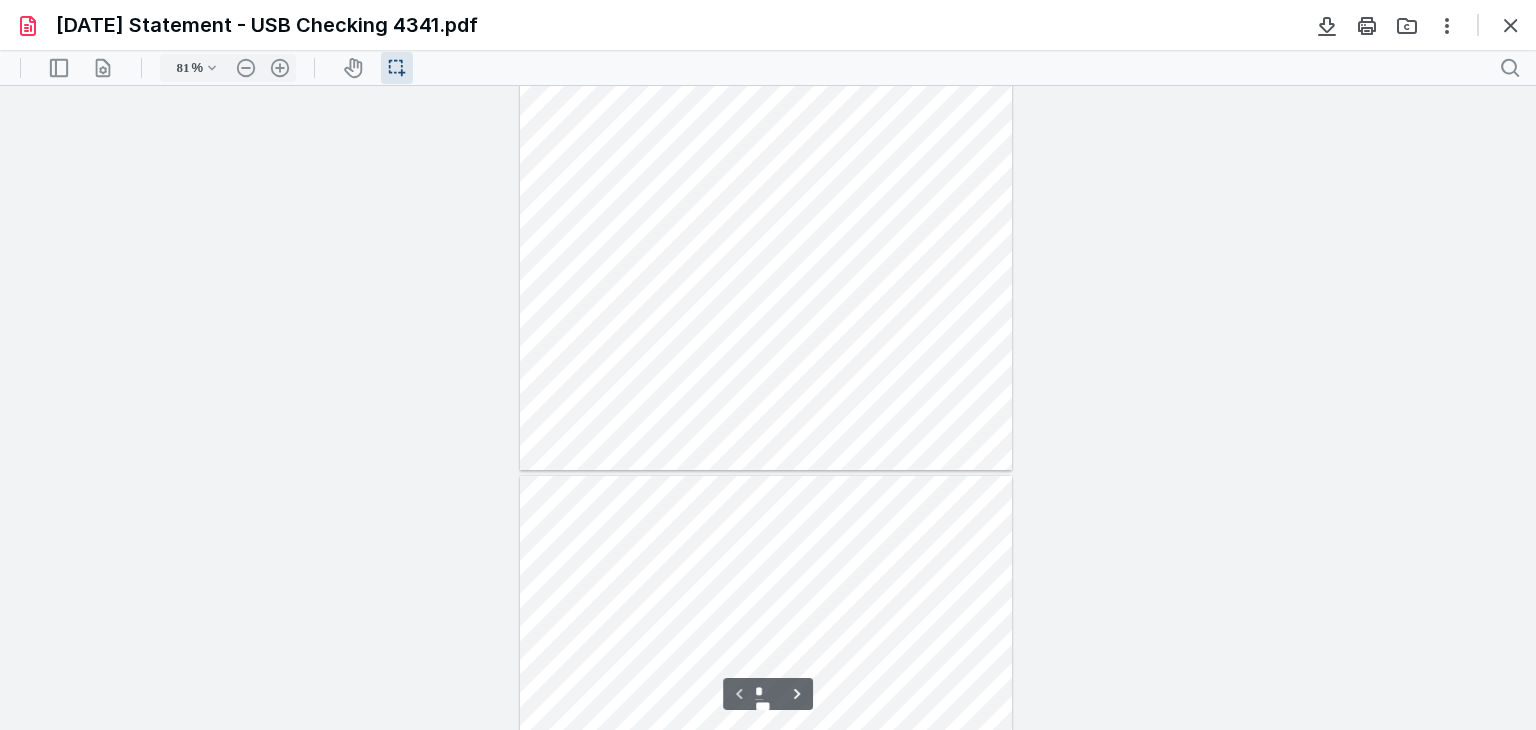 scroll, scrollTop: 0, scrollLeft: 0, axis: both 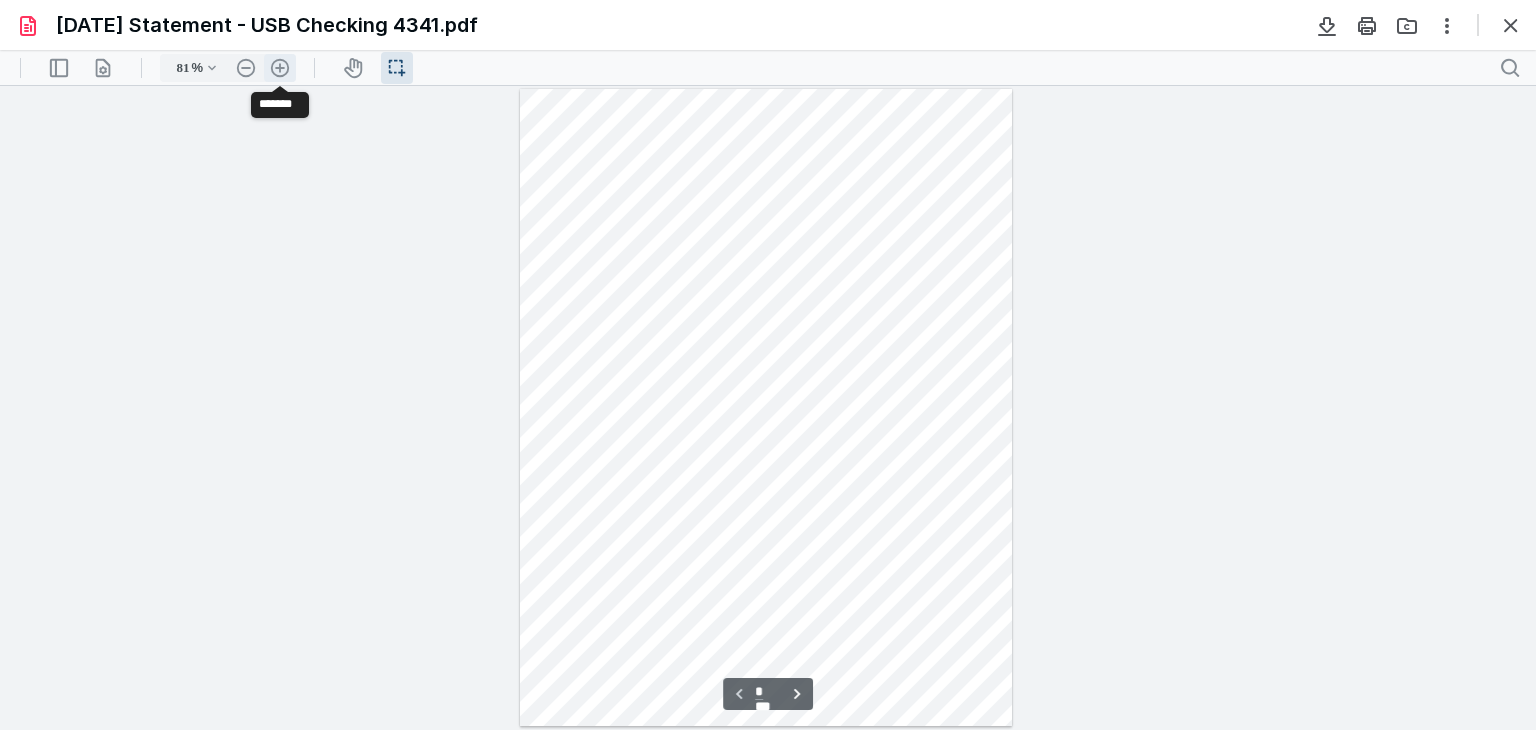 click on ".cls-1{fill:#abb0c4;} icon - header - zoom - in - line" at bounding box center (280, 68) 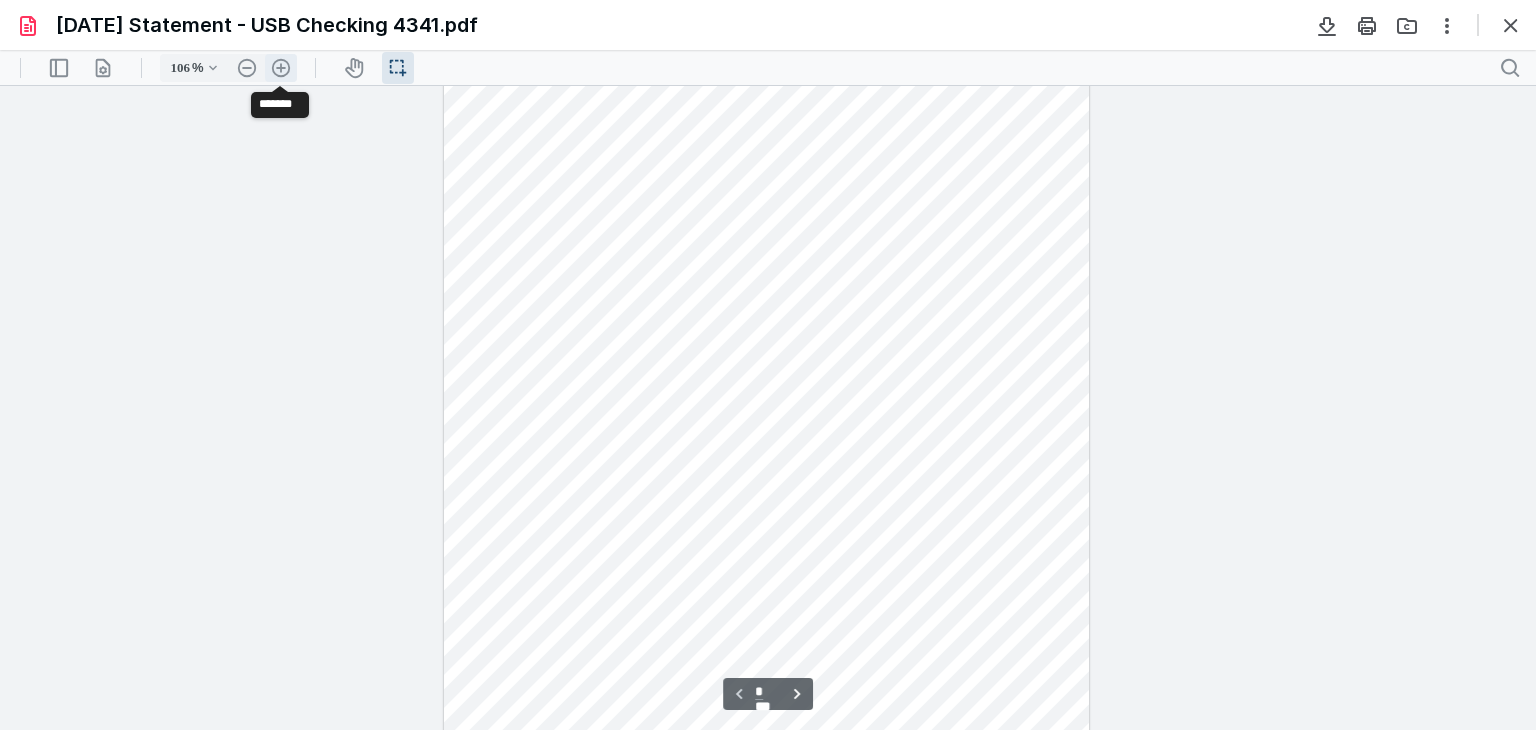 click on ".cls-1{fill:#abb0c4;} icon - header - zoom - in - line" at bounding box center (281, 68) 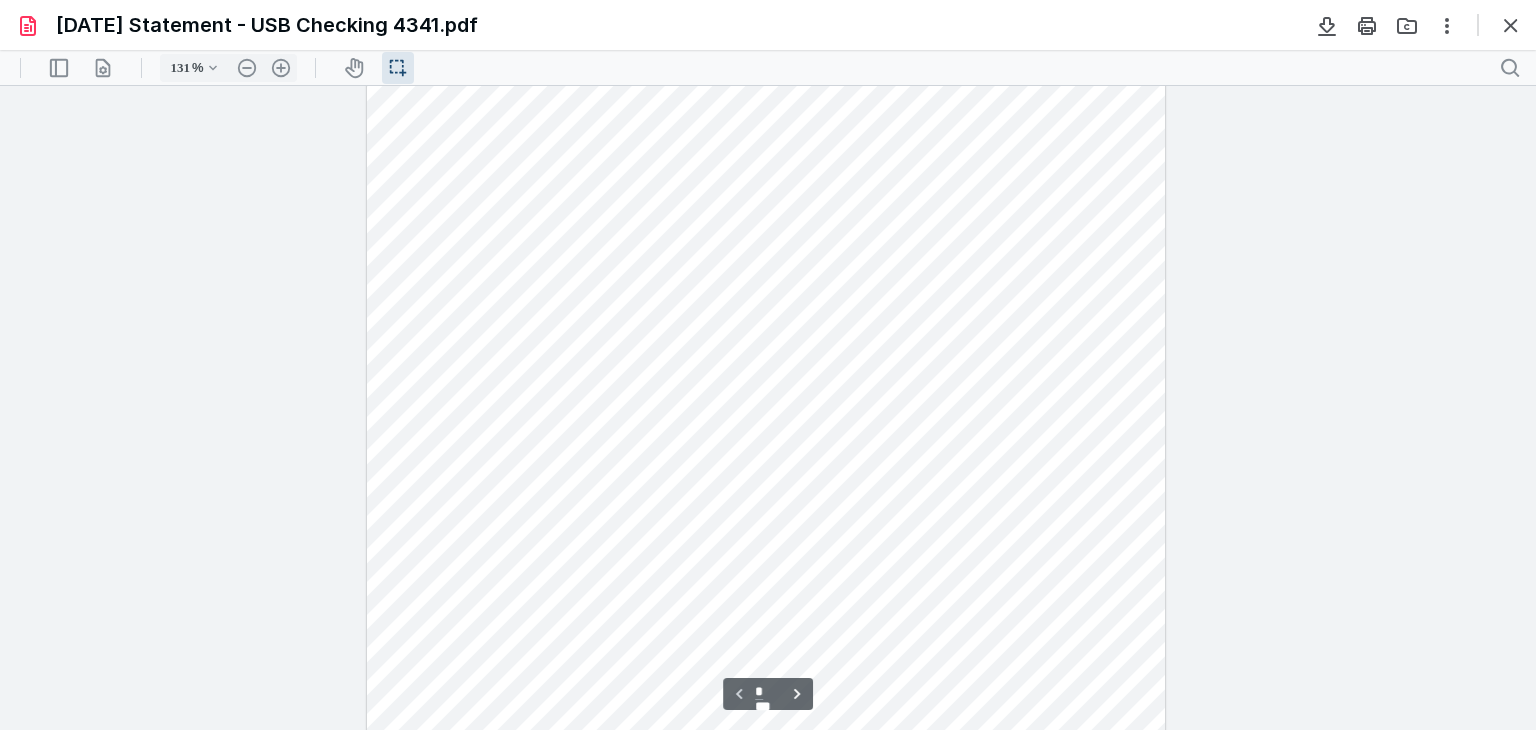 scroll, scrollTop: 0, scrollLeft: 0, axis: both 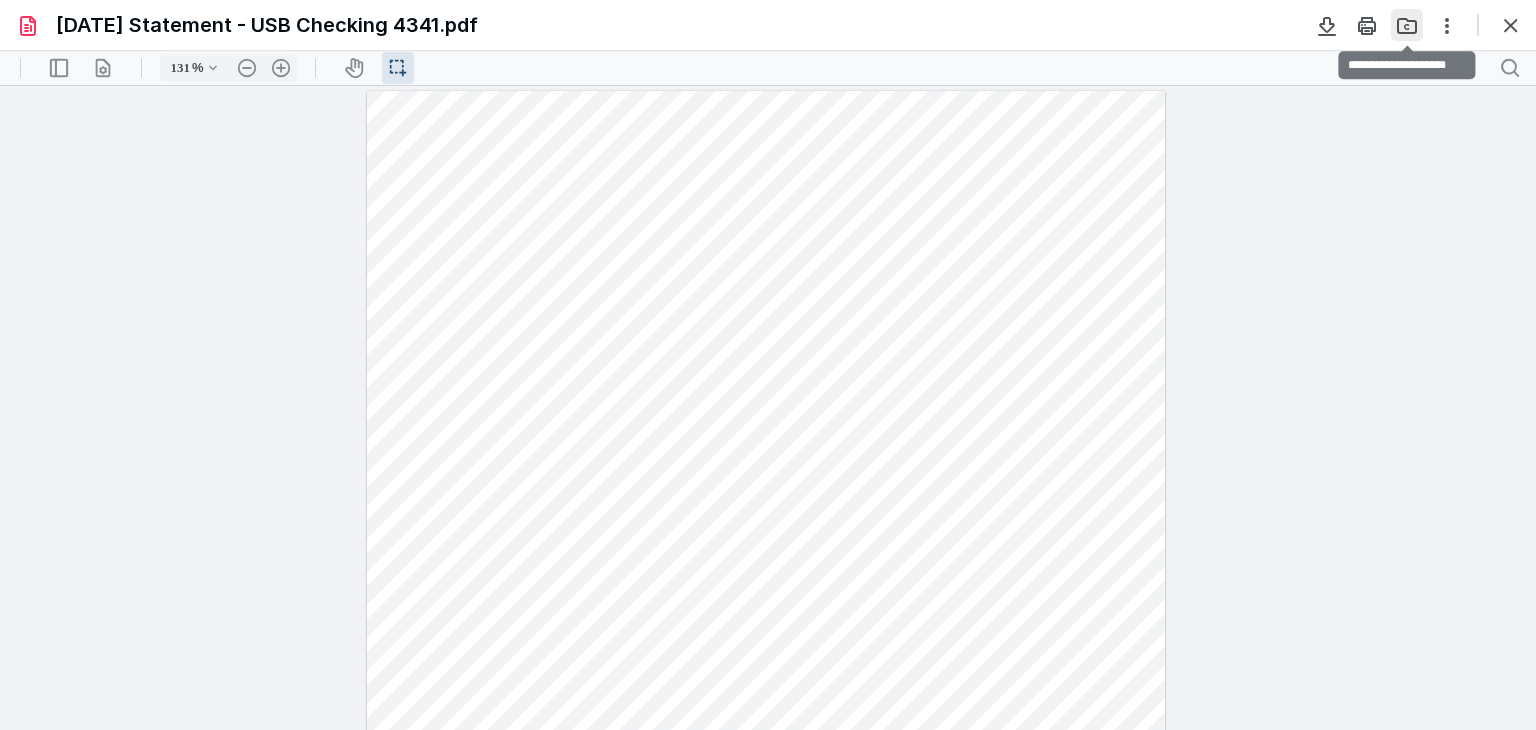 click at bounding box center (1407, 25) 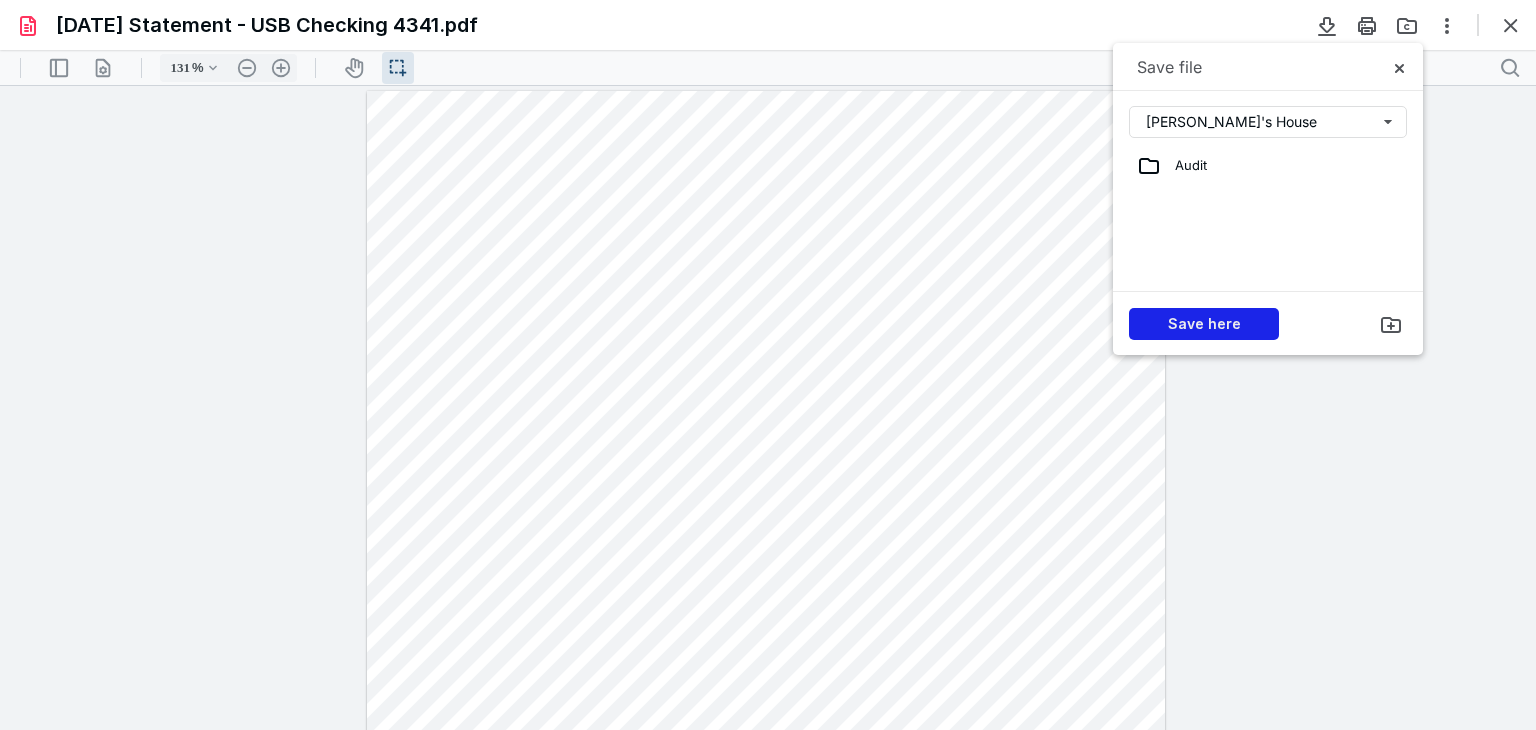 click on "Save here" at bounding box center (1204, 324) 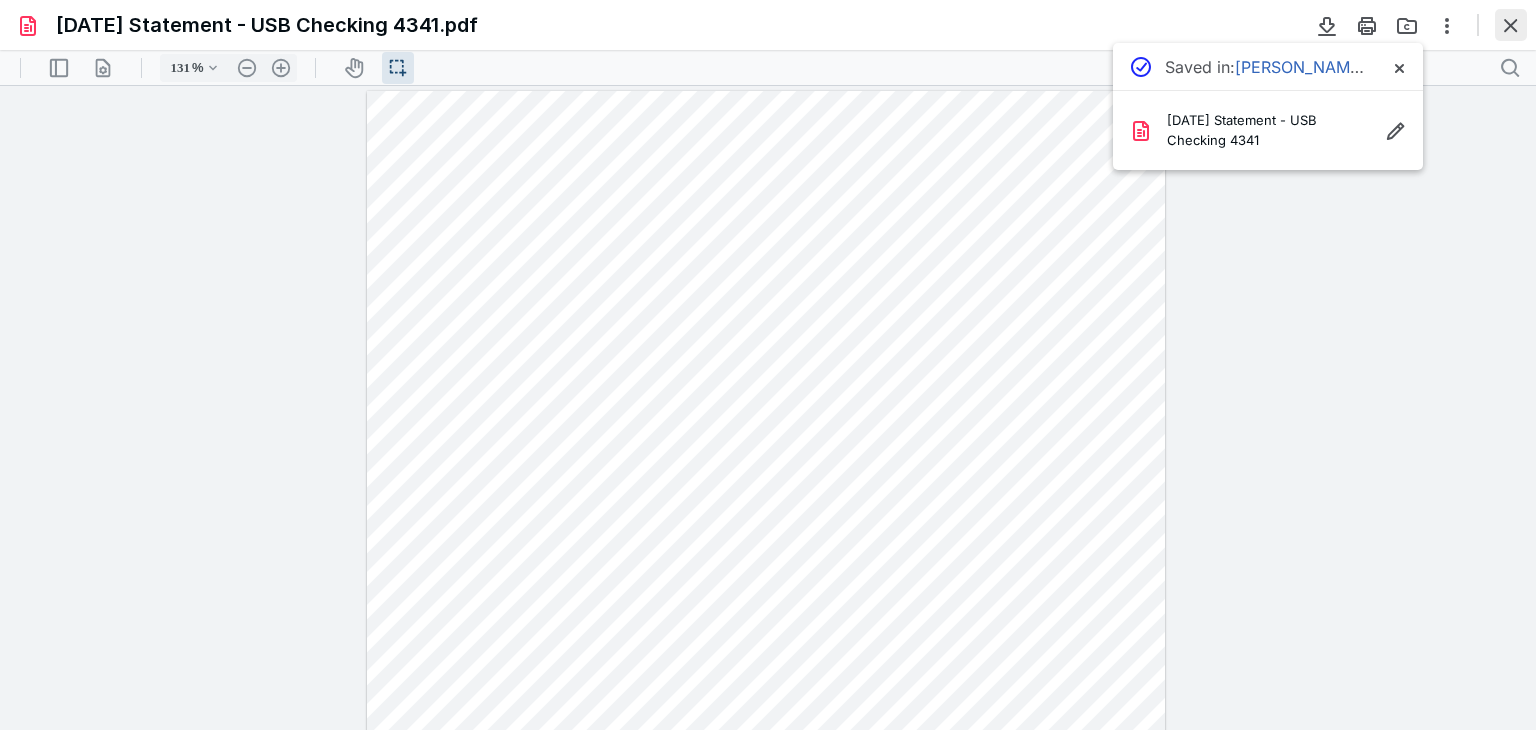 click at bounding box center (1511, 25) 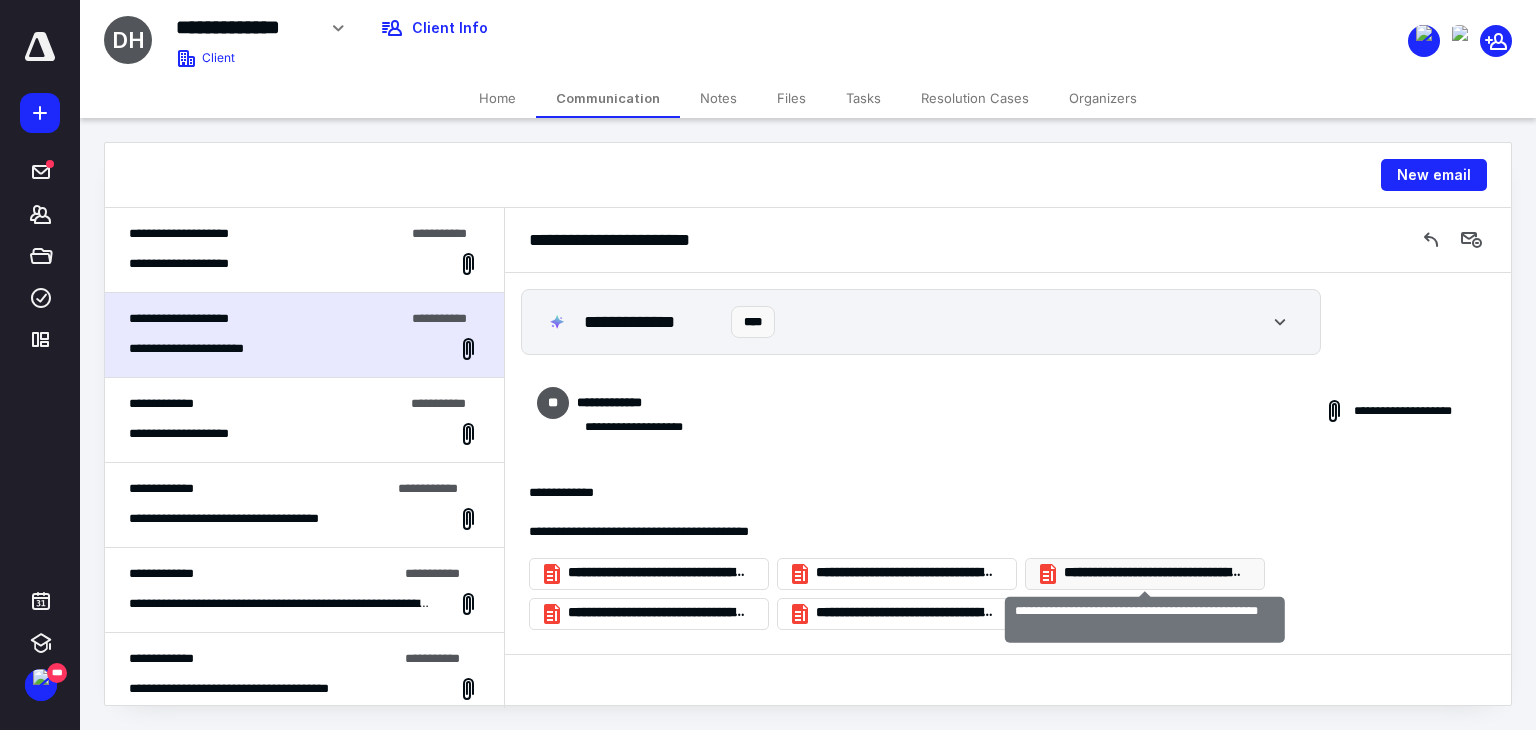 click on "**********" at bounding box center [1153, 573] 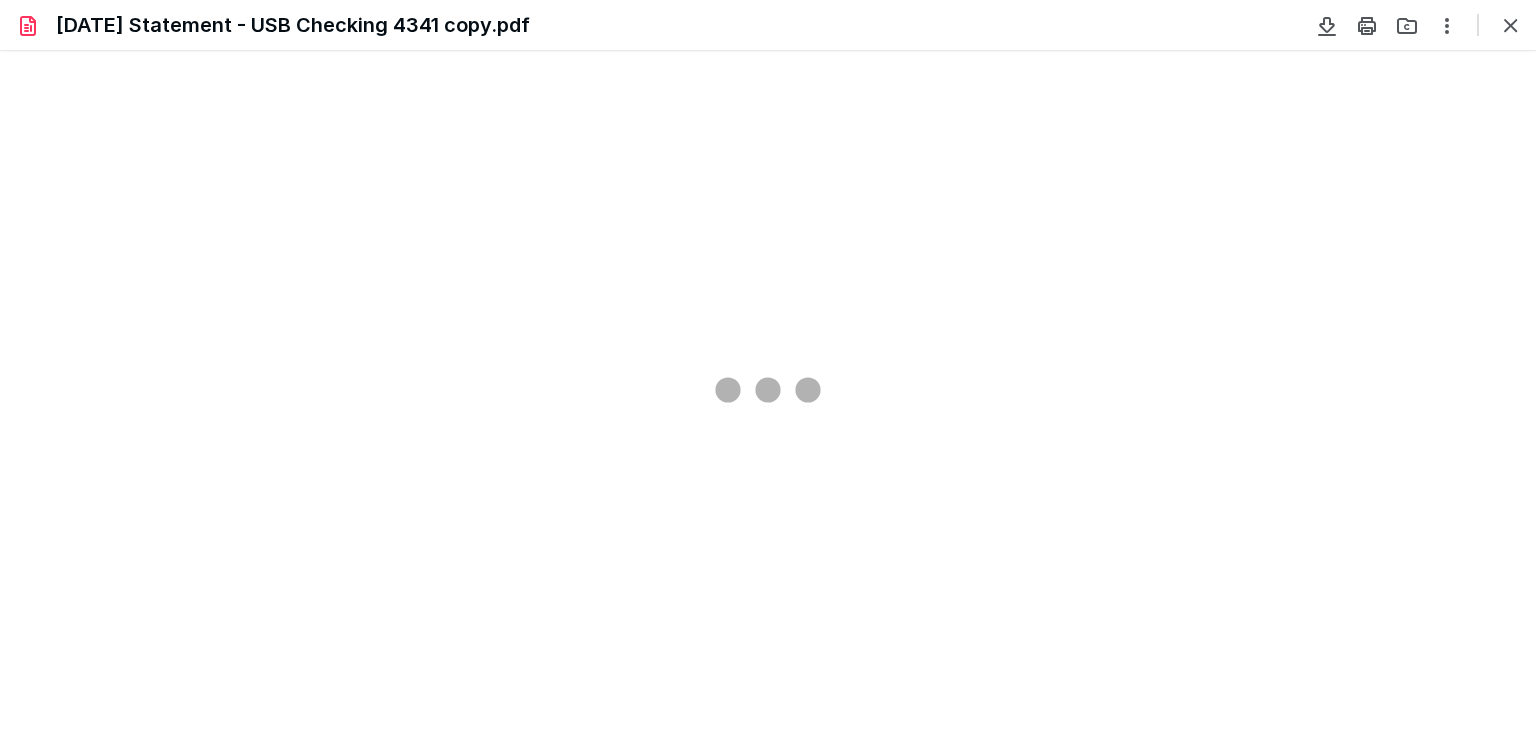 scroll, scrollTop: 0, scrollLeft: 0, axis: both 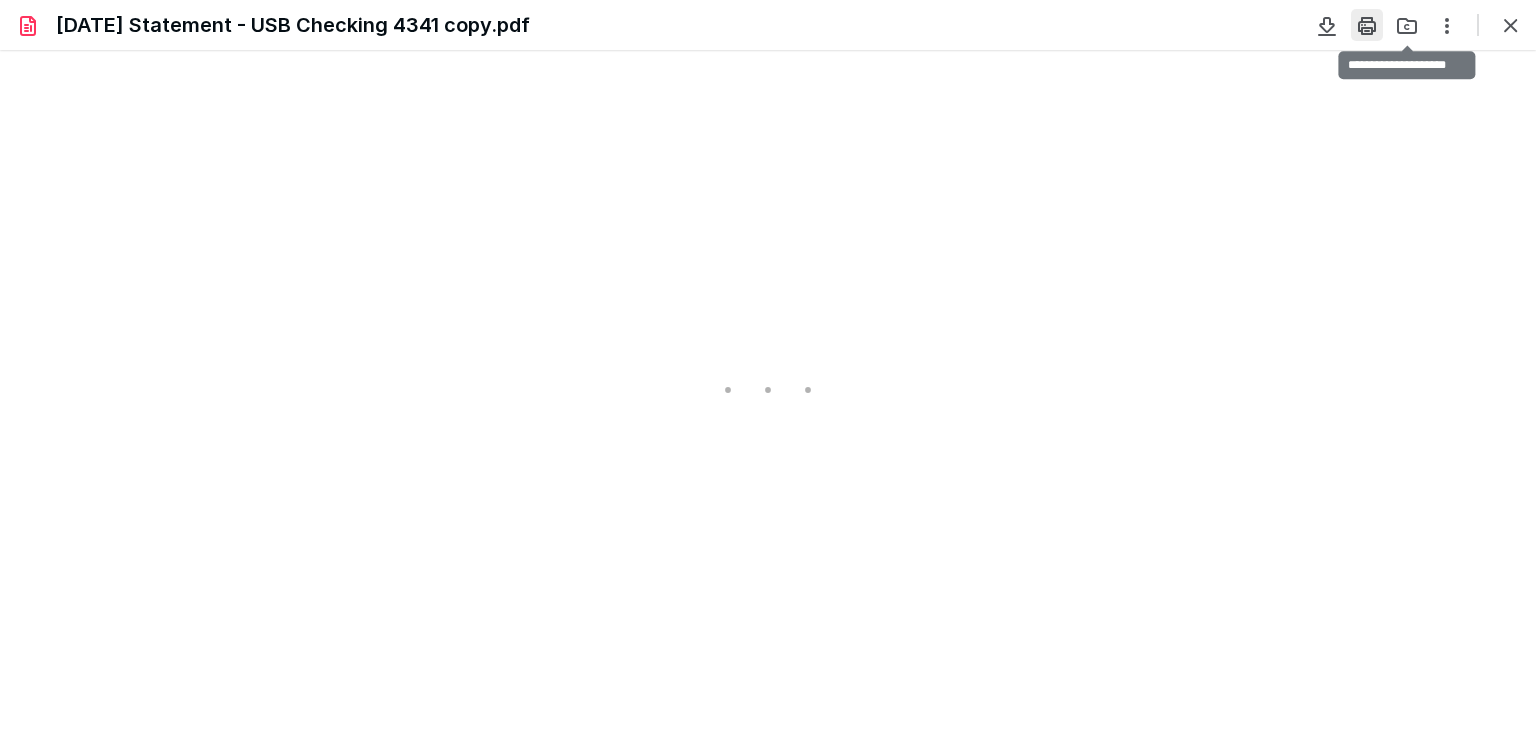 type on "81" 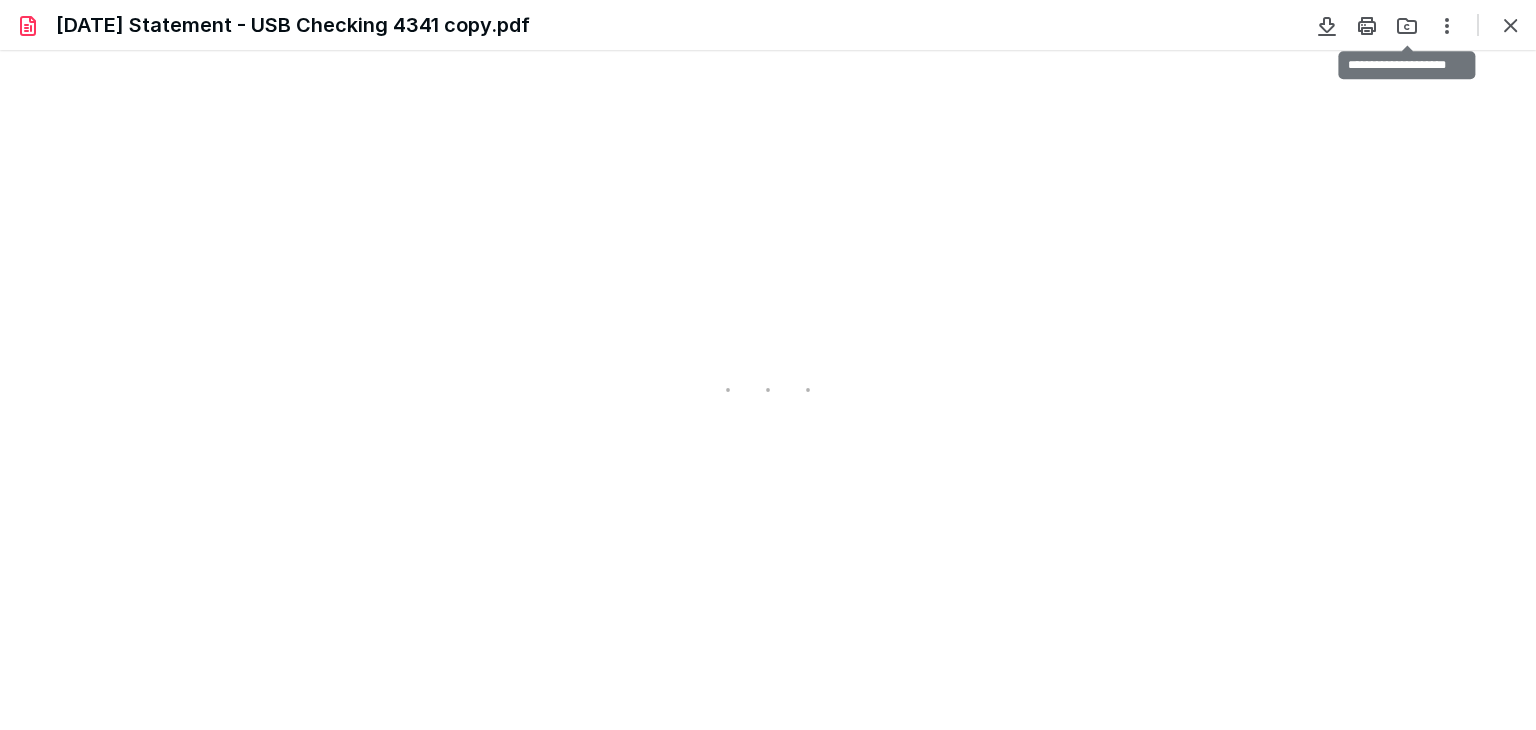 scroll, scrollTop: 39, scrollLeft: 0, axis: vertical 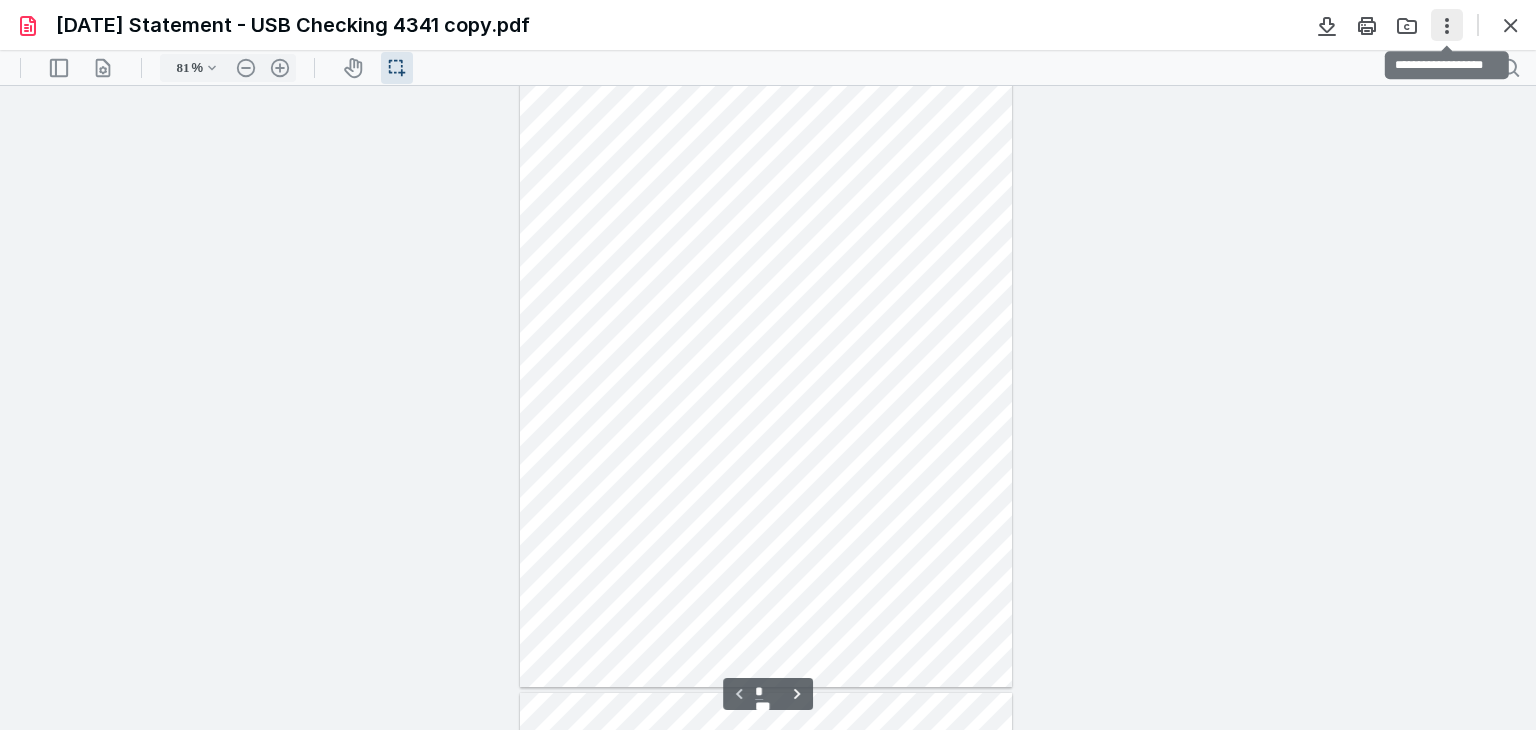 click at bounding box center [1447, 25] 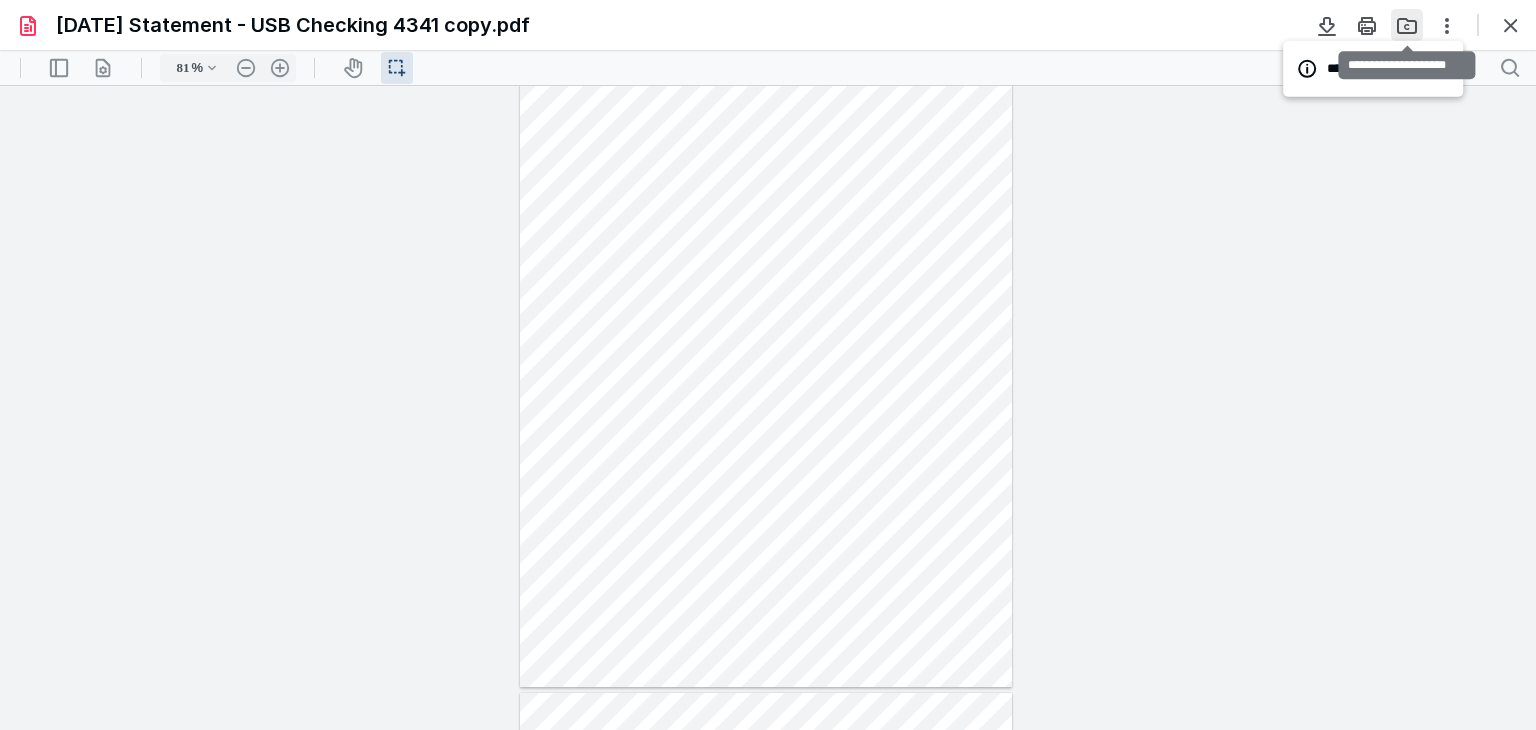 click at bounding box center (1407, 25) 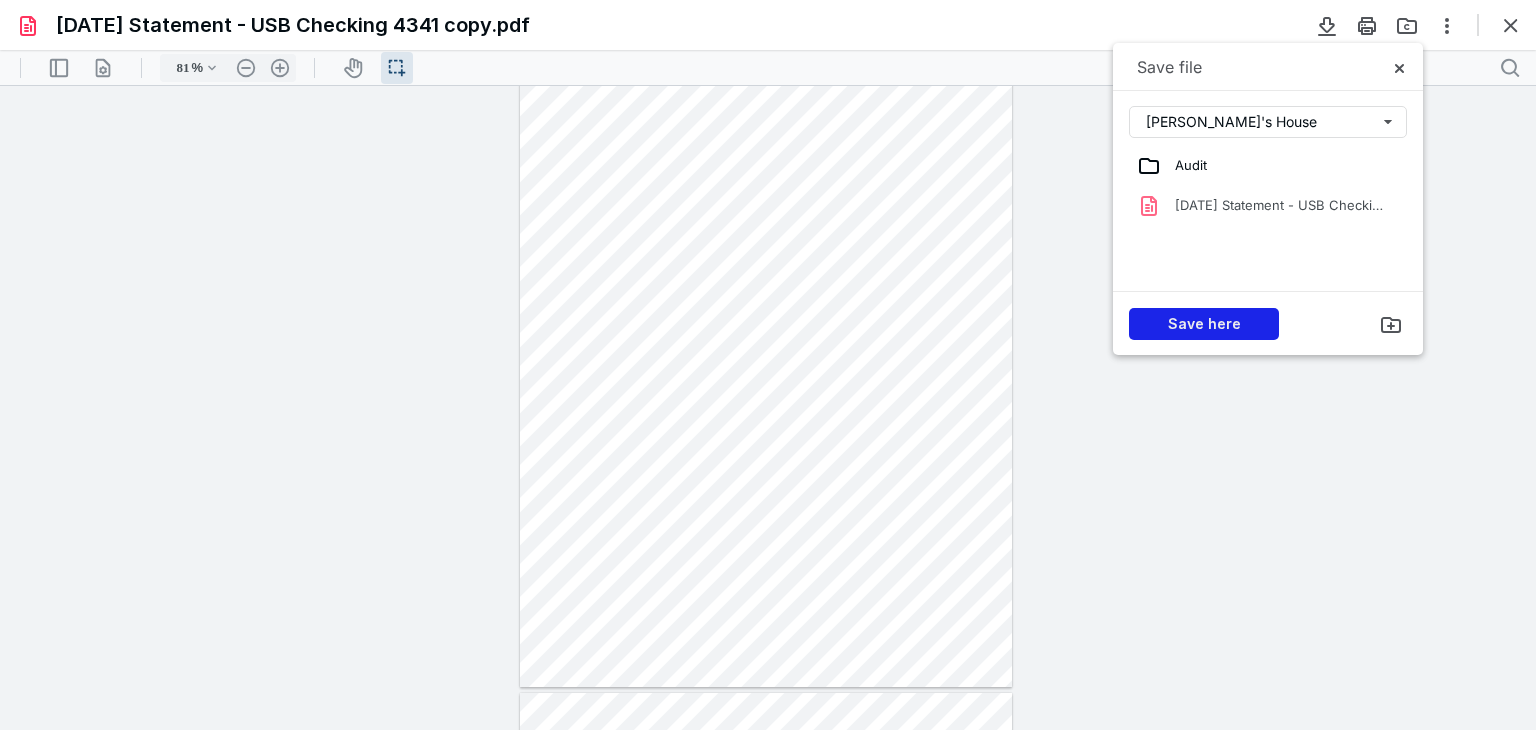 click on "Save here" at bounding box center (1204, 324) 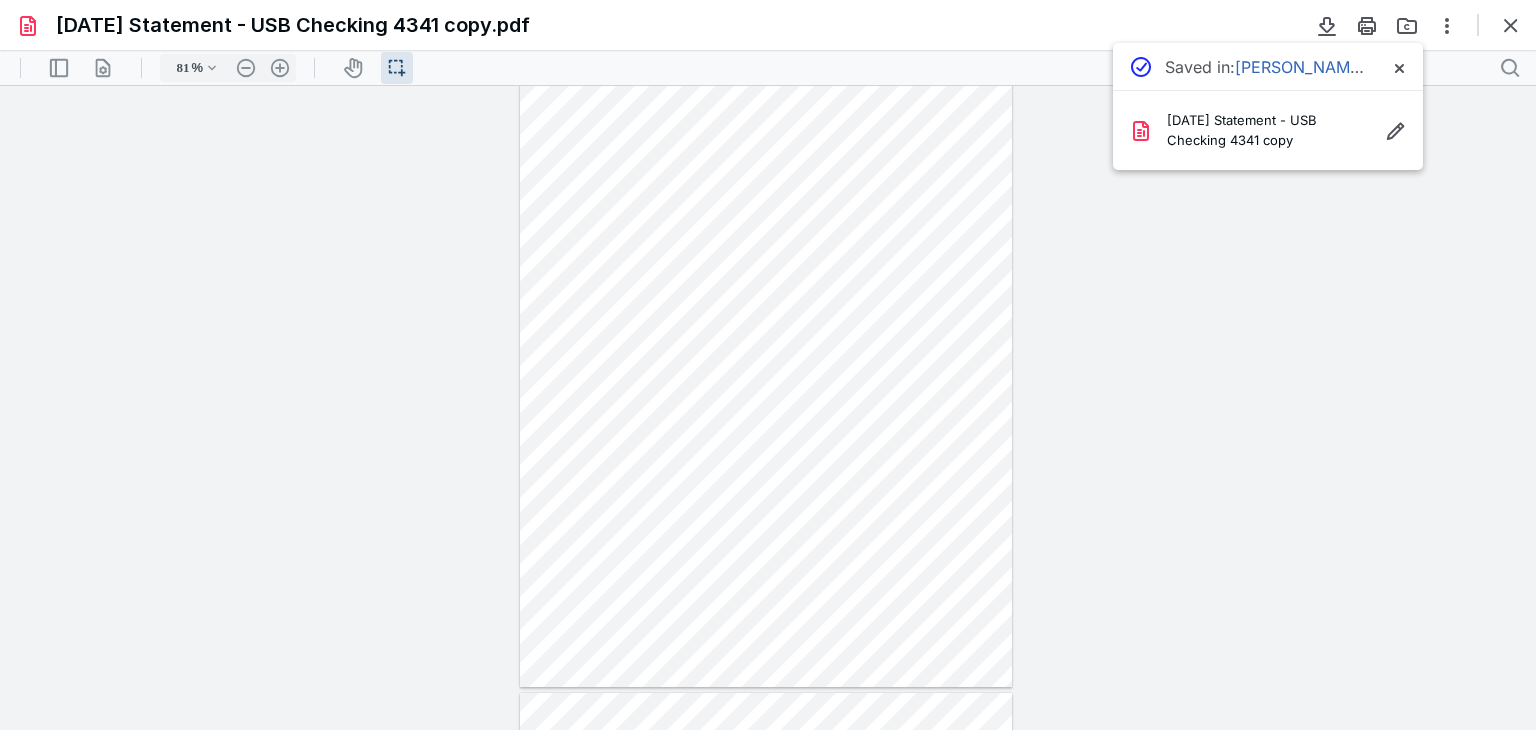 scroll, scrollTop: 0, scrollLeft: 0, axis: both 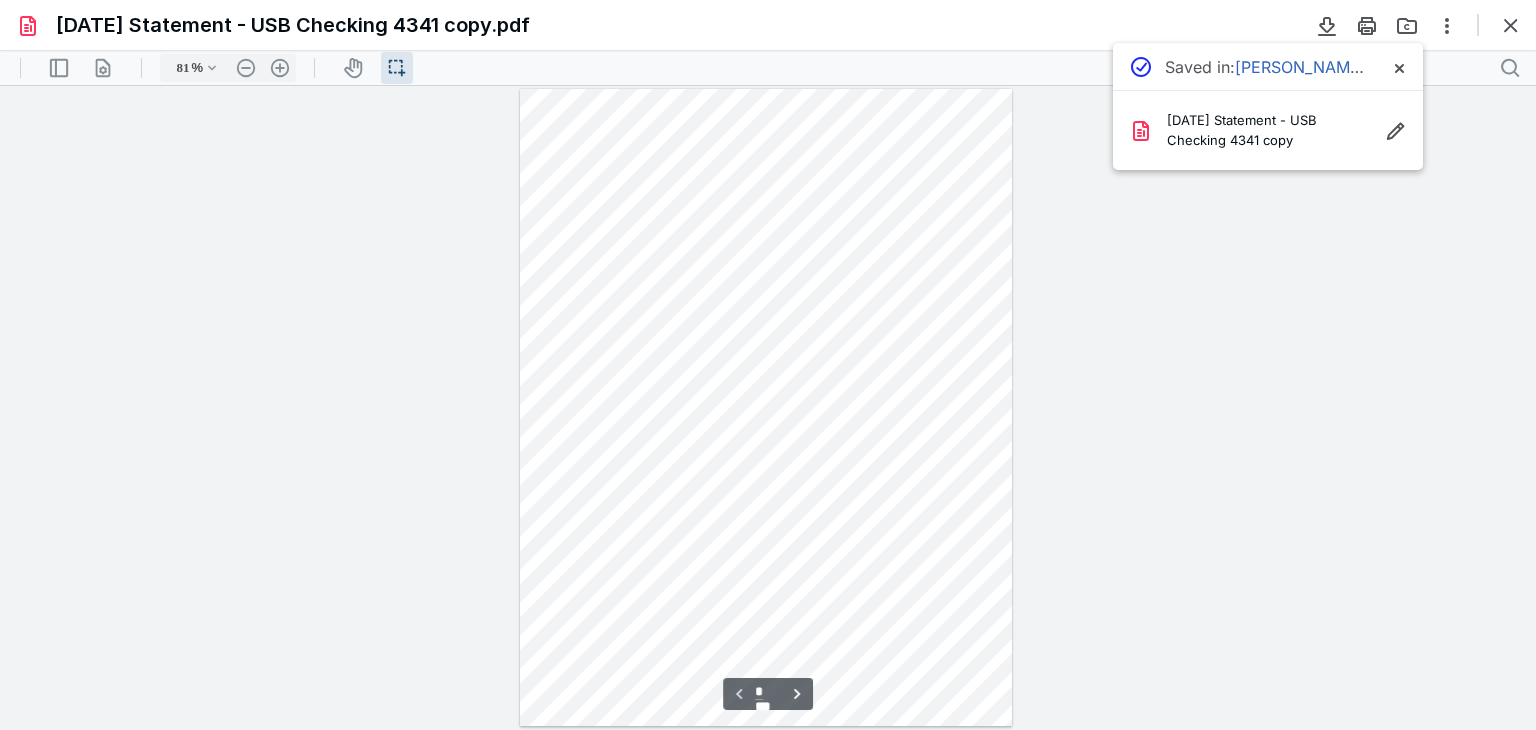 click on "2024-12-31 Statement - USB Checking 4341 copy.pdf Saved in:  Daisy's House 2024-12-31 Statement - USB Checking 4341 copy" at bounding box center (768, 25) 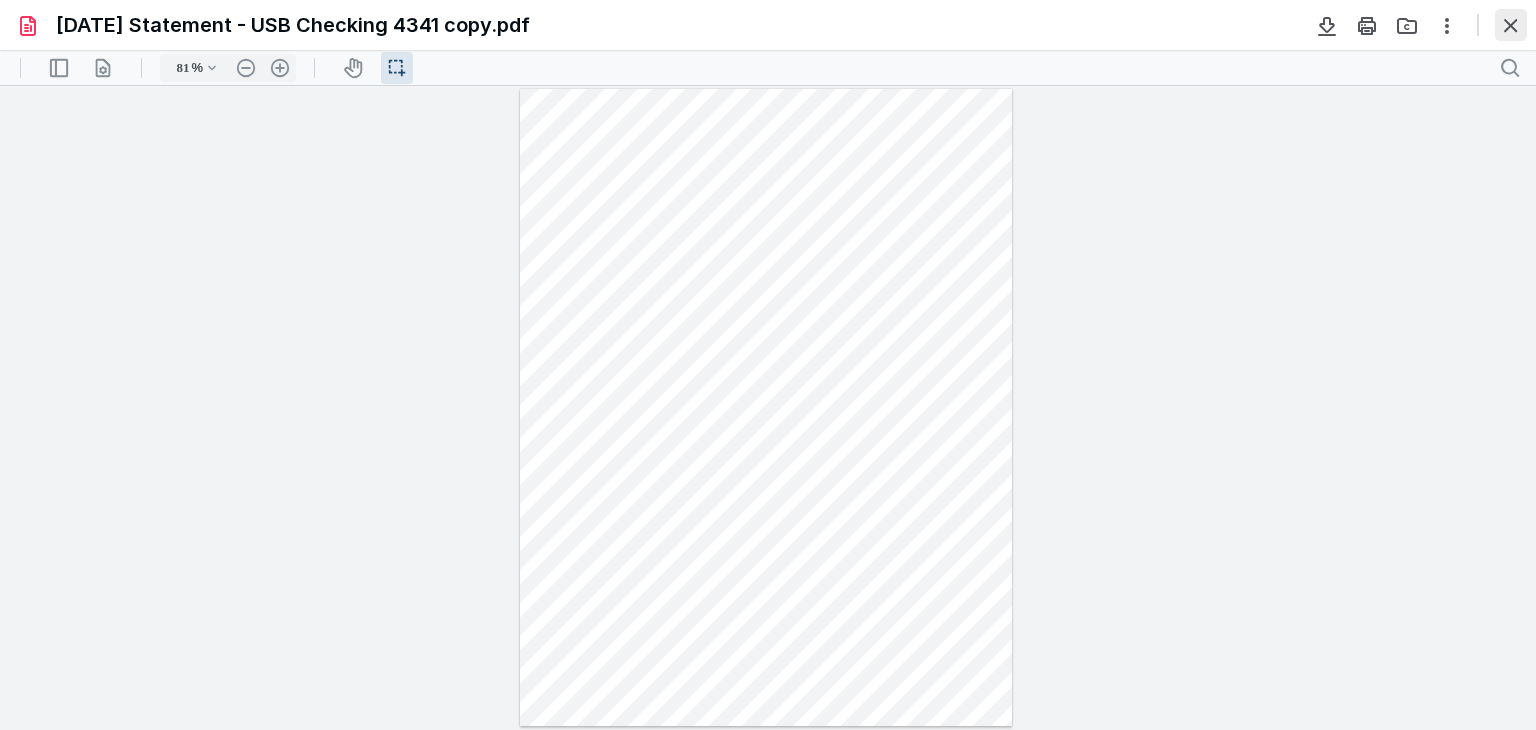 click at bounding box center [1511, 25] 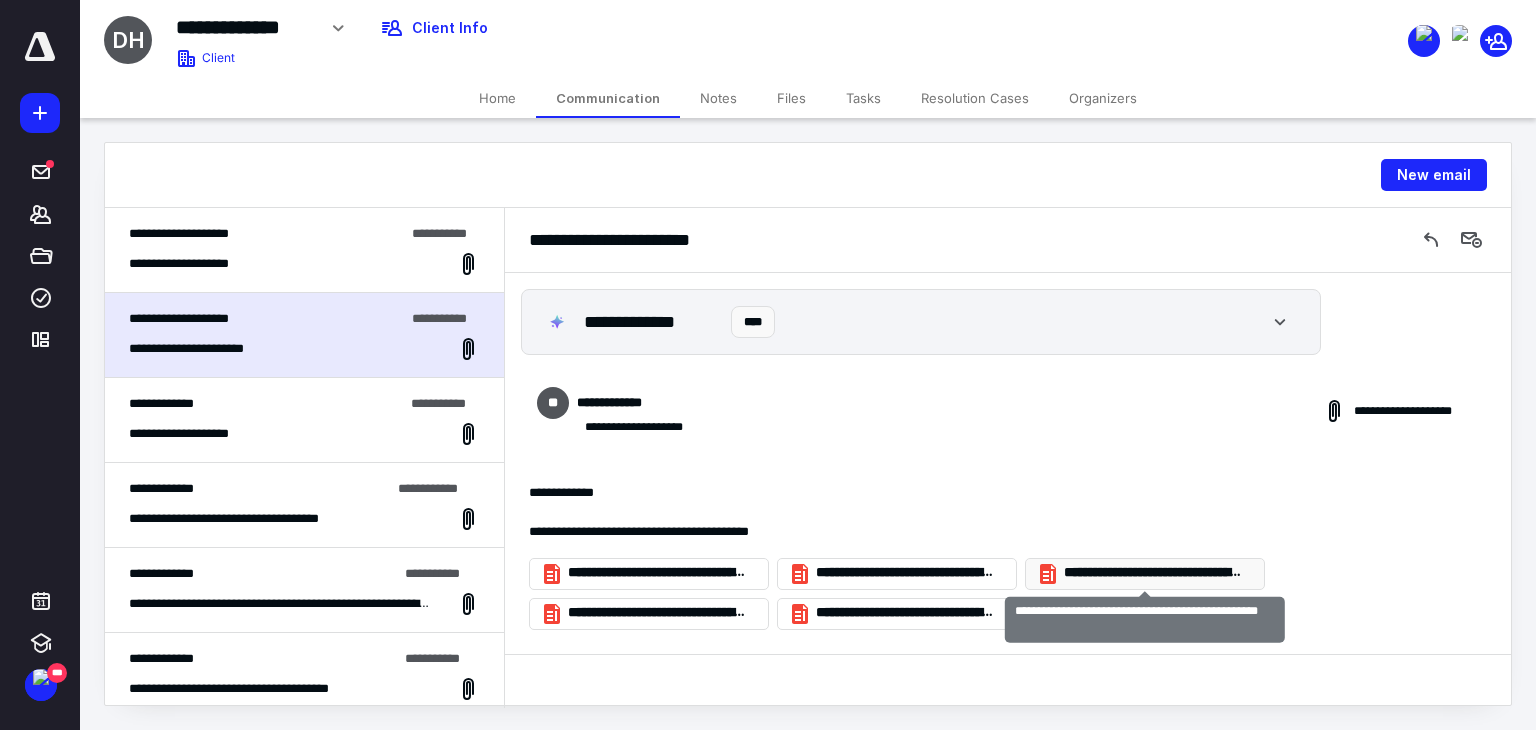 click on "**********" at bounding box center [1153, 573] 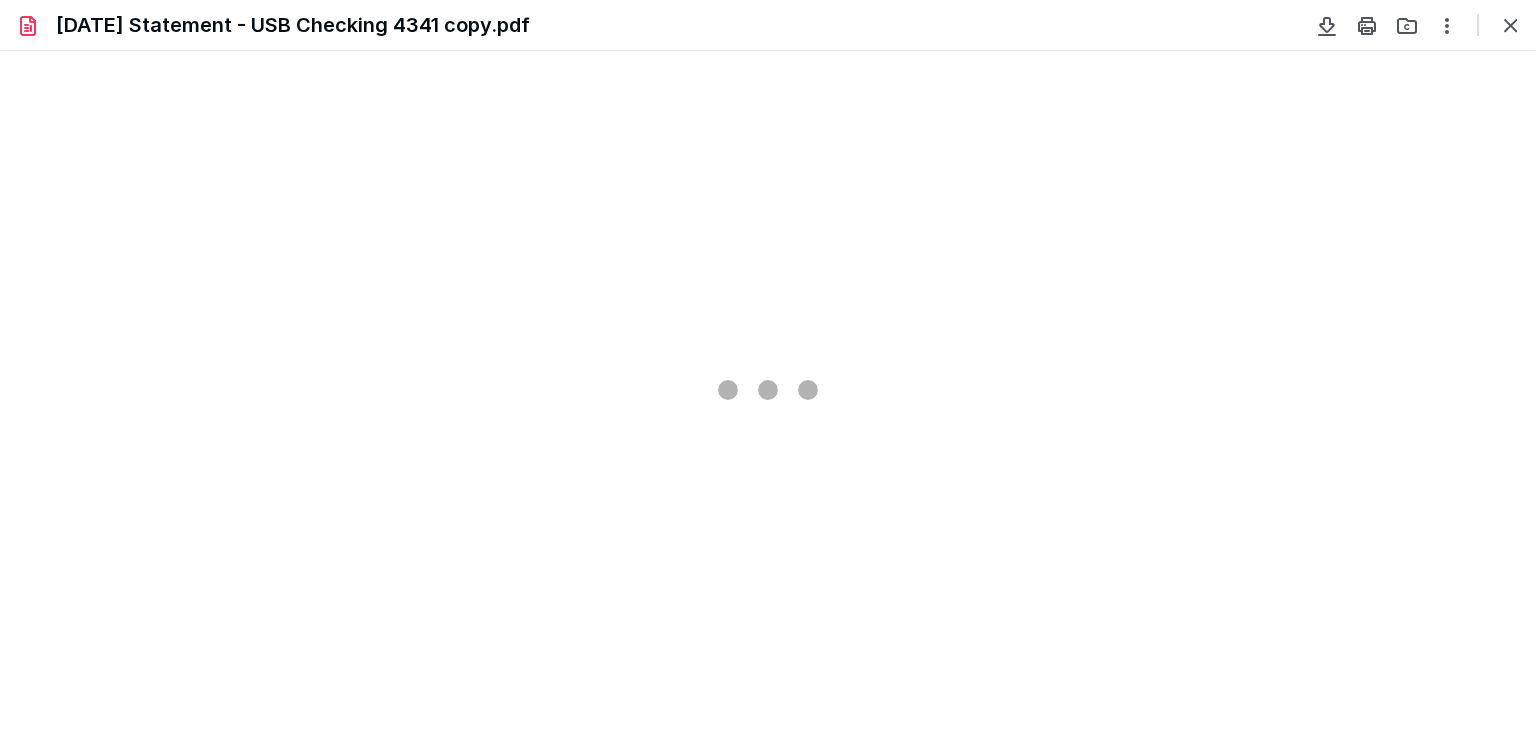 scroll, scrollTop: 0, scrollLeft: 0, axis: both 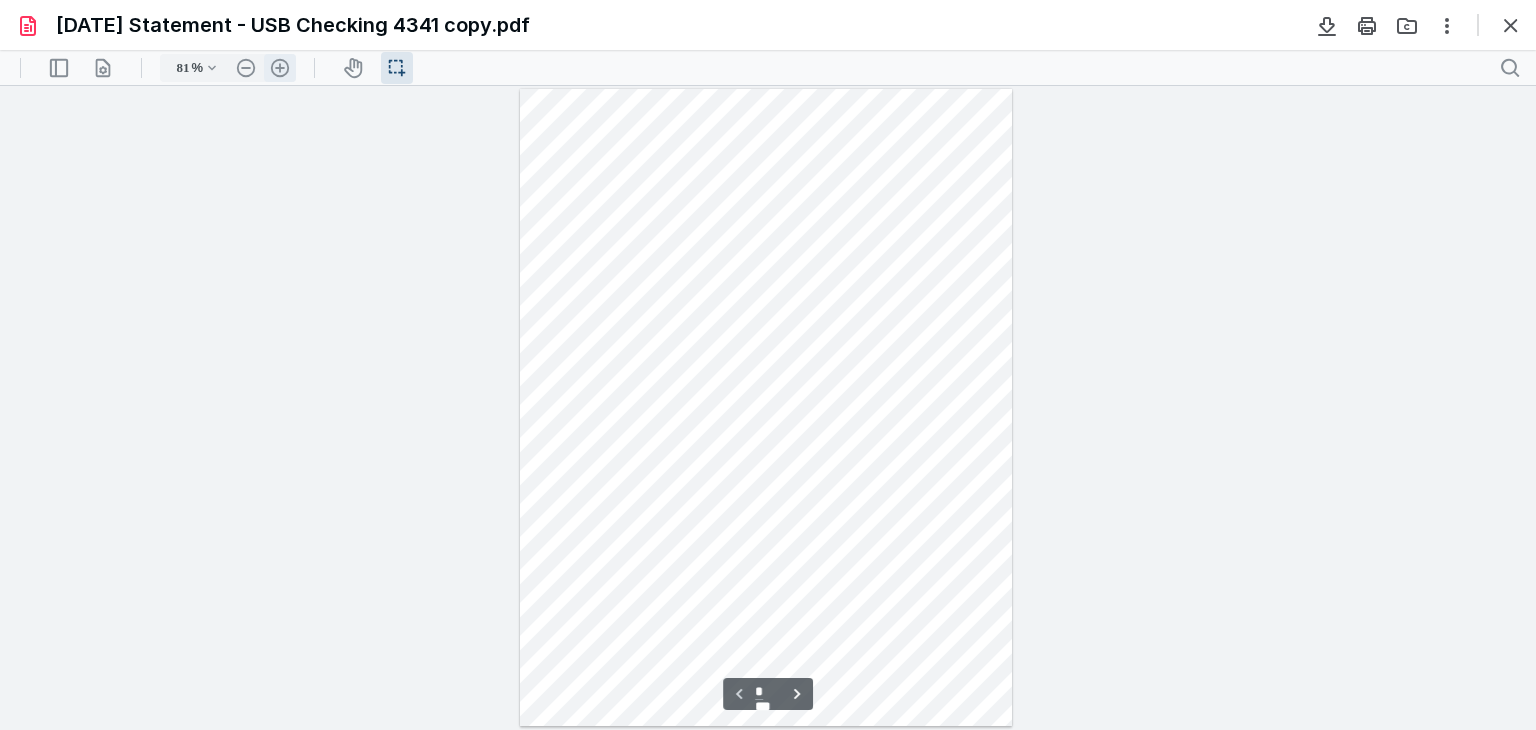 click on ".cls-1{fill:#abb0c4;} icon - header - zoom - in - line" at bounding box center (280, 68) 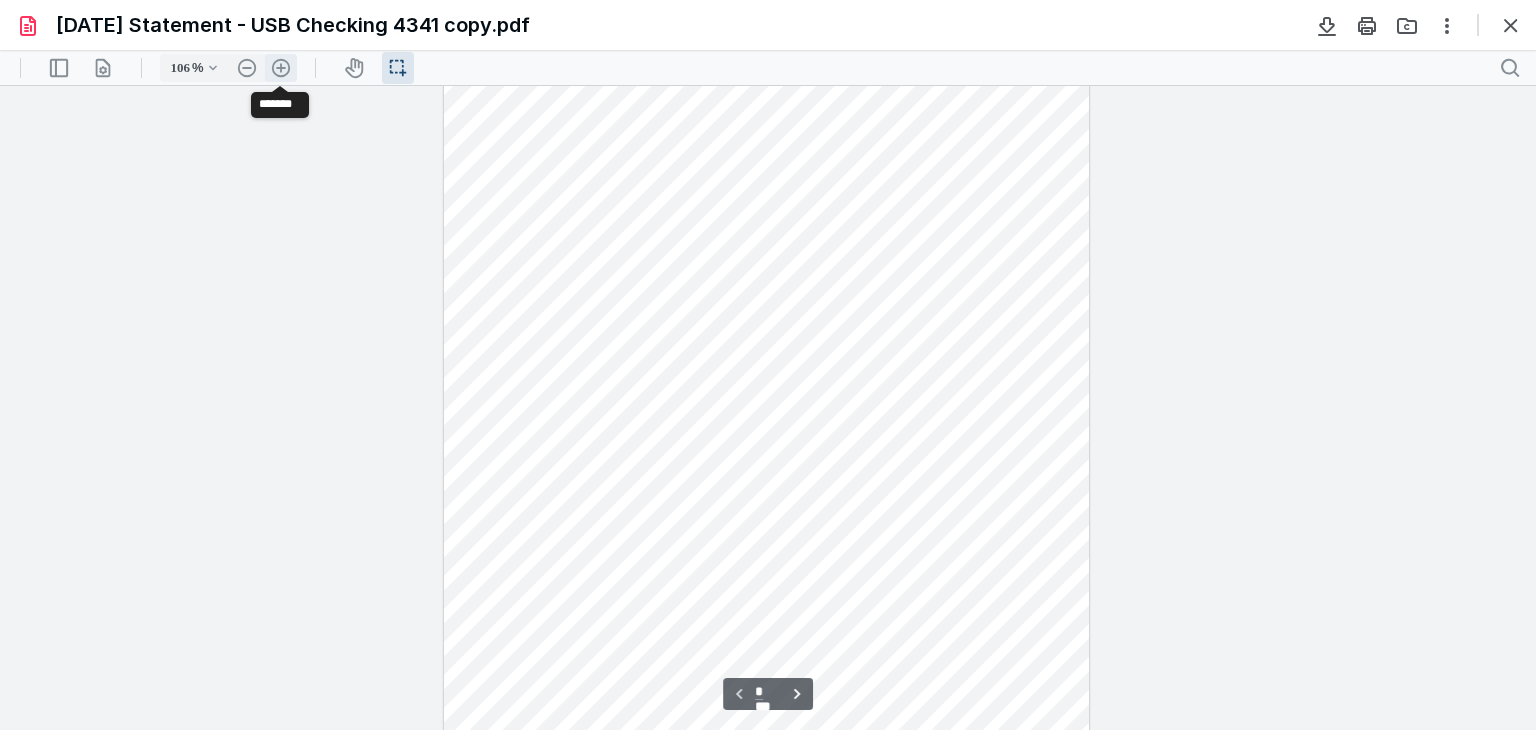 click on ".cls-1{fill:#abb0c4;} icon - header - zoom - in - line" at bounding box center [281, 68] 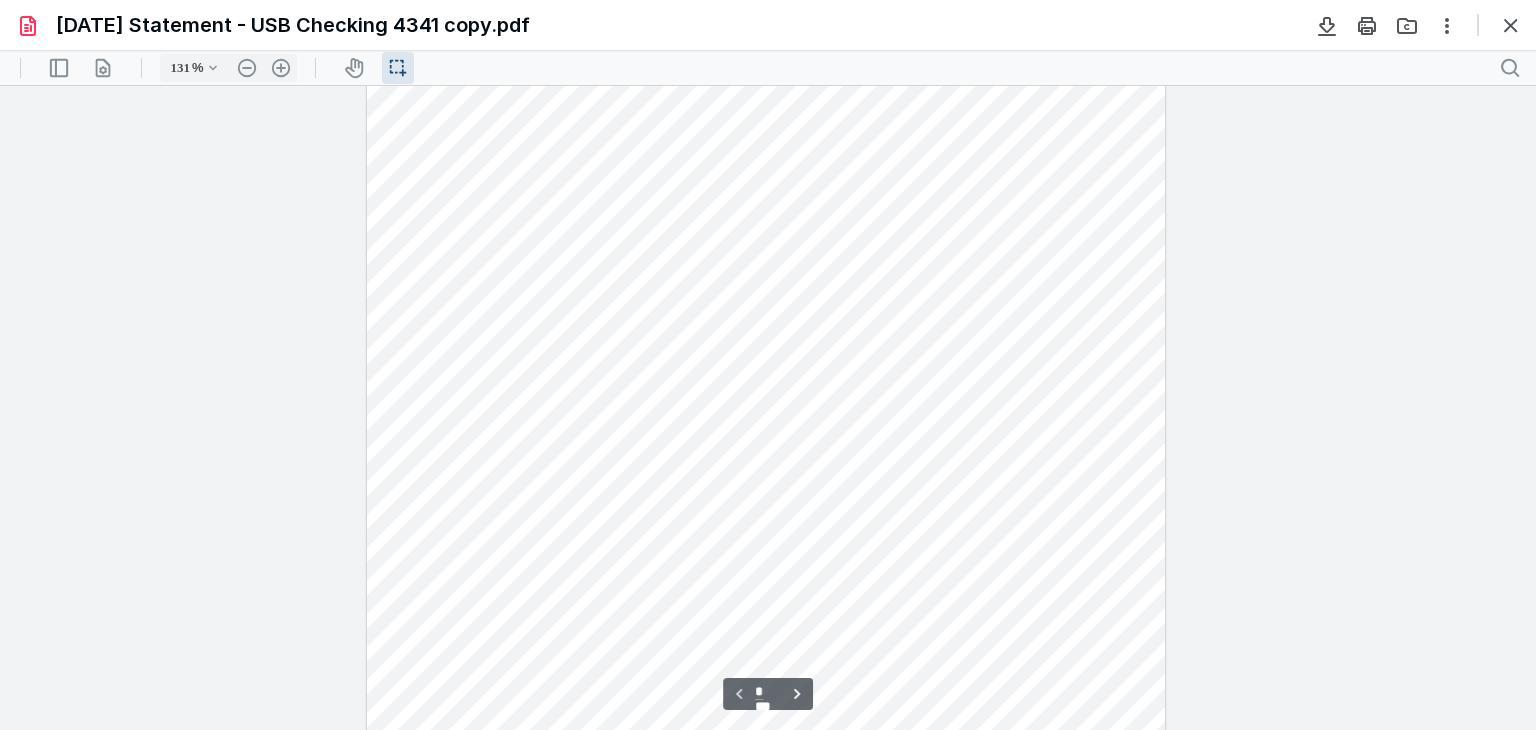 scroll, scrollTop: 0, scrollLeft: 0, axis: both 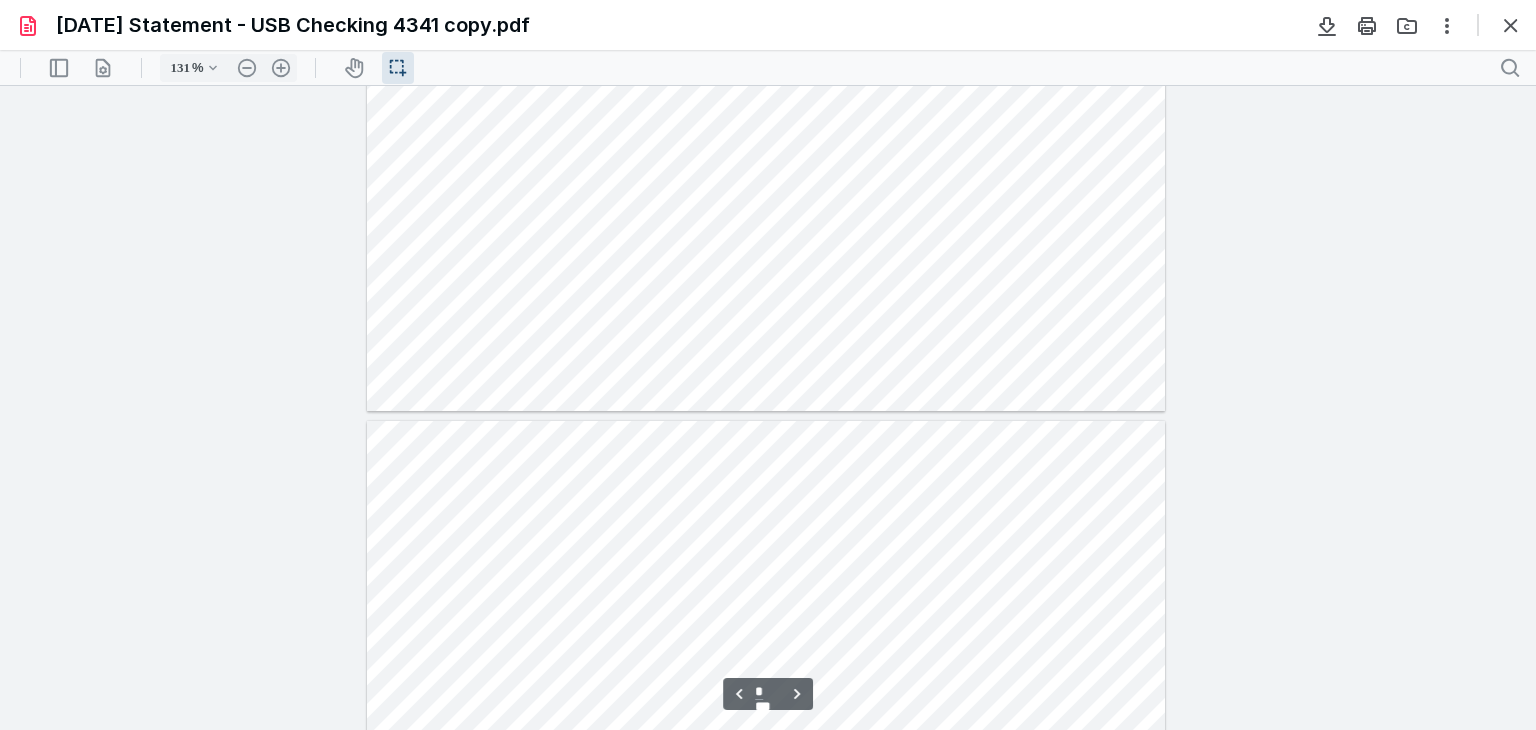 type on "*" 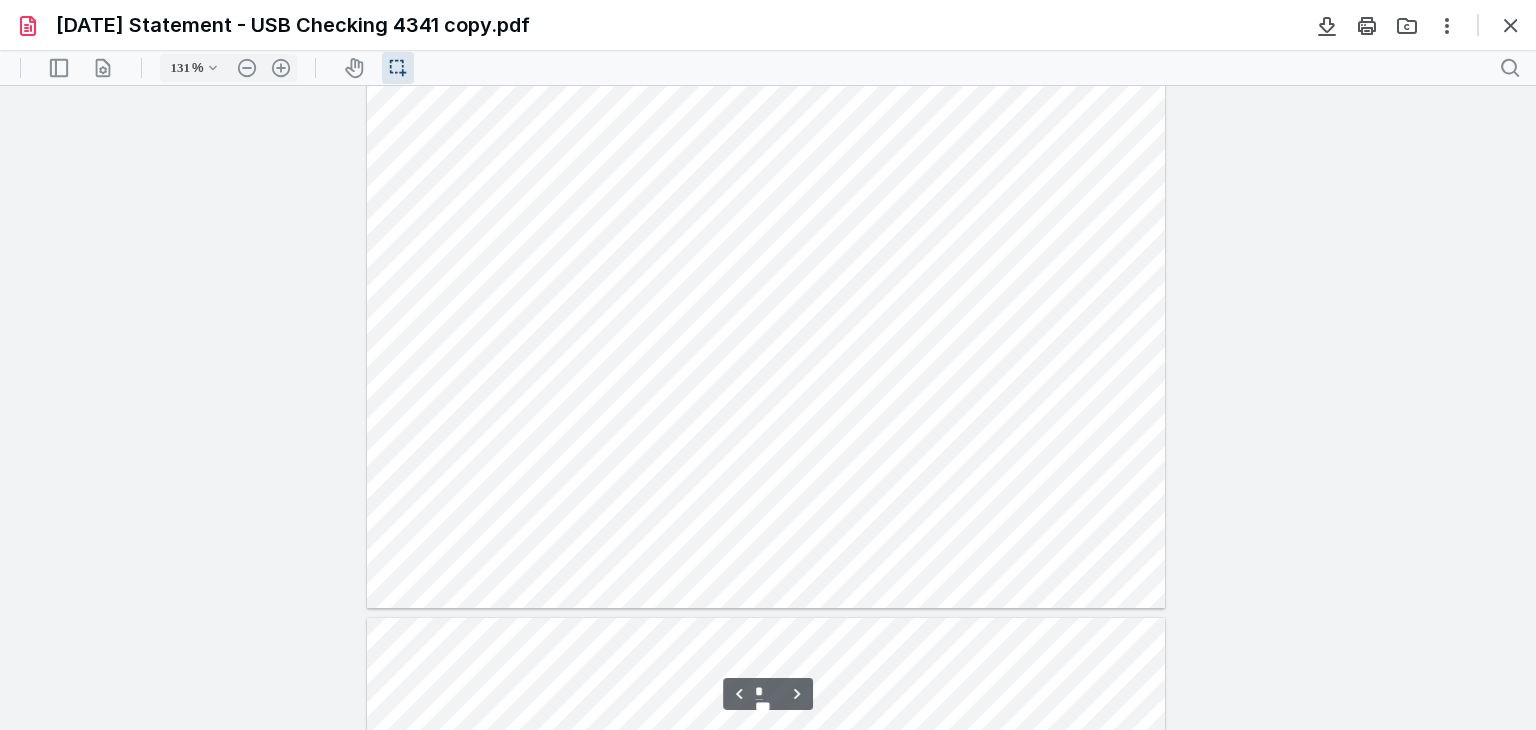 scroll, scrollTop: 2602, scrollLeft: 0, axis: vertical 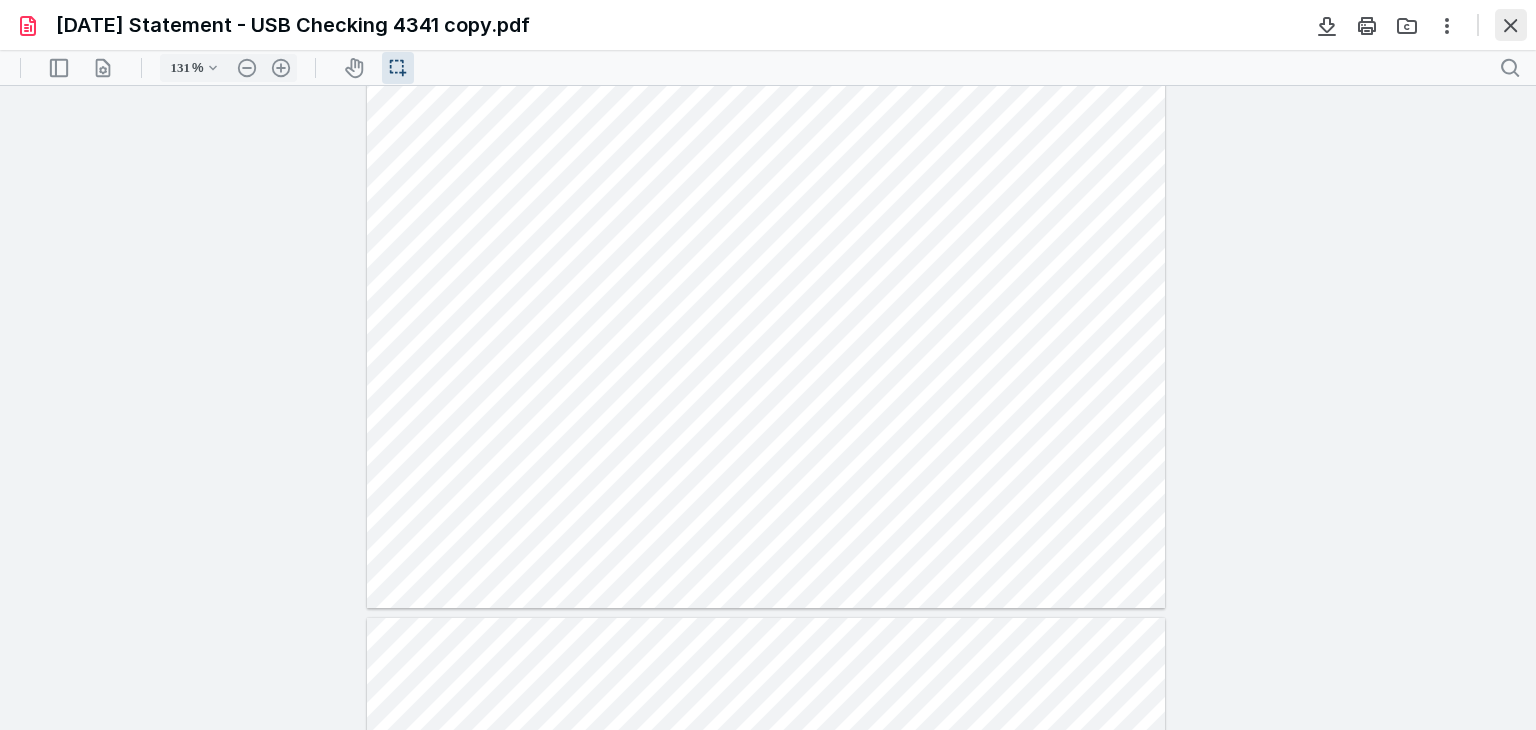 click at bounding box center [1511, 25] 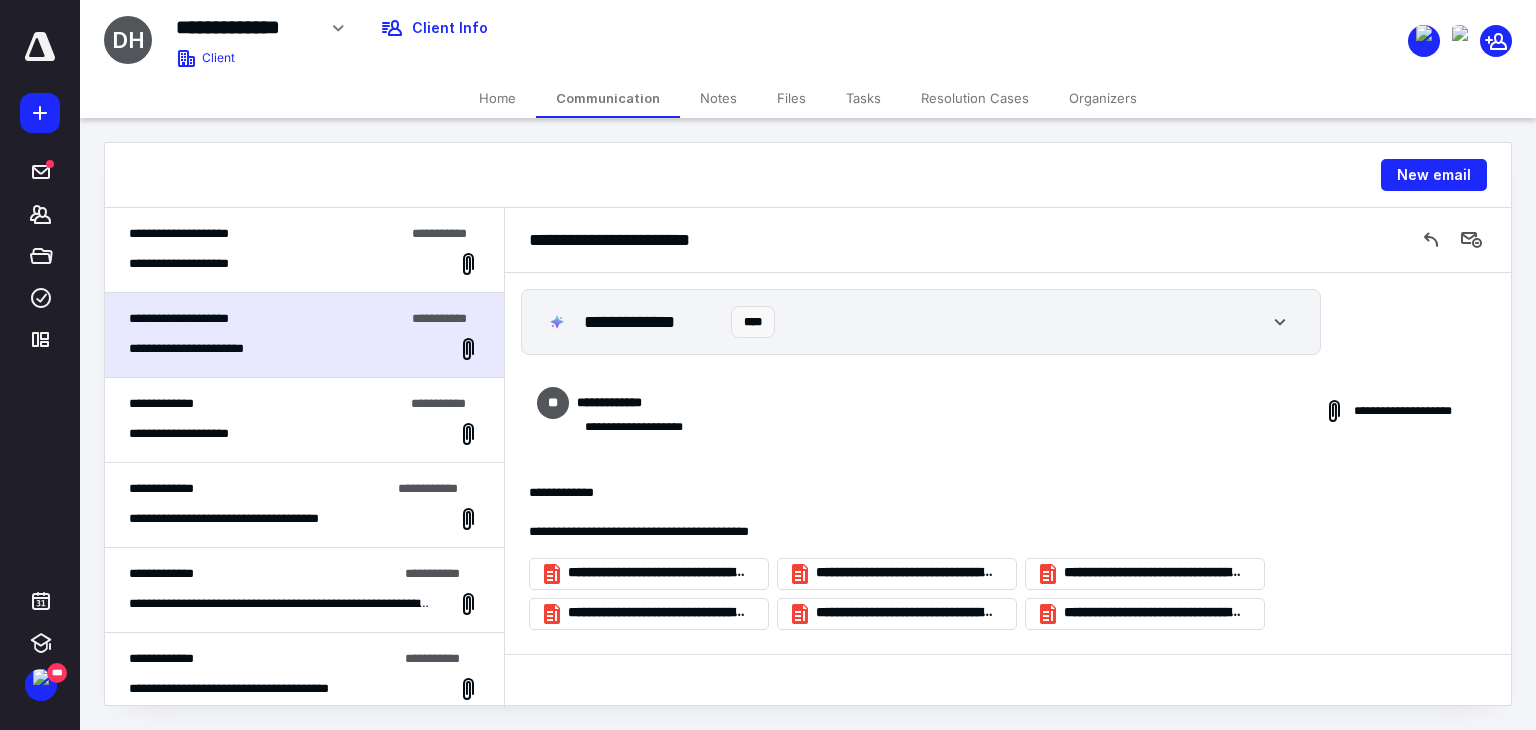 click on "**********" at bounding box center [199, 264] 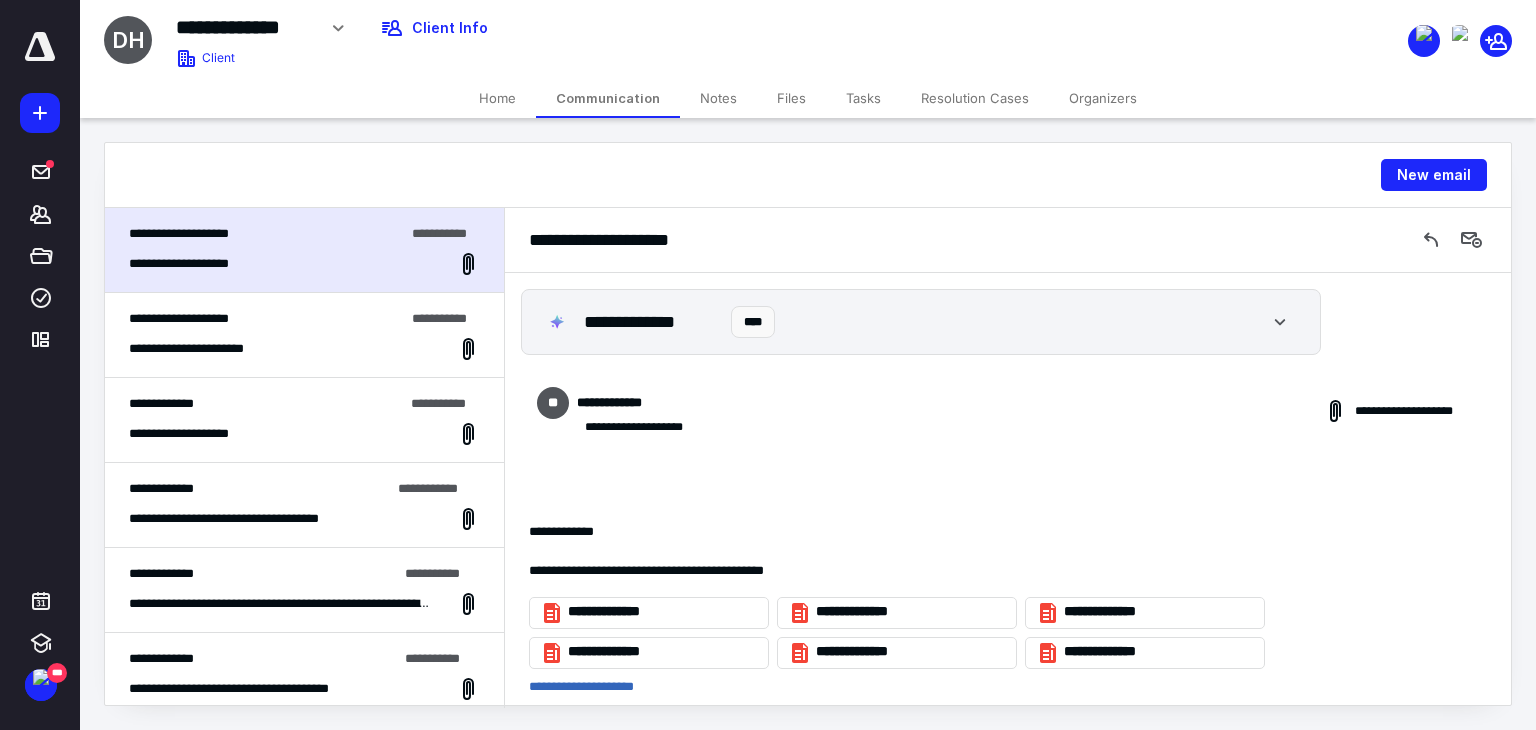 scroll, scrollTop: 12, scrollLeft: 0, axis: vertical 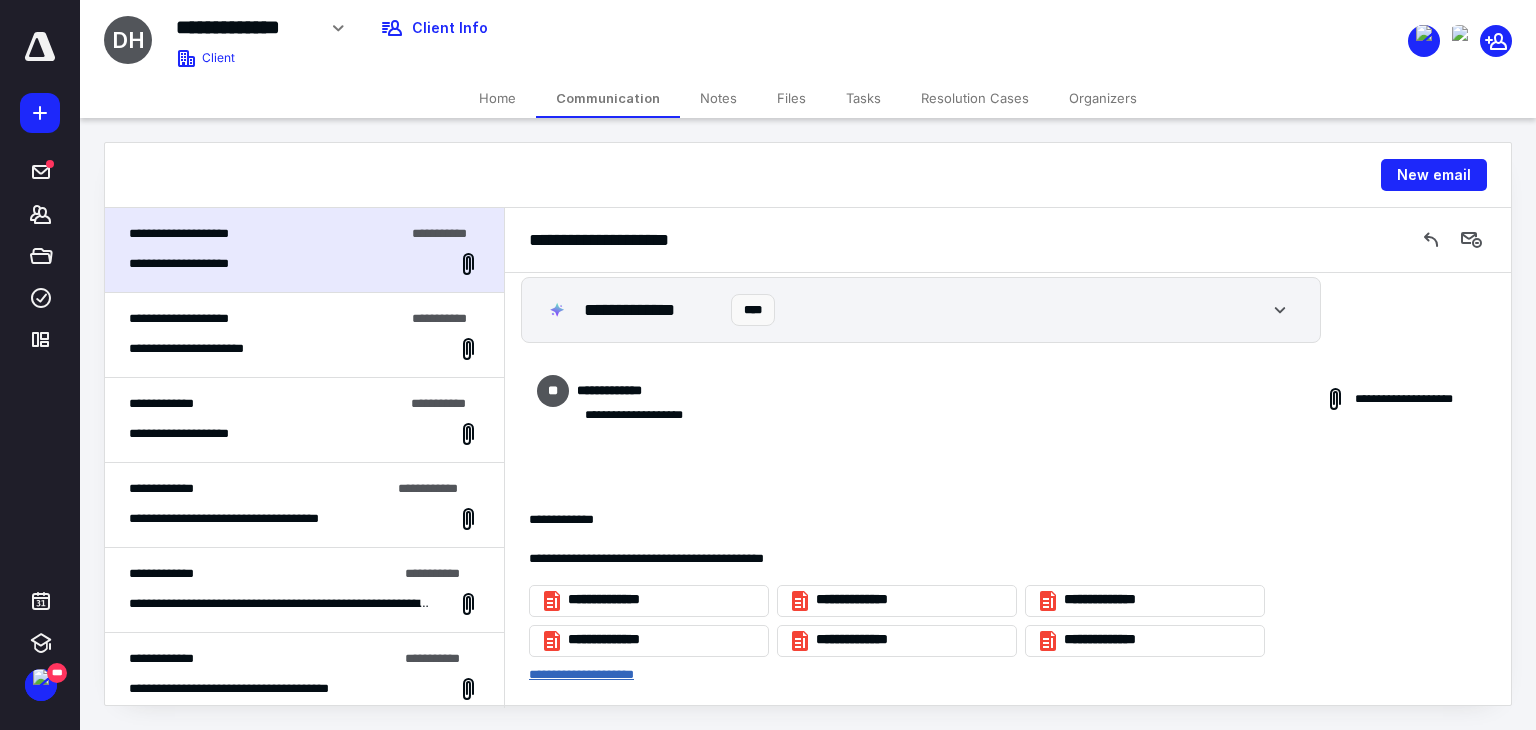 click on "**********" at bounding box center [581, 674] 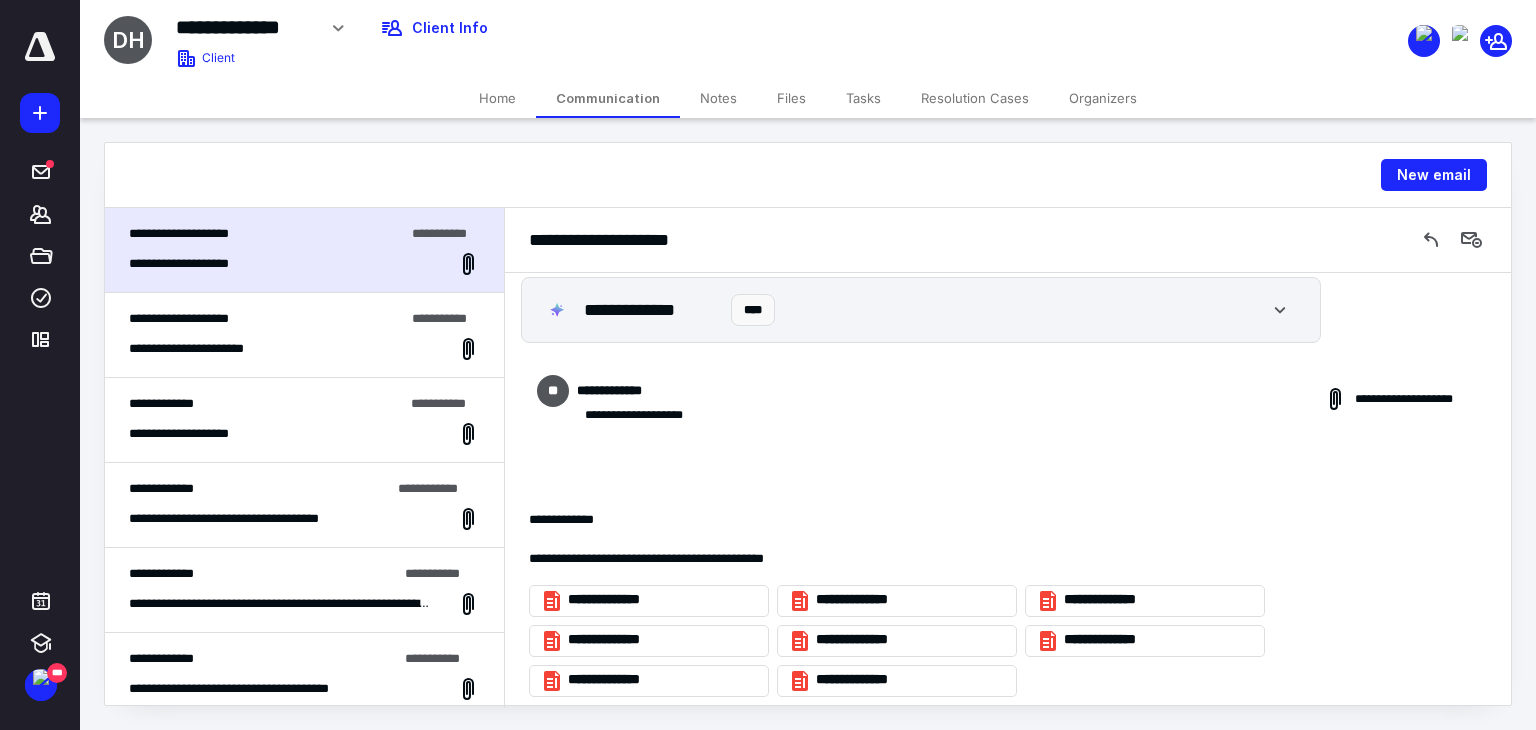 scroll, scrollTop: 52, scrollLeft: 0, axis: vertical 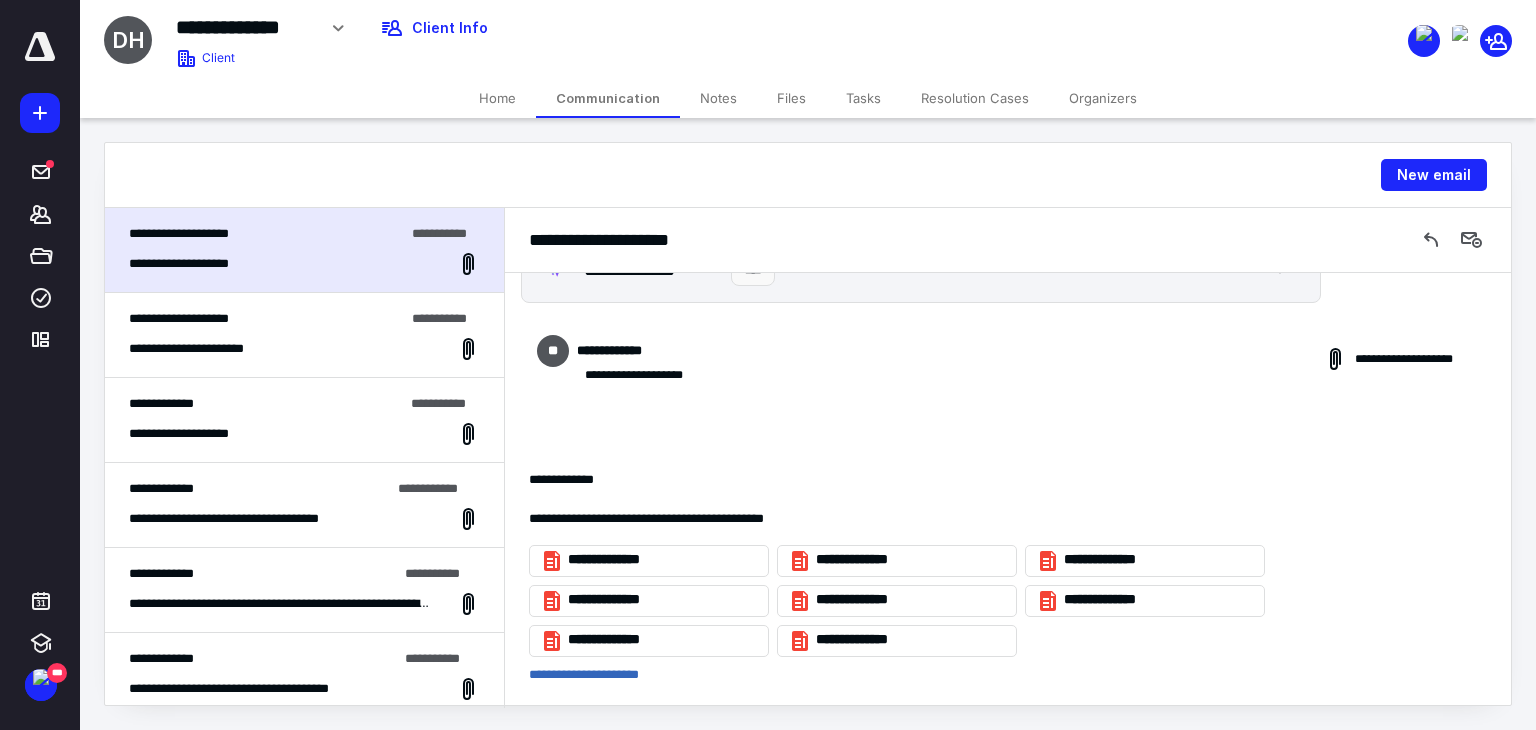 click on "**********" at bounding box center (304, 349) 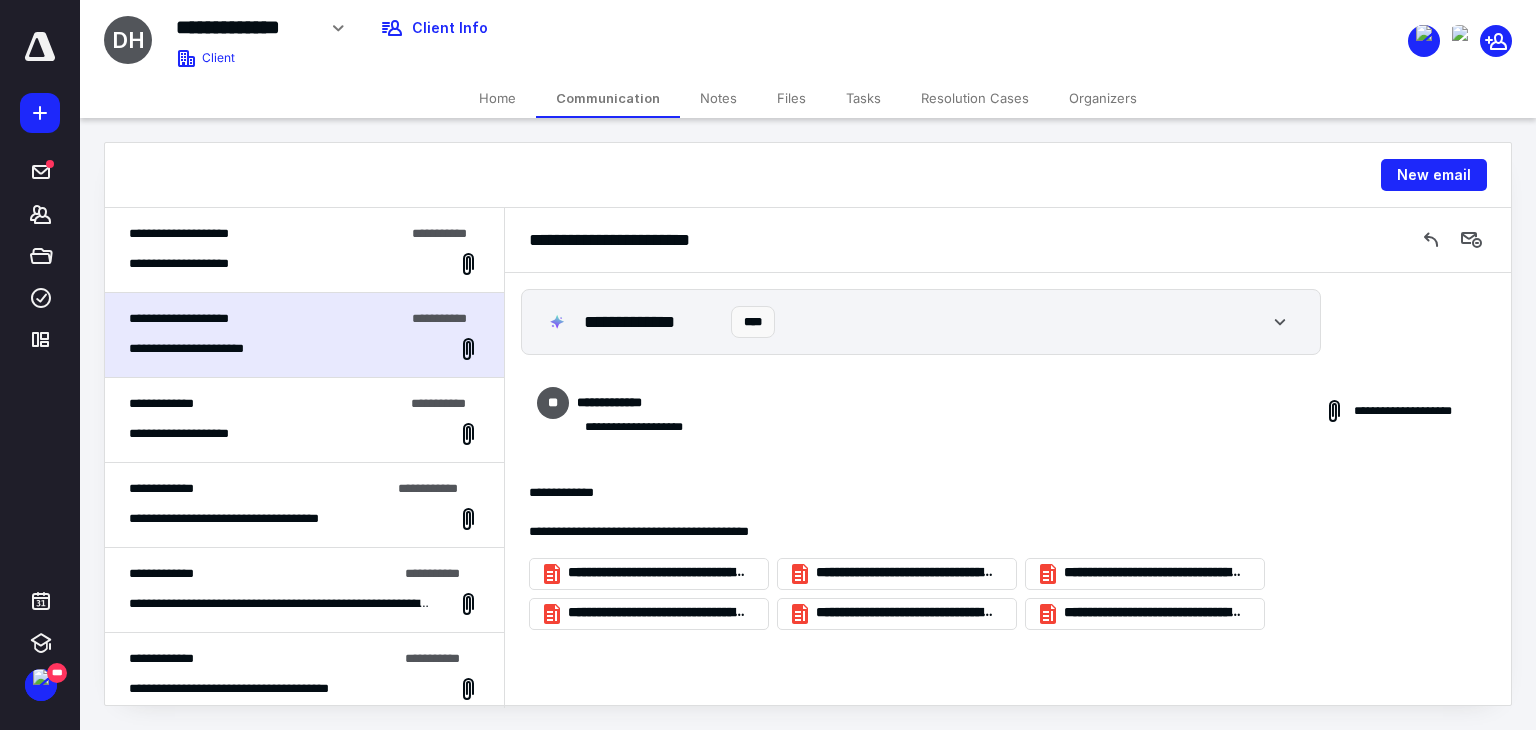 click on "**********" at bounding box center (304, 264) 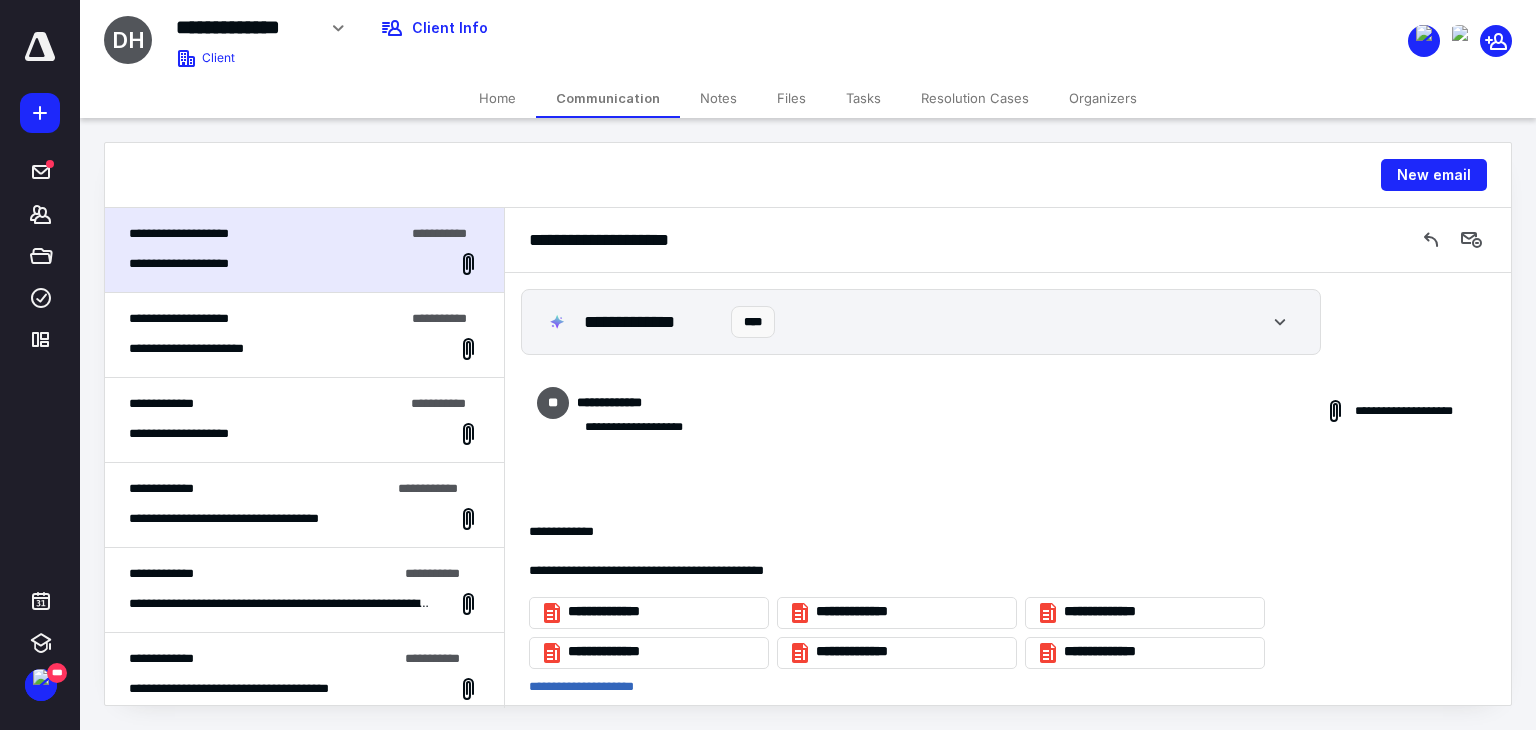 scroll, scrollTop: 12, scrollLeft: 0, axis: vertical 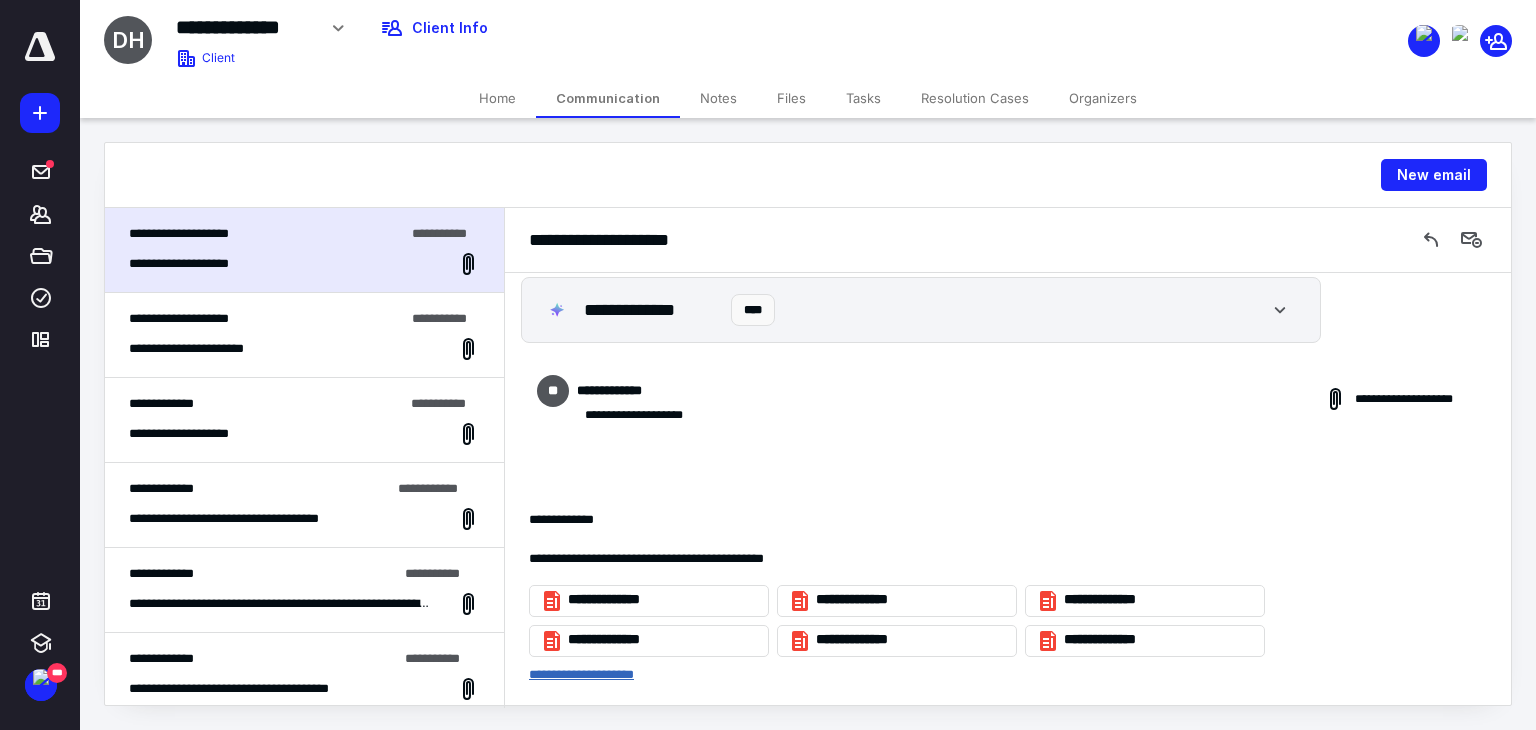 click on "**********" at bounding box center [581, 674] 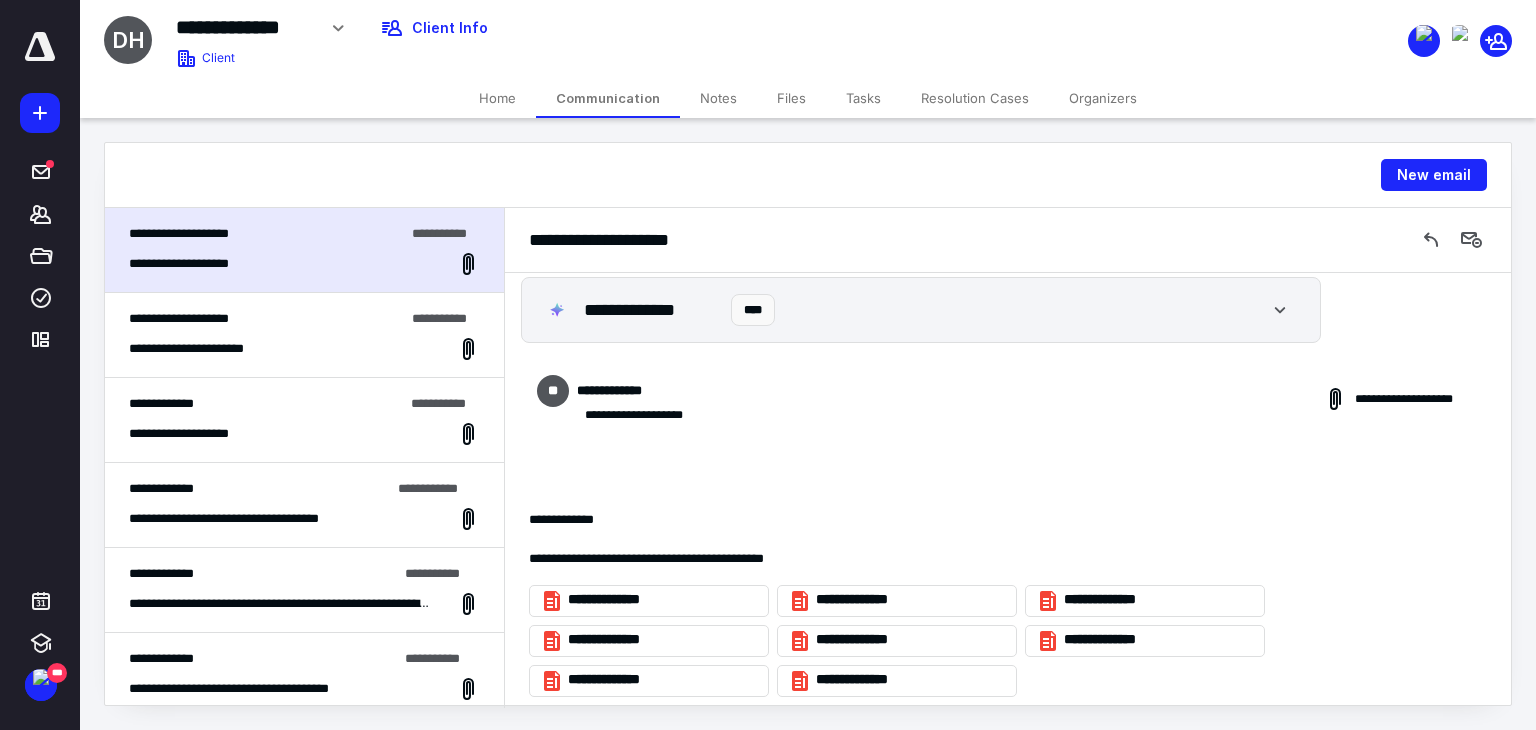 scroll, scrollTop: 52, scrollLeft: 0, axis: vertical 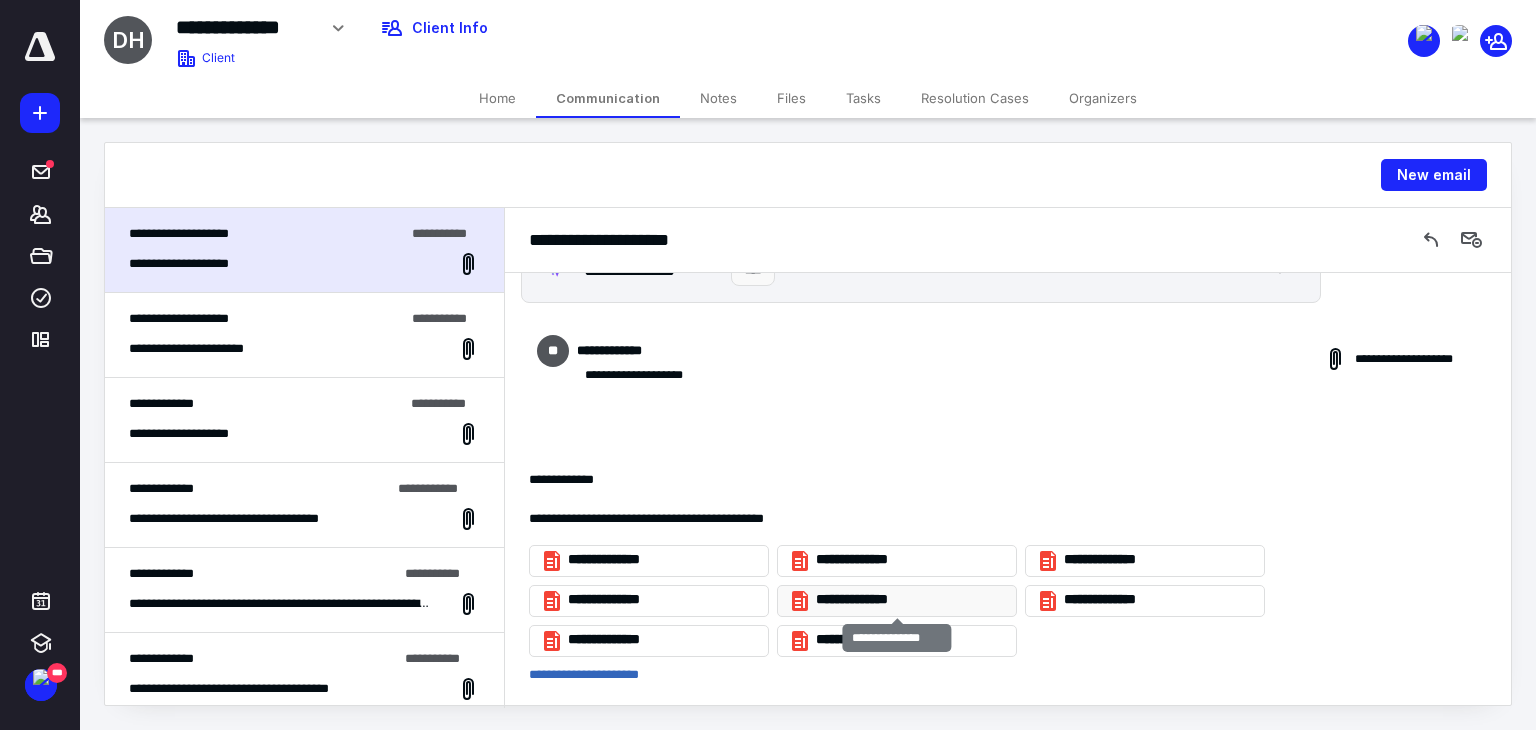 click on "**********" at bounding box center [905, 600] 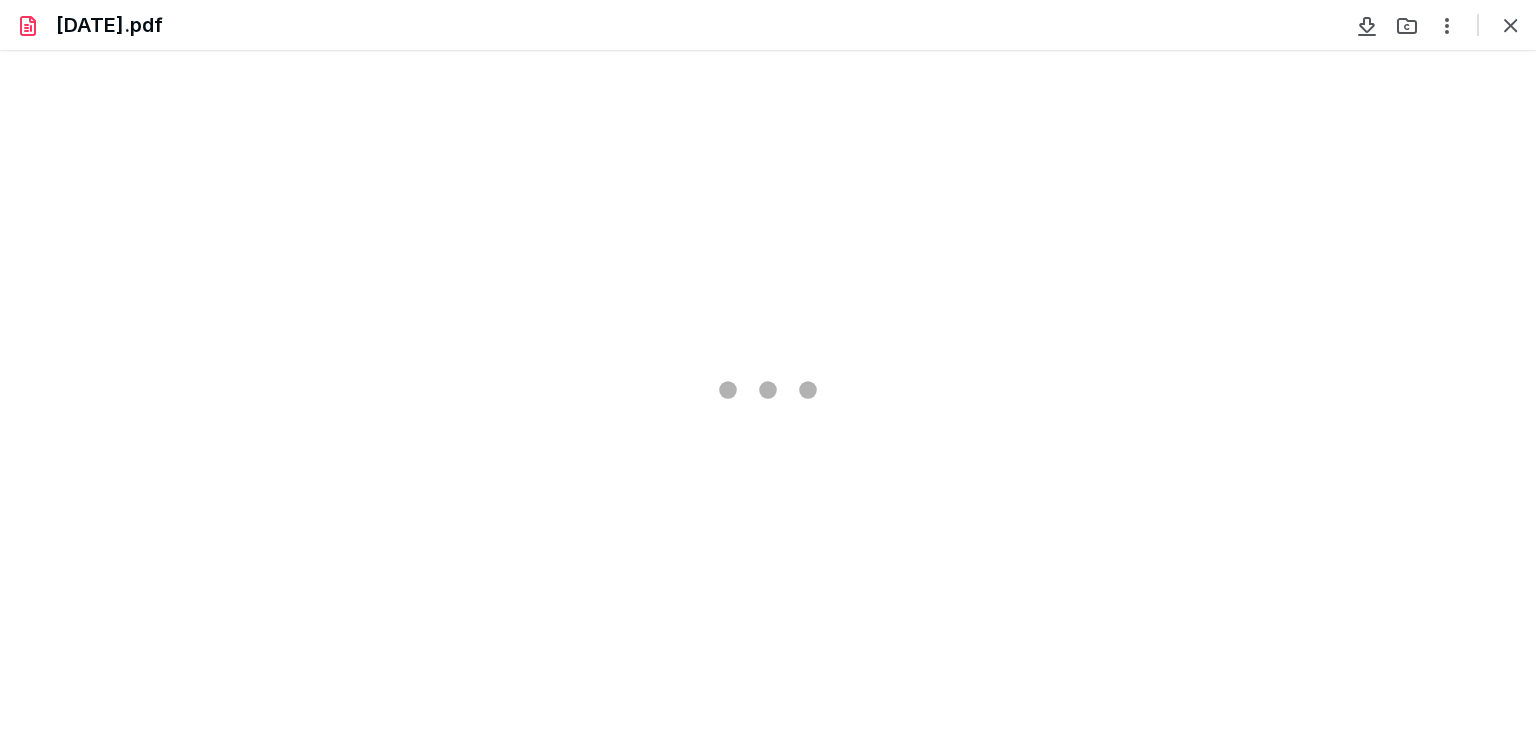 scroll, scrollTop: 0, scrollLeft: 0, axis: both 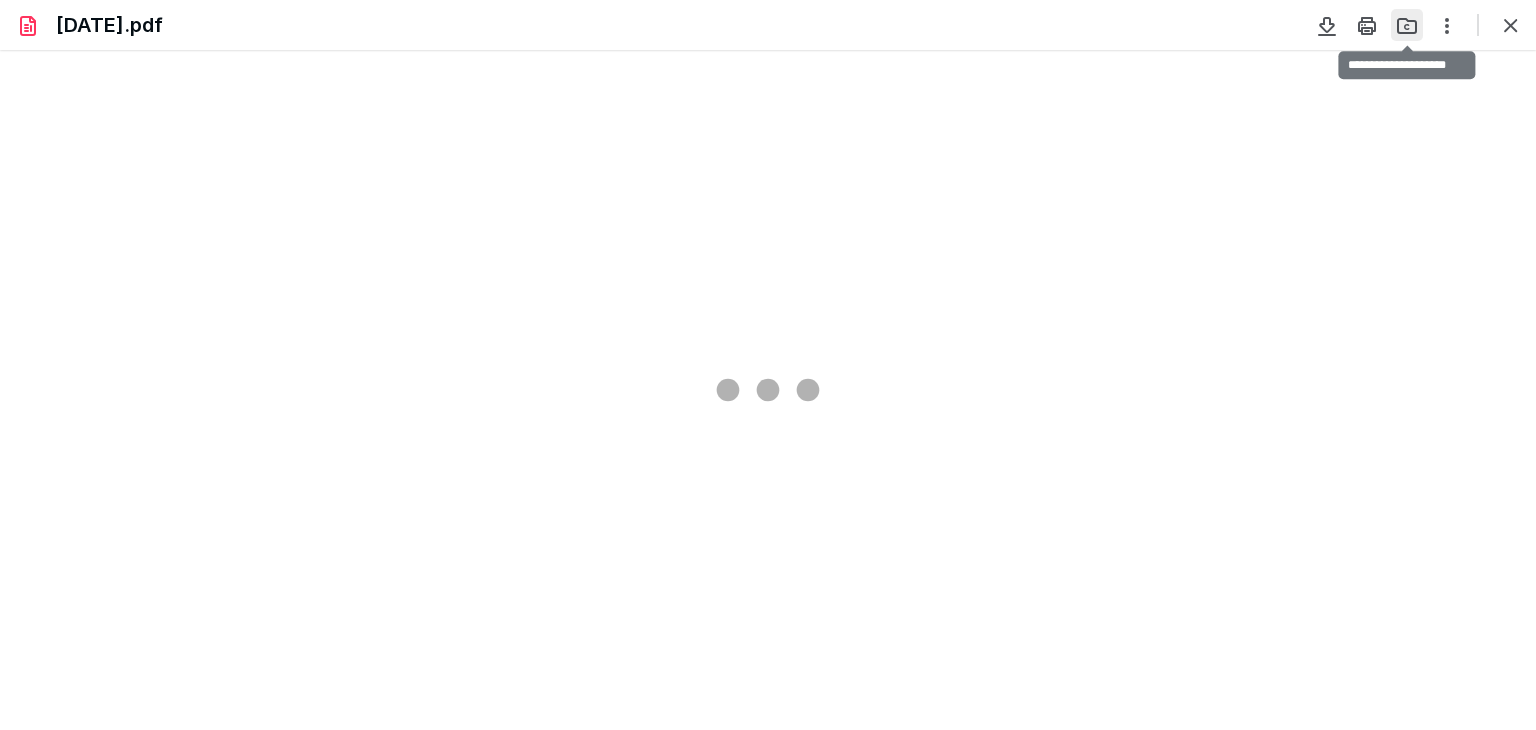 type on "81" 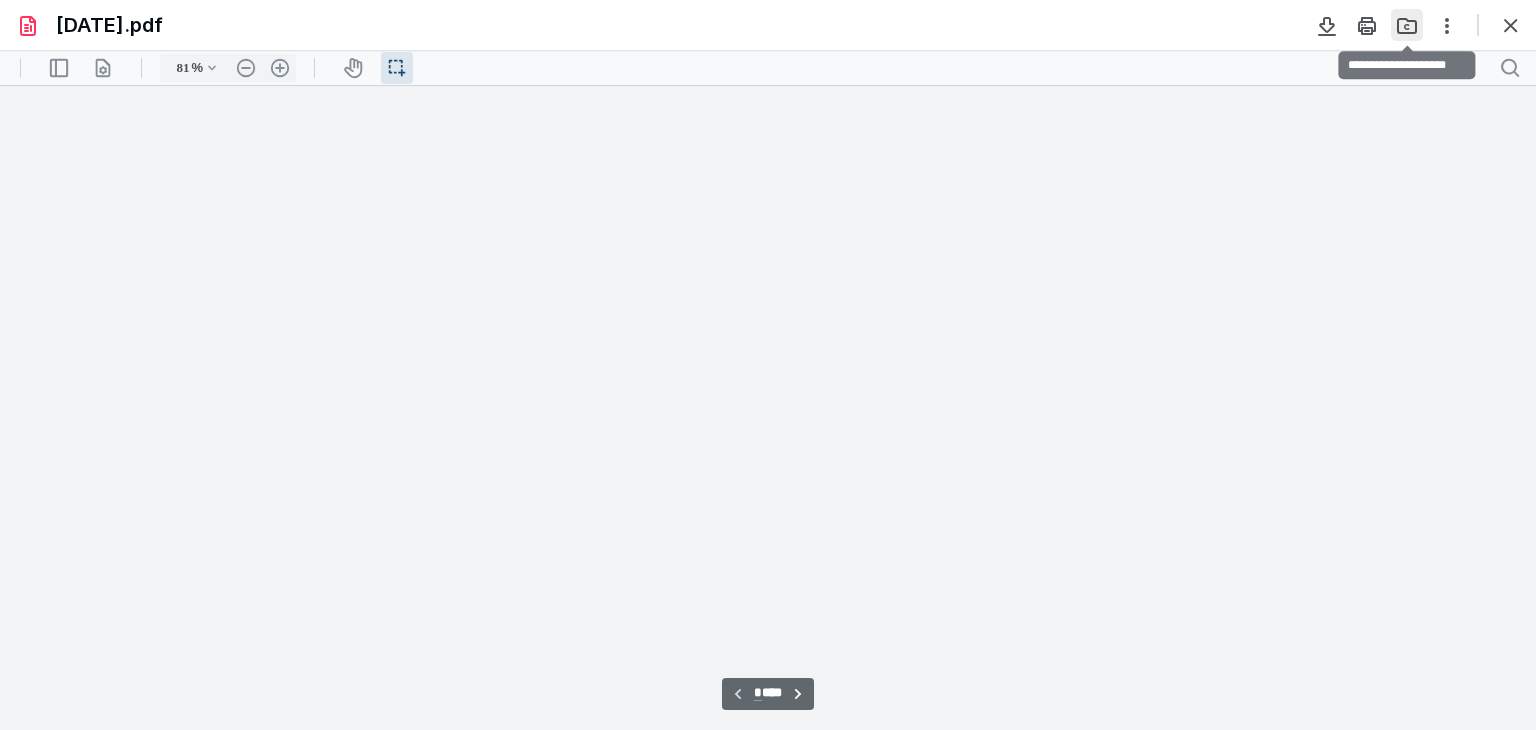 click at bounding box center [1407, 25] 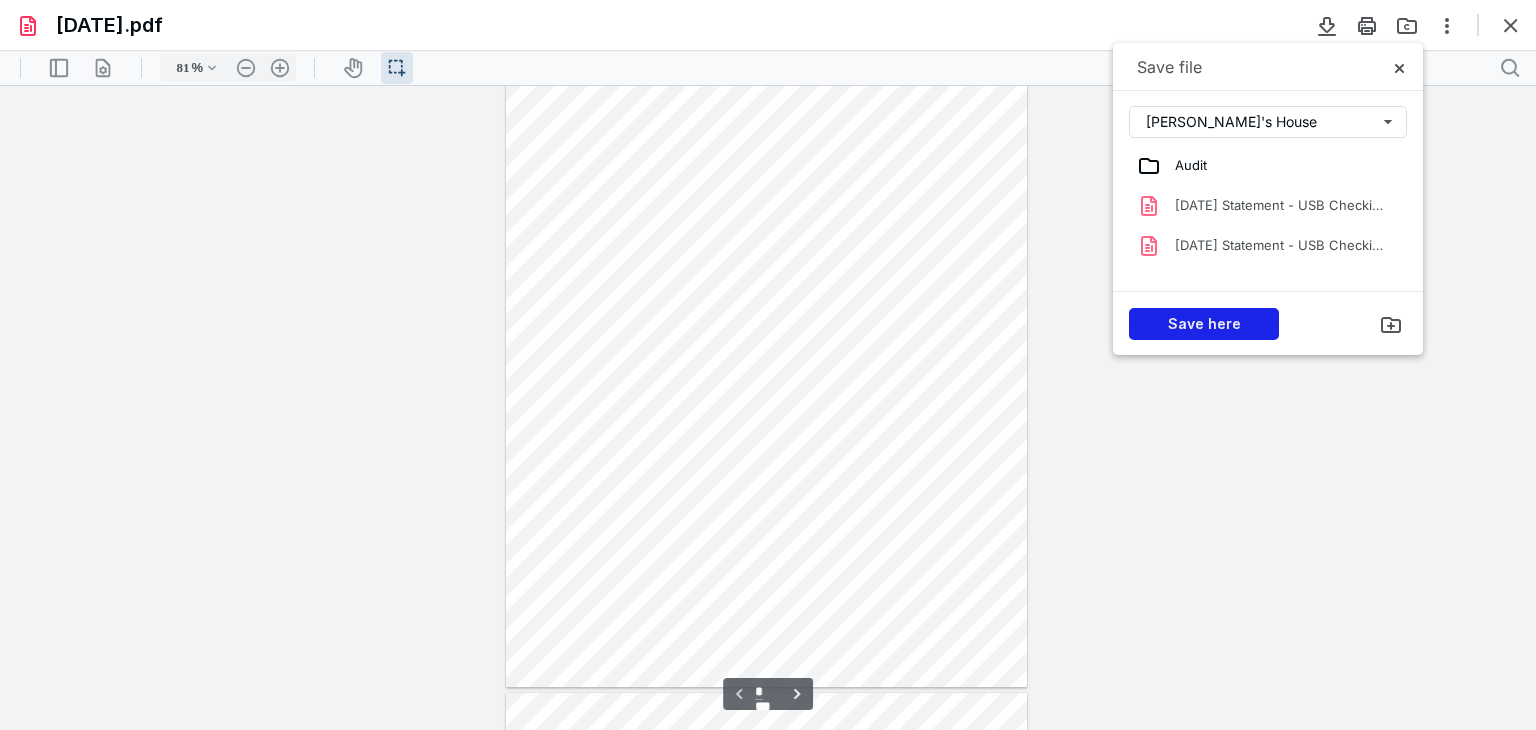 click on "Save here" at bounding box center (1204, 324) 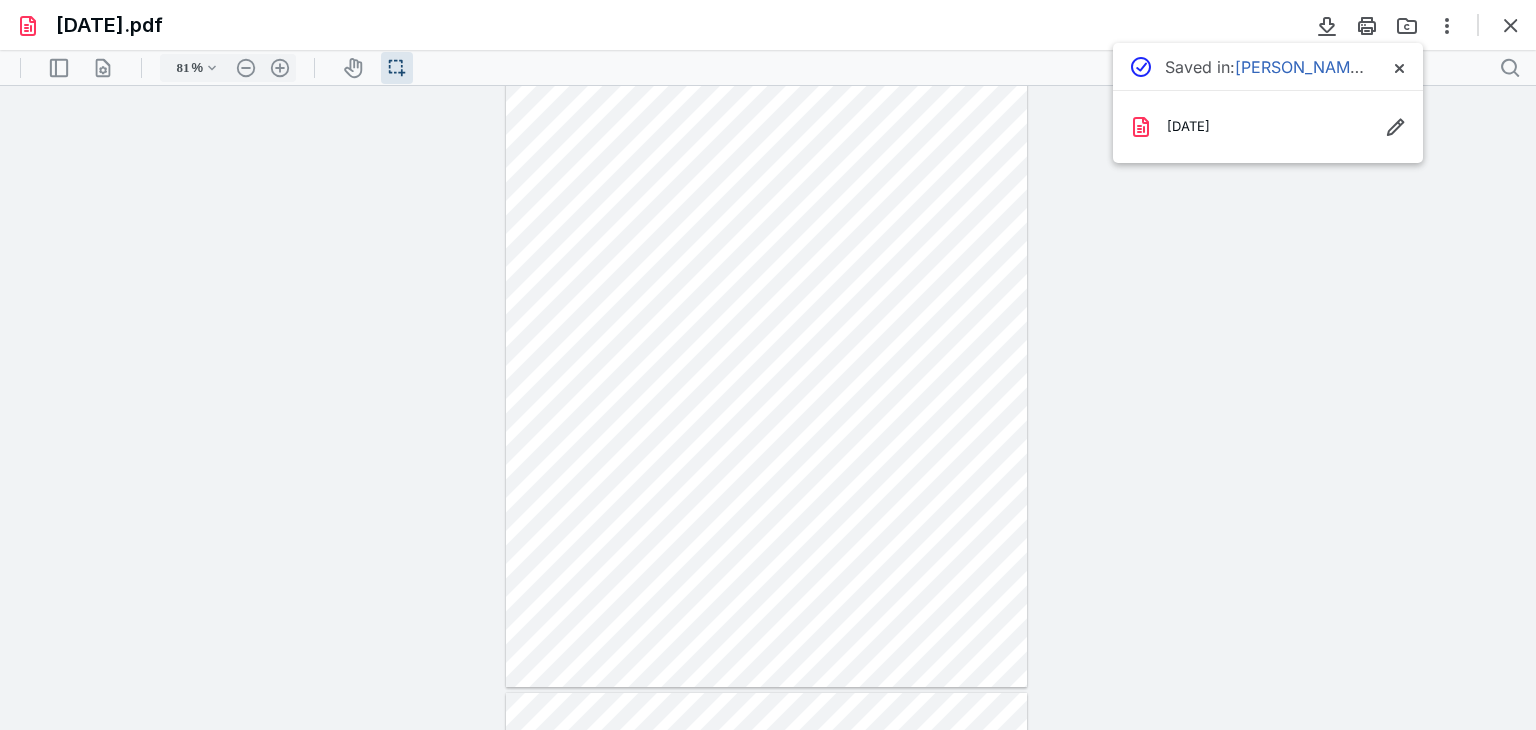 scroll, scrollTop: 0, scrollLeft: 0, axis: both 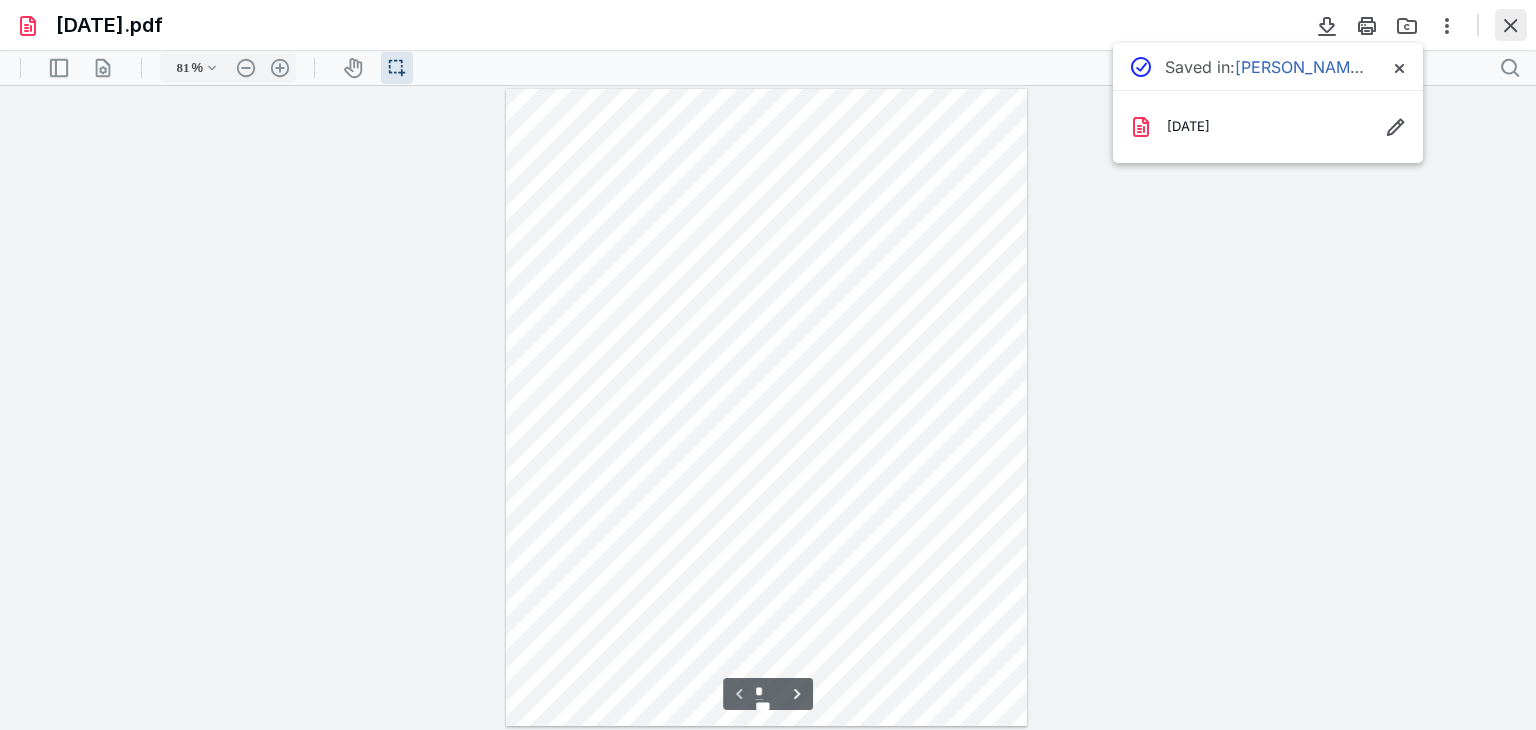click at bounding box center [1511, 25] 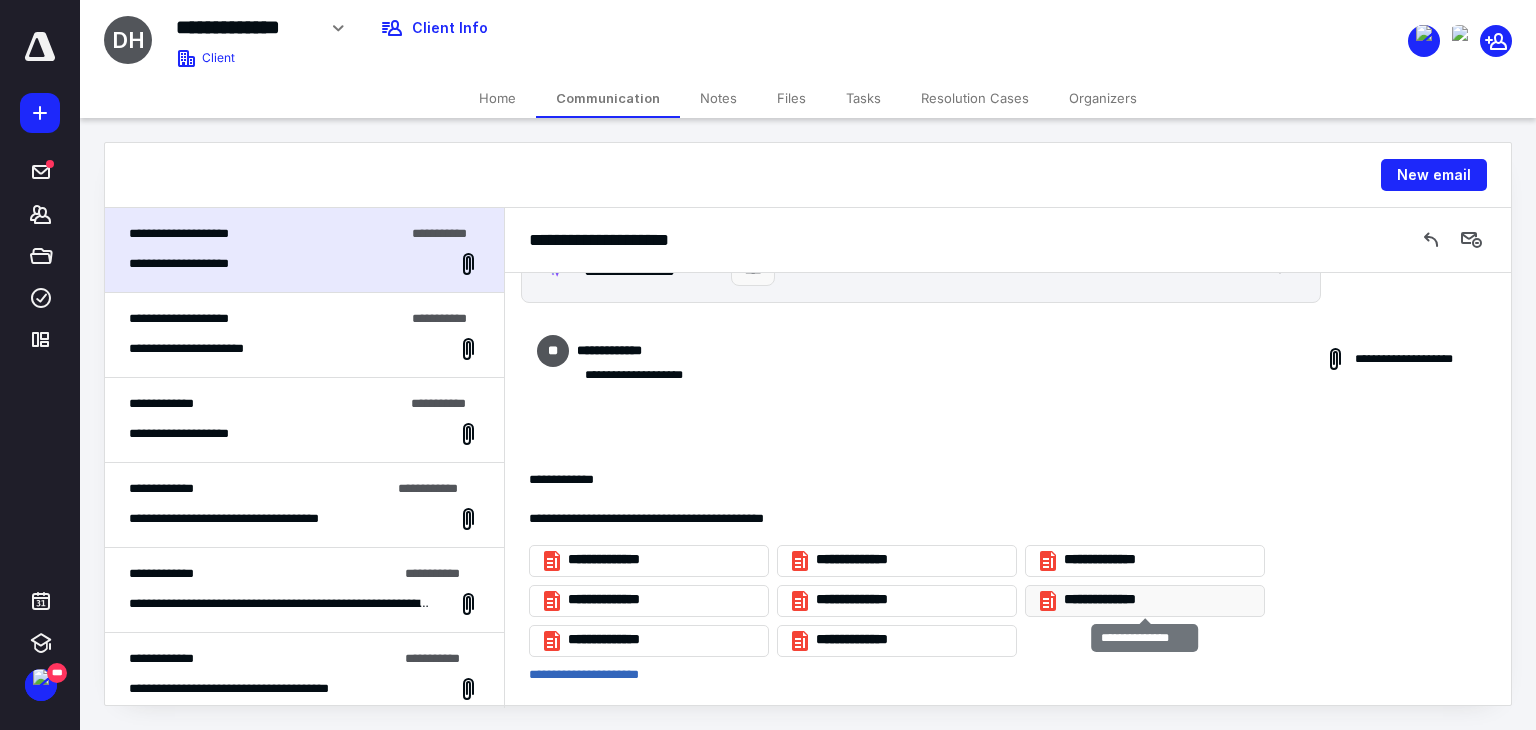 click on "**********" at bounding box center (1153, 600) 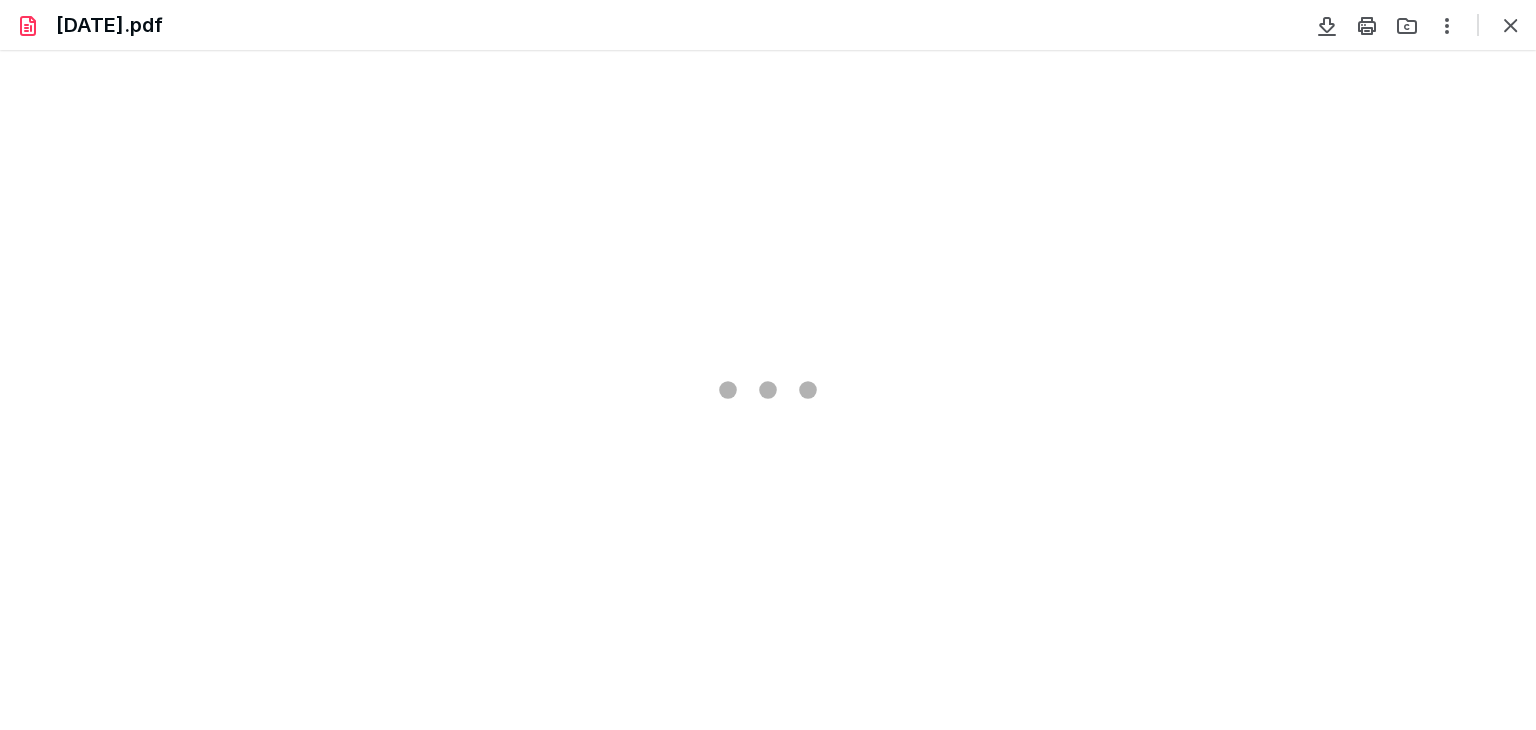 scroll, scrollTop: 0, scrollLeft: 0, axis: both 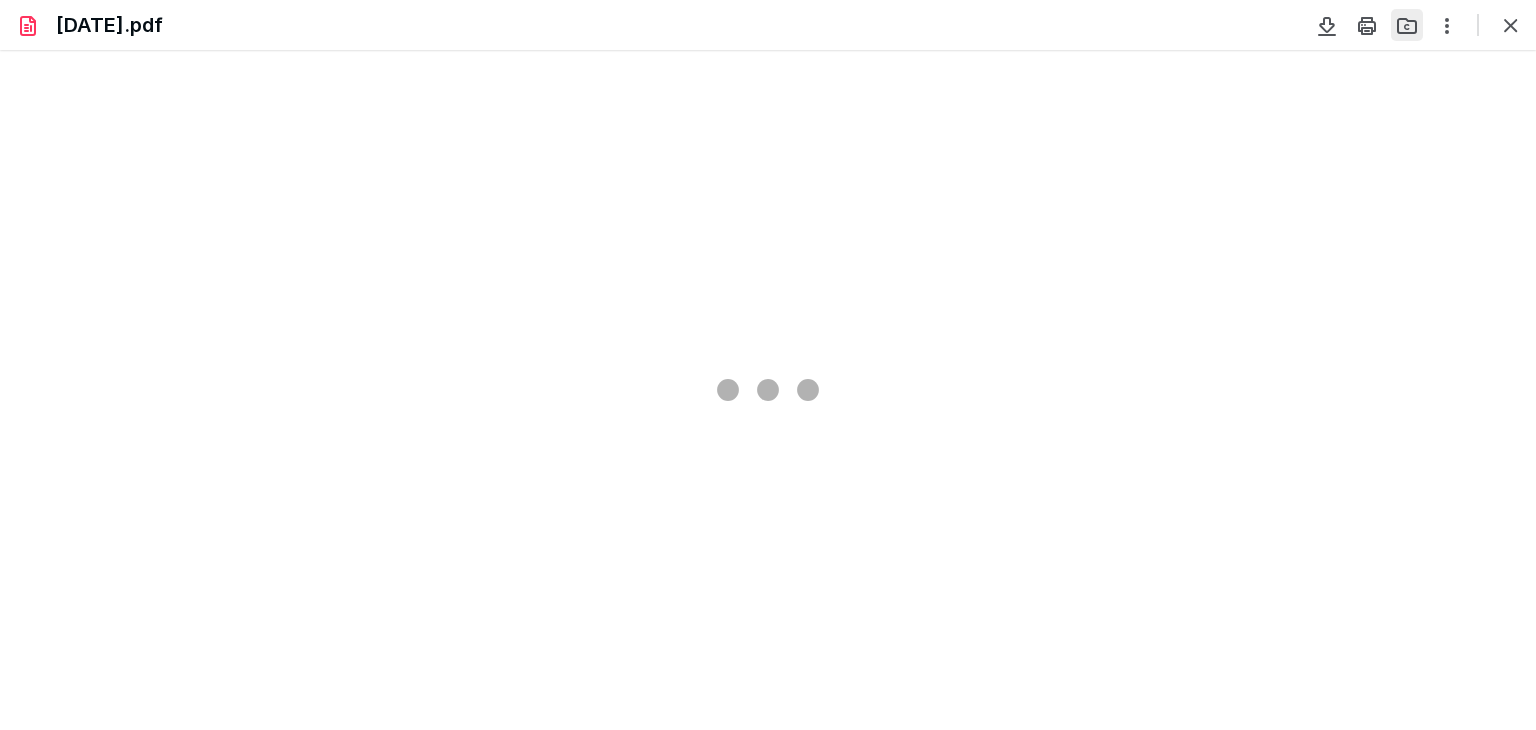 type on "81" 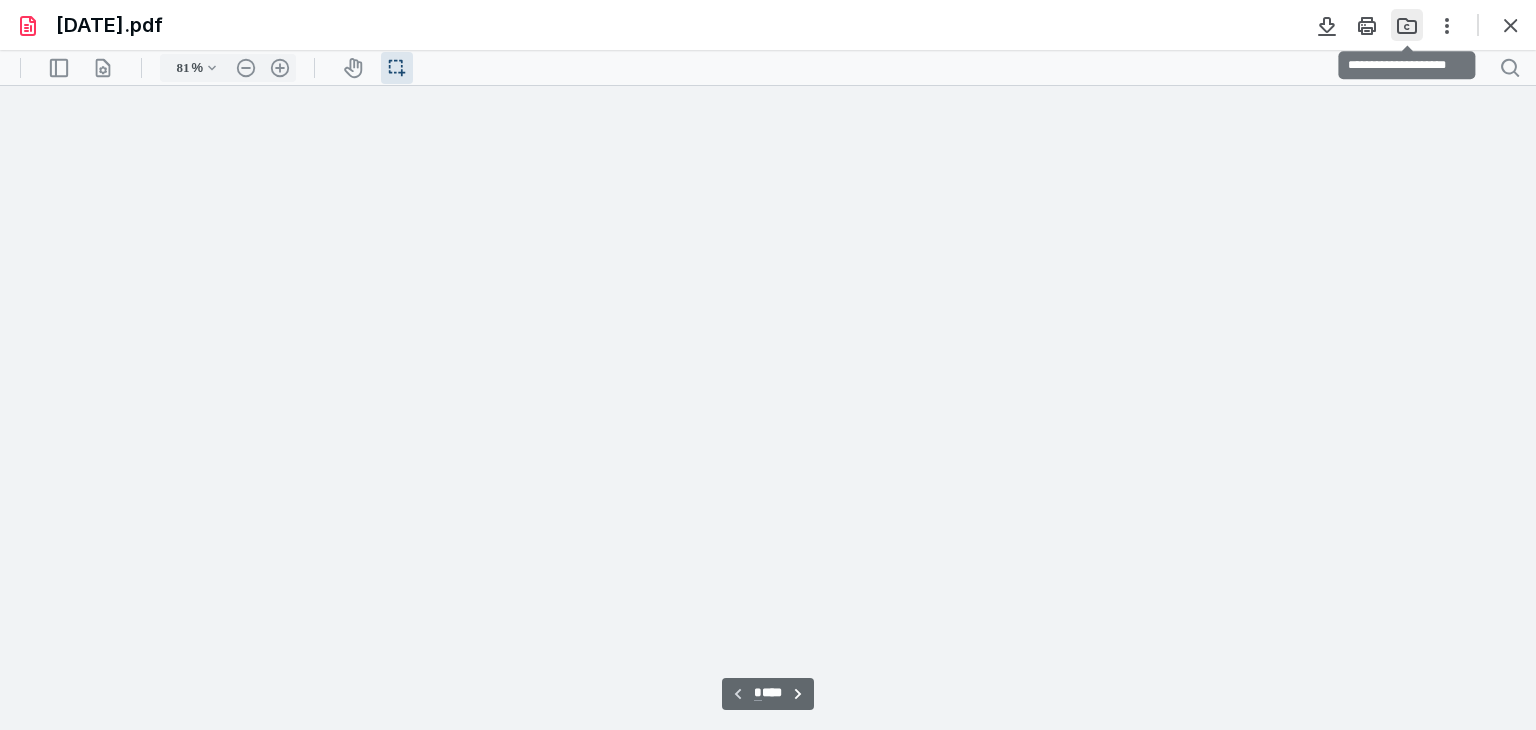 scroll, scrollTop: 39, scrollLeft: 0, axis: vertical 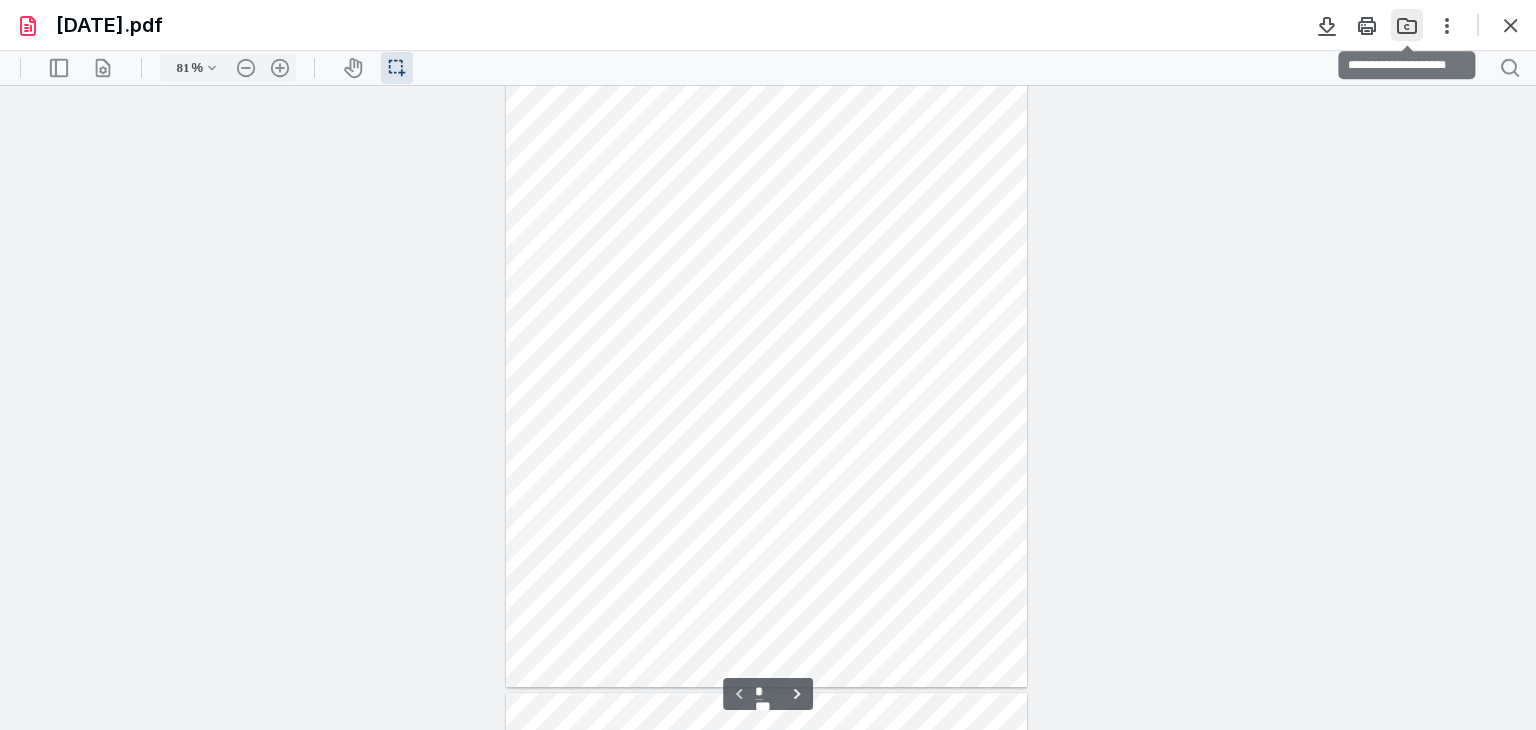 click at bounding box center (1407, 25) 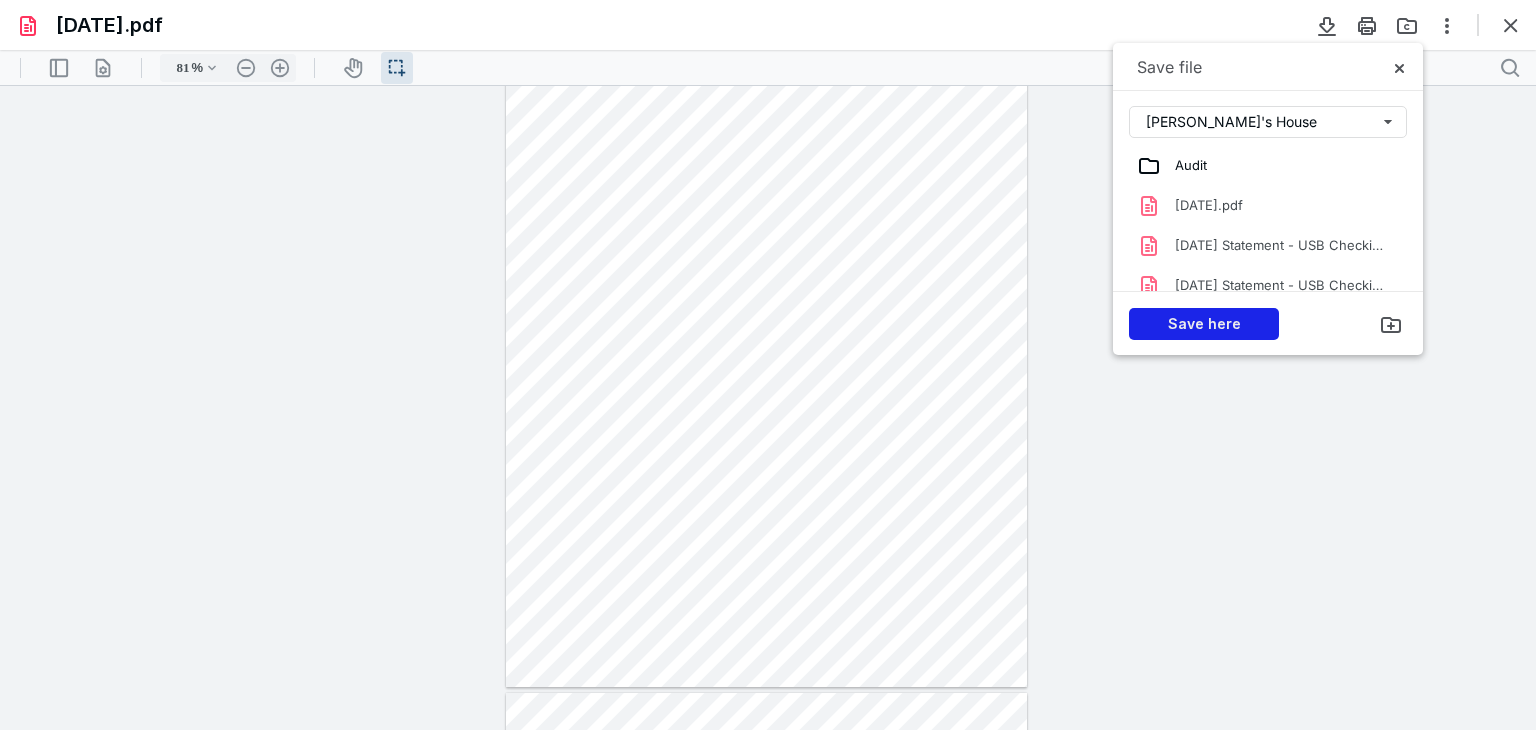 click on "Save here" at bounding box center [1204, 324] 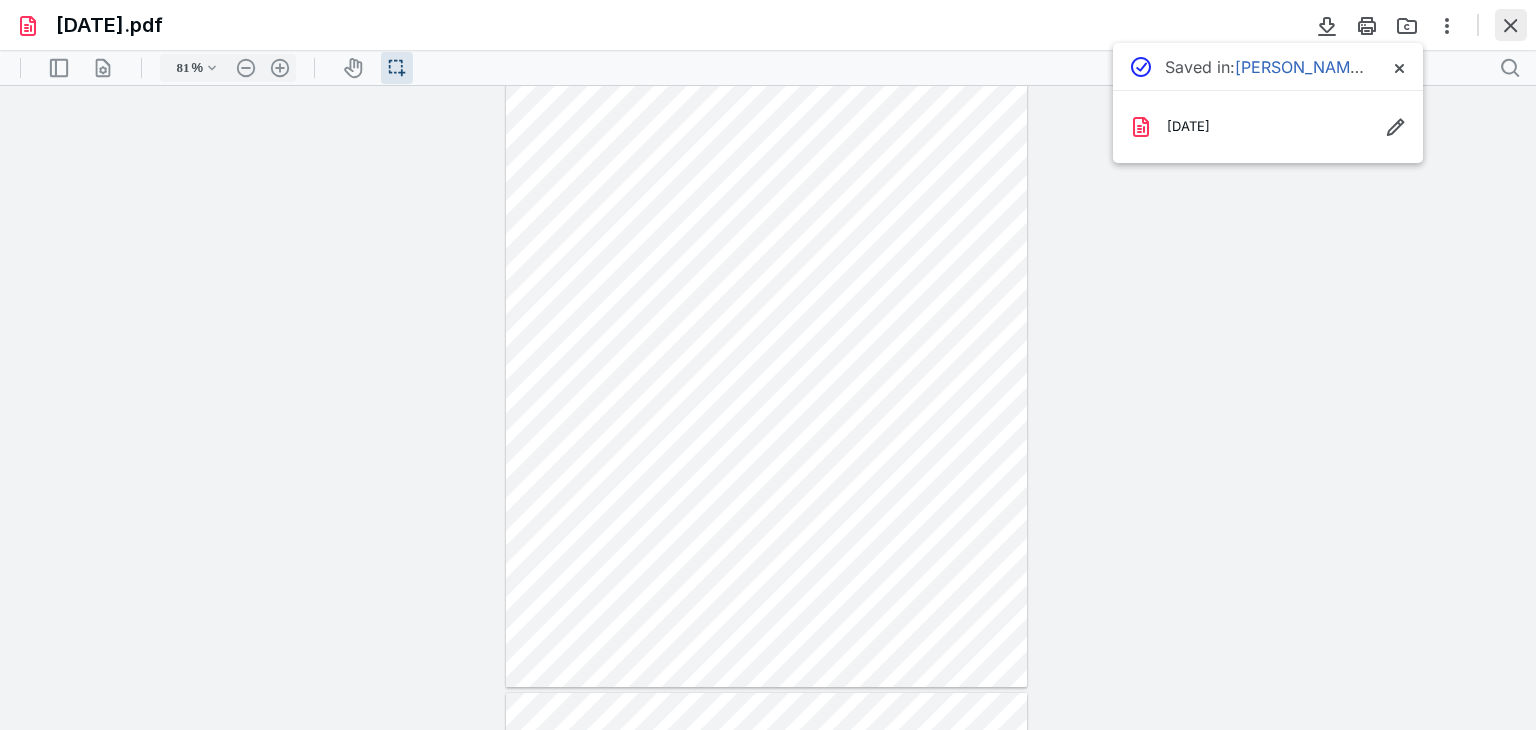 click at bounding box center [1511, 25] 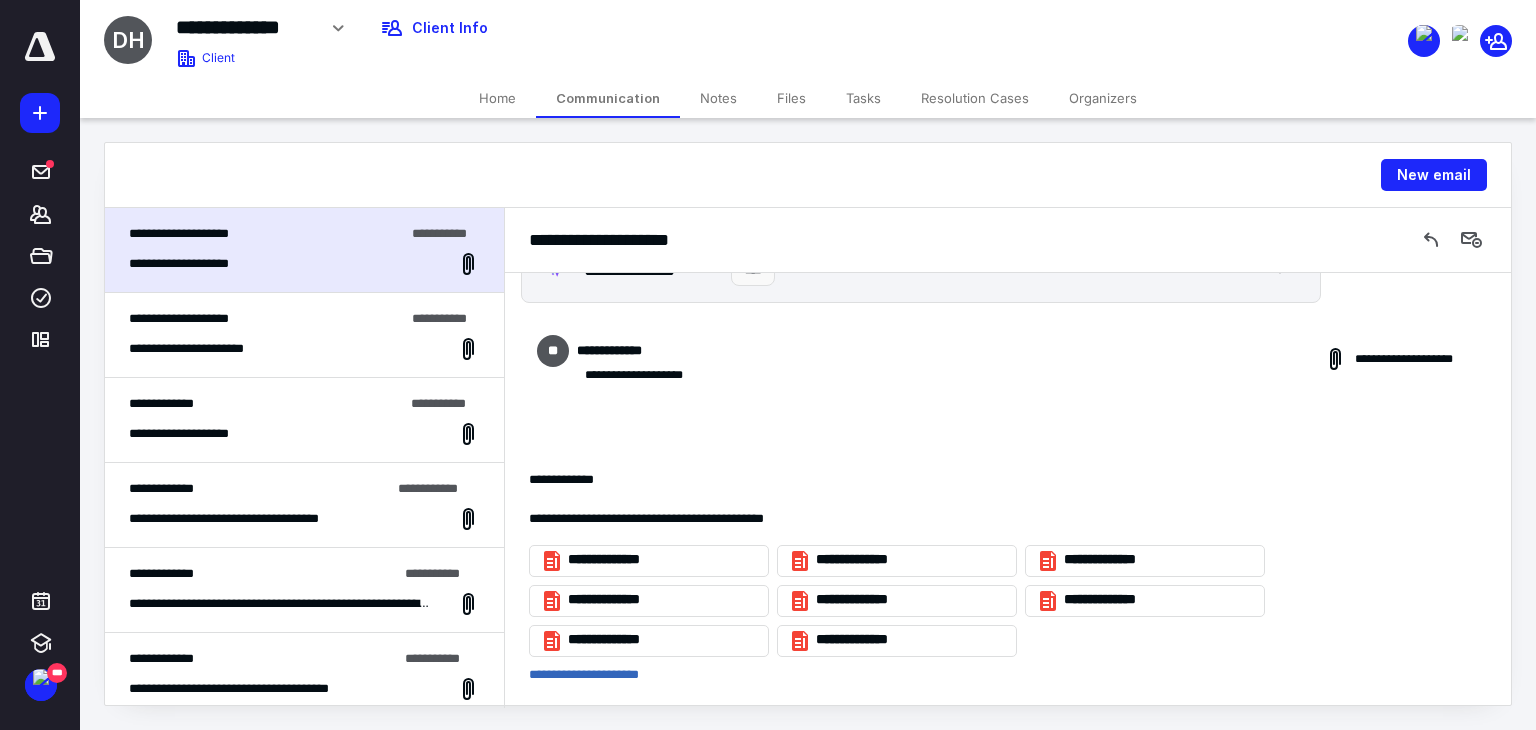 click on "Files" at bounding box center [791, 98] 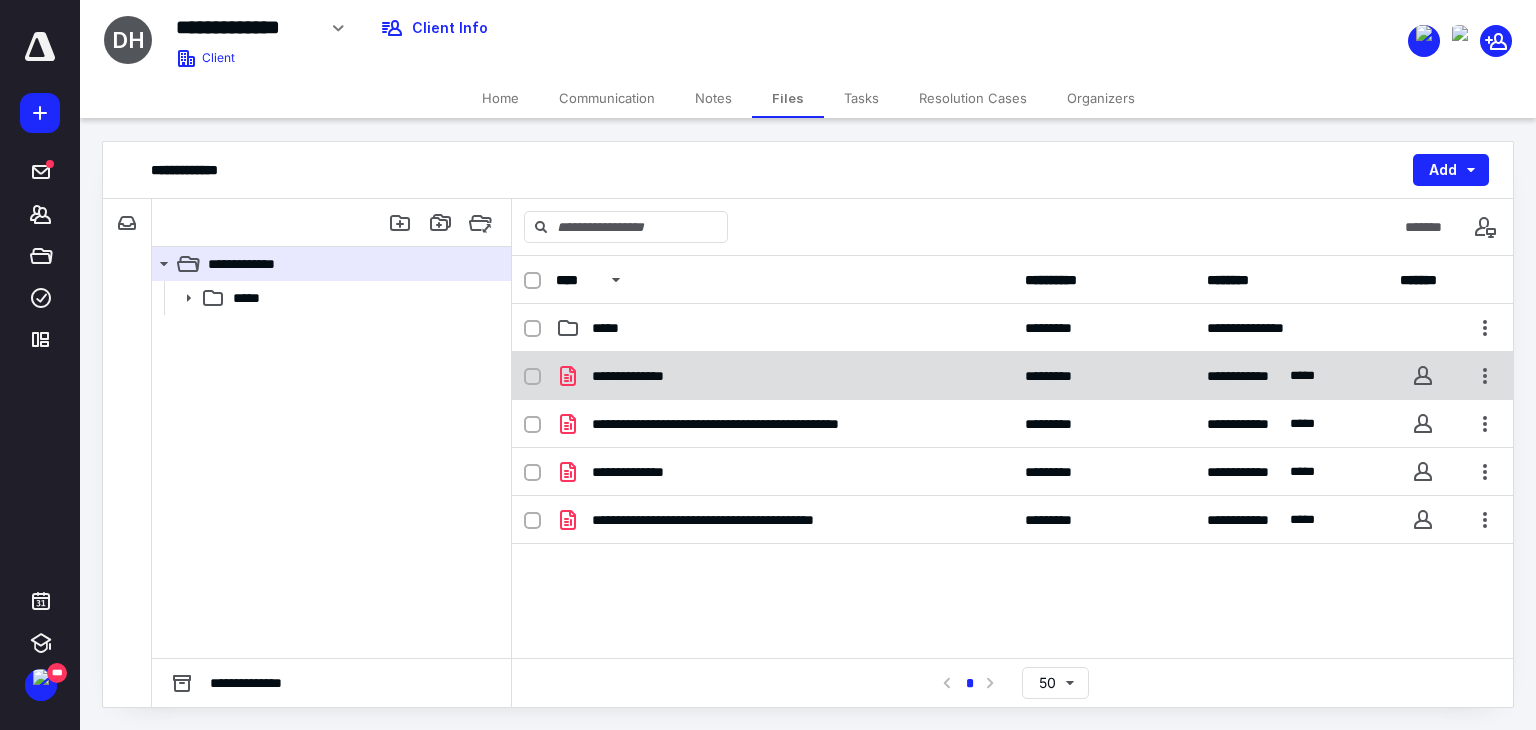 click on "**********" at bounding box center (784, 376) 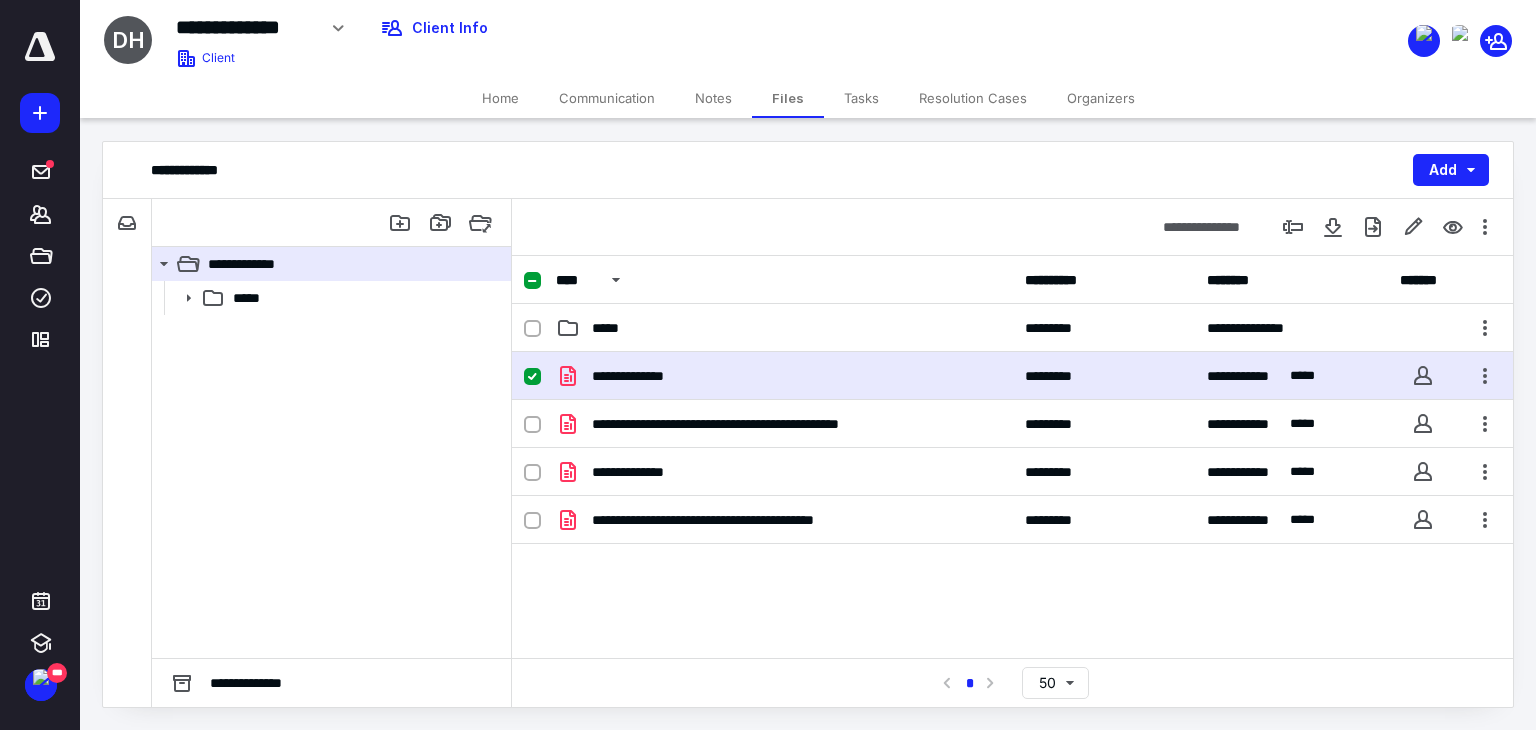 click on "**********" at bounding box center [784, 376] 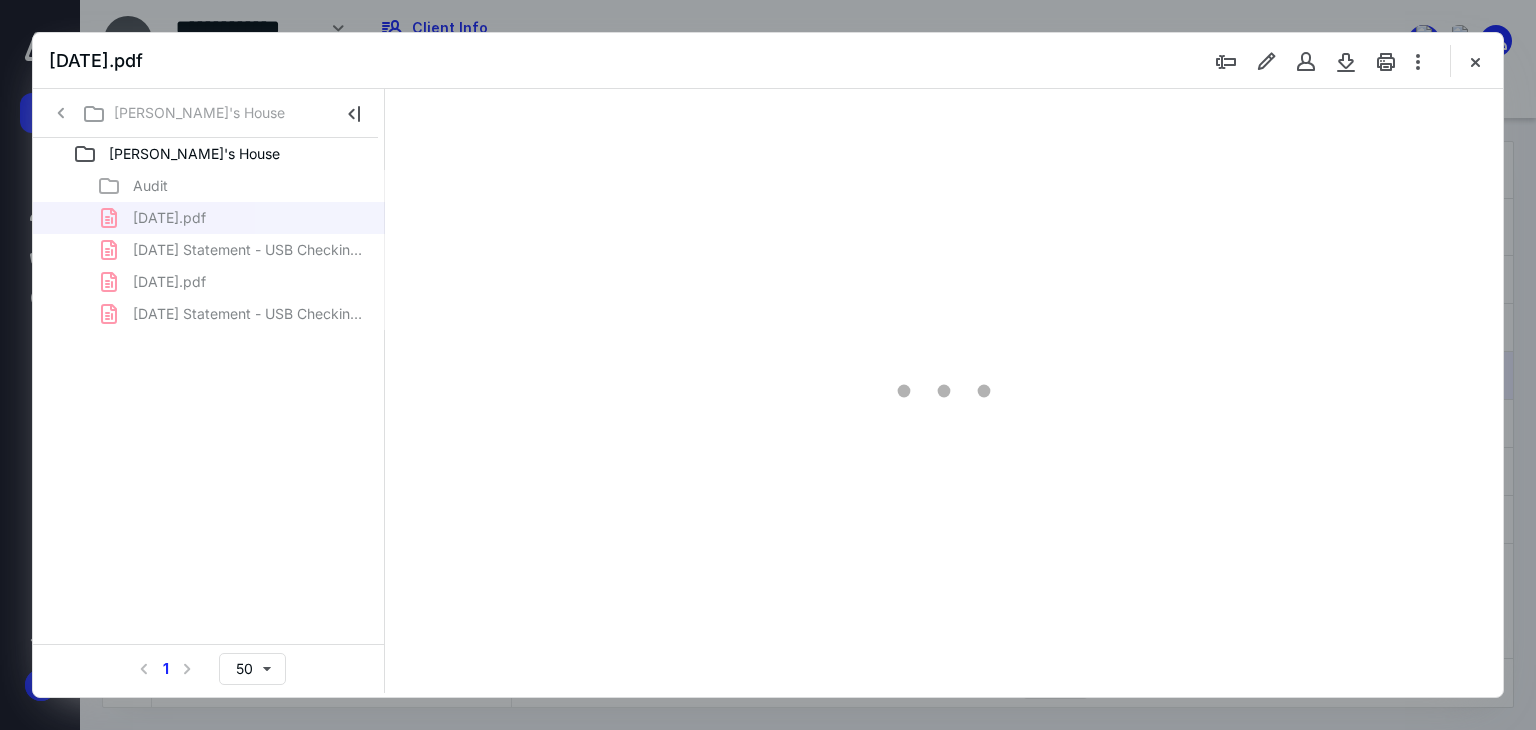 scroll, scrollTop: 0, scrollLeft: 0, axis: both 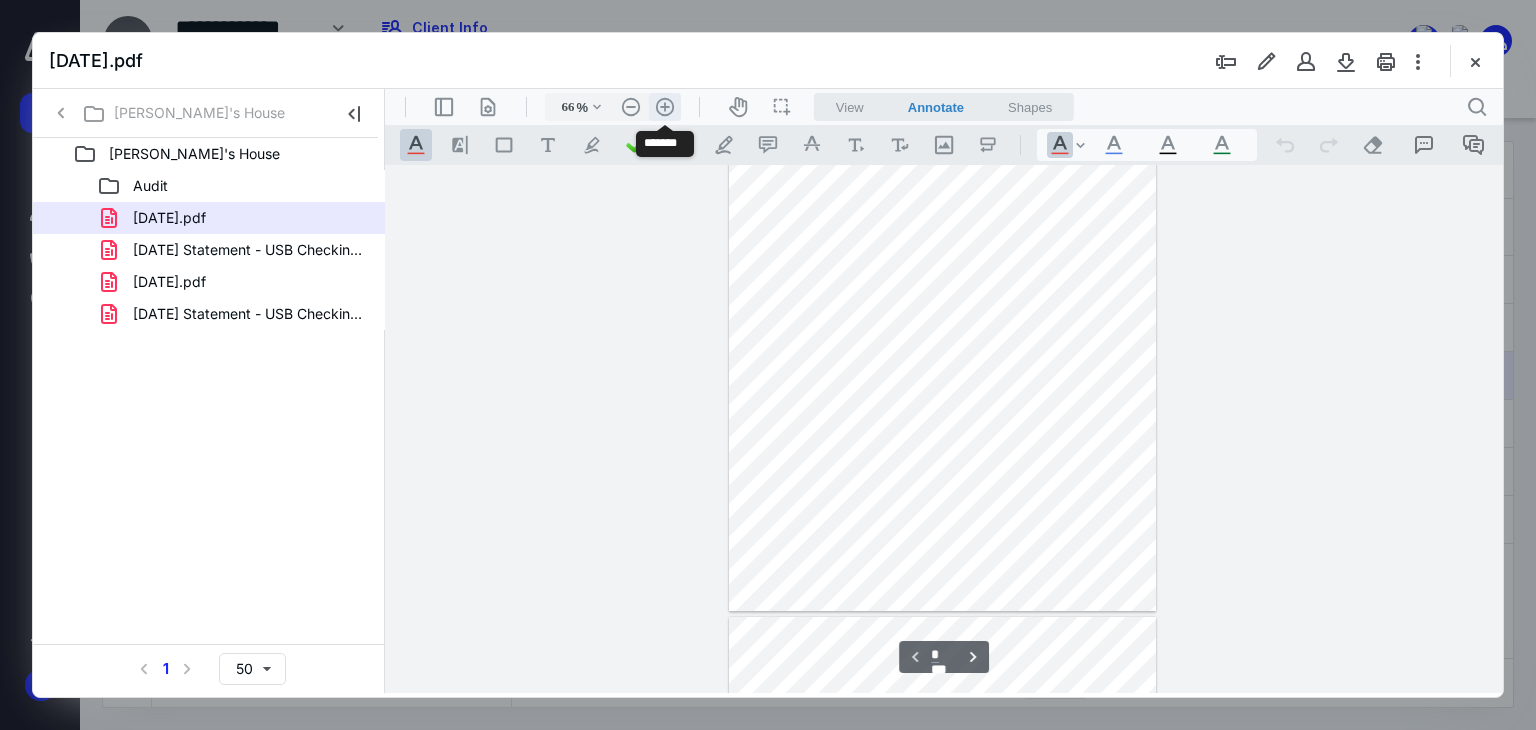 click on ".cls-1{fill:#abb0c4;} icon - header - zoom - in - line" at bounding box center (665, 107) 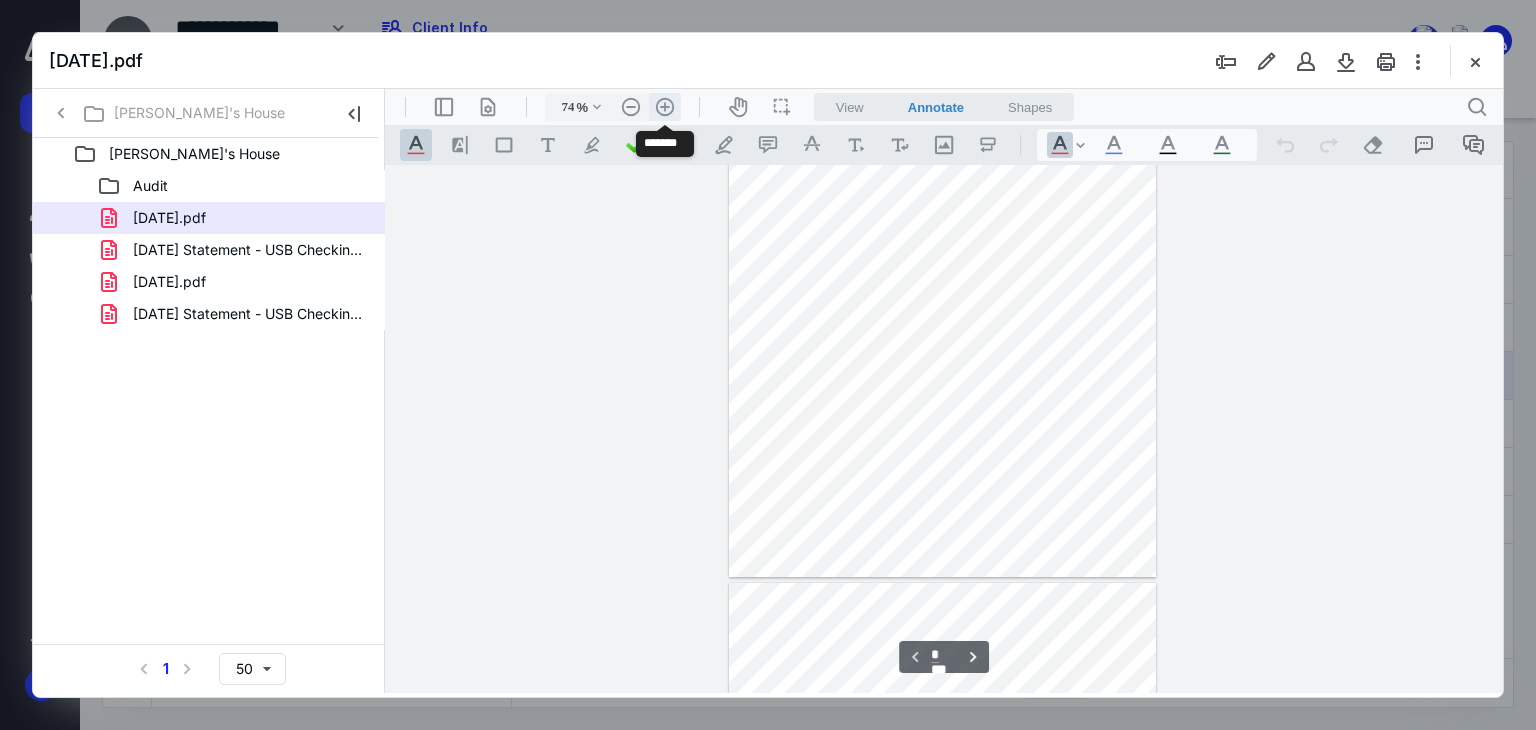 click on ".cls-1{fill:#abb0c4;} icon - header - zoom - in - line" at bounding box center [665, 107] 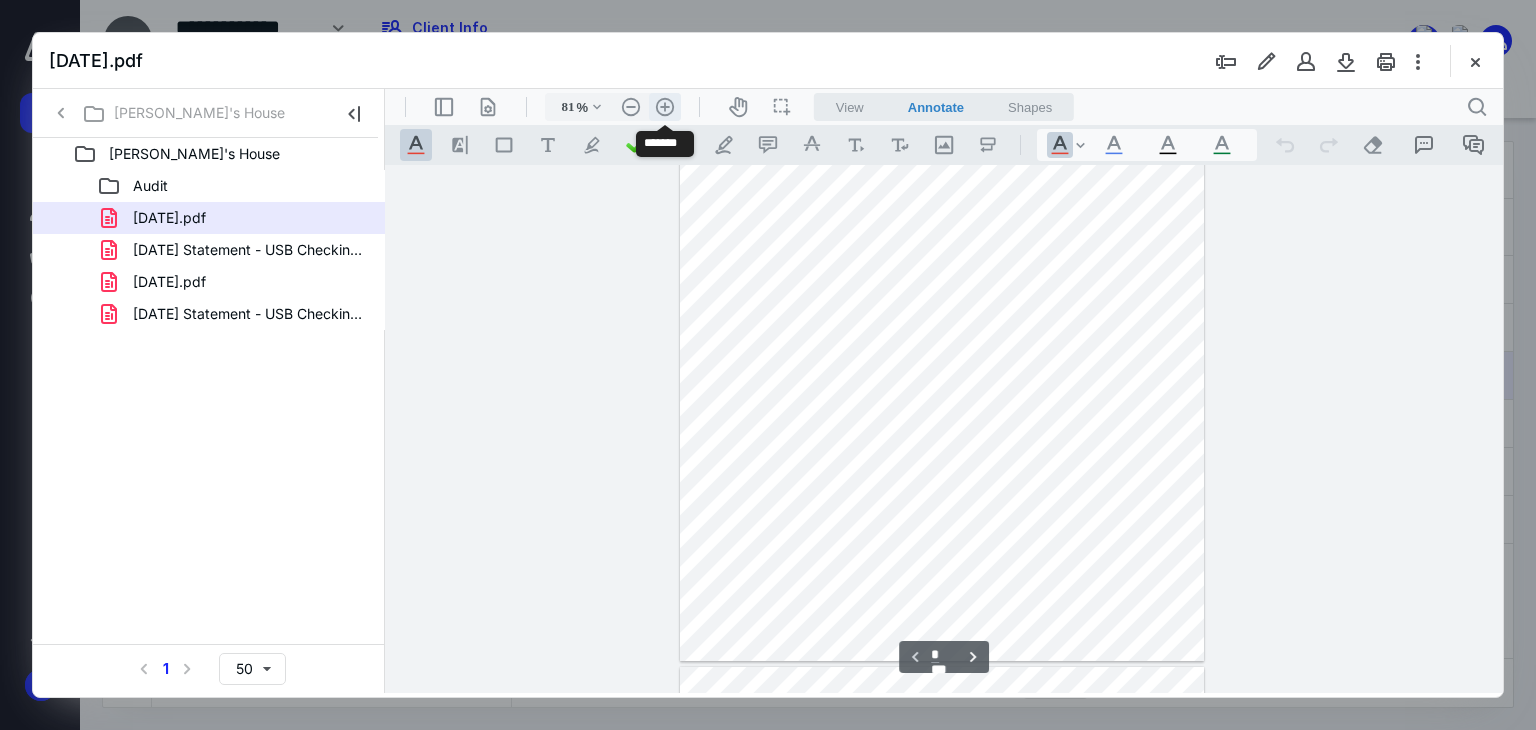 click on ".cls-1{fill:#abb0c4;} icon - header - zoom - in - line" at bounding box center [665, 107] 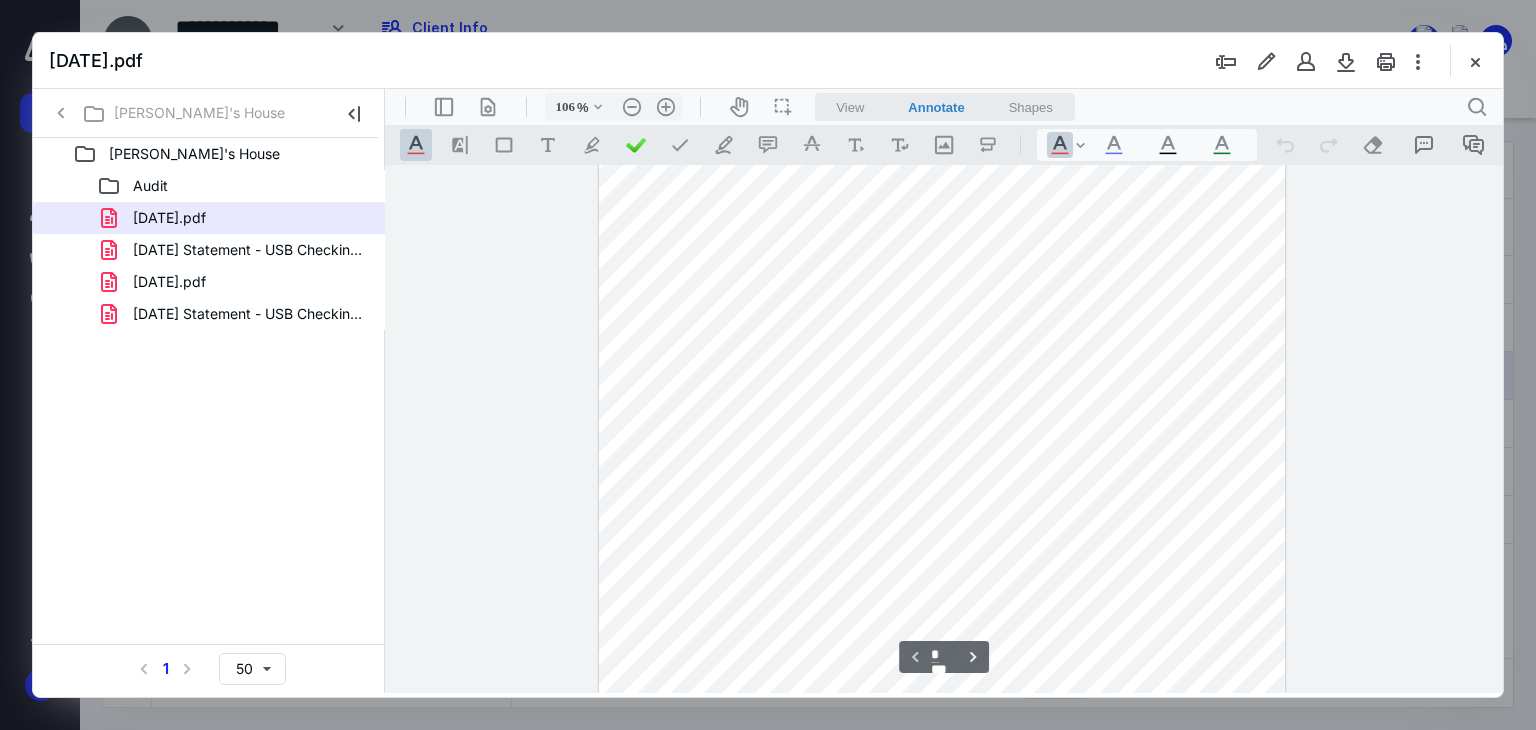 scroll, scrollTop: 0, scrollLeft: 0, axis: both 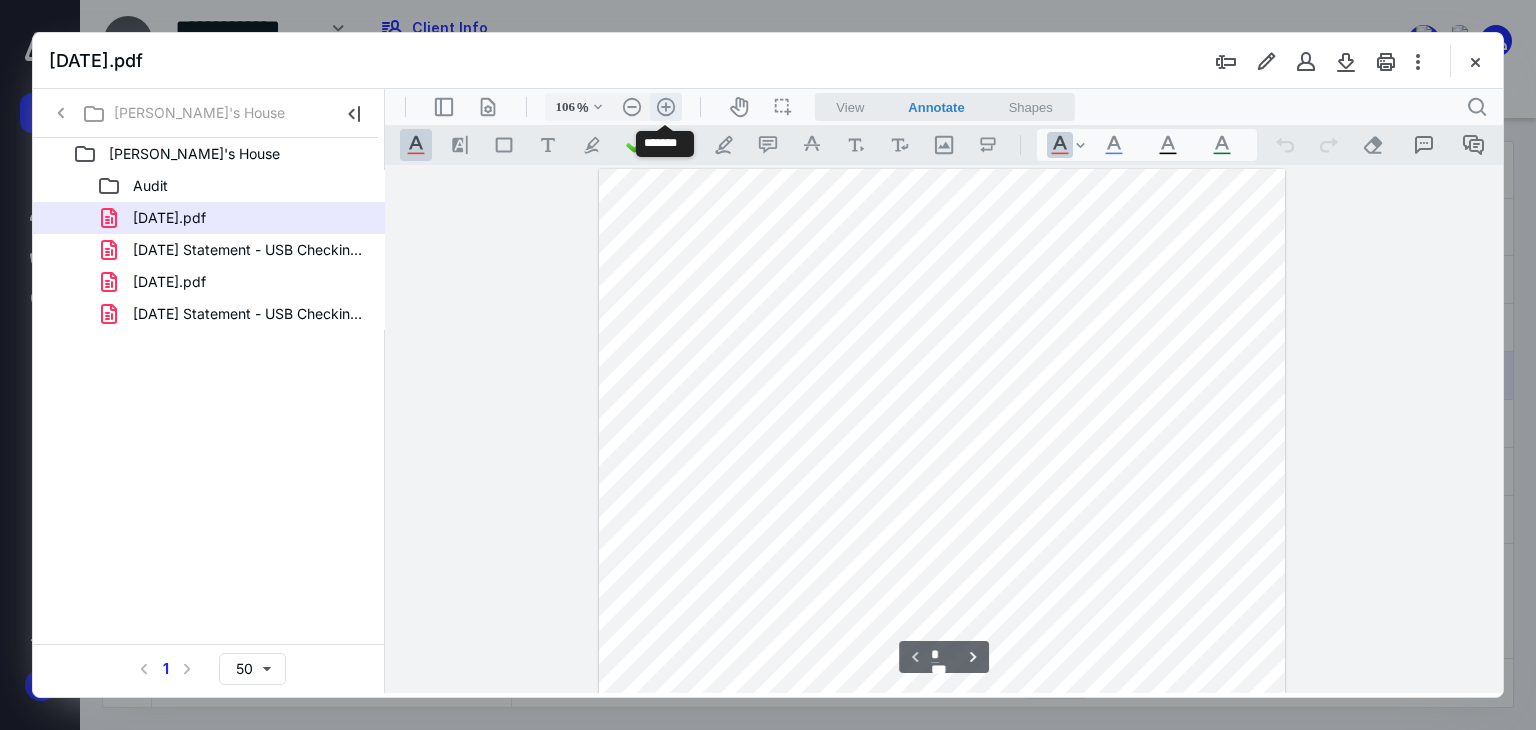 click on ".cls-1{fill:#abb0c4;} icon - header - zoom - in - line" at bounding box center [666, 107] 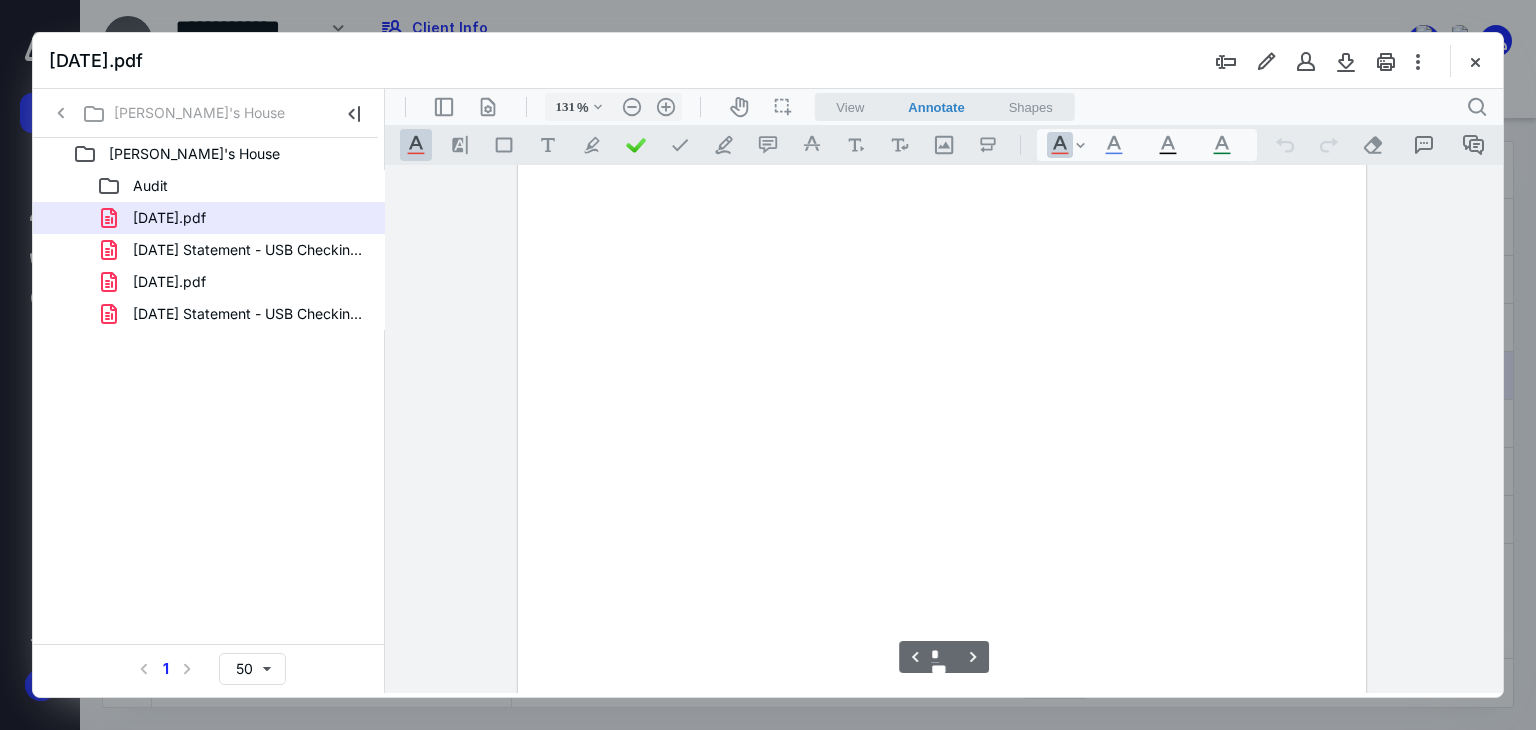 scroll, scrollTop: 796, scrollLeft: 0, axis: vertical 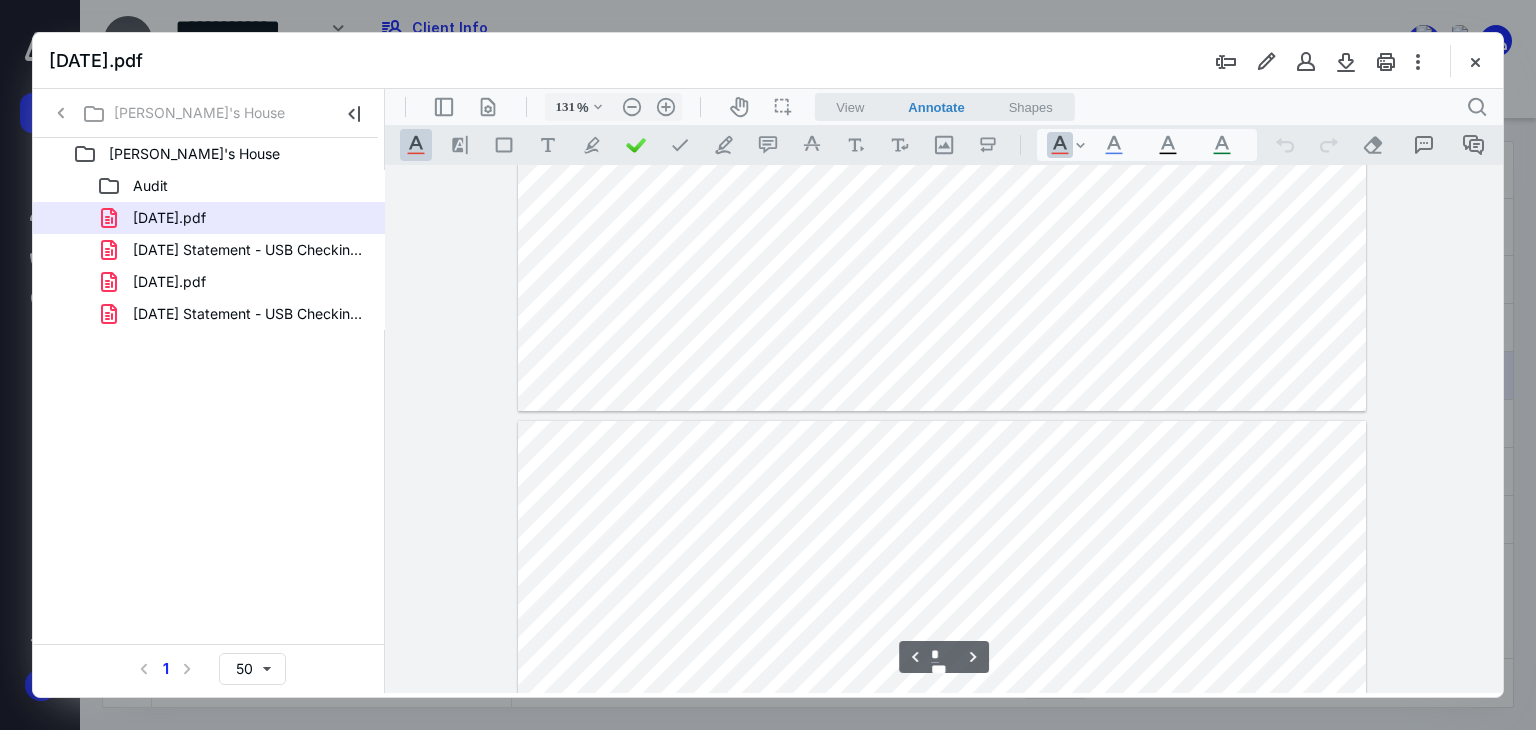 type on "*" 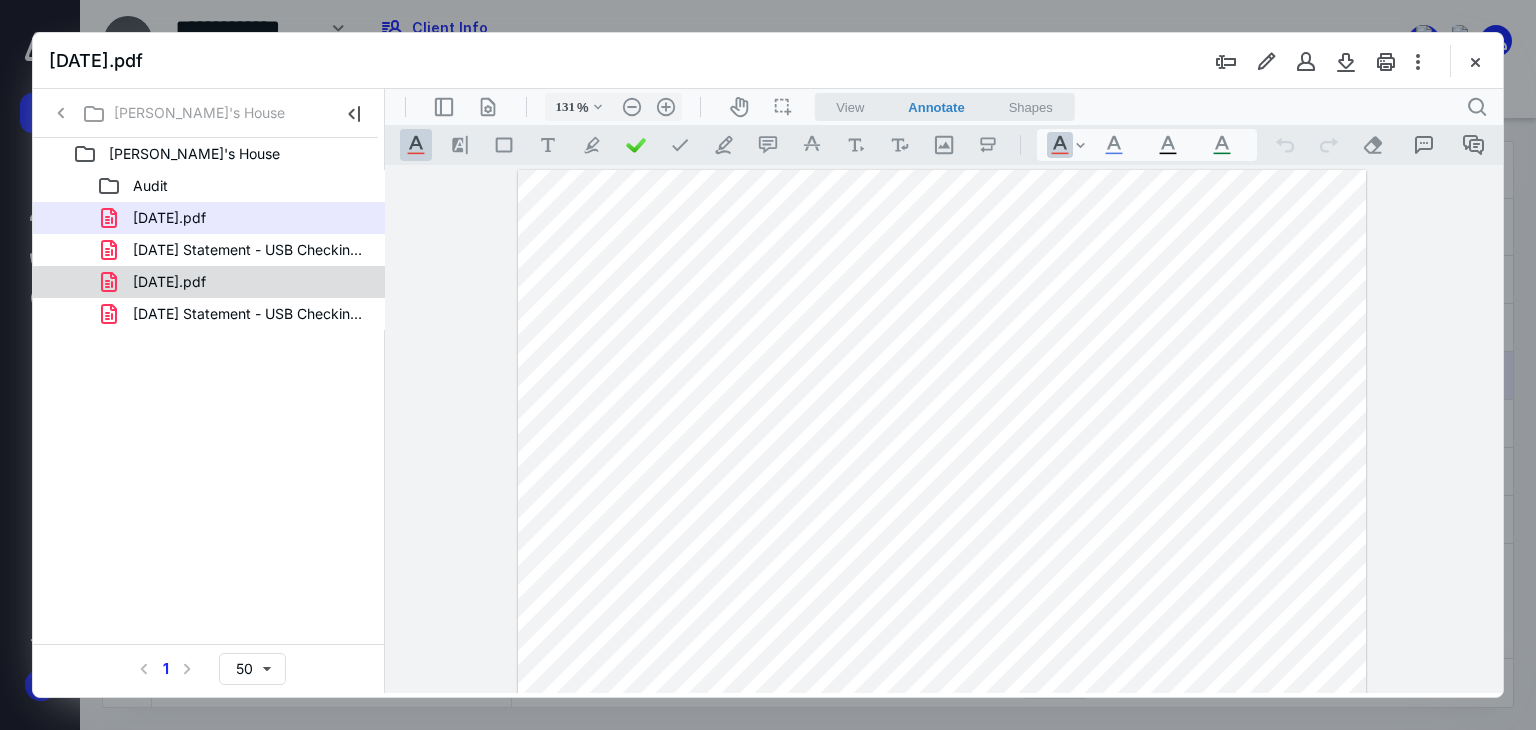 click on "2025-01-17.pdf" at bounding box center (237, 282) 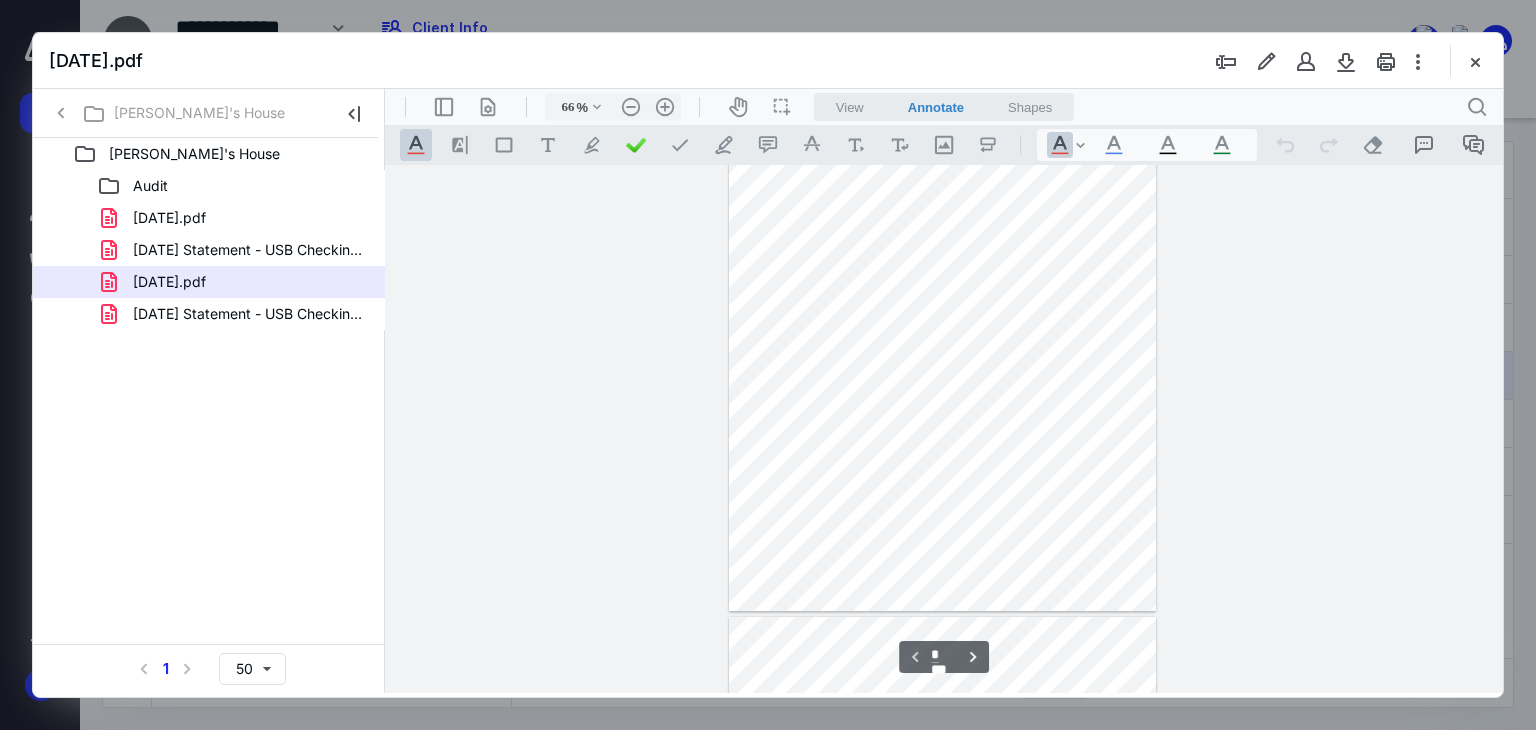 scroll, scrollTop: 105, scrollLeft: 0, axis: vertical 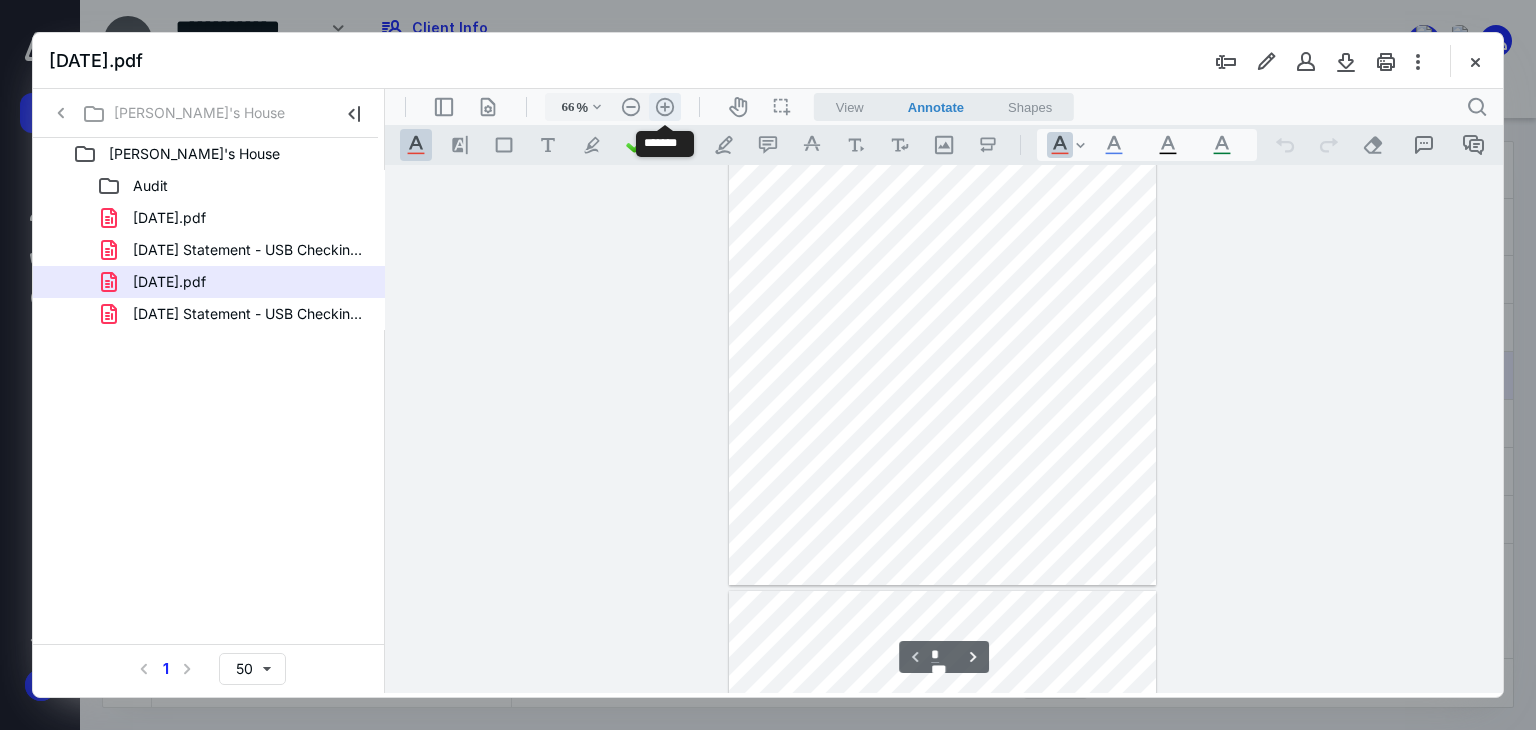click on ".cls-1{fill:#abb0c4;} icon - header - zoom - in - line" at bounding box center [665, 107] 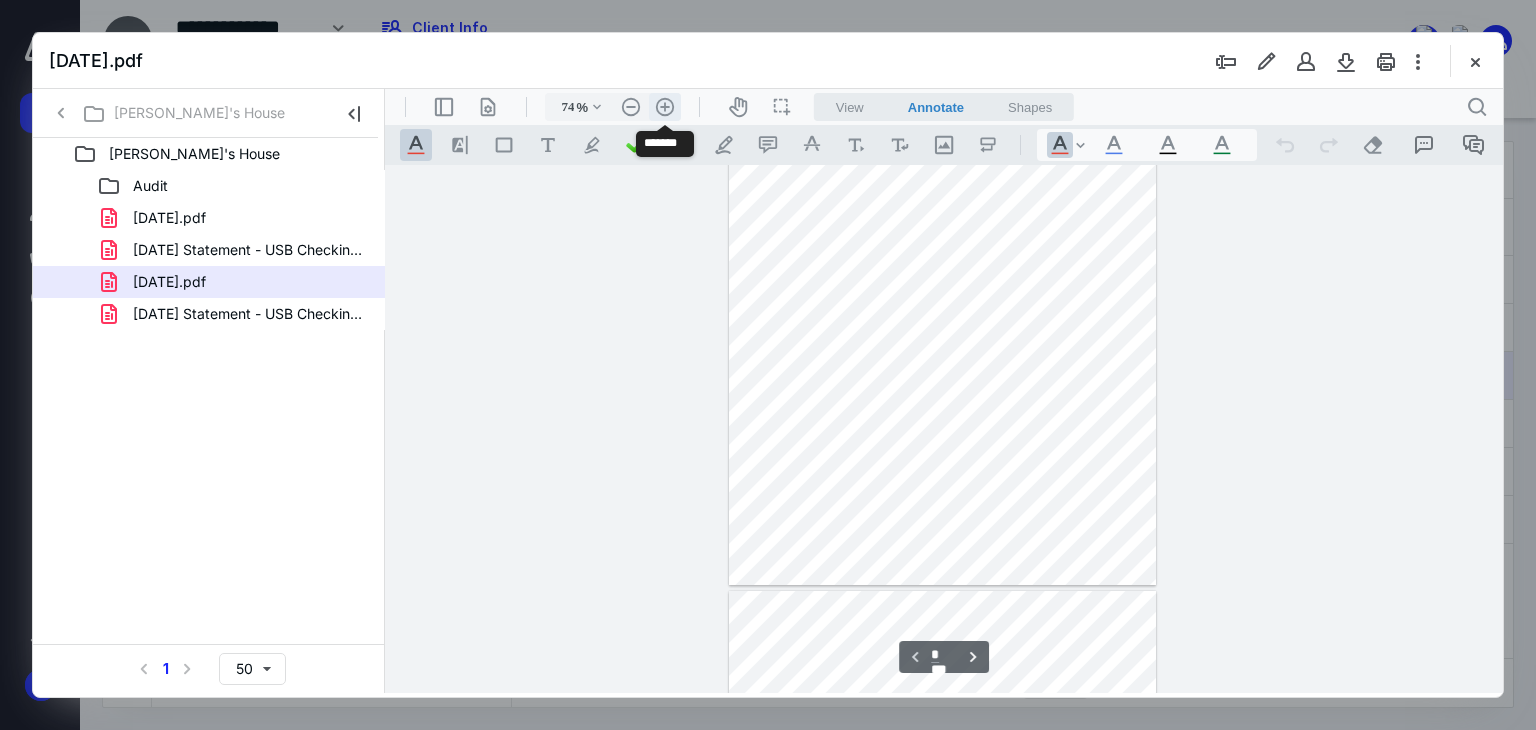click on ".cls-1{fill:#abb0c4;} icon - header - zoom - in - line" at bounding box center (665, 107) 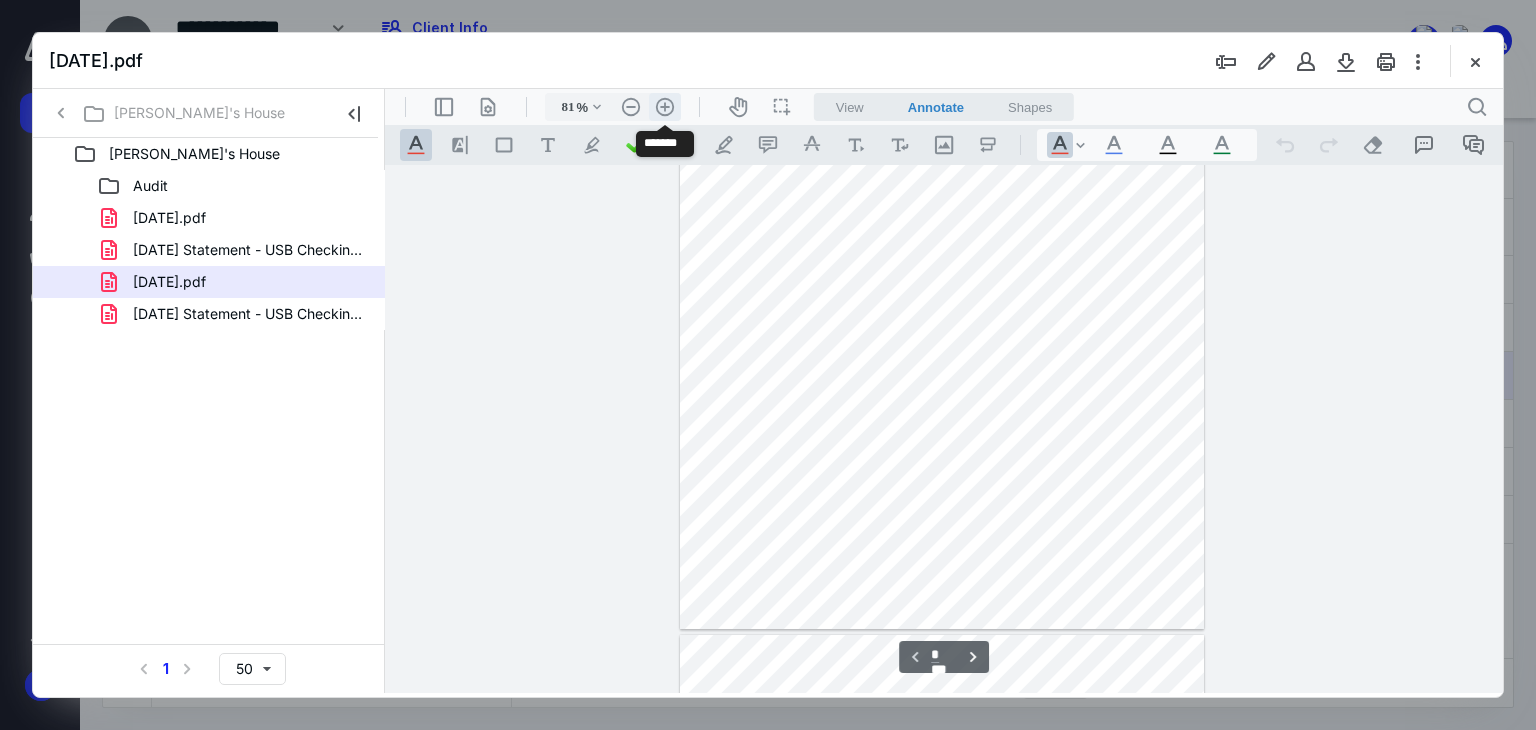 click on ".cls-1{fill:#abb0c4;} icon - header - zoom - in - line" at bounding box center (665, 107) 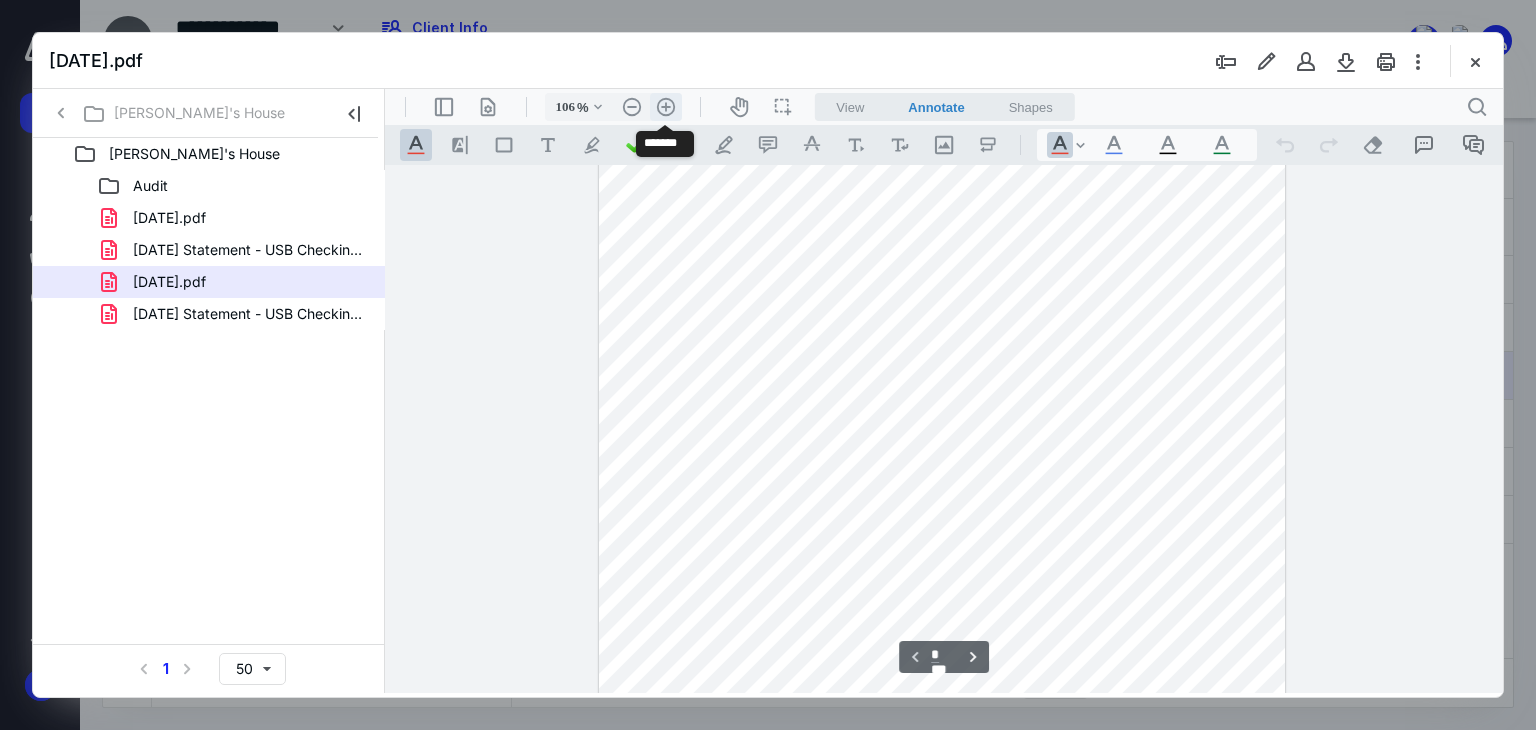 click on ".cls-1{fill:#abb0c4;} icon - header - zoom - in - line" at bounding box center [666, 107] 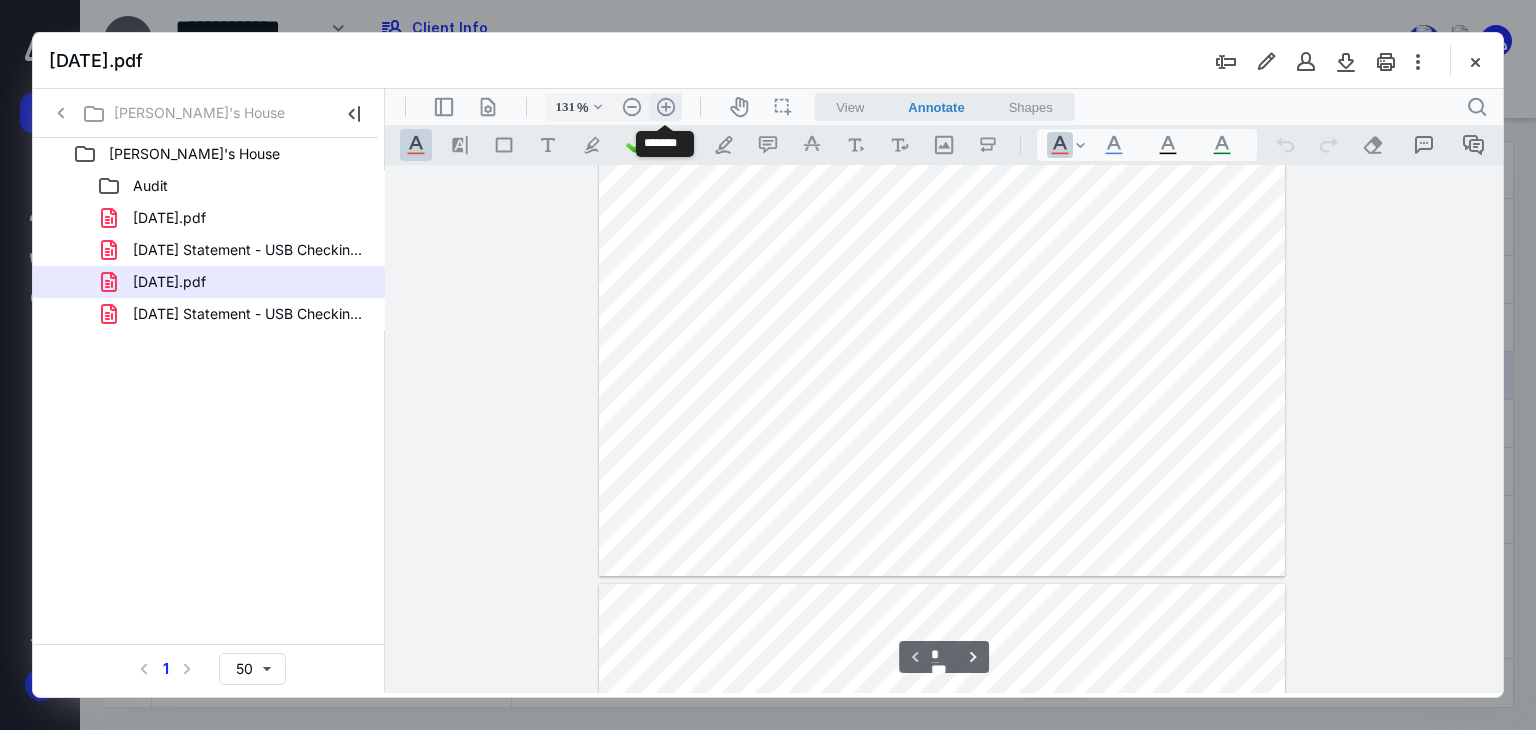 click on ".cls-1{fill:#abb0c4;} icon - header - zoom - in - line" at bounding box center [666, 107] 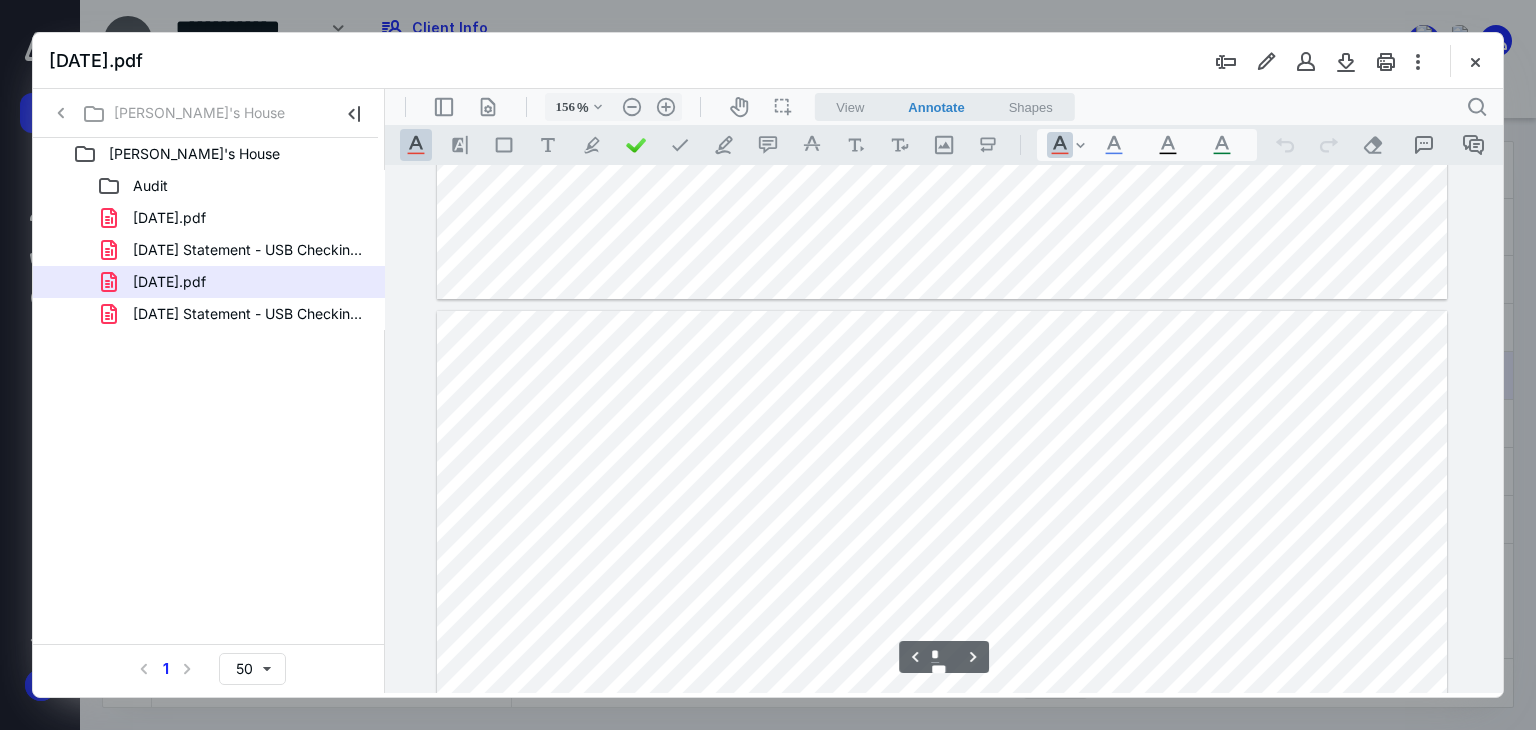 scroll, scrollTop: 4838, scrollLeft: 0, axis: vertical 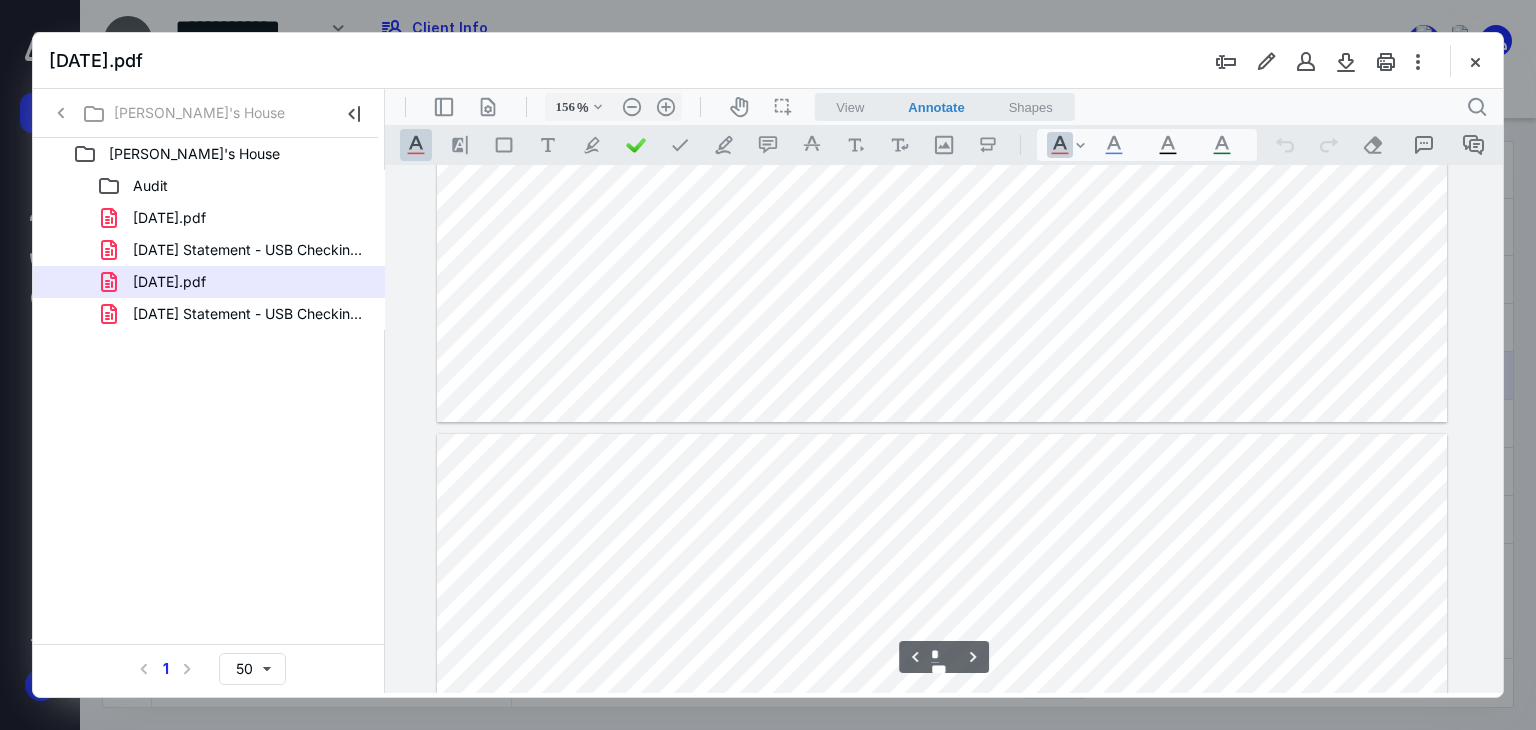 type on "*" 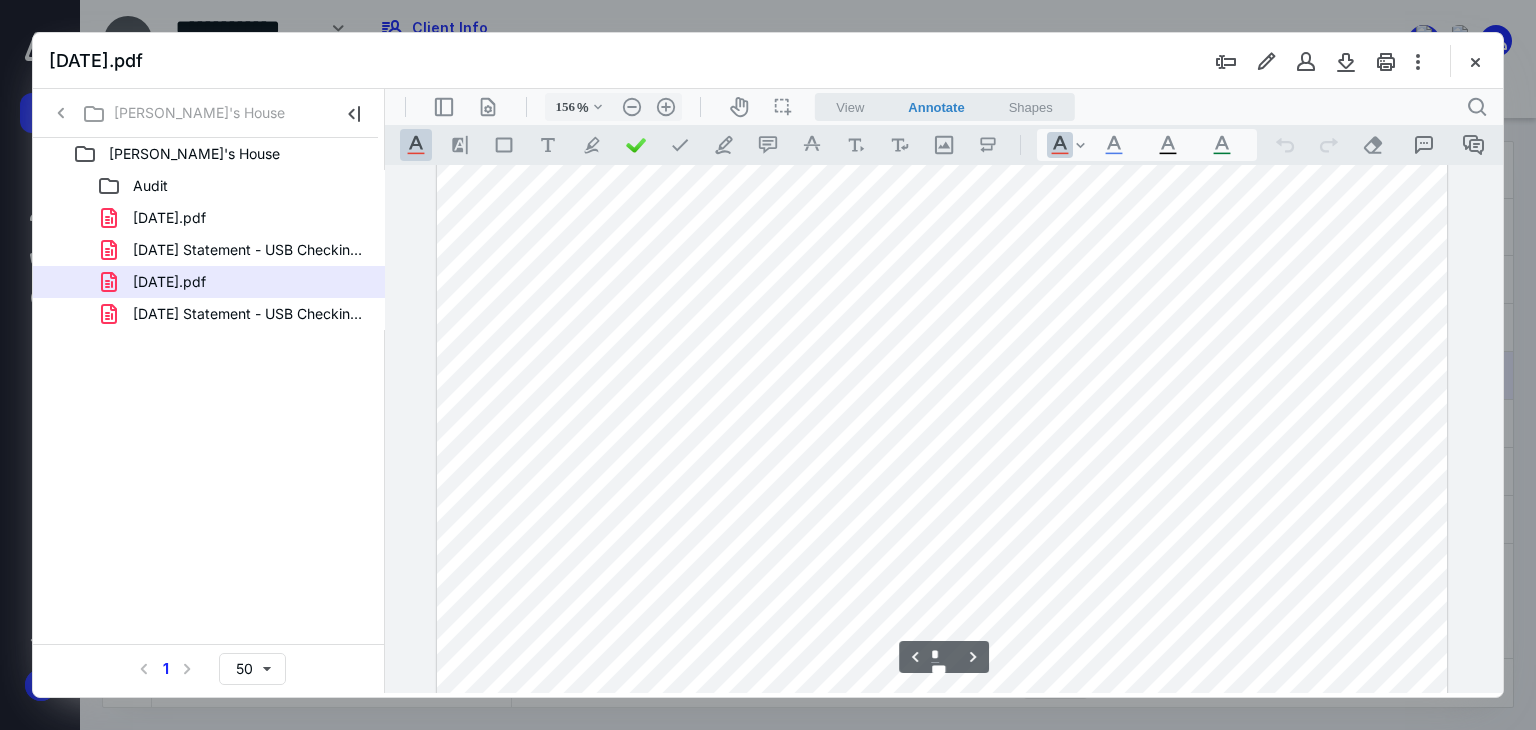 scroll, scrollTop: 2802, scrollLeft: 0, axis: vertical 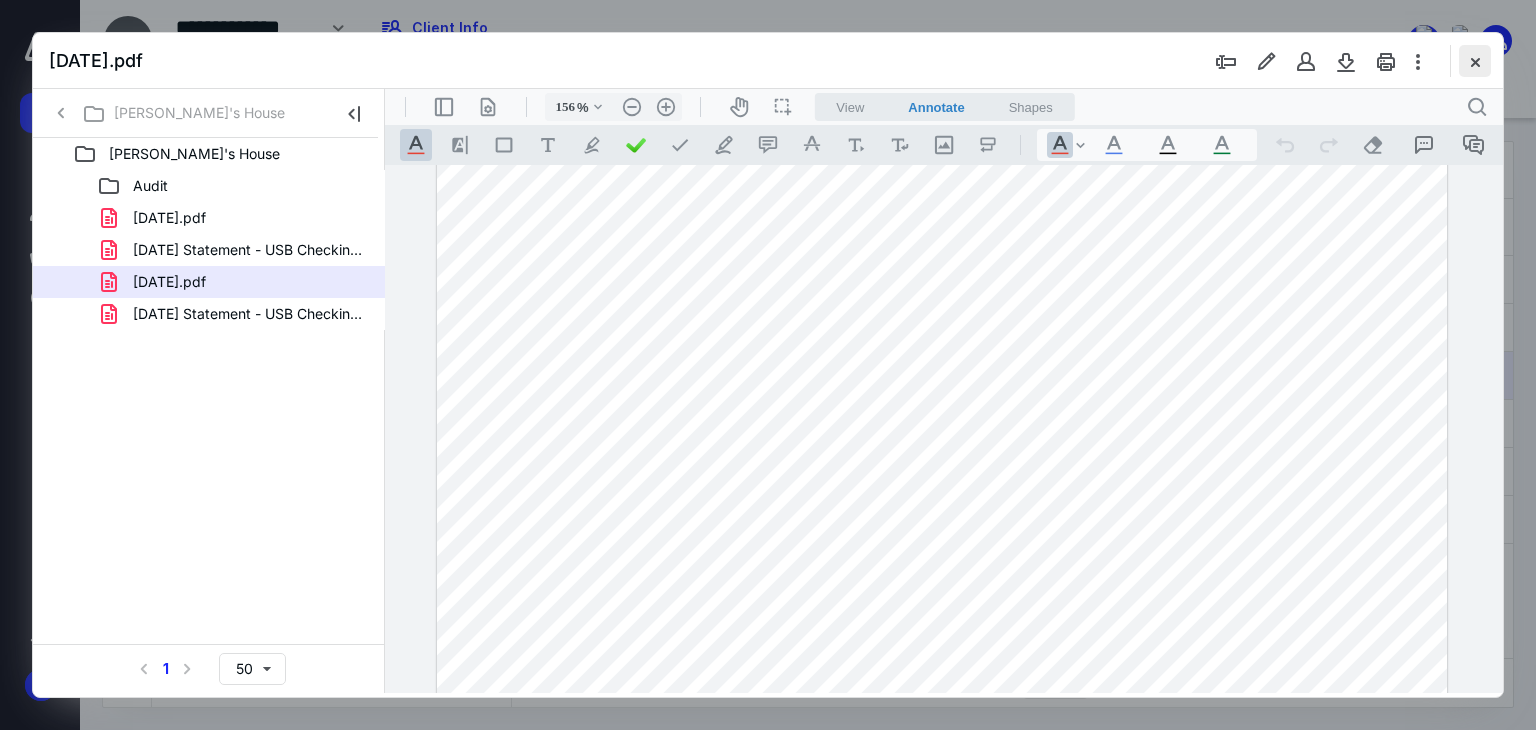 click at bounding box center [1475, 61] 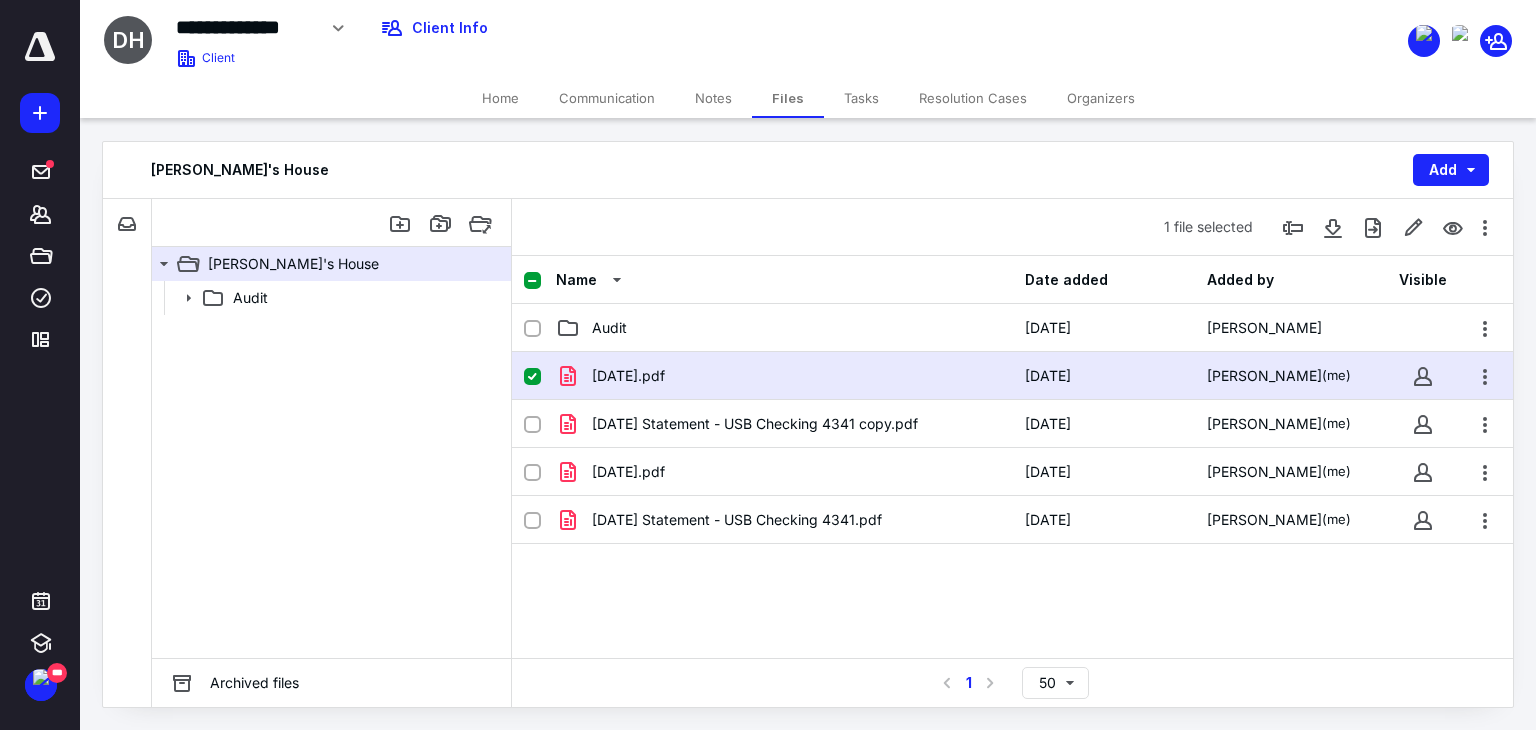 click on "Communication" at bounding box center [607, 98] 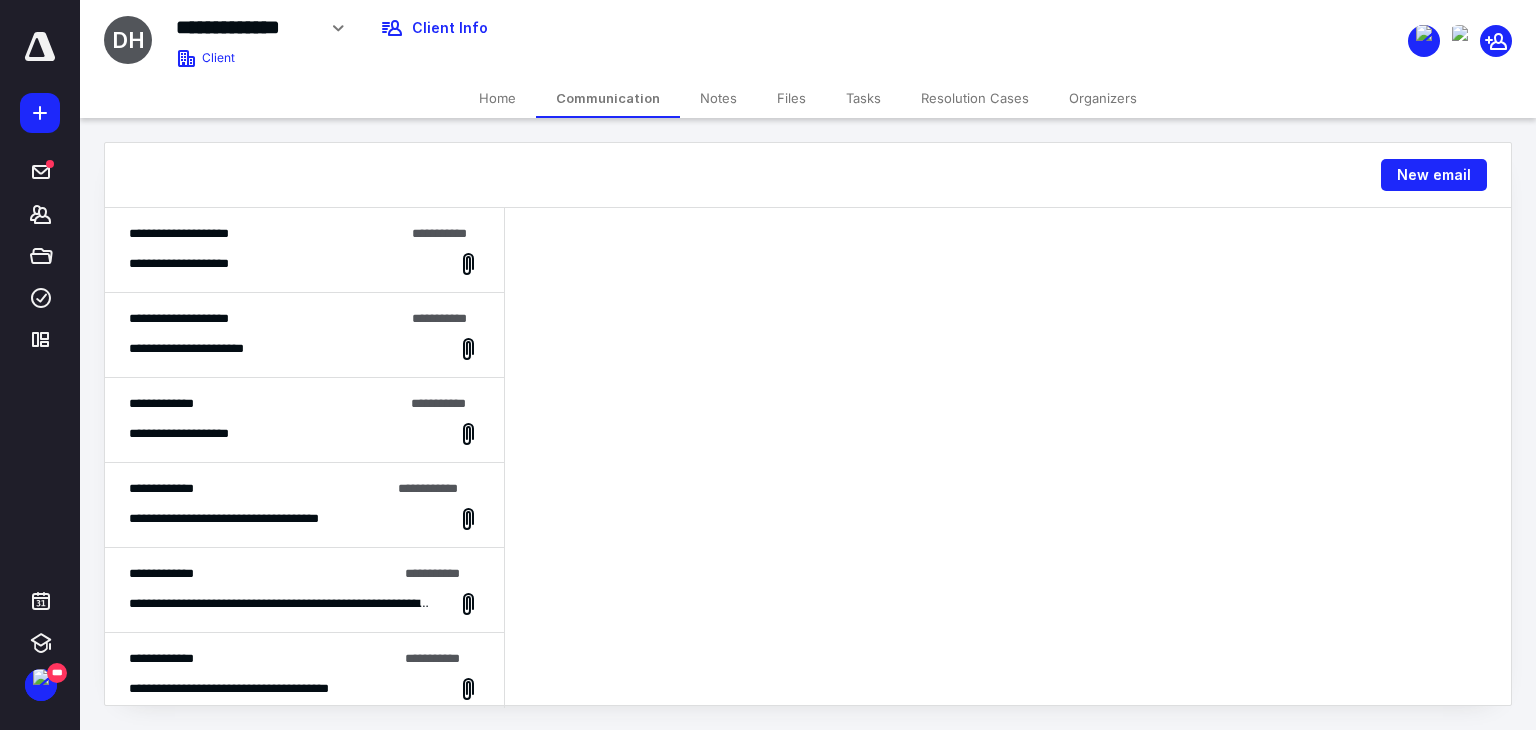 click on "**********" at bounding box center [304, 335] 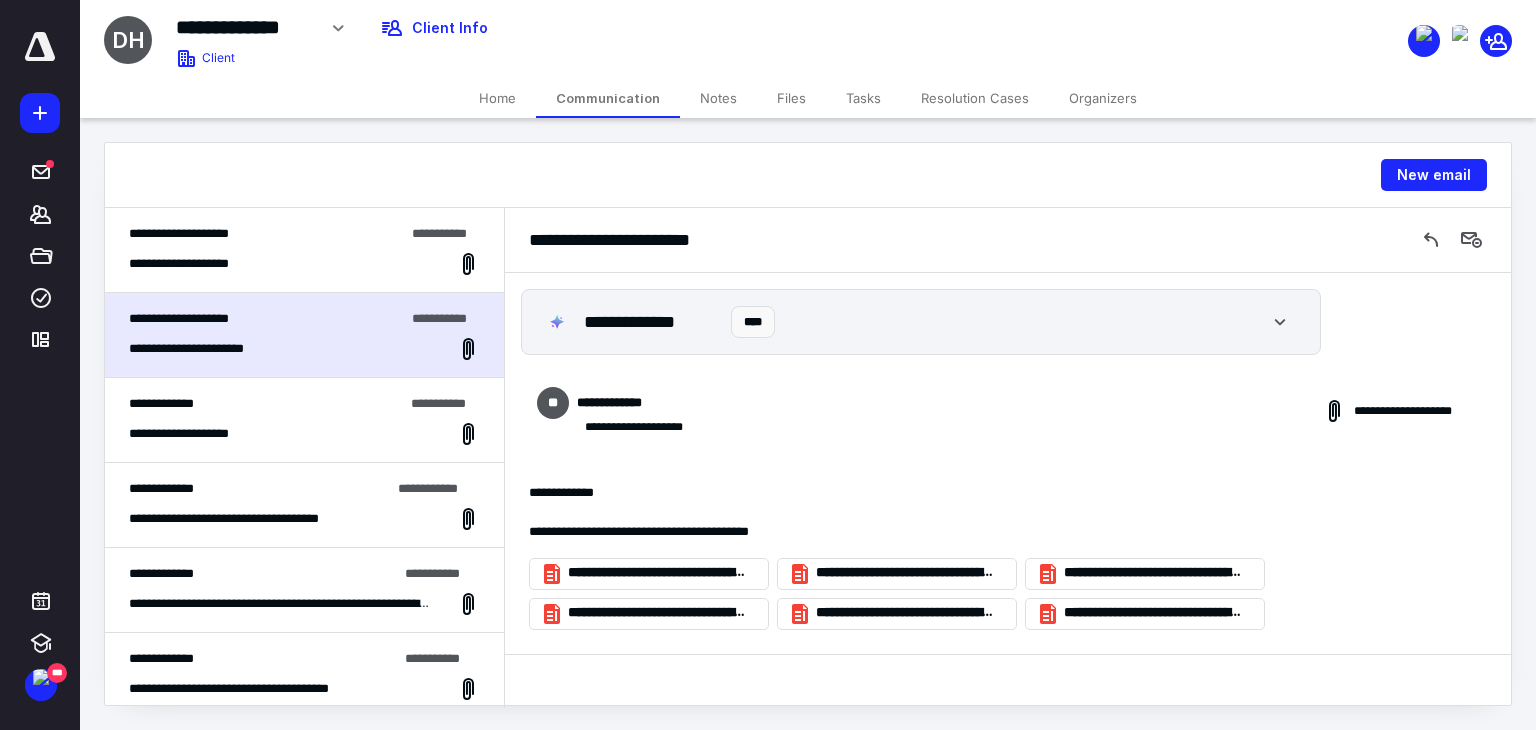 click on "**********" at bounding box center [304, 250] 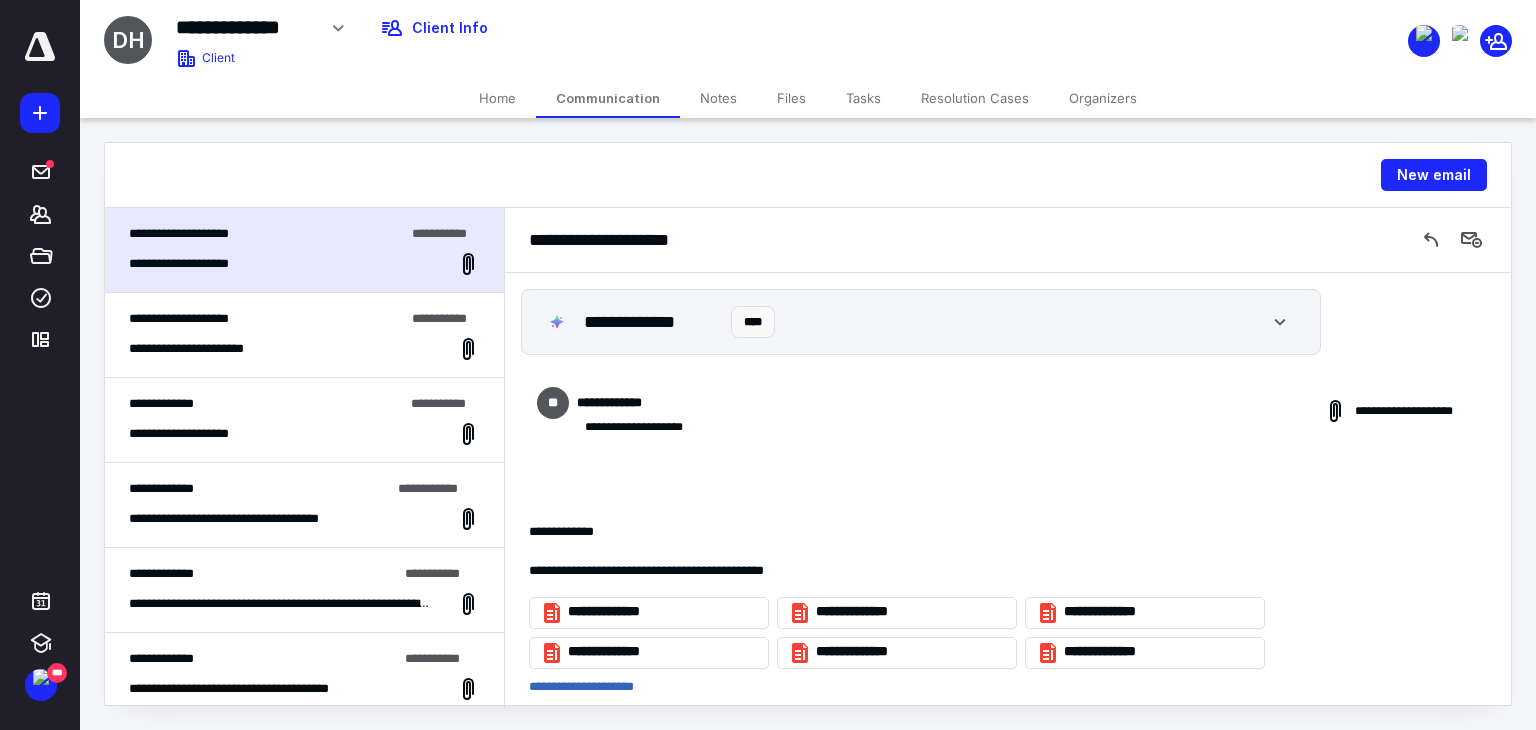 scroll, scrollTop: 12, scrollLeft: 0, axis: vertical 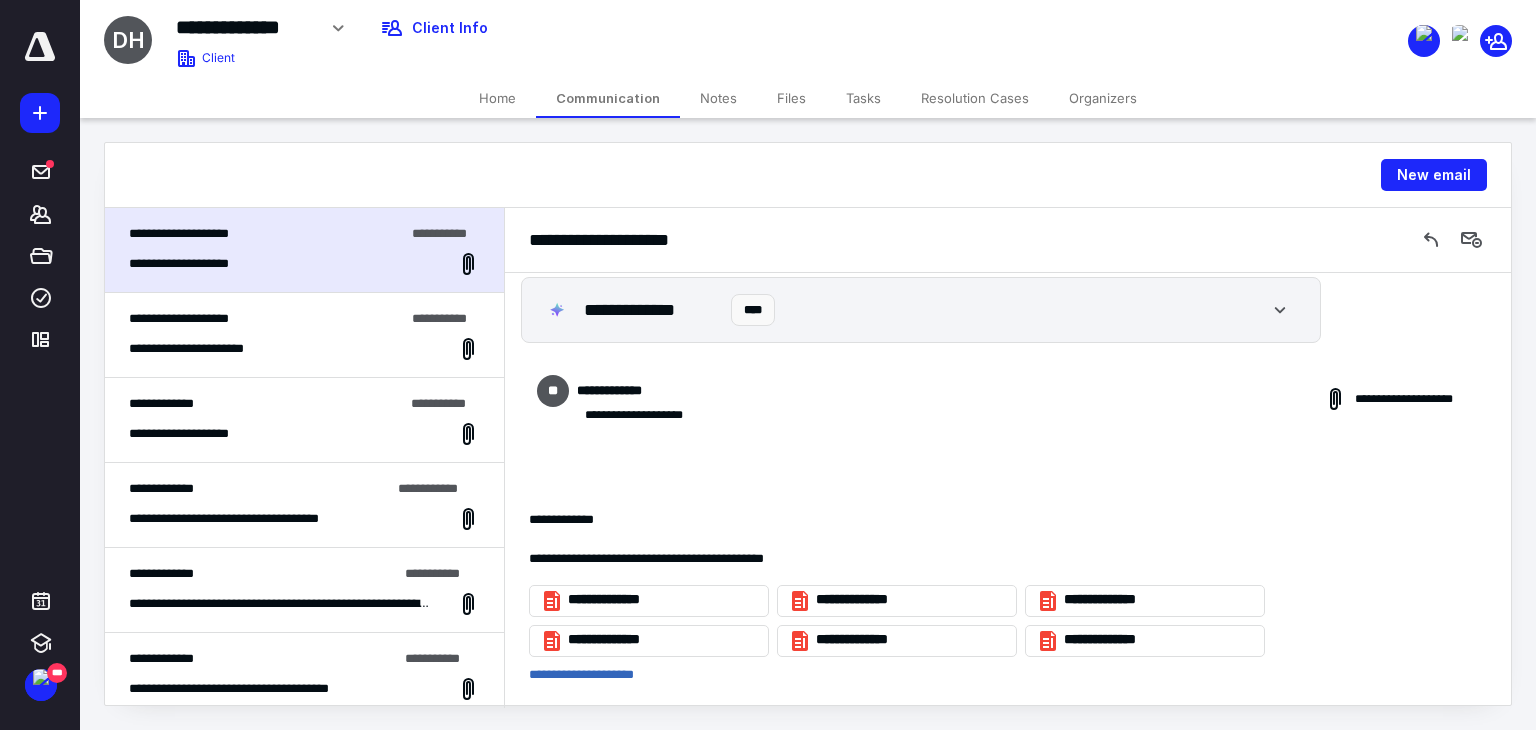 click on "**********" at bounding box center (581, 674) 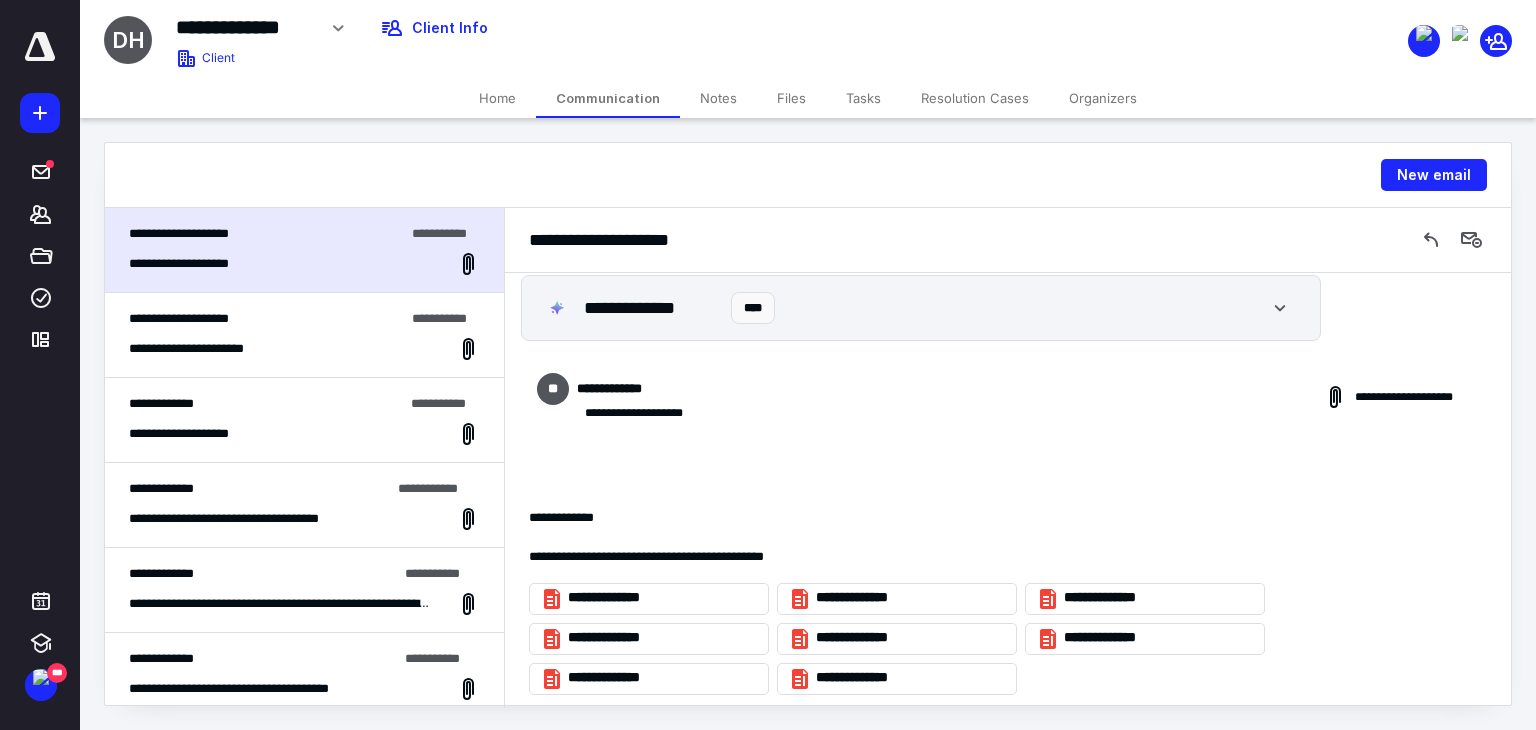 scroll, scrollTop: 52, scrollLeft: 0, axis: vertical 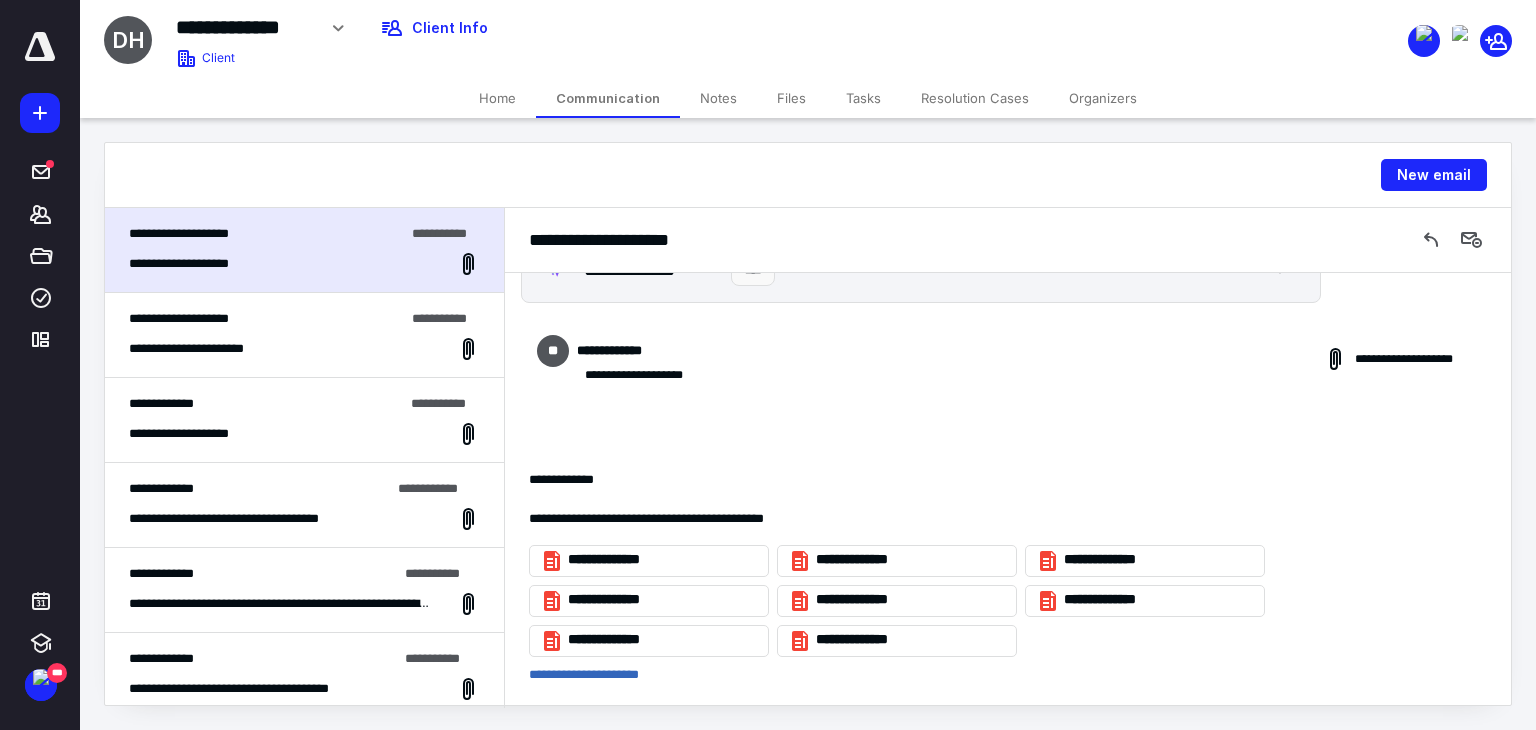 click on "**********" at bounding box center [219, 349] 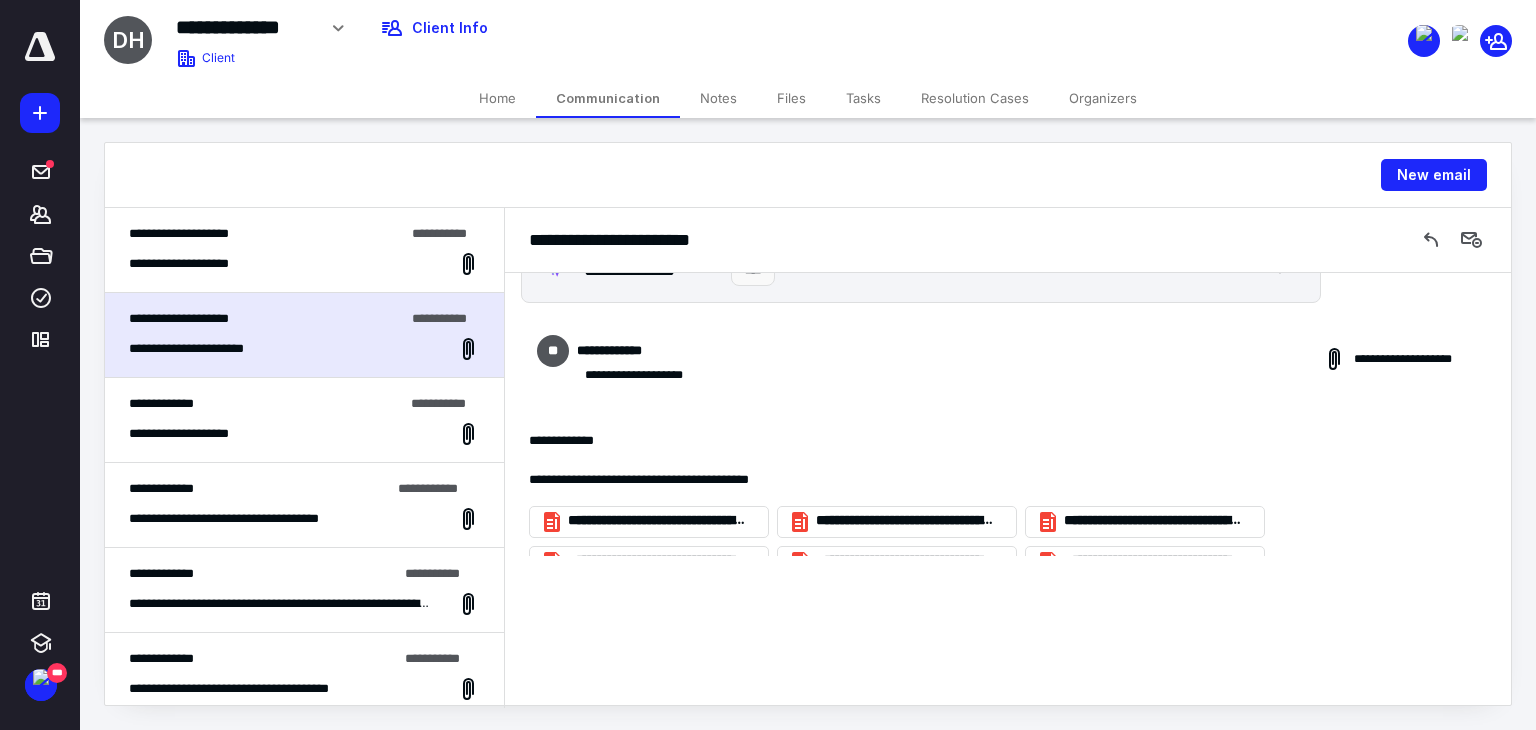 scroll, scrollTop: 0, scrollLeft: 0, axis: both 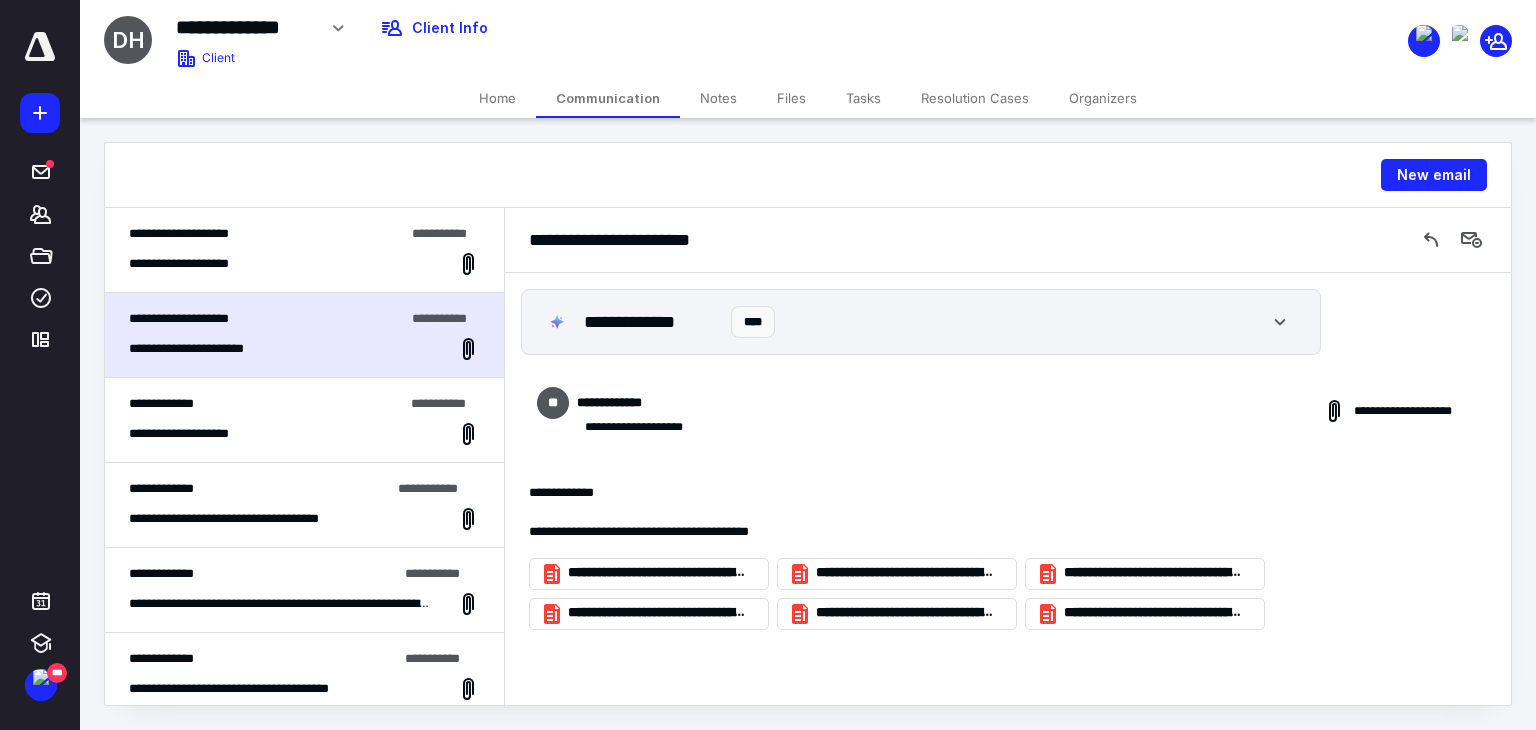 click on "Notes" at bounding box center [718, 98] 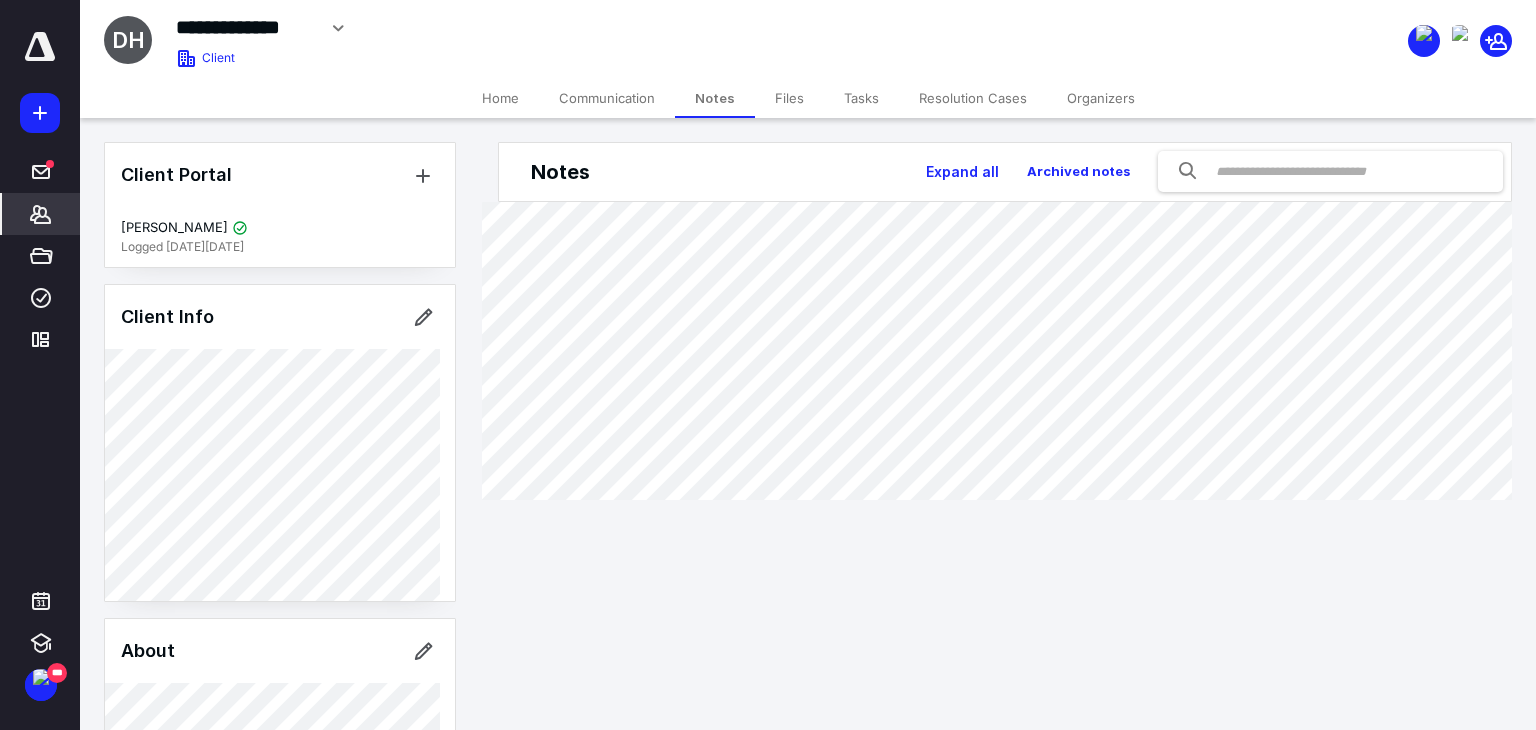 click on "Notes Expand all Archived notes" at bounding box center (1008, 321) 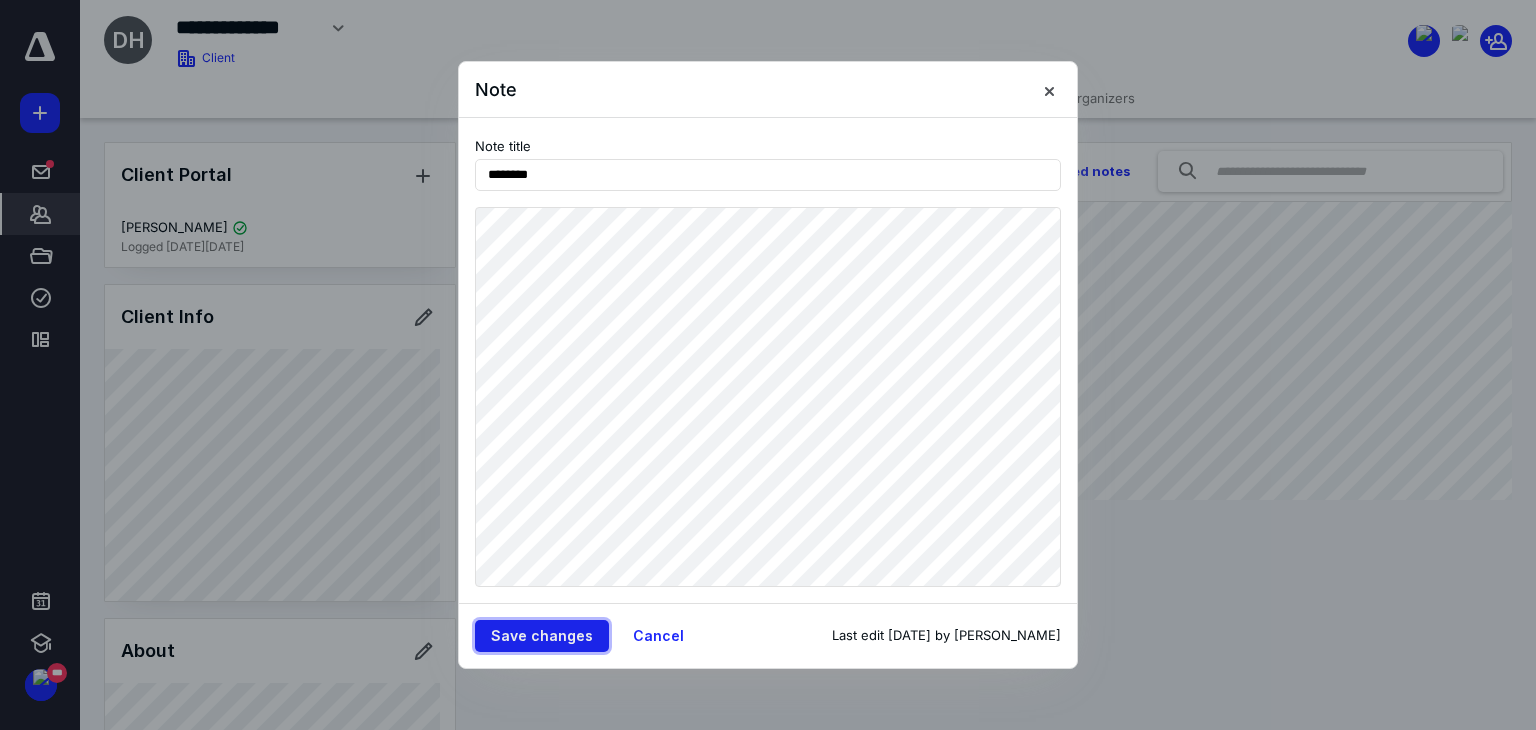 click on "Save changes" at bounding box center (542, 636) 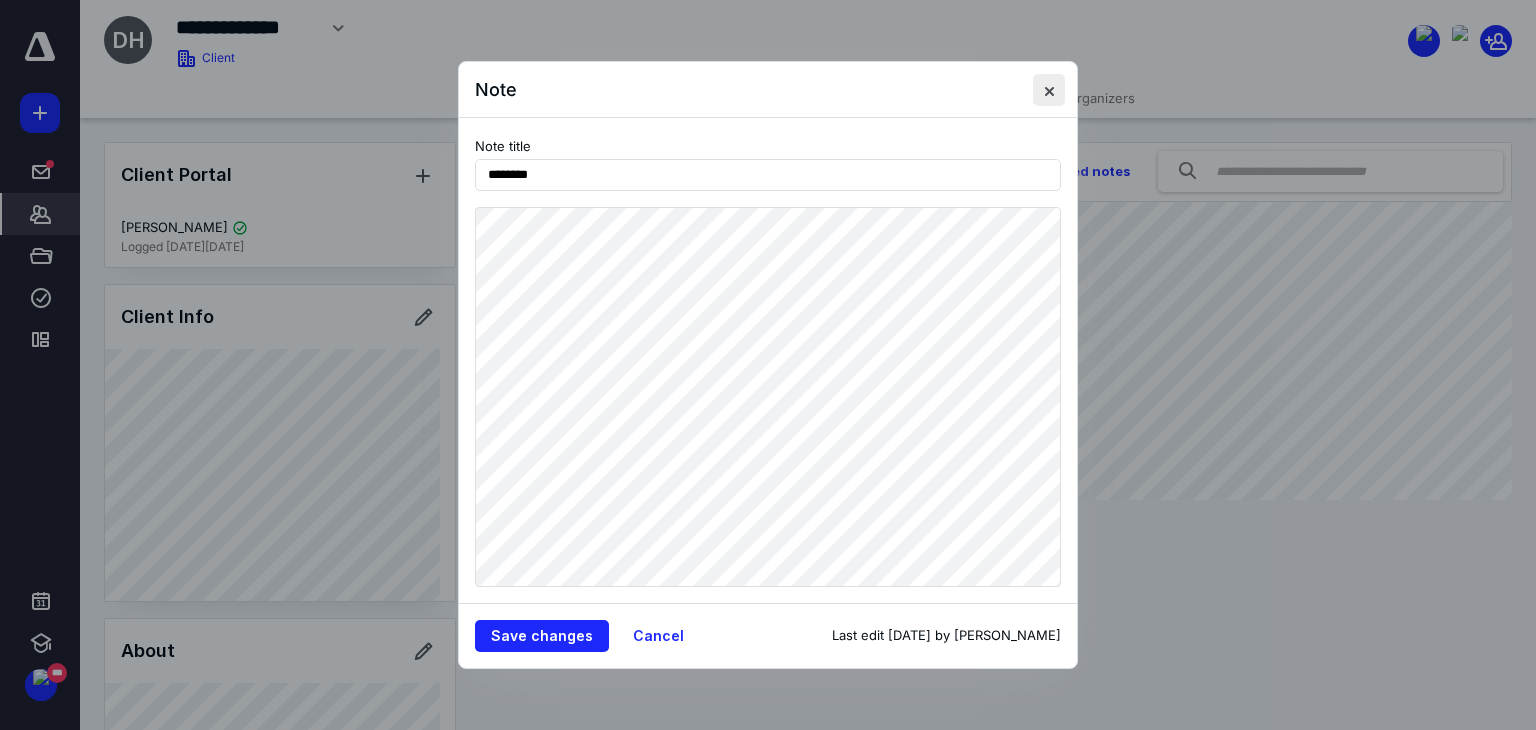 click at bounding box center (1049, 90) 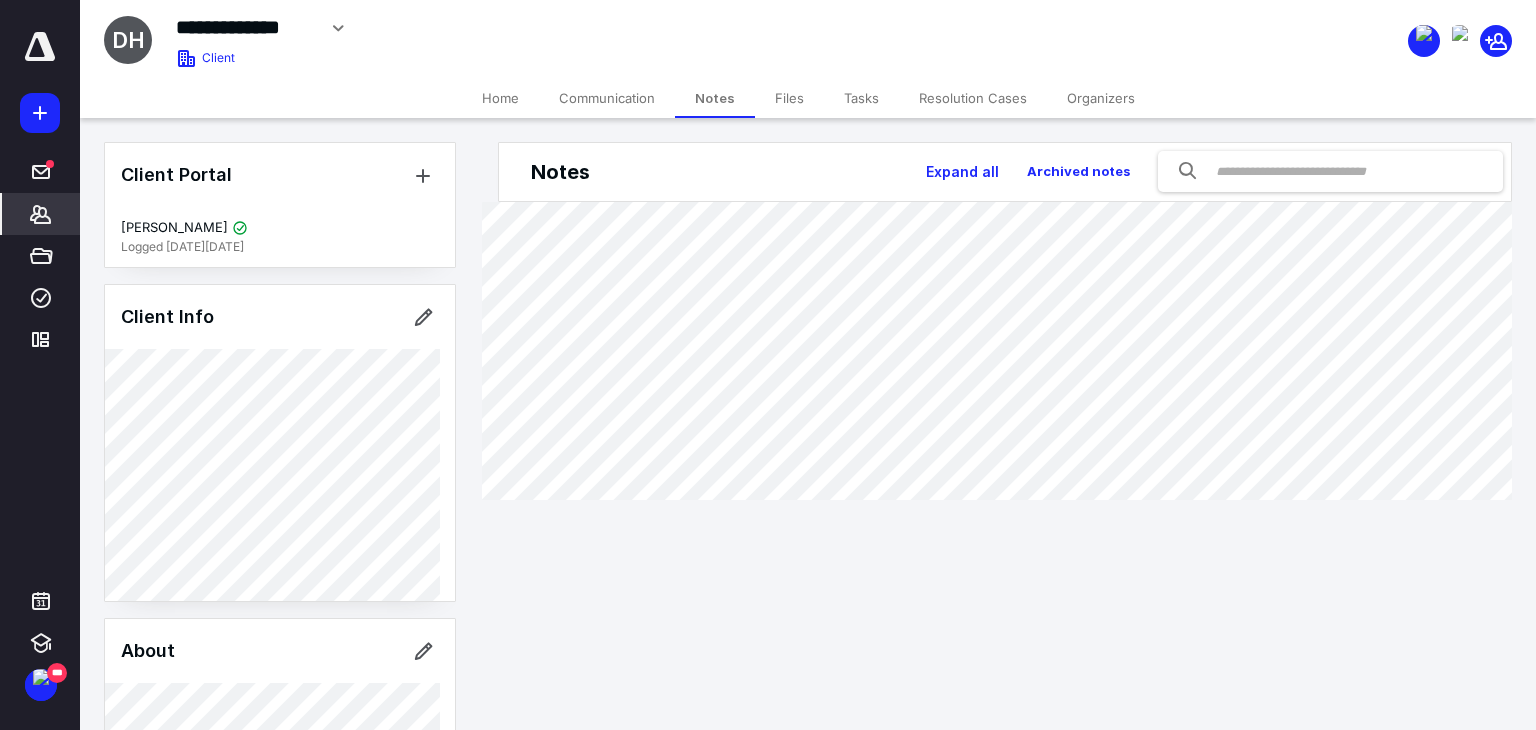 click on "Communication" at bounding box center [607, 98] 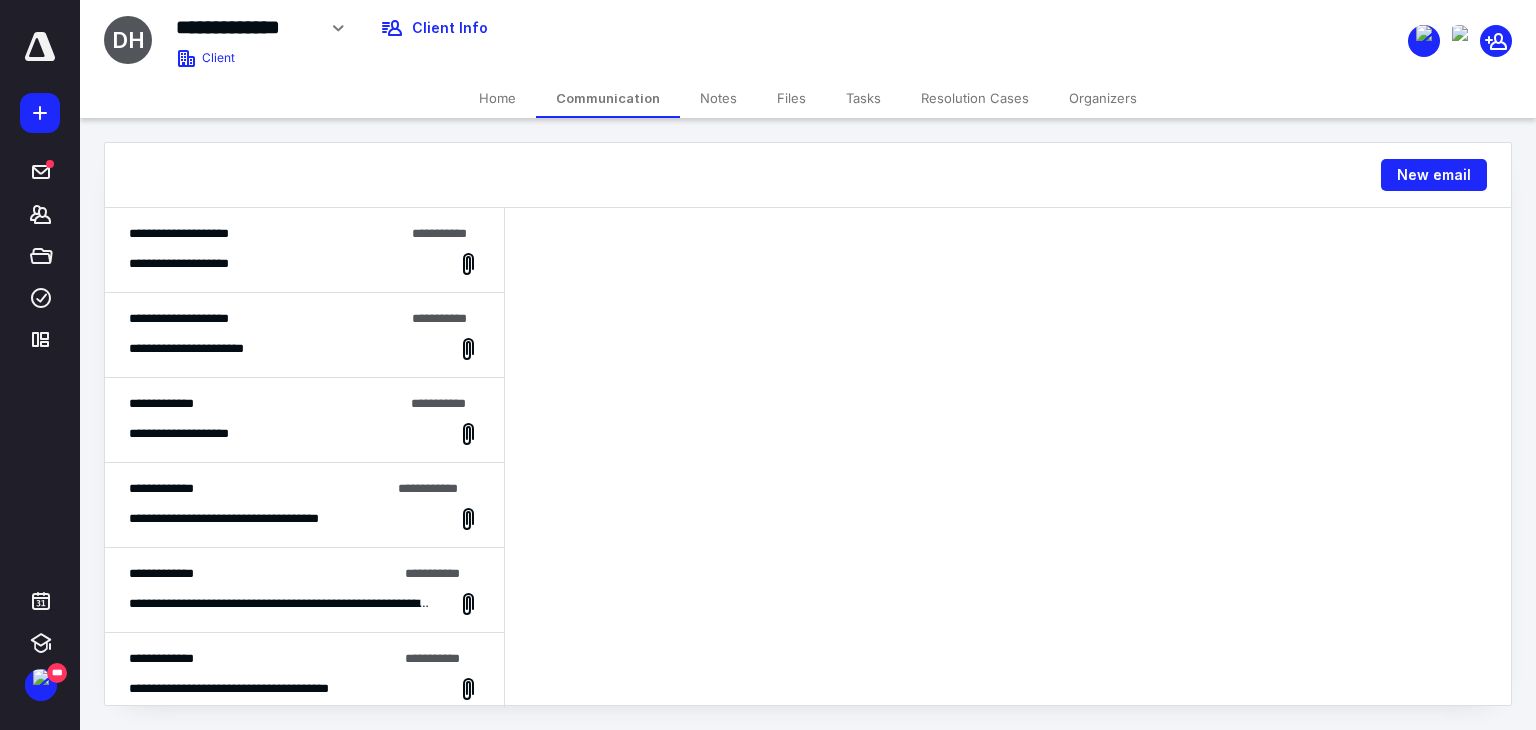 click on "**********" at bounding box center (304, 434) 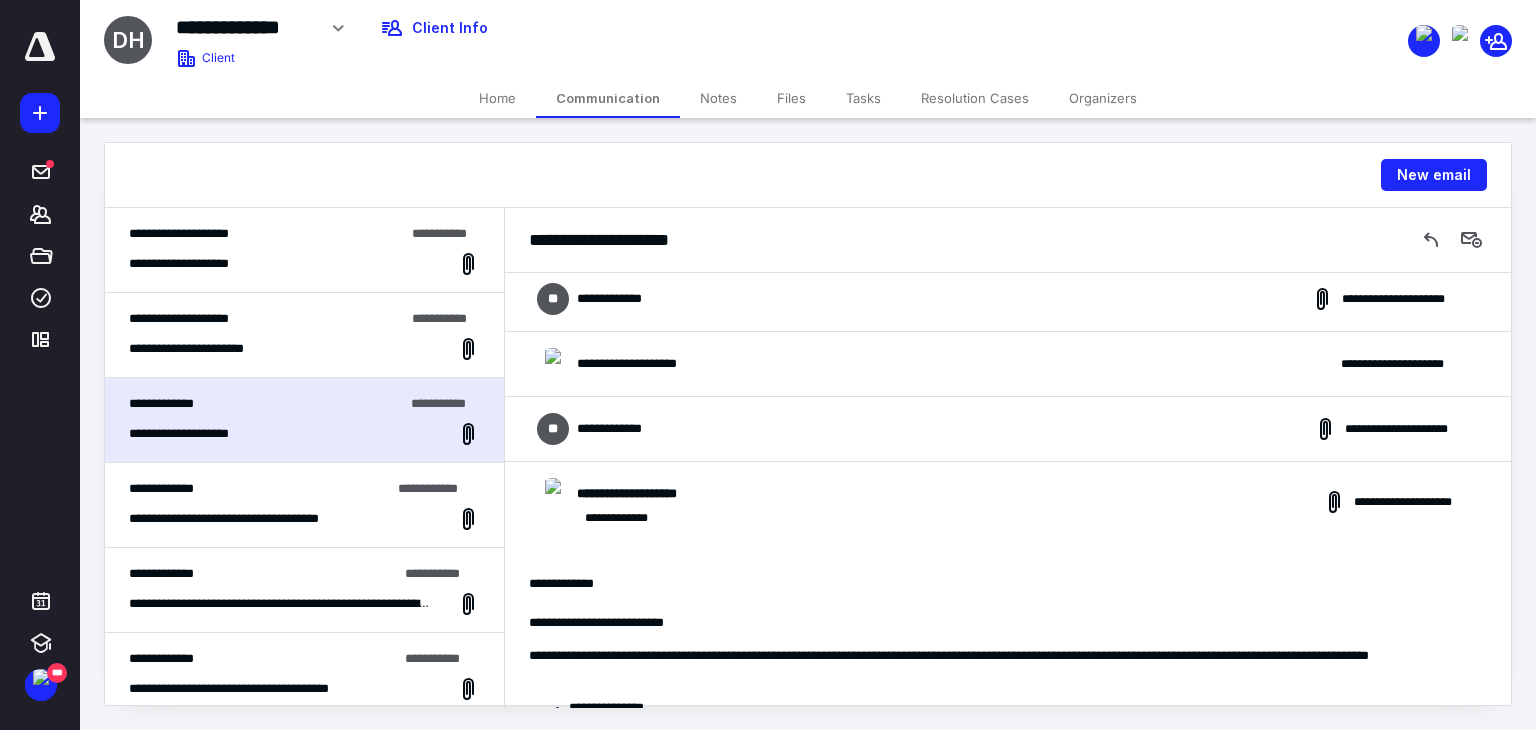 scroll, scrollTop: 0, scrollLeft: 0, axis: both 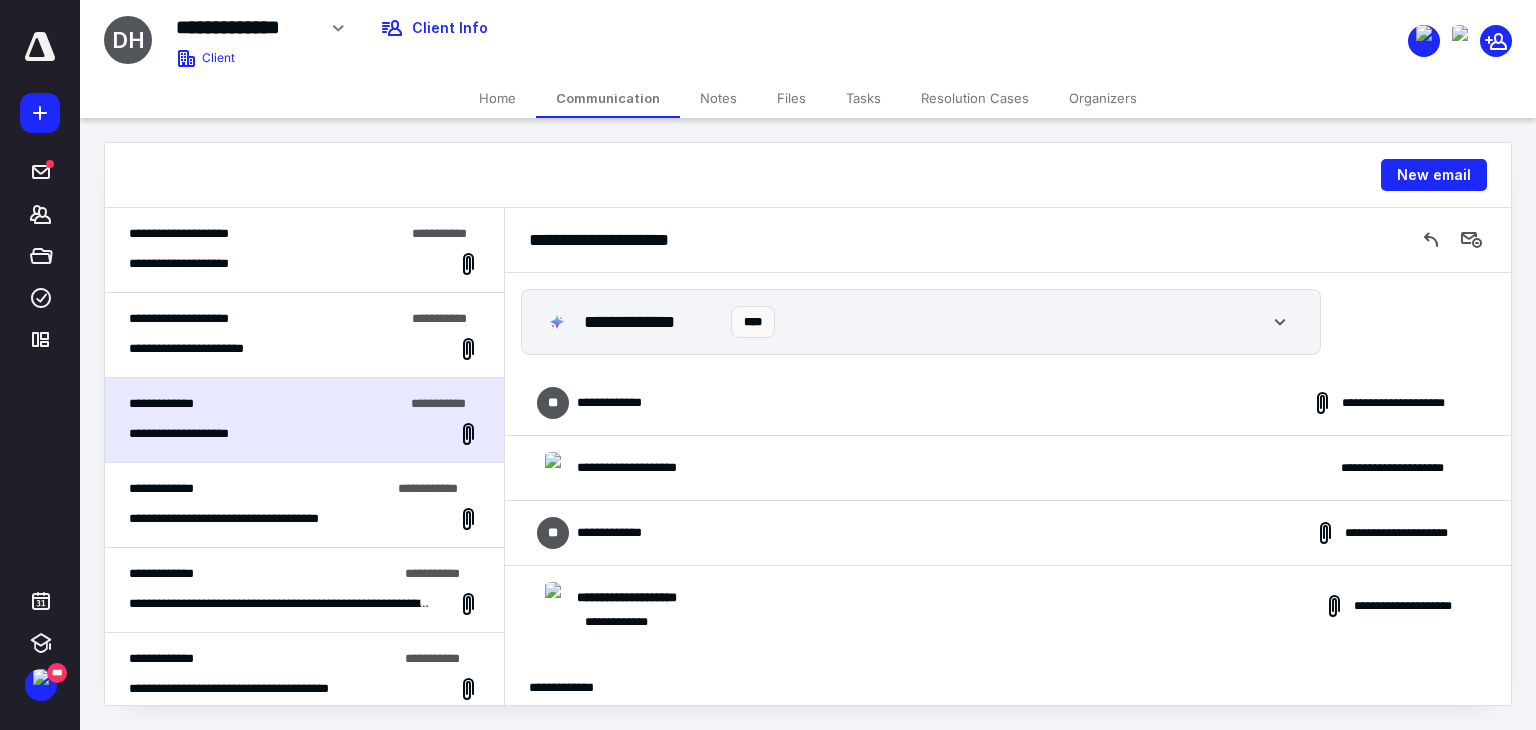 click on "**********" at bounding box center [1008, 468] 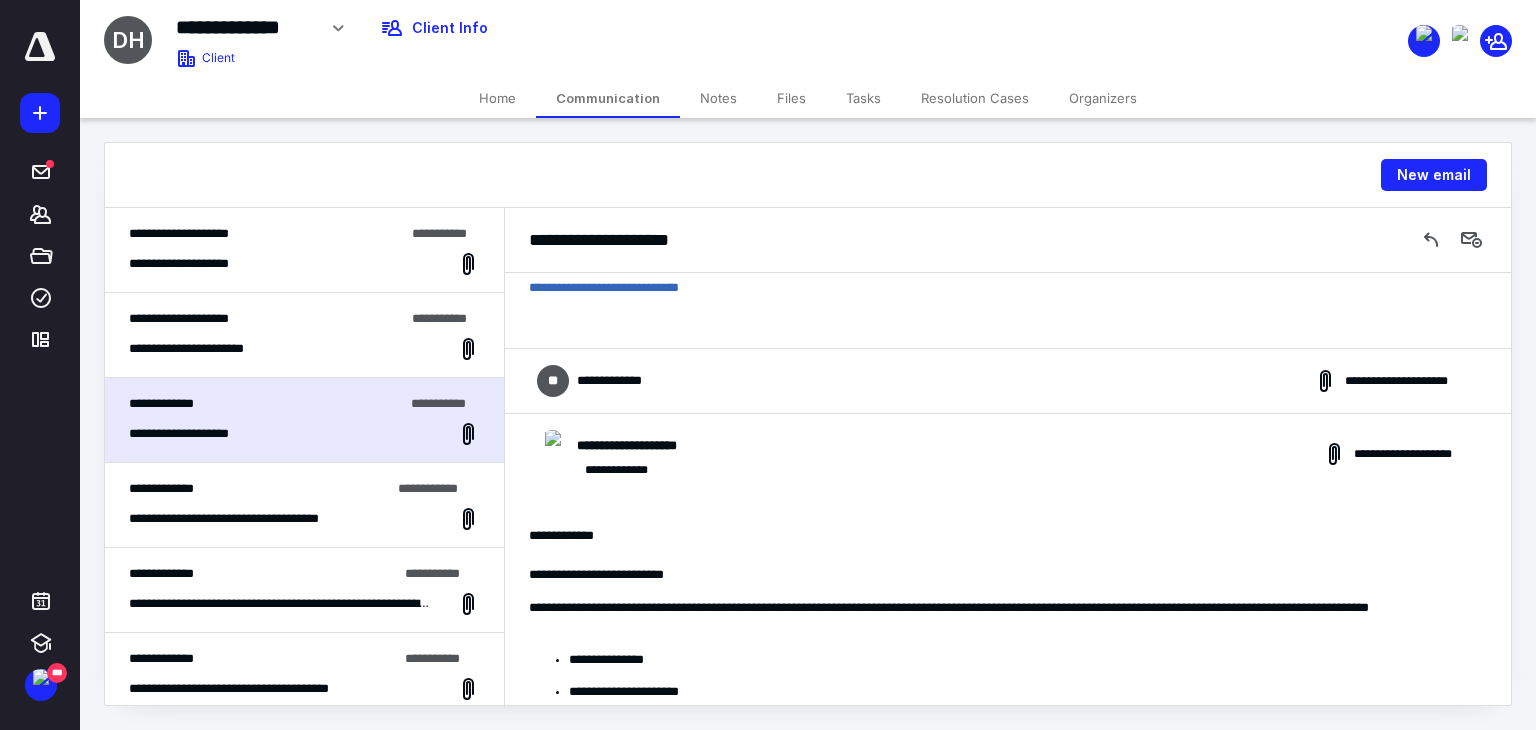 scroll, scrollTop: 900, scrollLeft: 0, axis: vertical 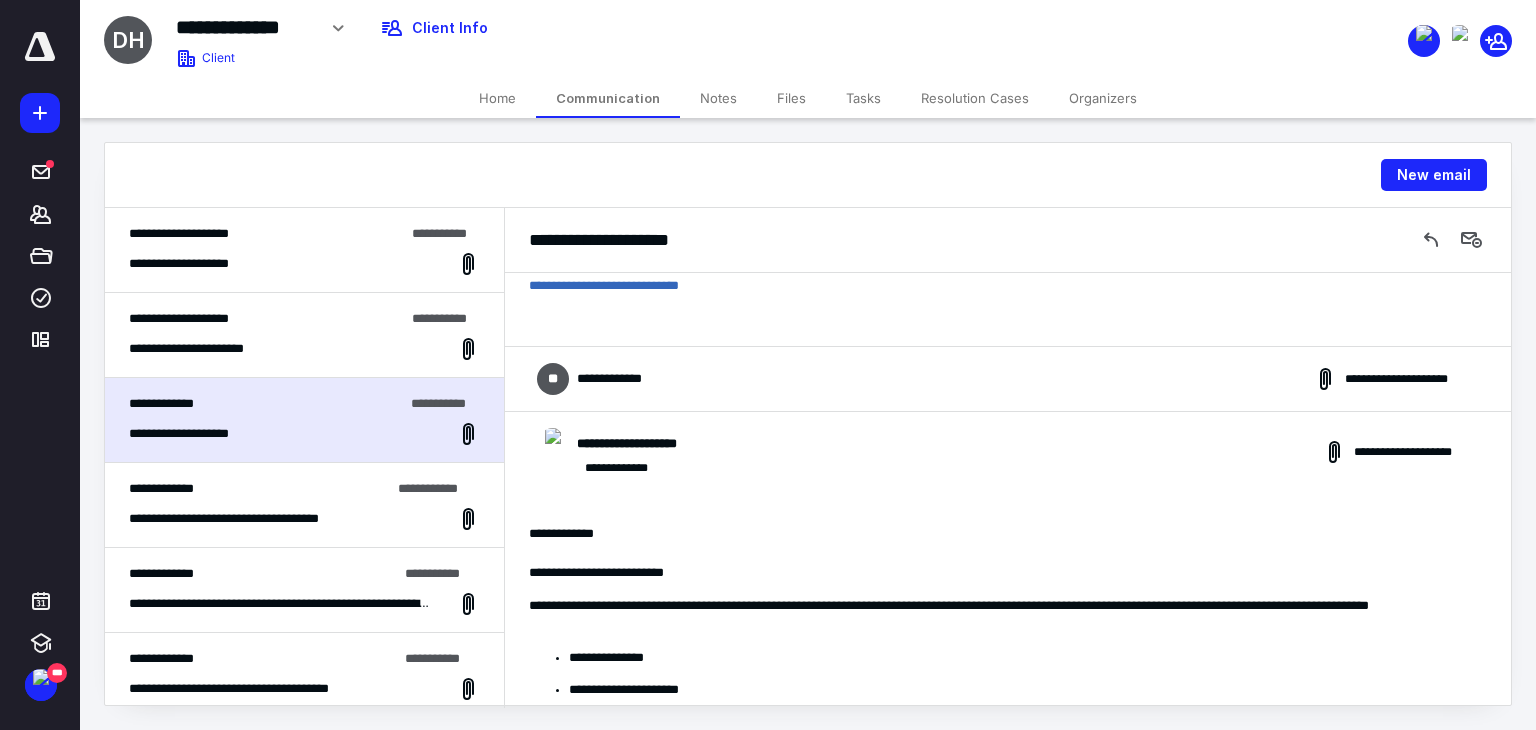 click on "**********" at bounding box center (1008, 379) 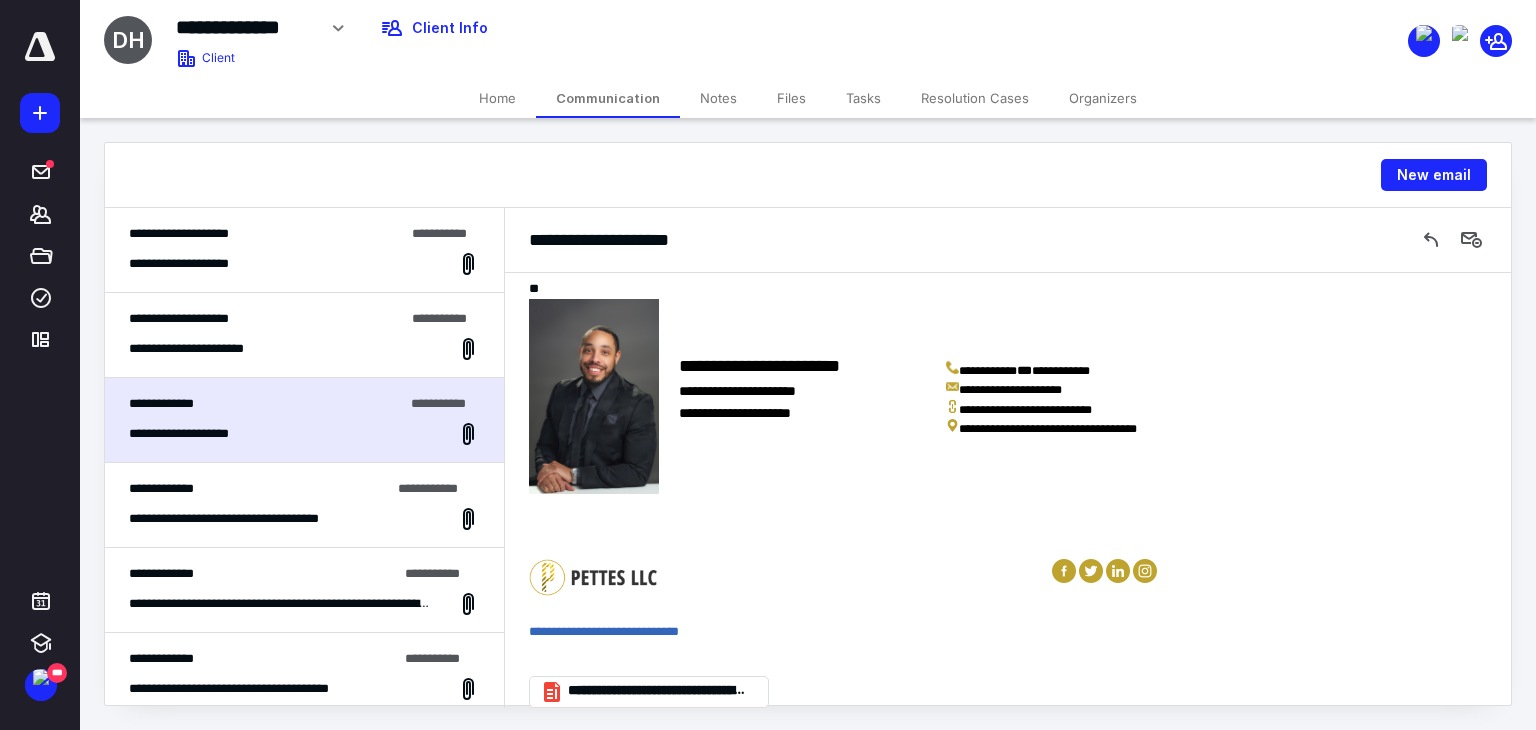scroll, scrollTop: 1939, scrollLeft: 0, axis: vertical 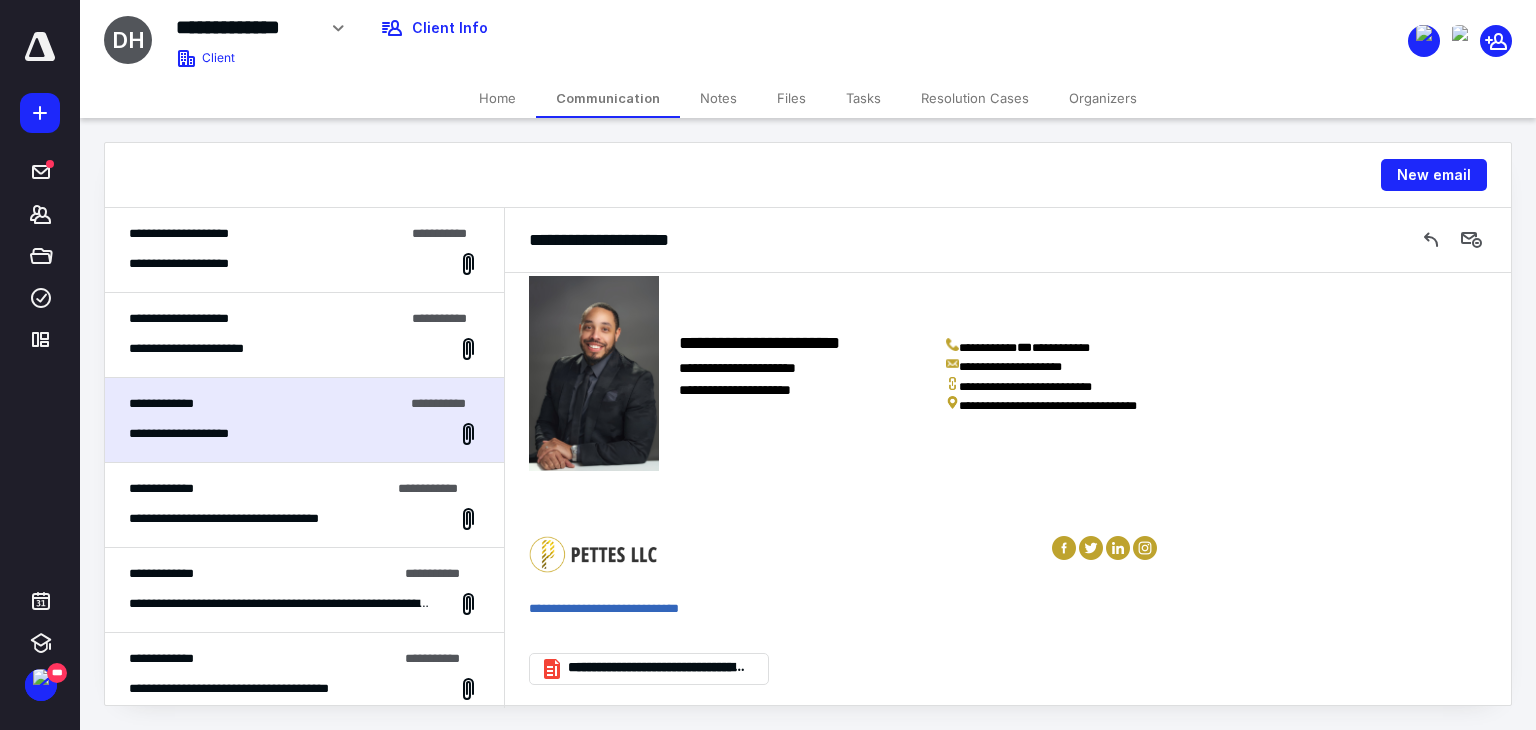 click on "**********" at bounding box center (304, 335) 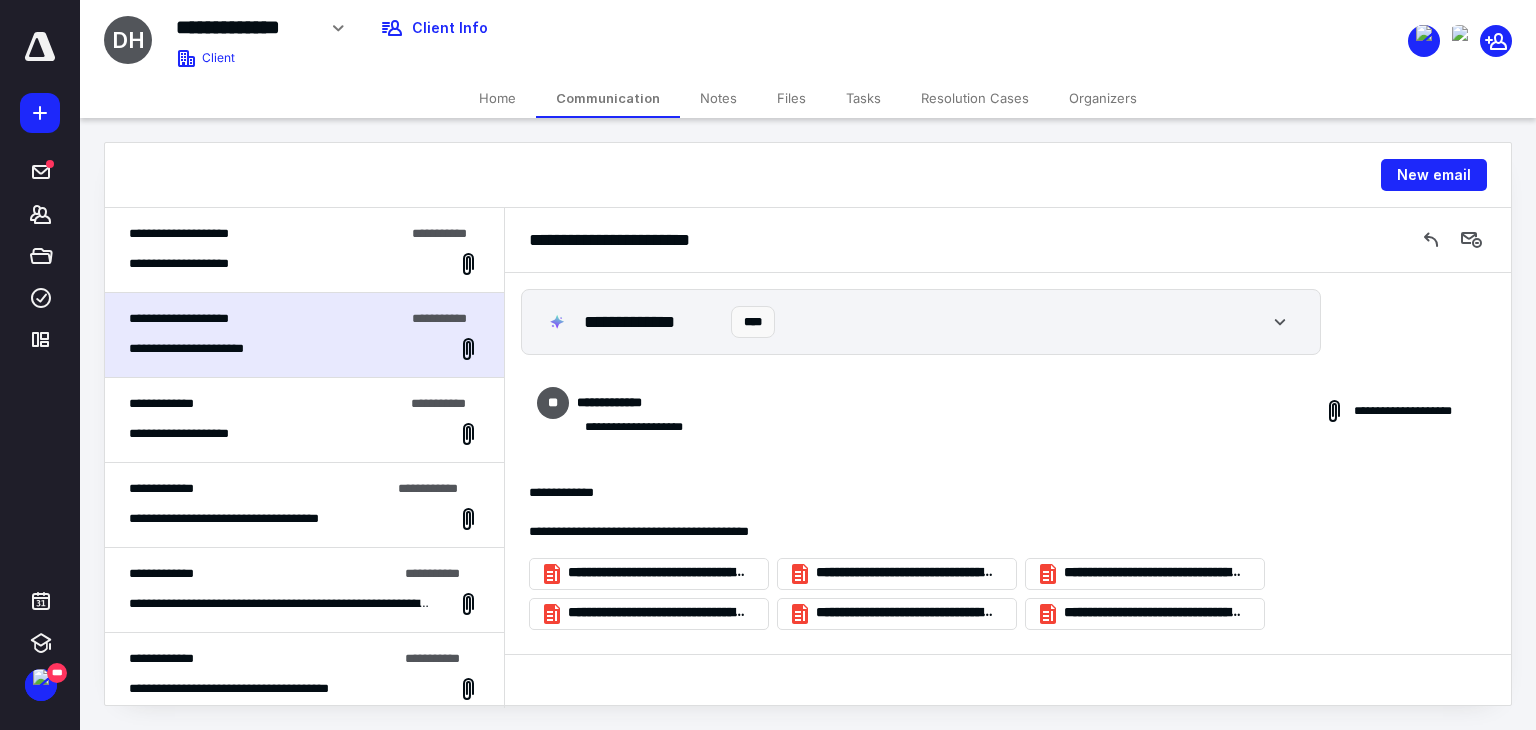click on "**********" at bounding box center (304, 264) 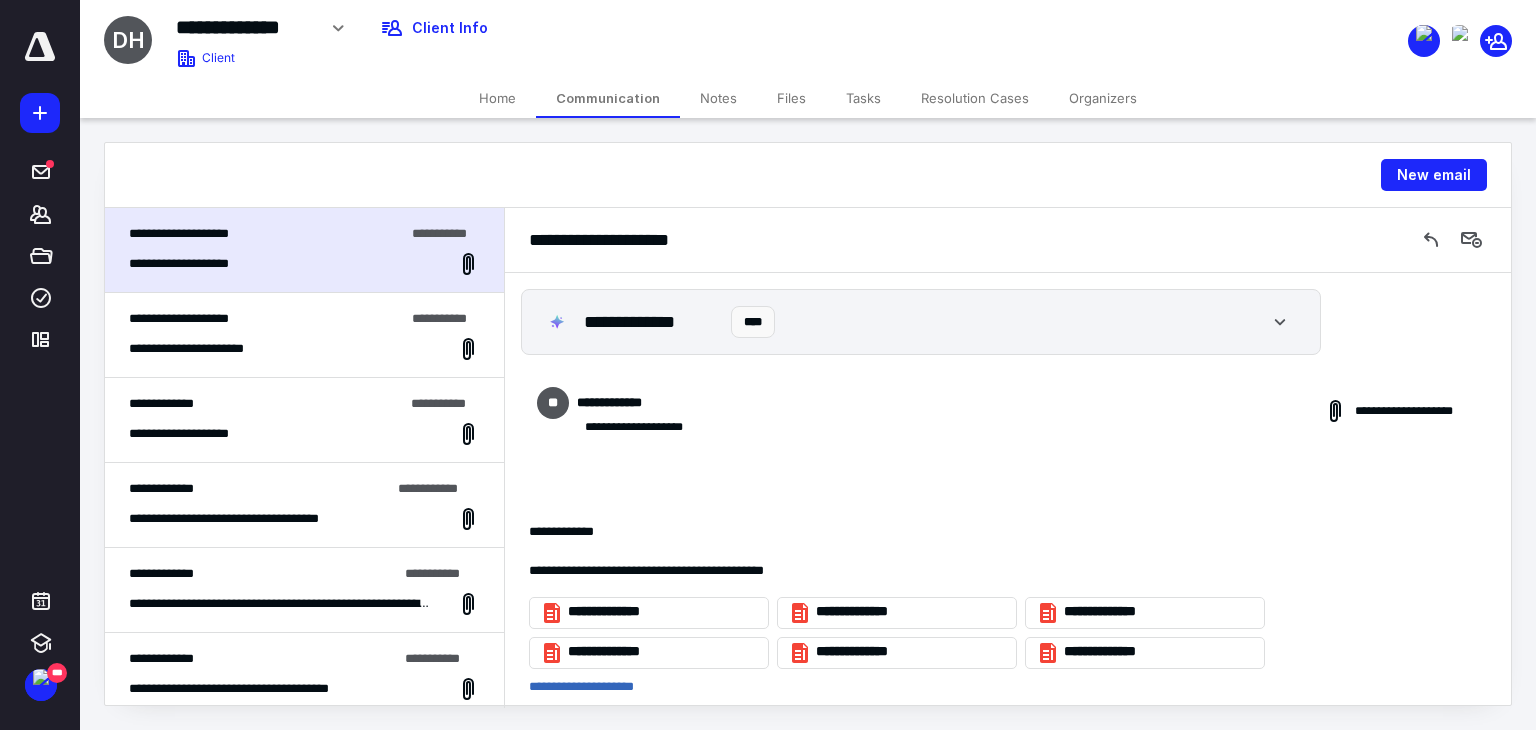 scroll, scrollTop: 12, scrollLeft: 0, axis: vertical 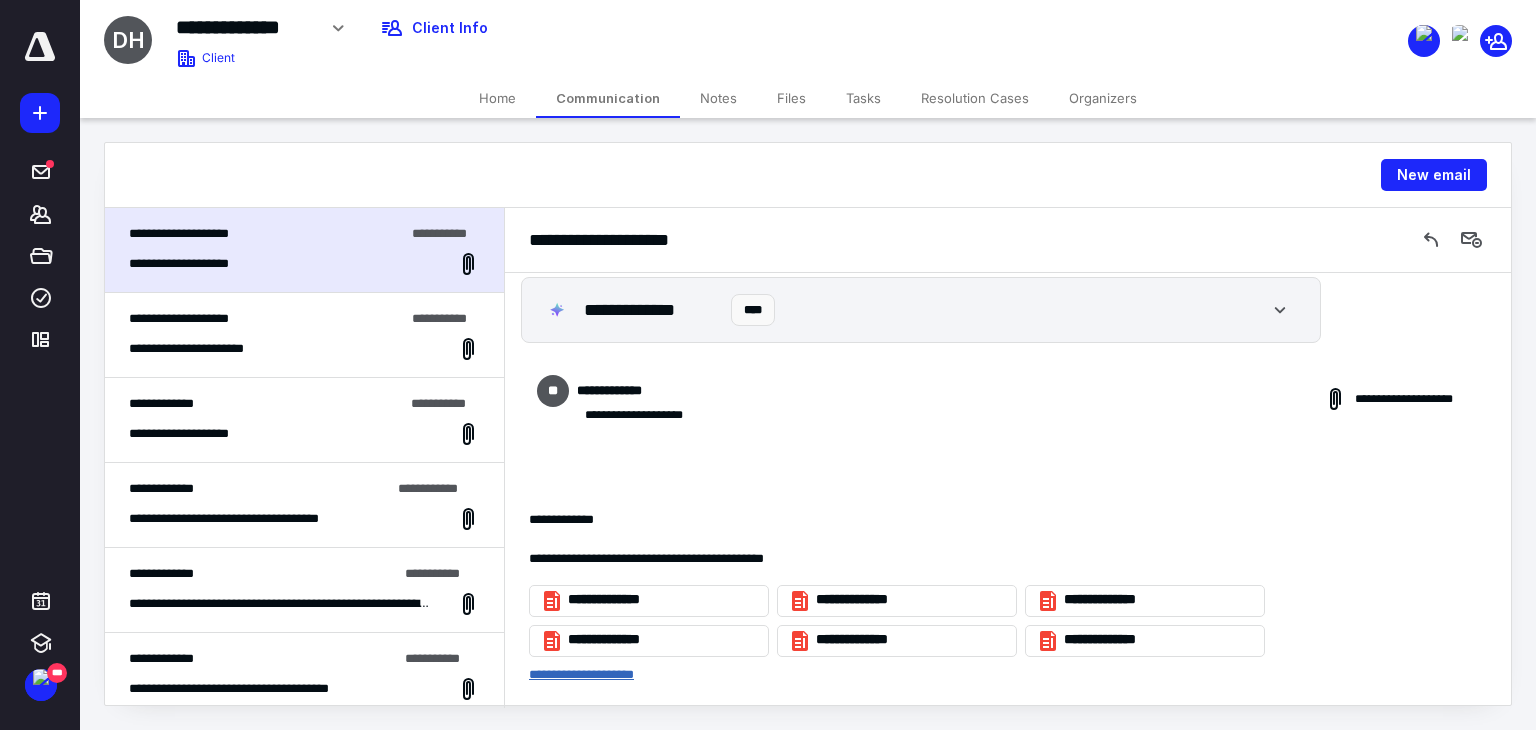 click on "**********" at bounding box center (581, 674) 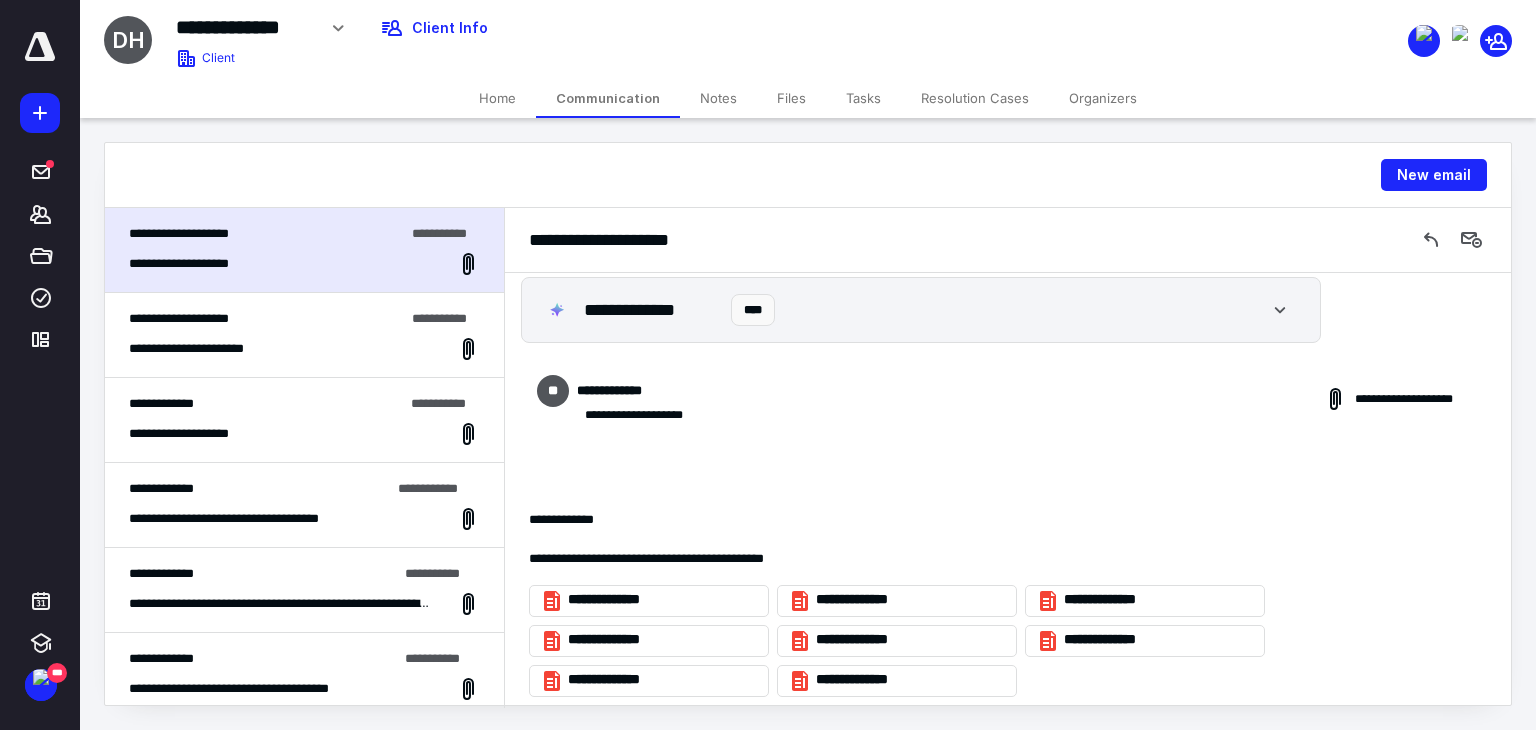 scroll, scrollTop: 52, scrollLeft: 0, axis: vertical 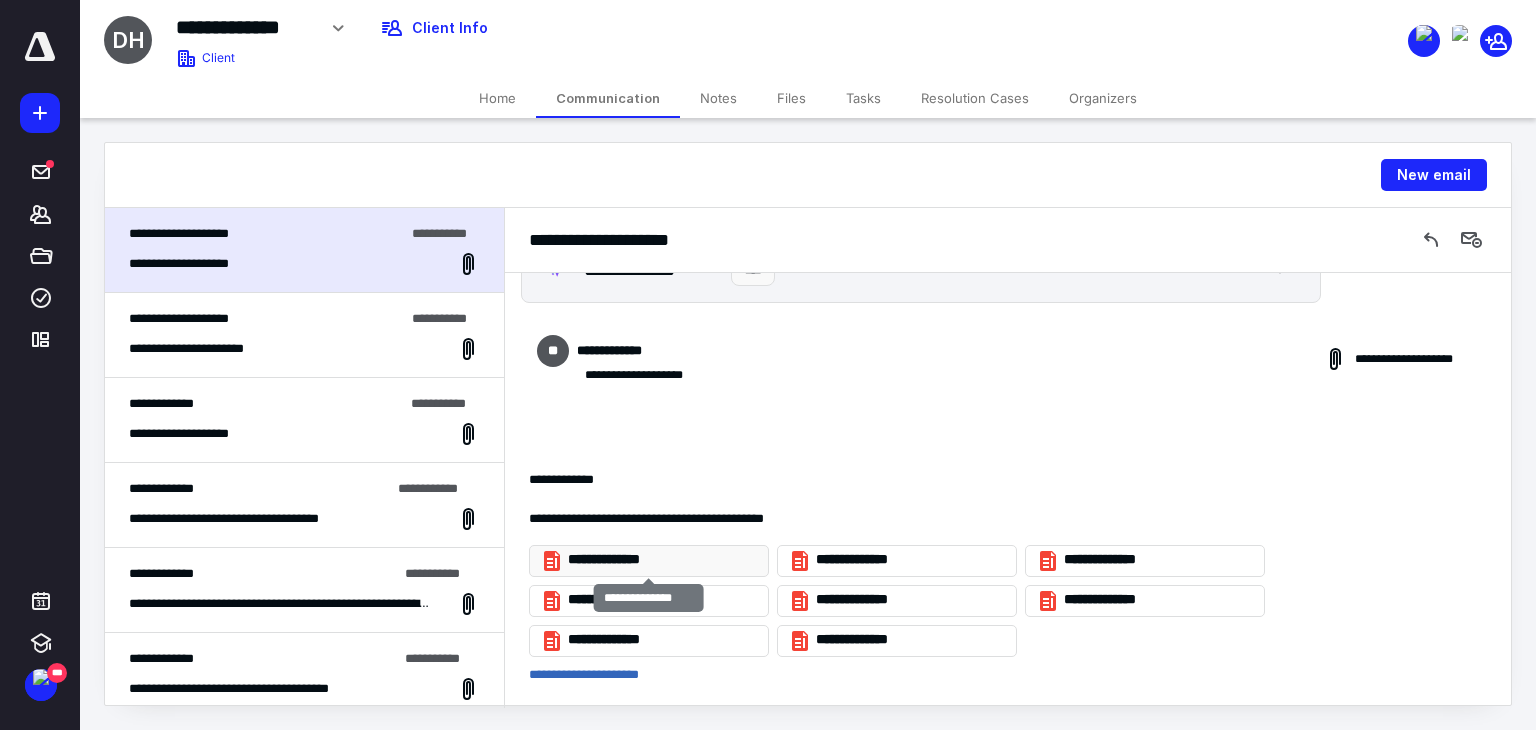 click on "**********" at bounding box center (657, 560) 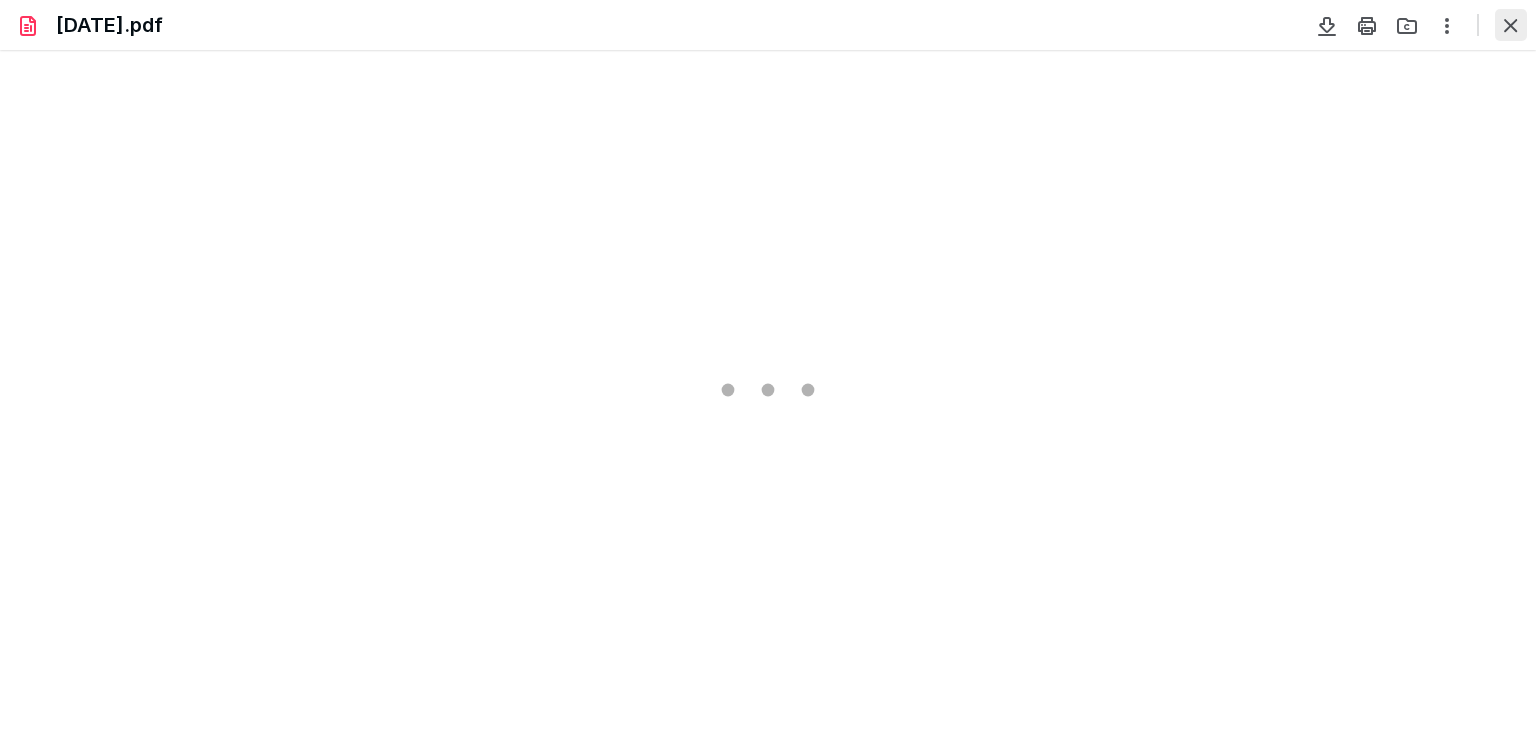 scroll, scrollTop: 0, scrollLeft: 0, axis: both 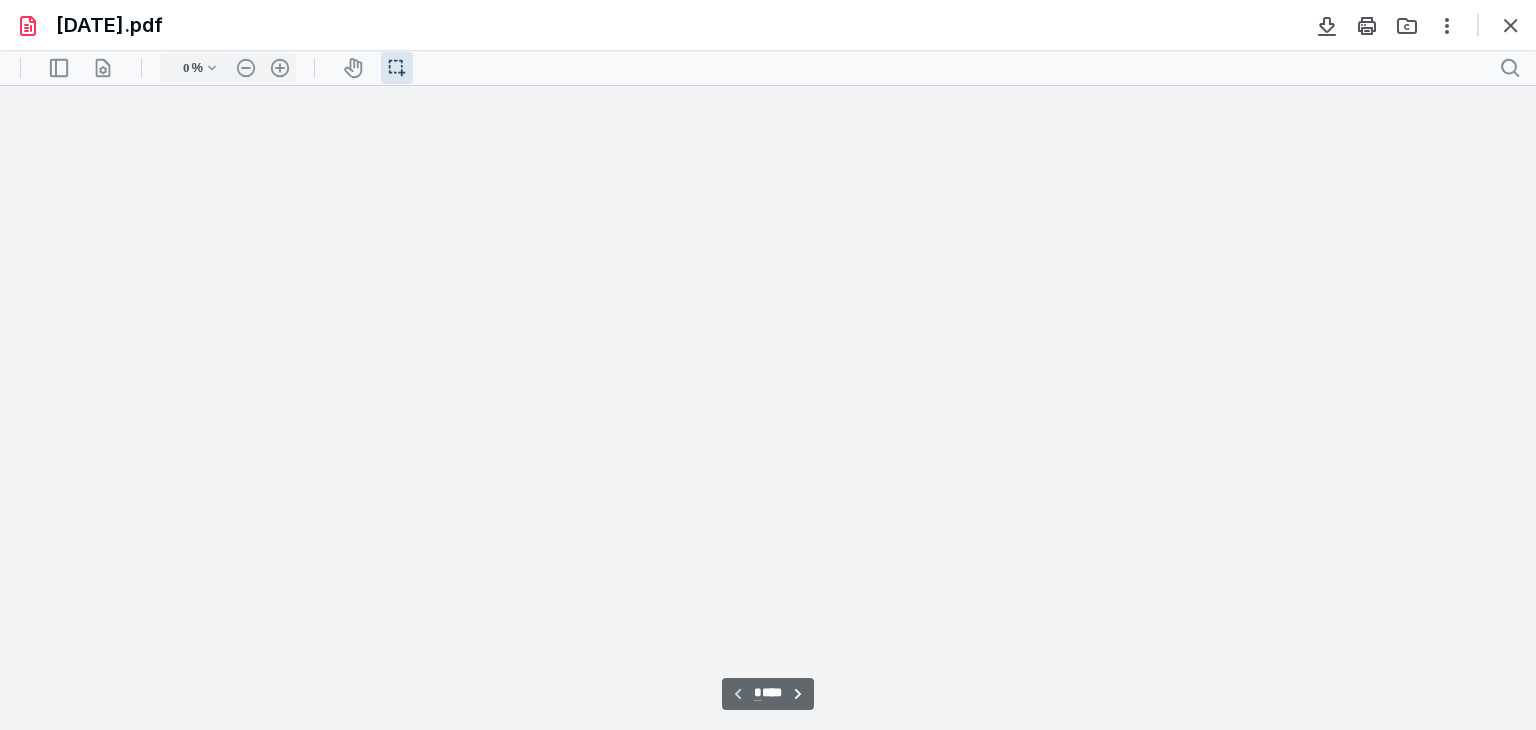 type on "81" 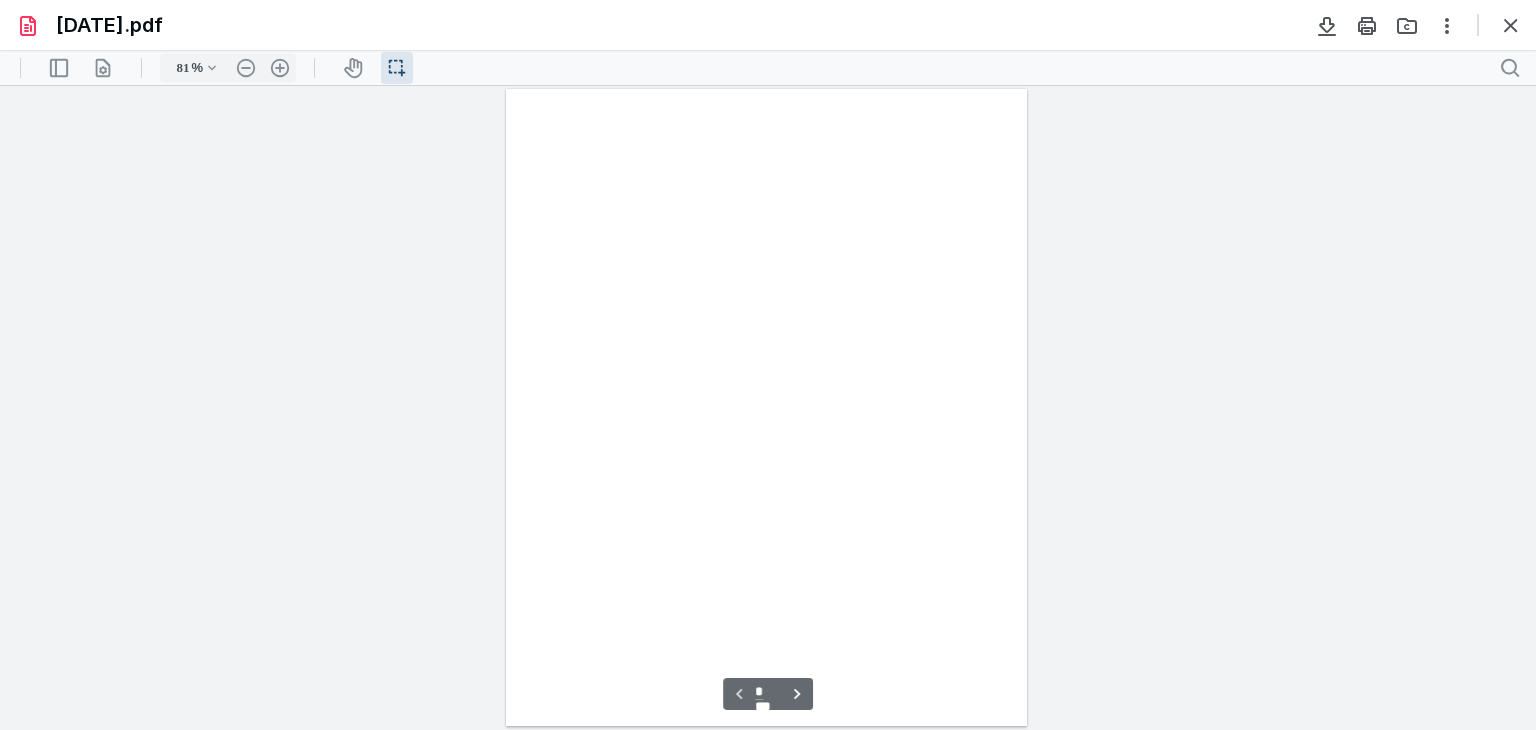 scroll, scrollTop: 39, scrollLeft: 0, axis: vertical 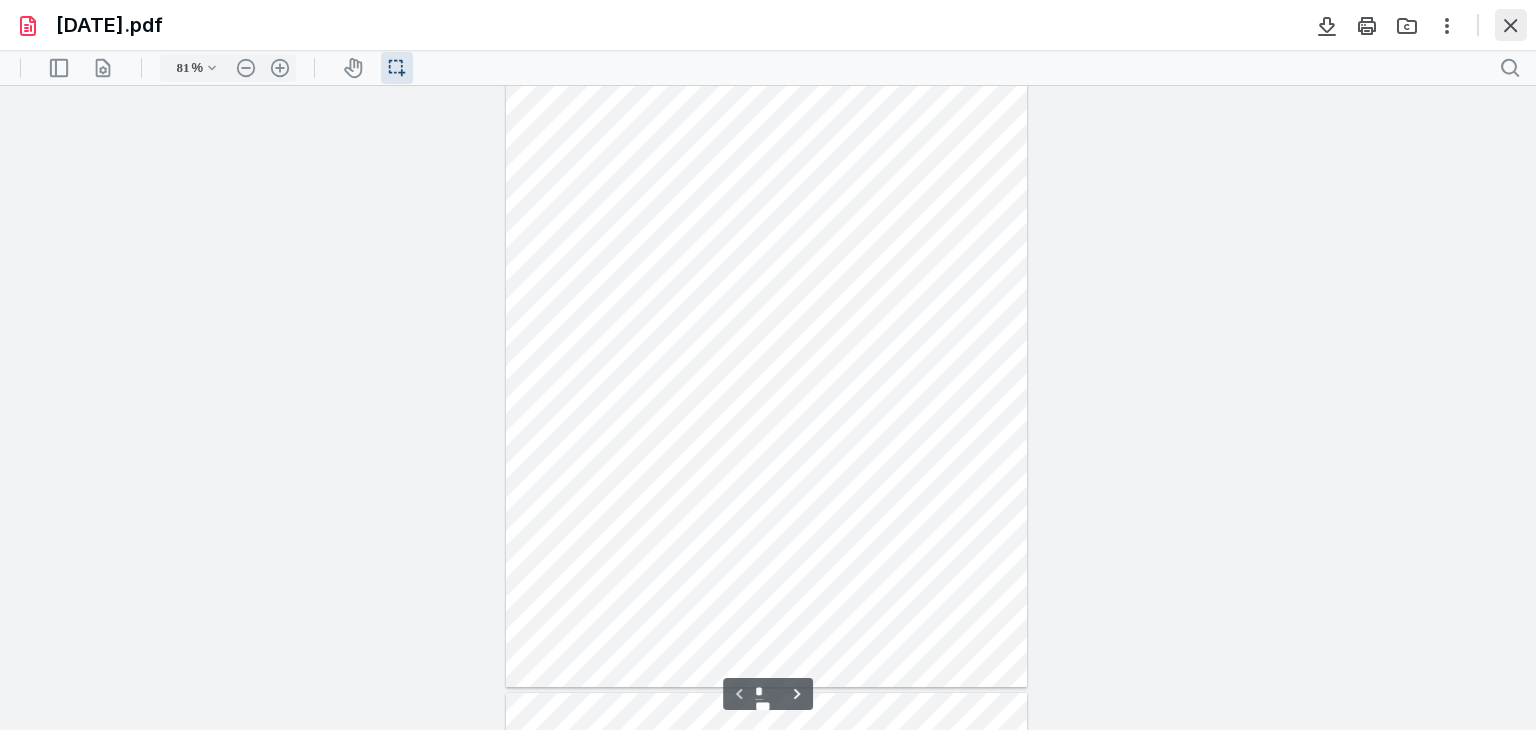 click at bounding box center (1511, 25) 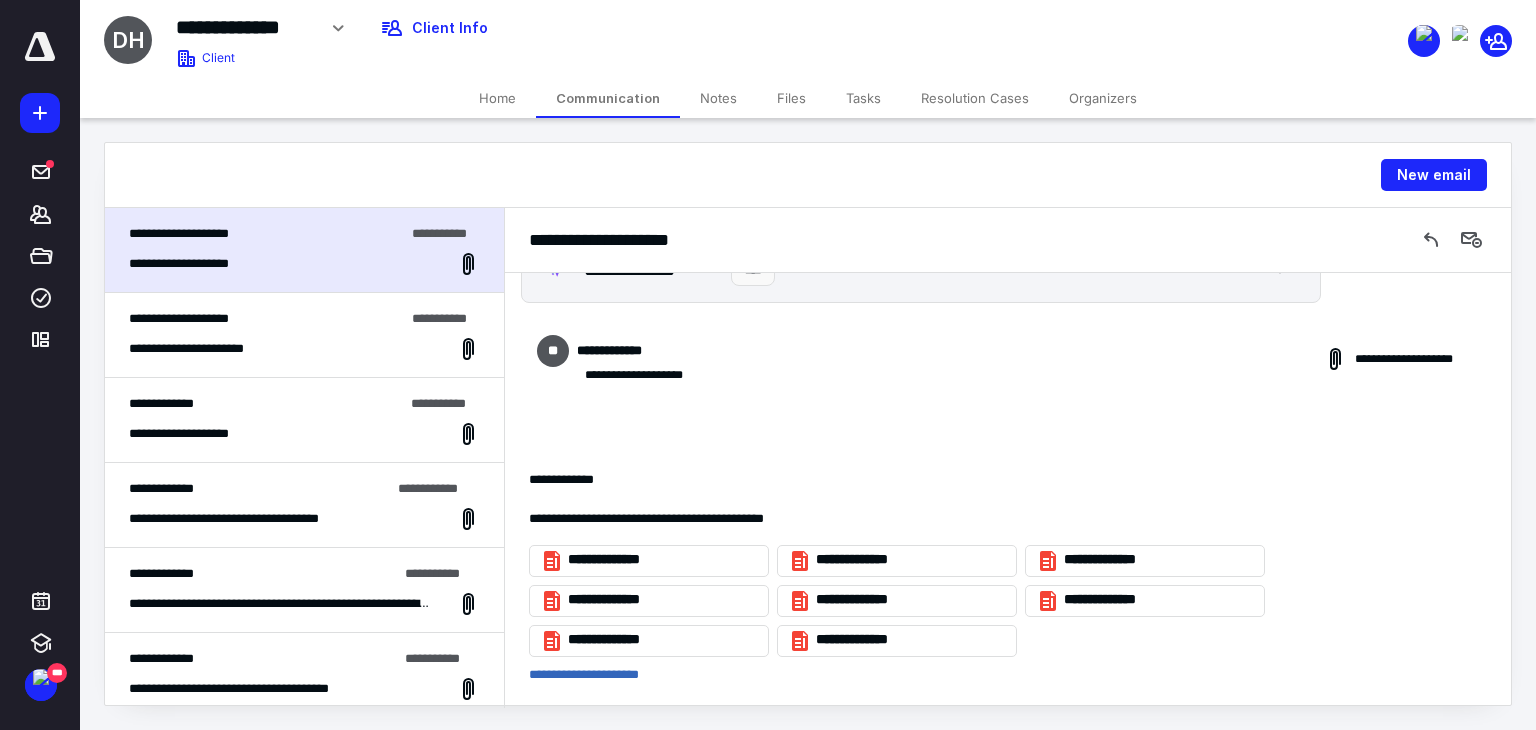 click on "Notes" at bounding box center (718, 98) 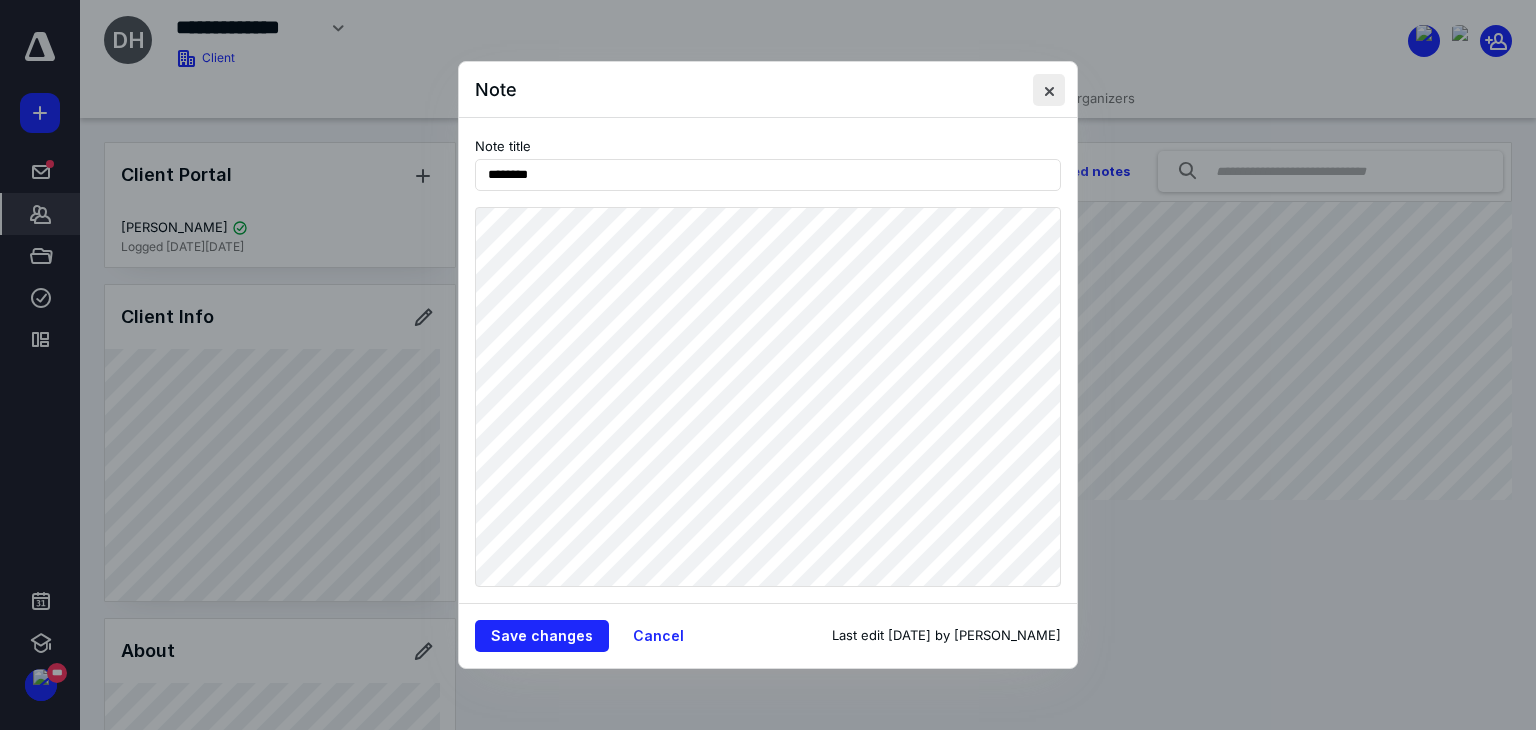 click at bounding box center (1049, 90) 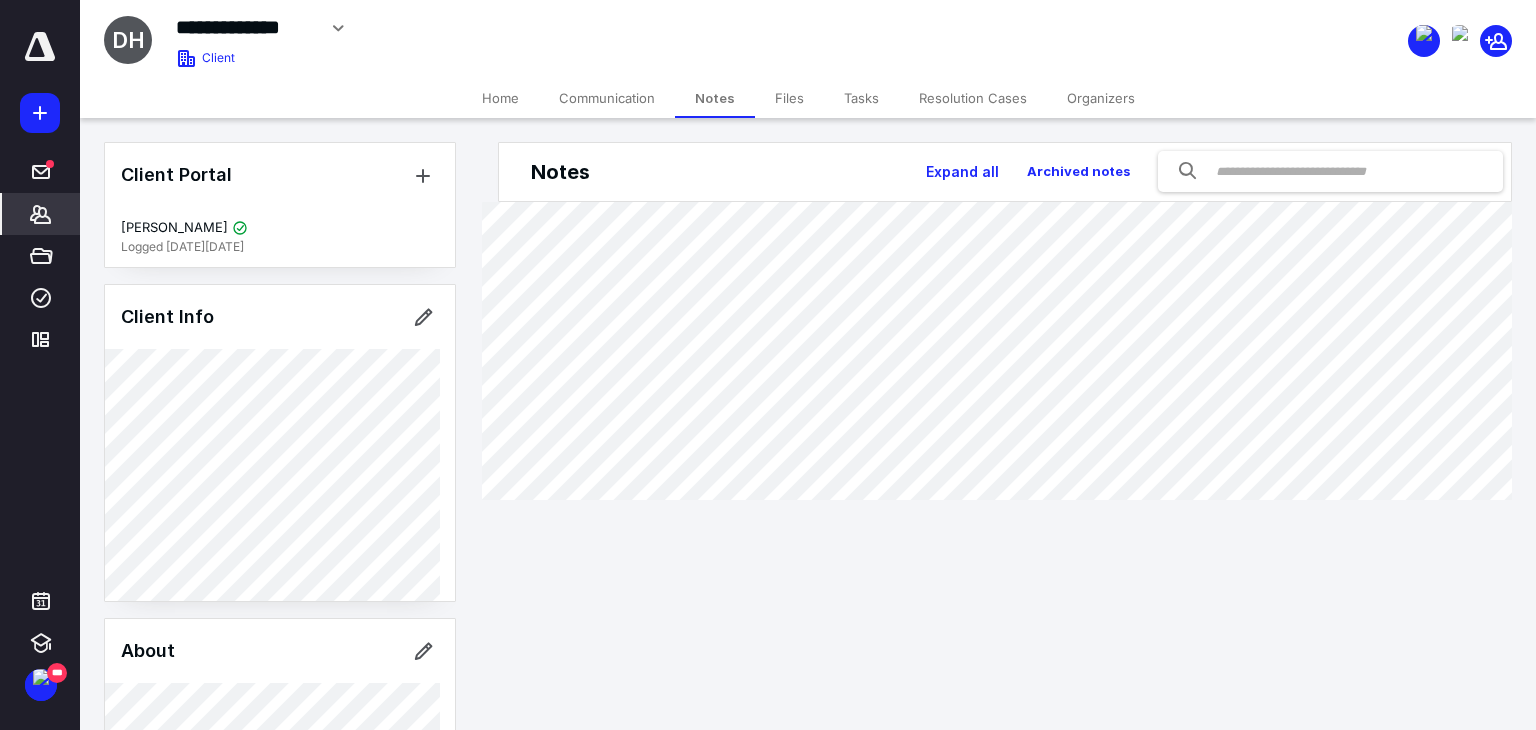 click 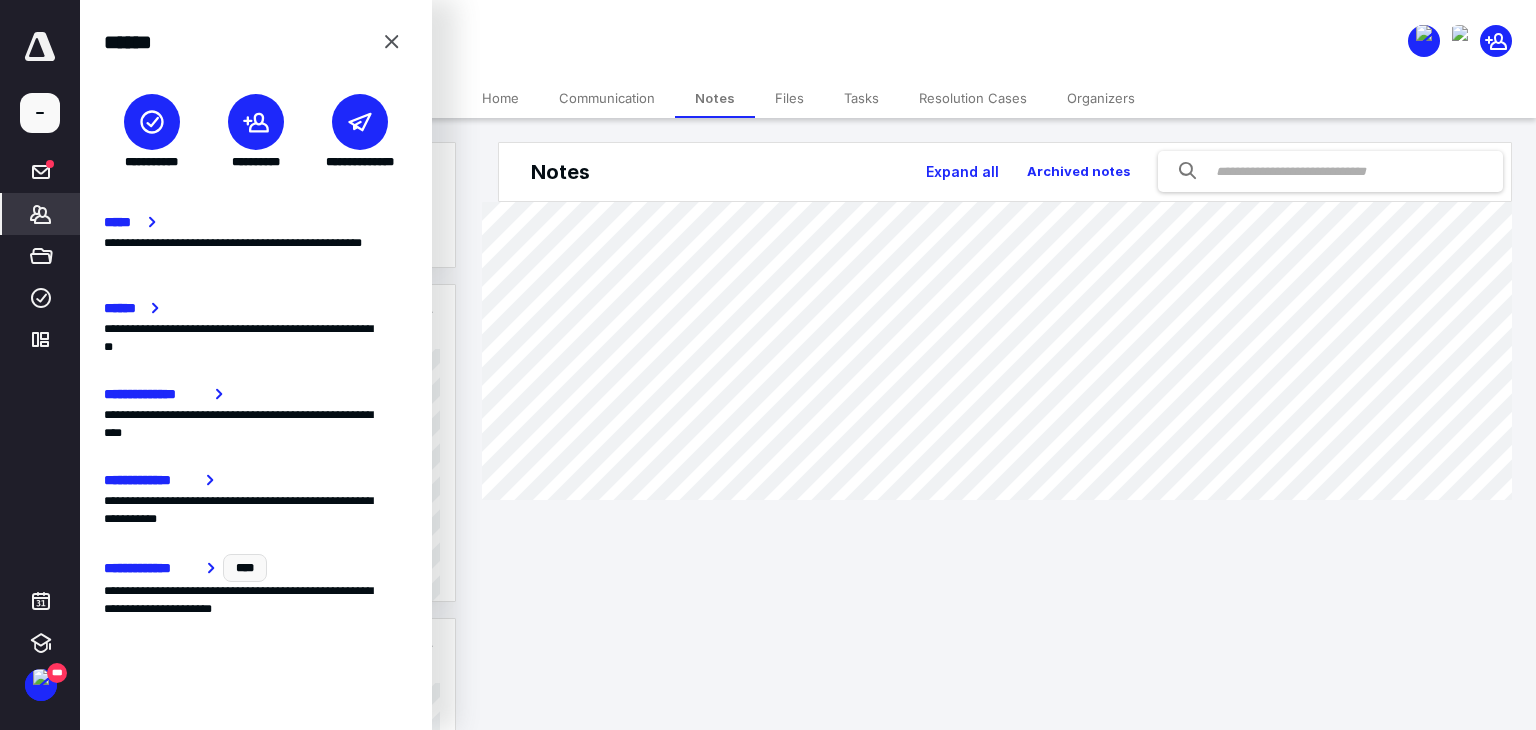 click 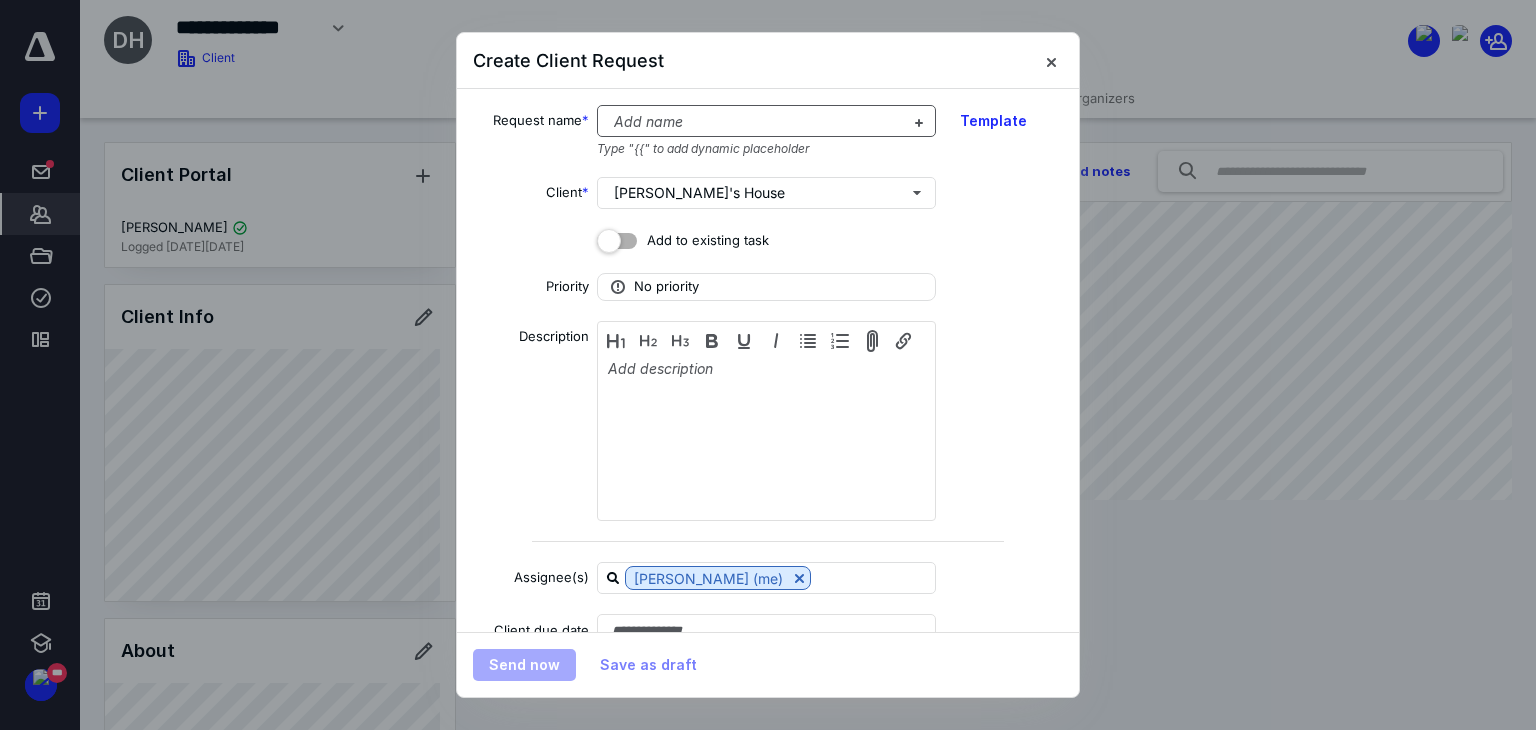 click at bounding box center [754, 122] 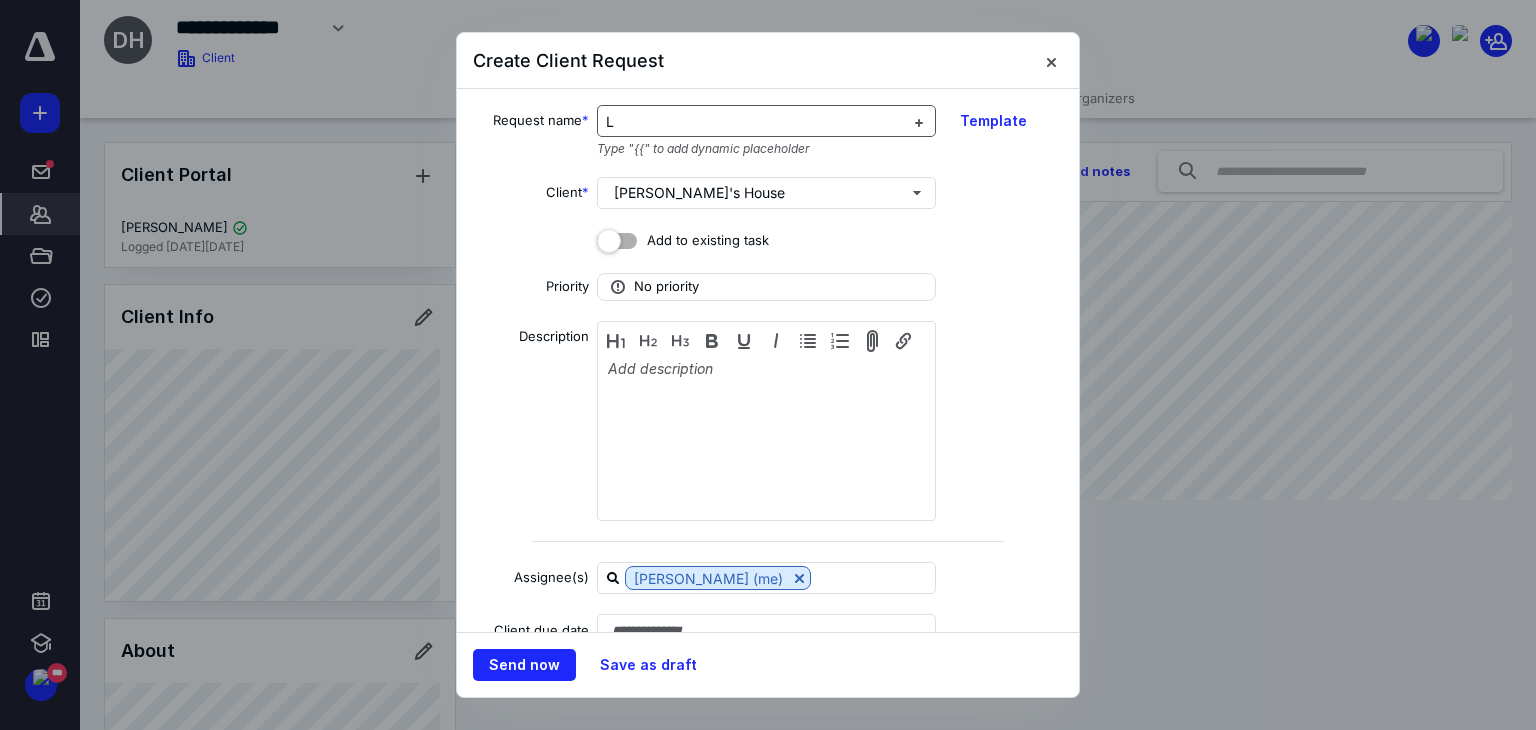type 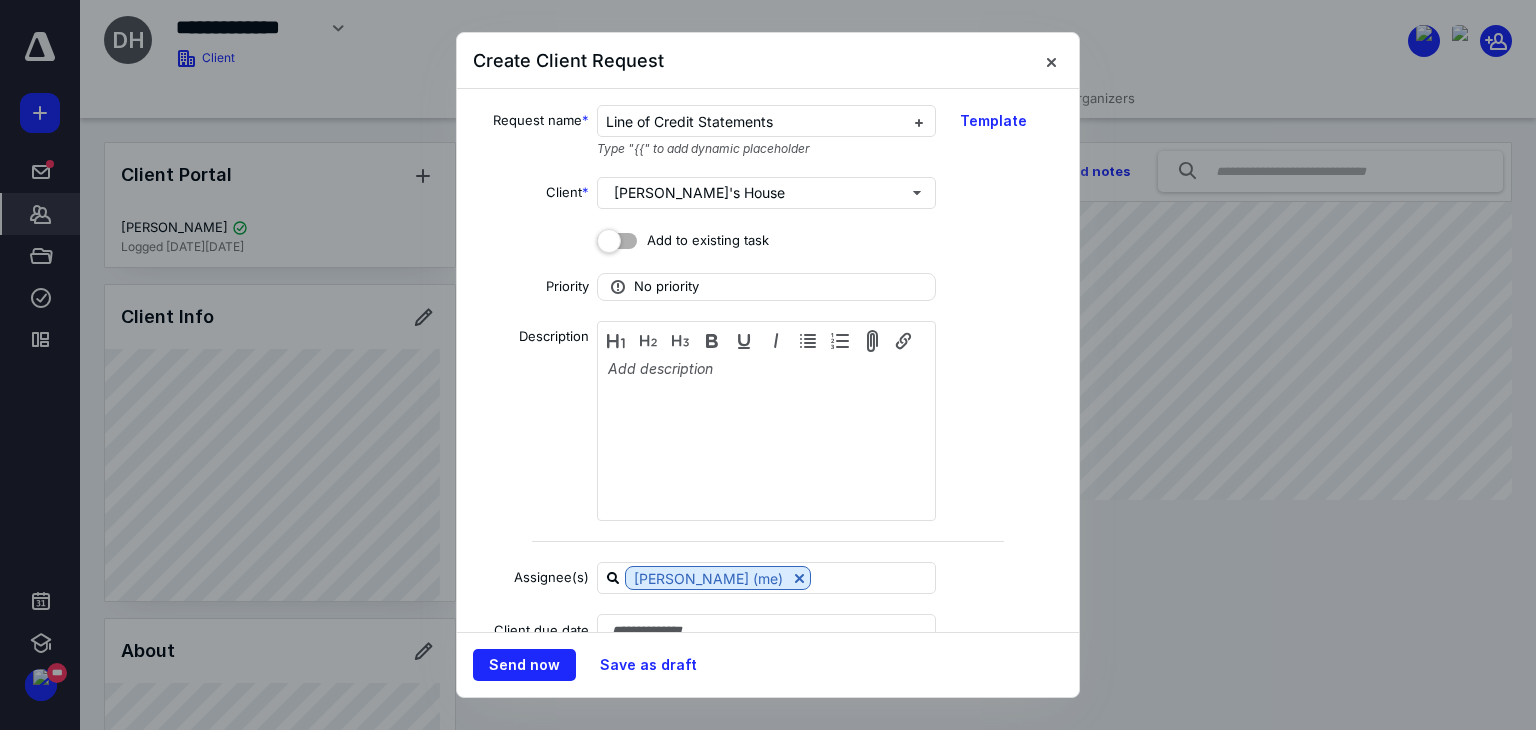 drag, startPoint x: 788, startPoint y: 129, endPoint x: 488, endPoint y: 126, distance: 300.015 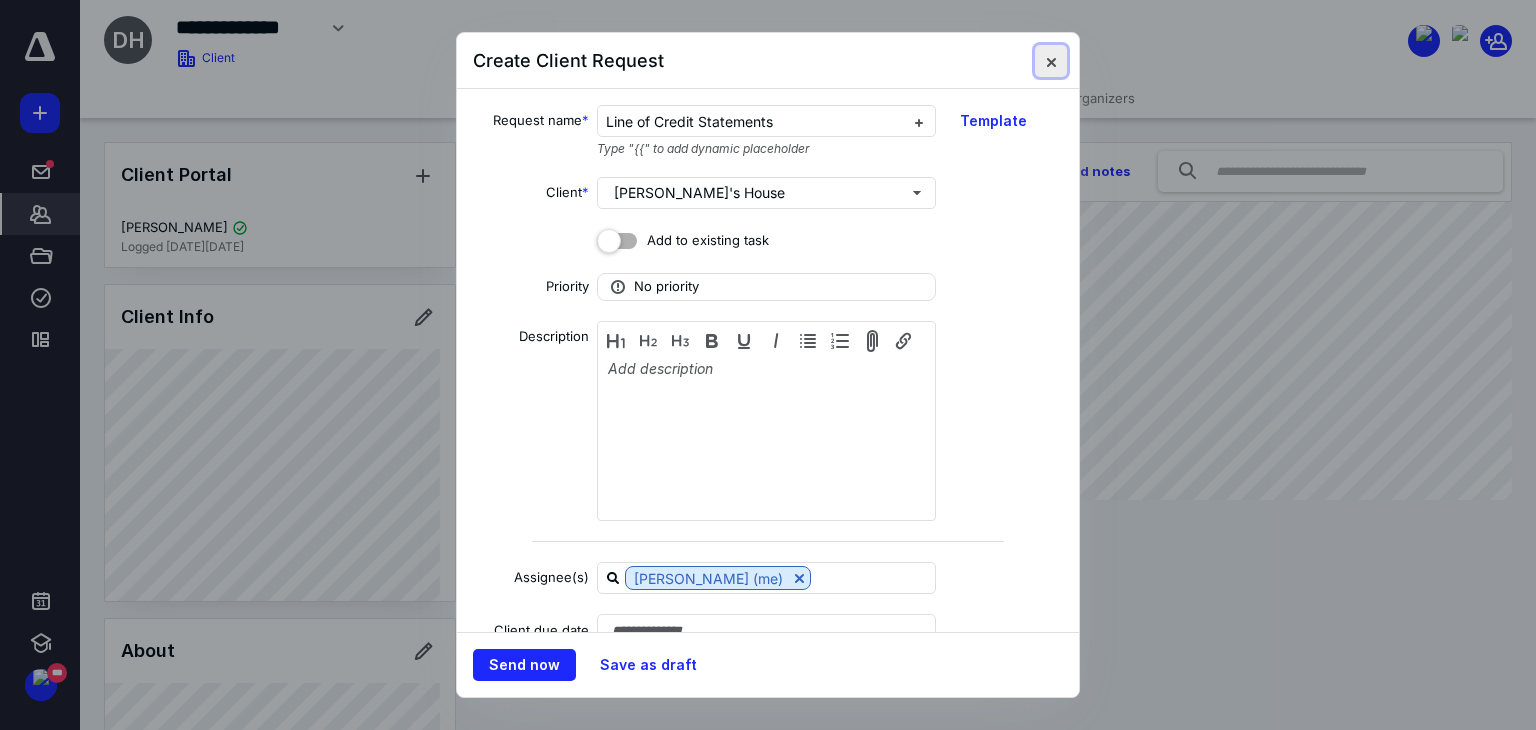 click at bounding box center [1051, 61] 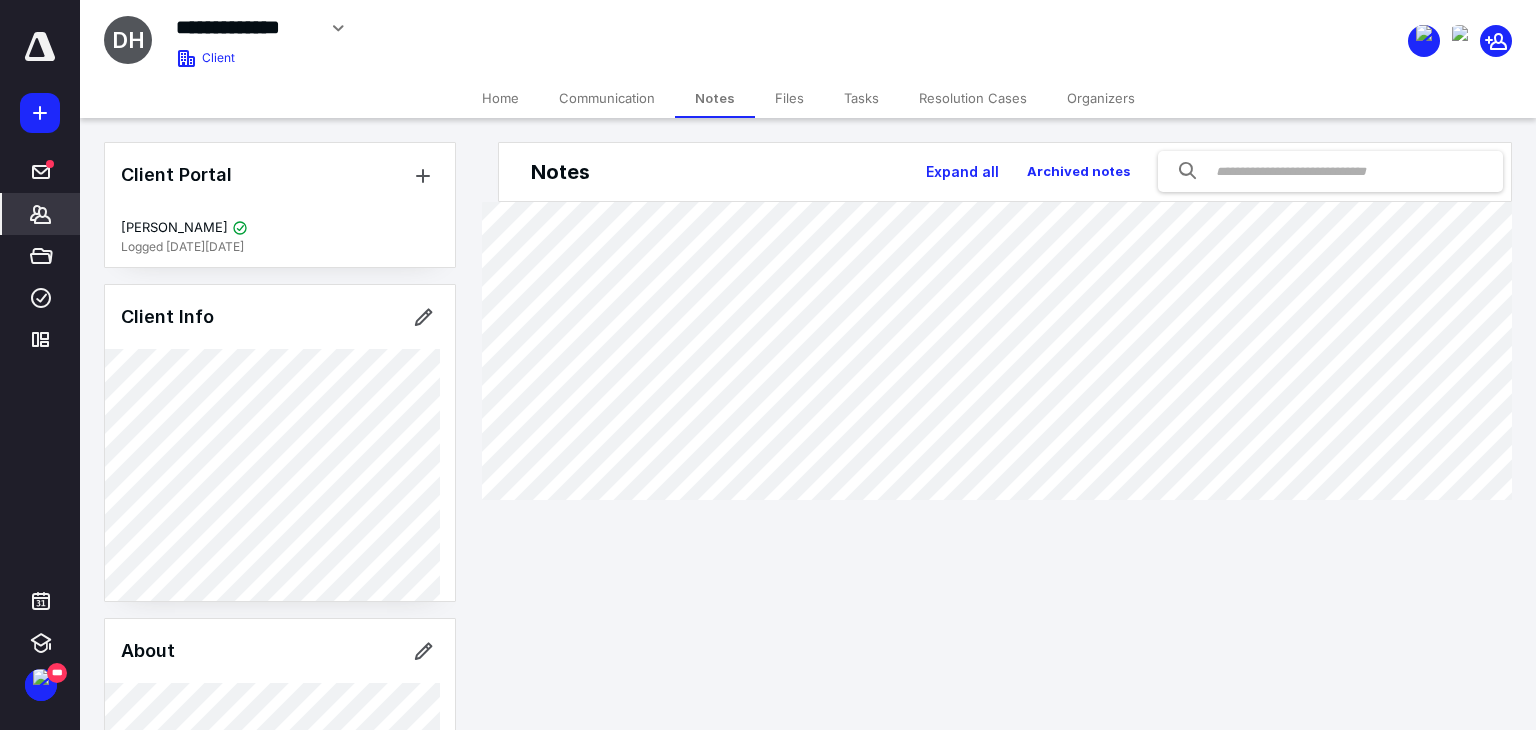 click on "Communication" at bounding box center (607, 98) 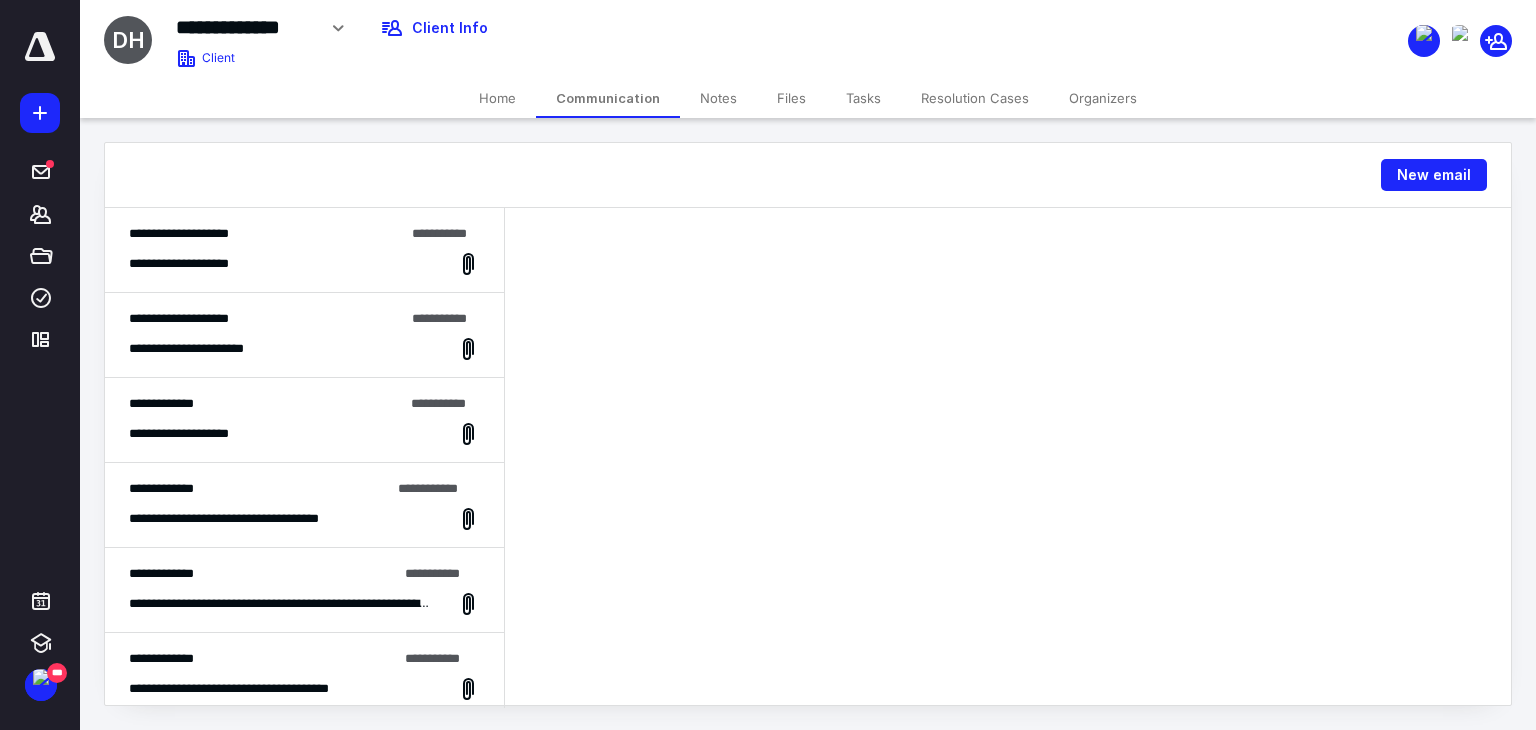 click on "**********" at bounding box center (304, 434) 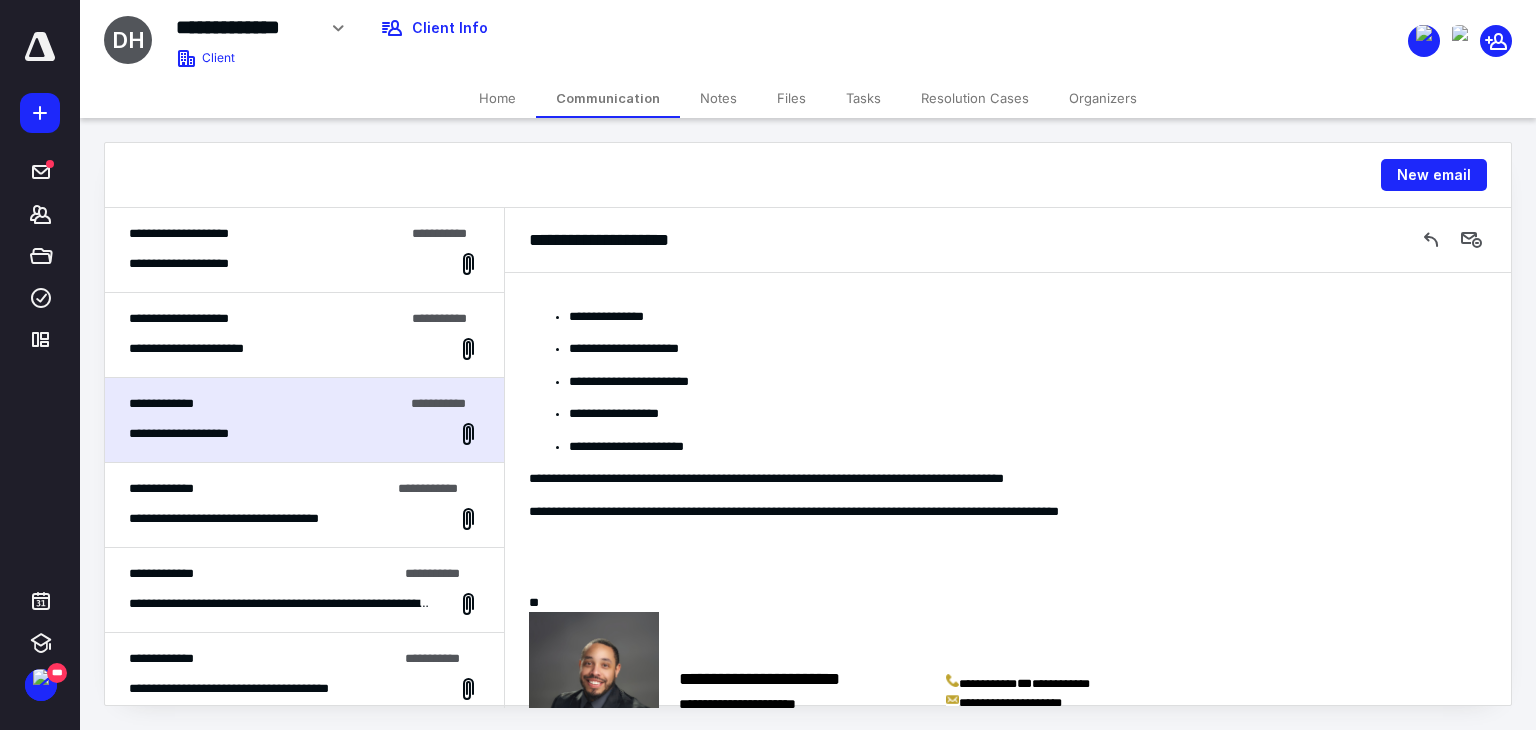 scroll, scrollTop: 494, scrollLeft: 0, axis: vertical 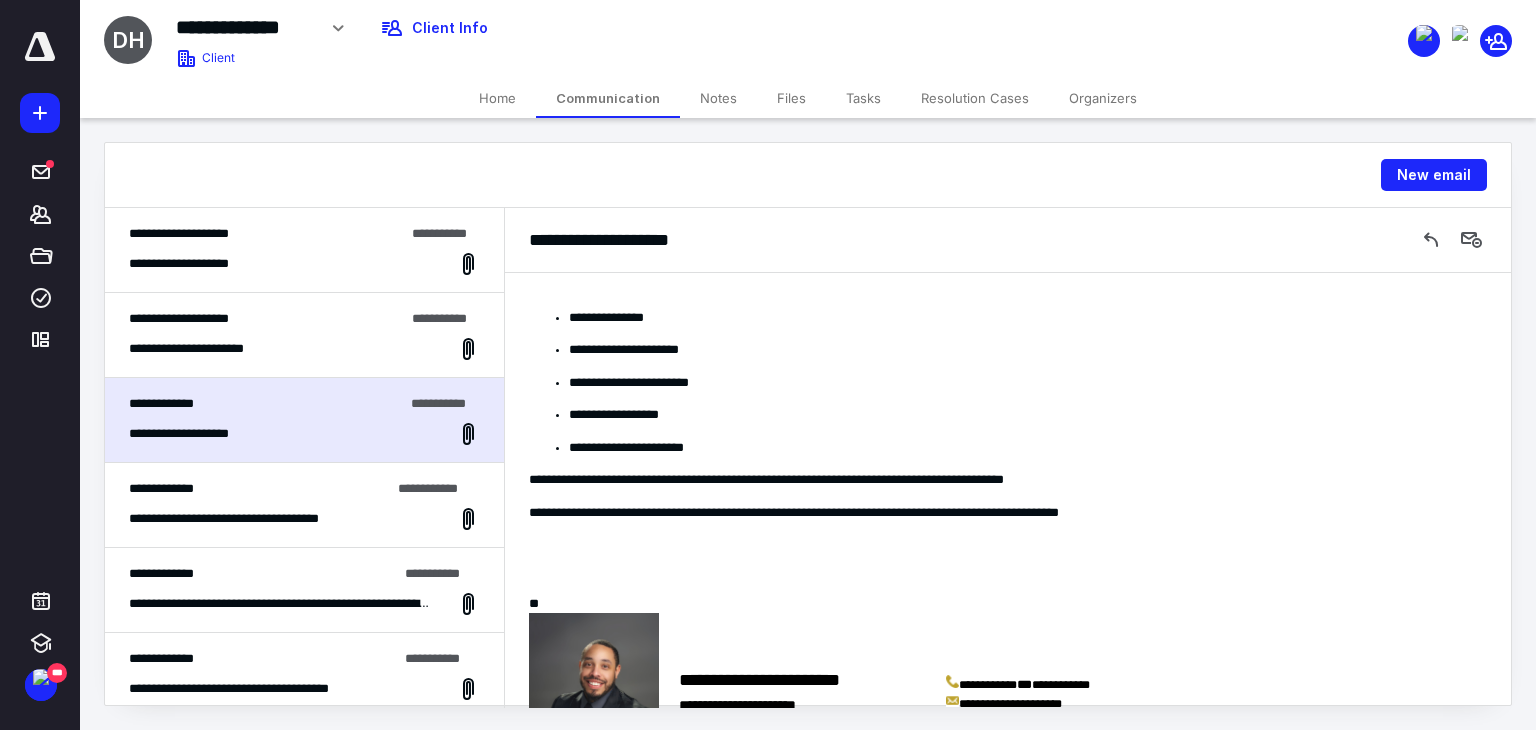 click 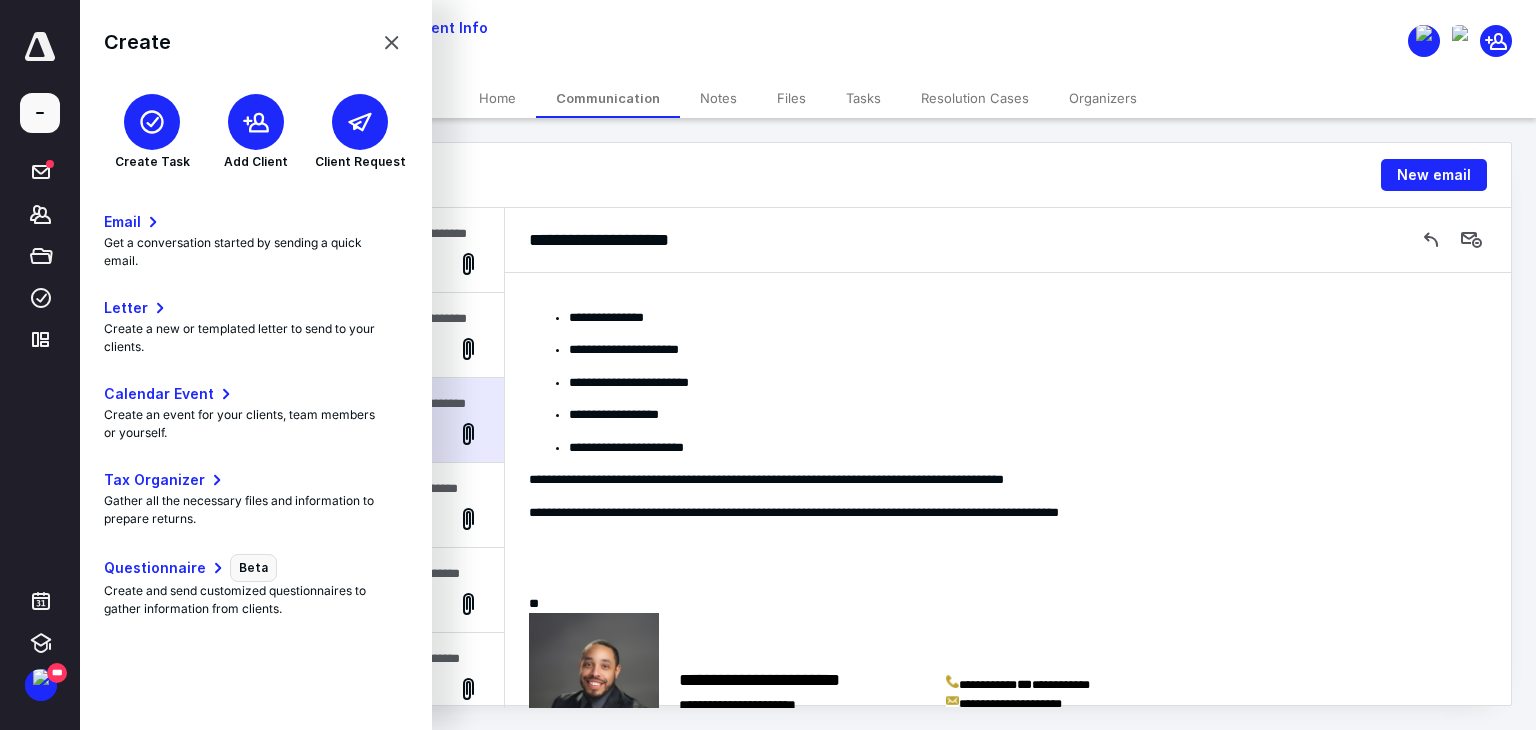click at bounding box center (360, 122) 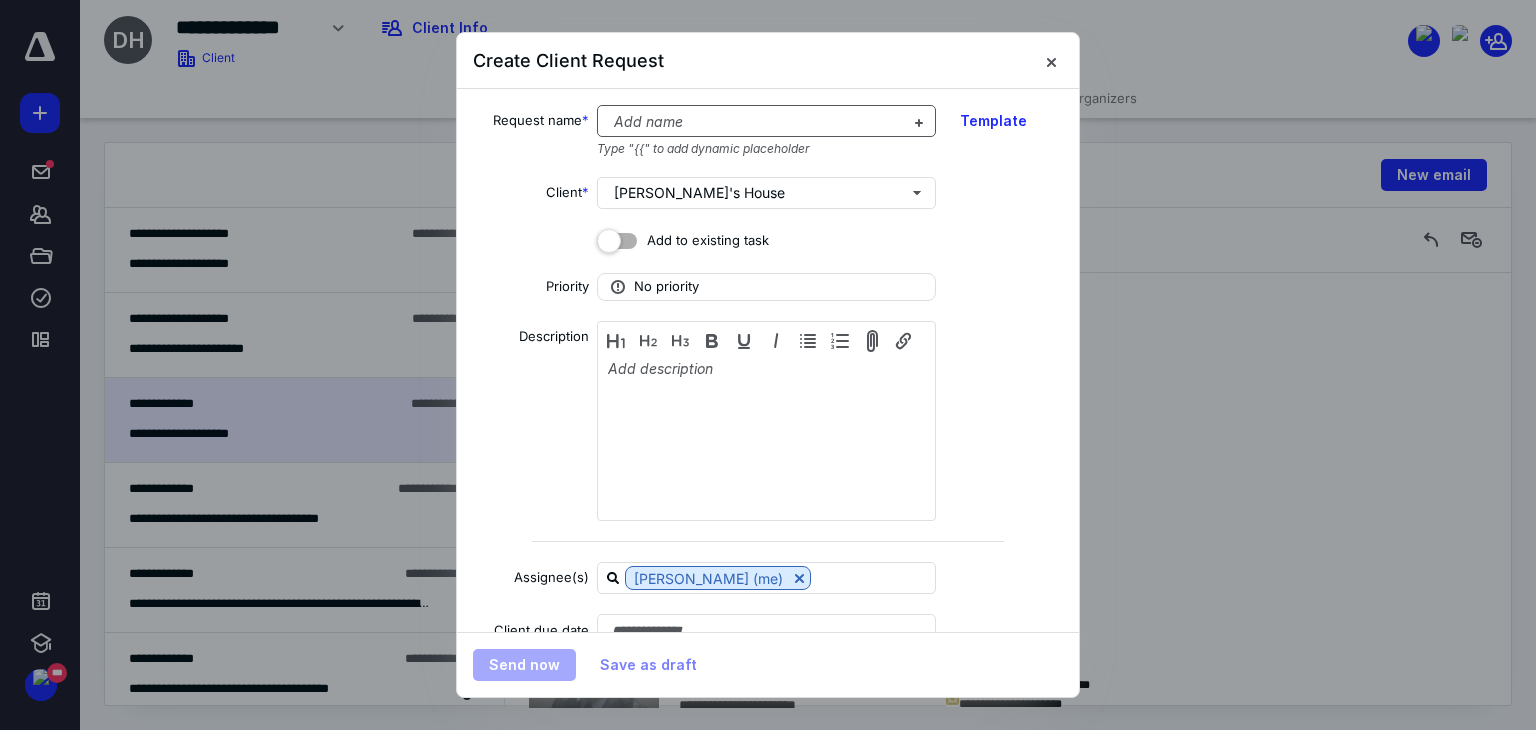 click at bounding box center [754, 122] 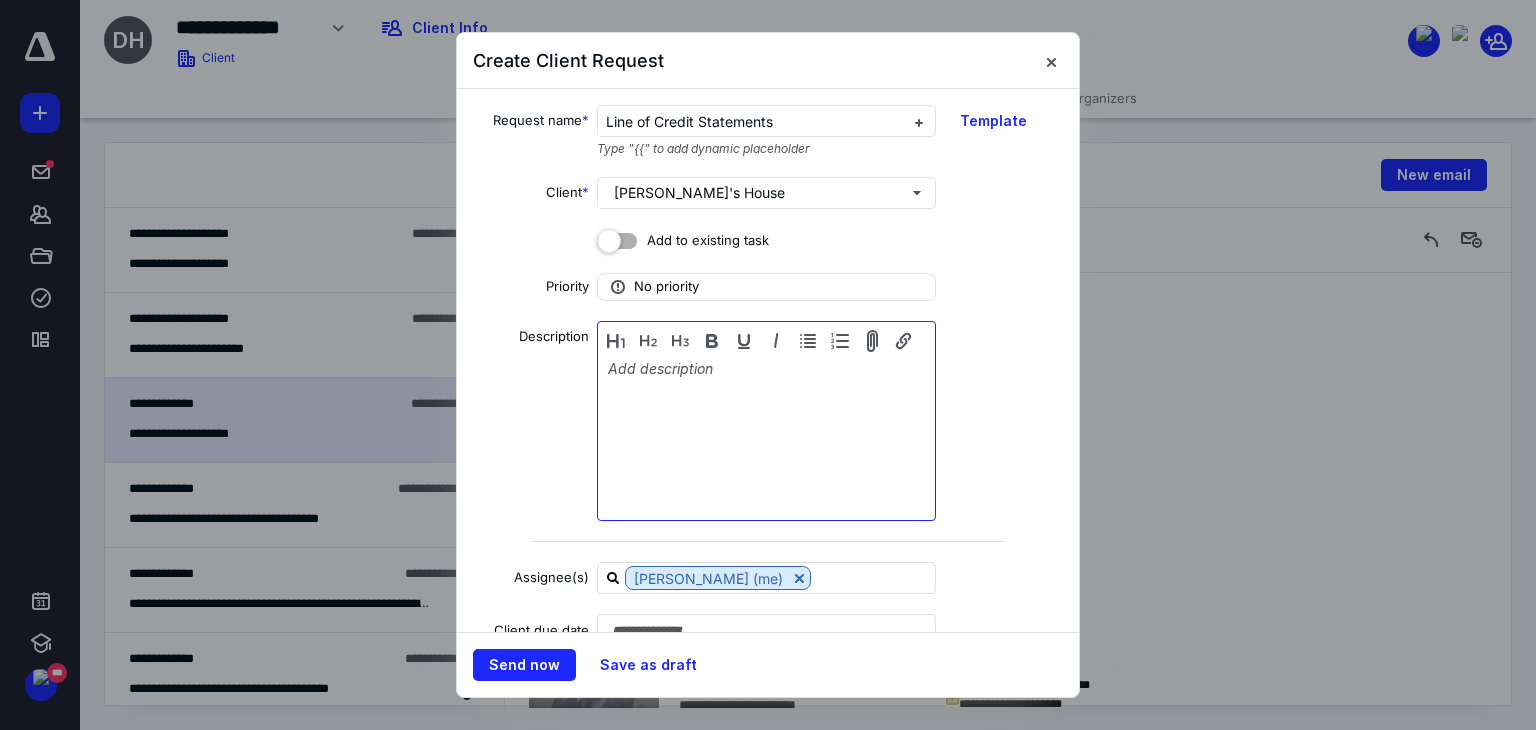 click at bounding box center (766, 423) 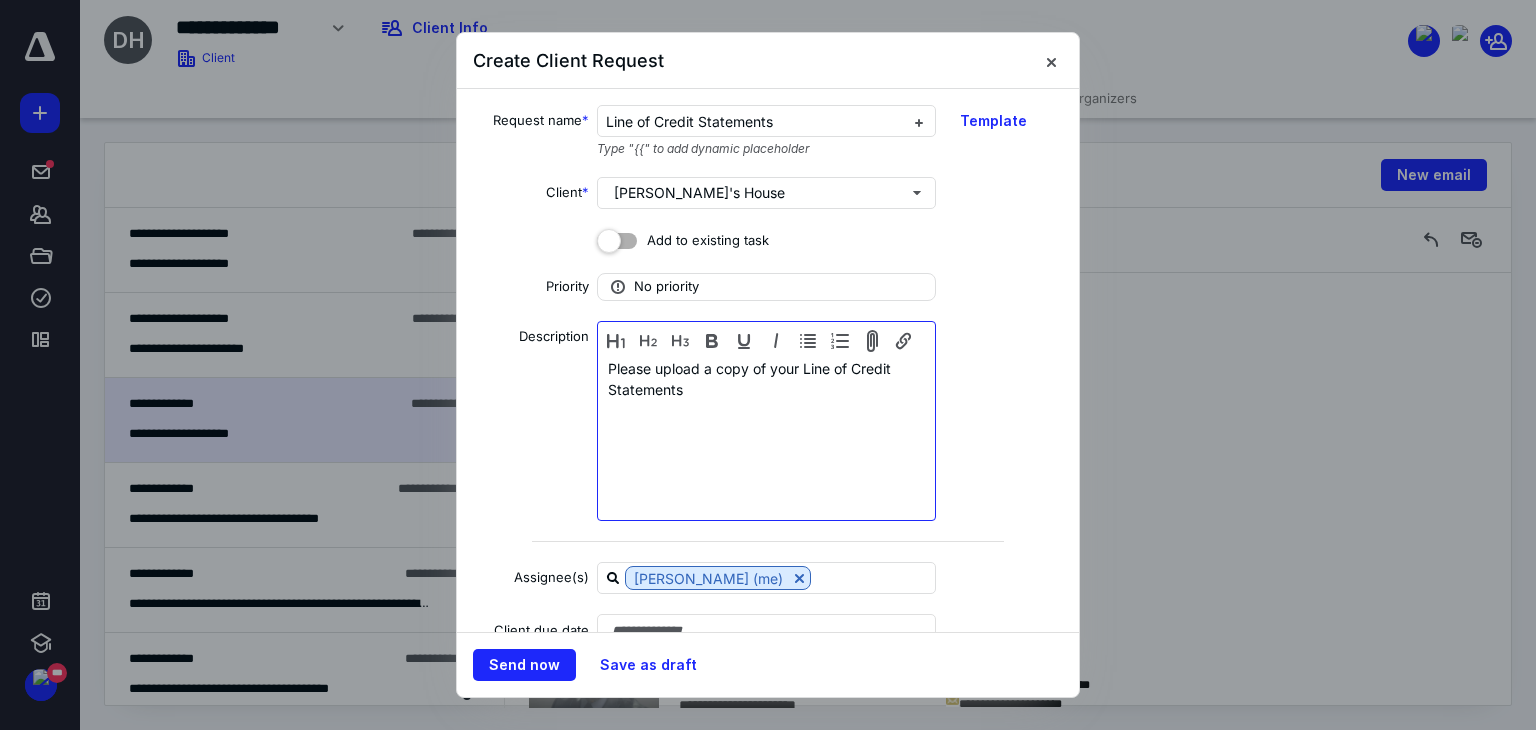 click on "Please upload a copy of your Line of Credit Statements" at bounding box center [766, 423] 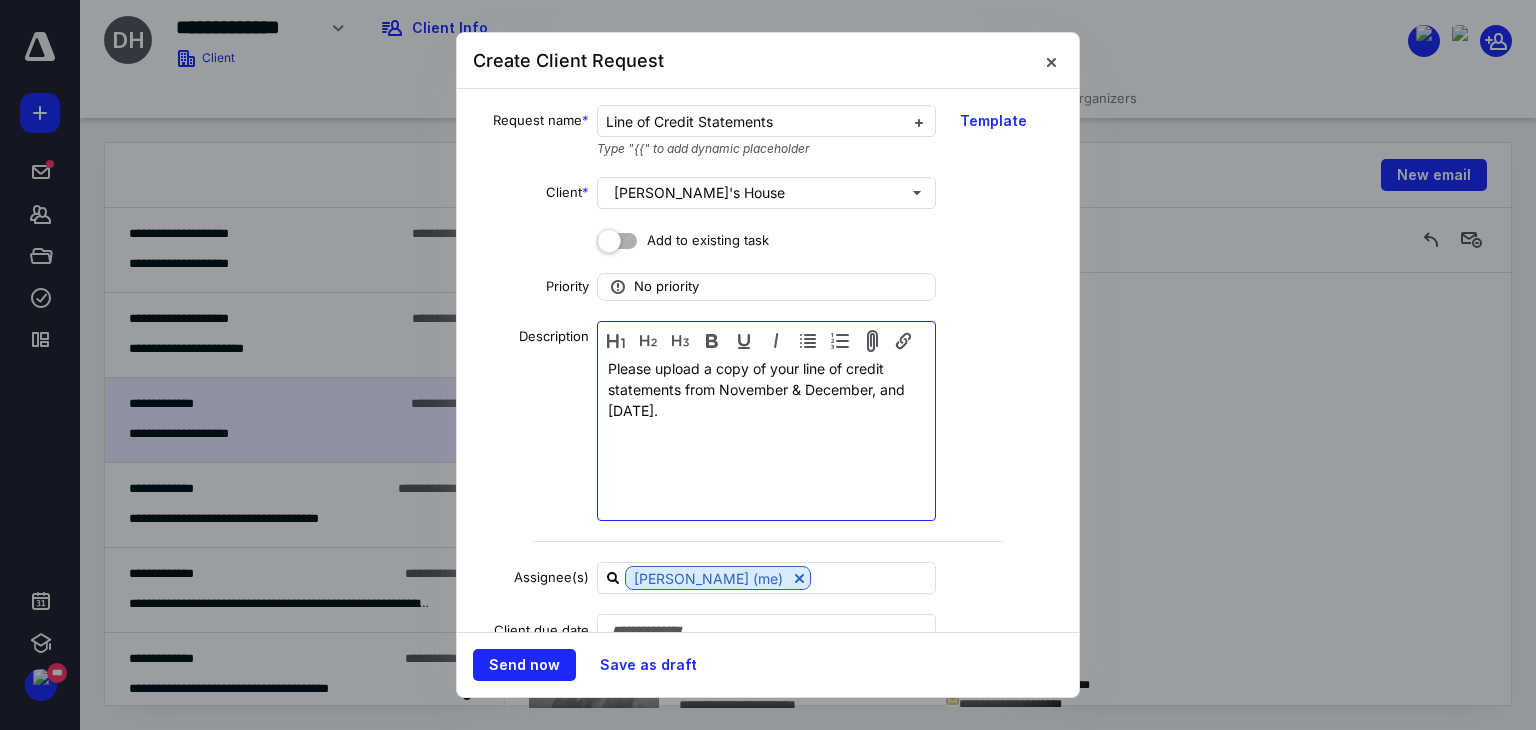 click on "Please upload a copy of your line of credit statements from November & December, and January 2025." at bounding box center (766, 423) 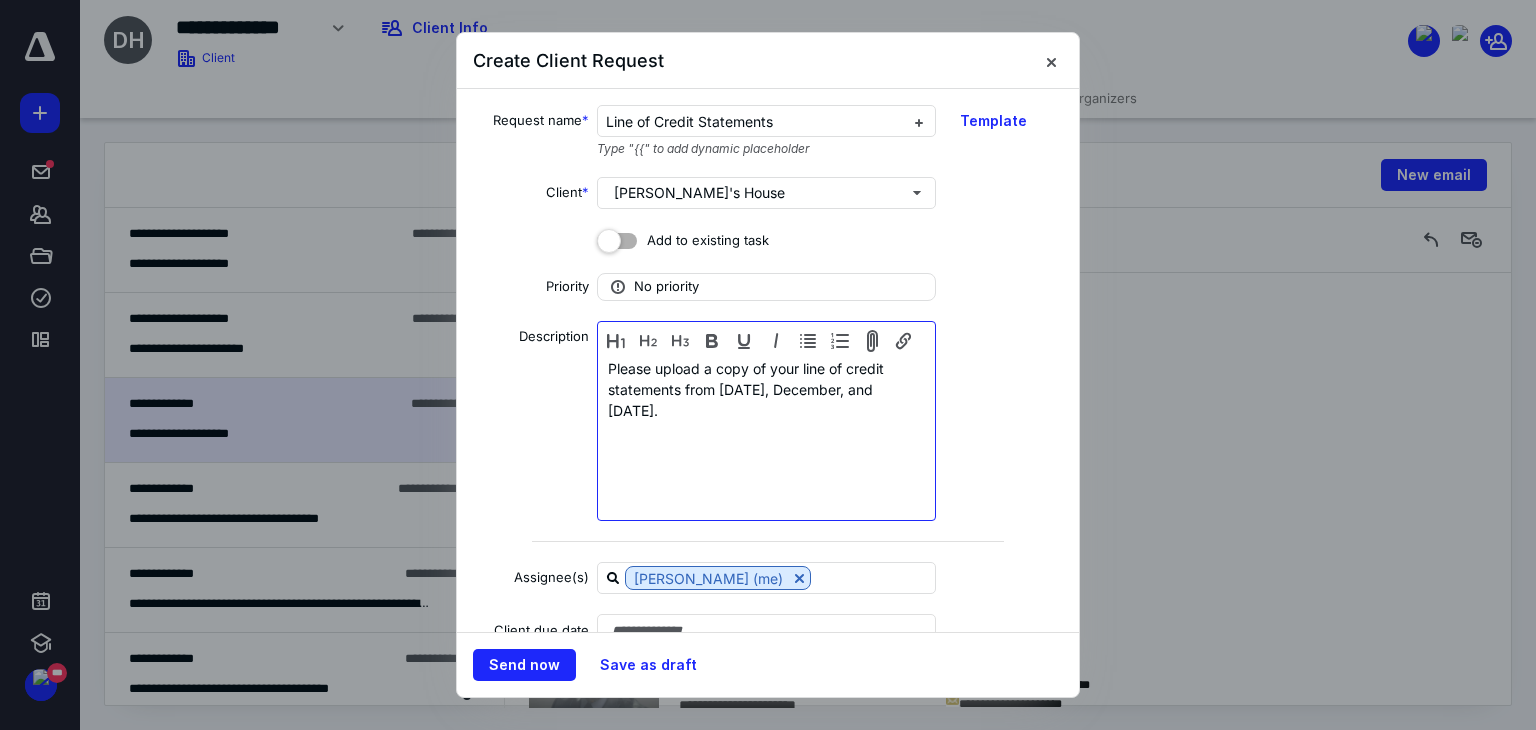 click on "Please upload a copy of your line of credit statements from November 2024, December, and January 2025." at bounding box center (766, 423) 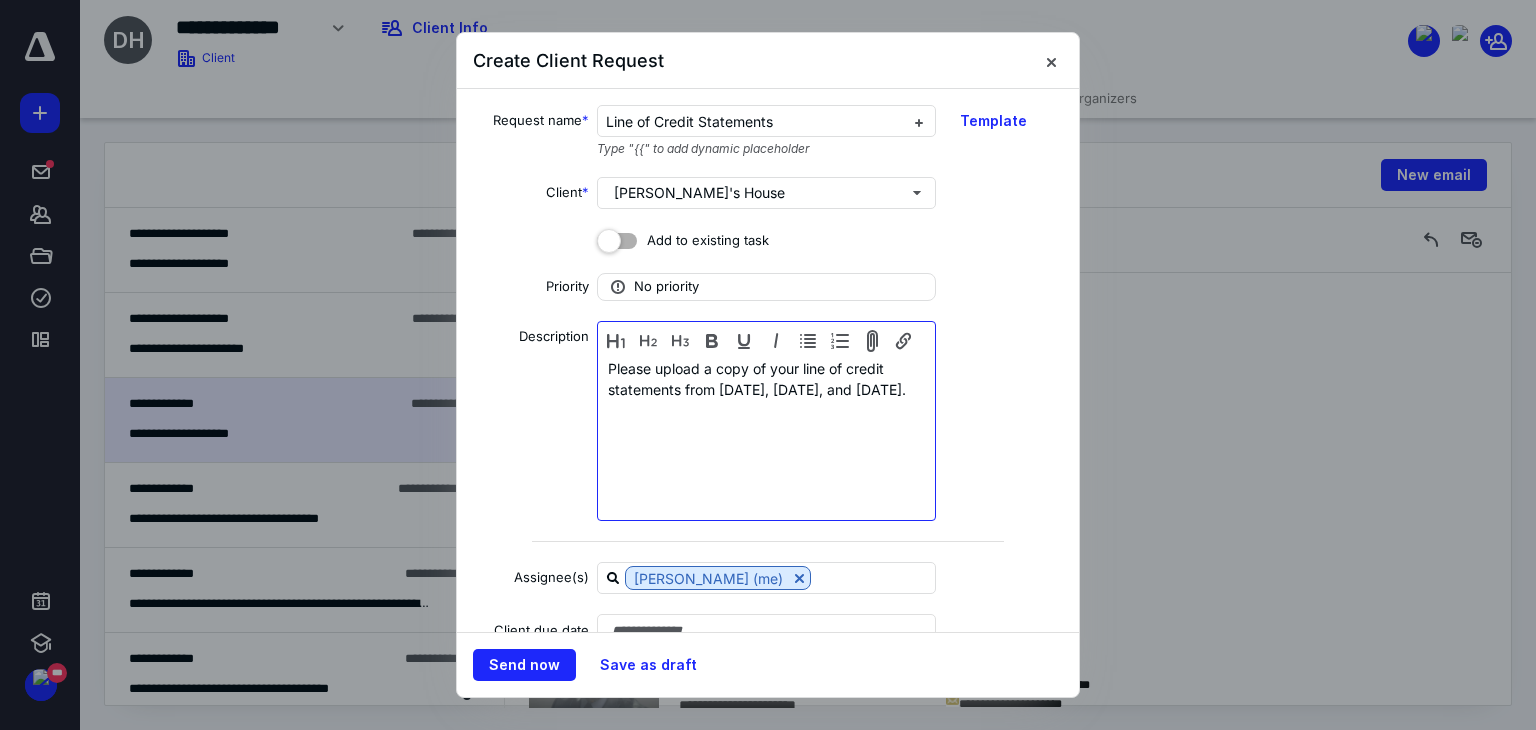 click on "Please upload a copy of your line of credit statements from November 2024, December 2024, and January 2025." at bounding box center [766, 423] 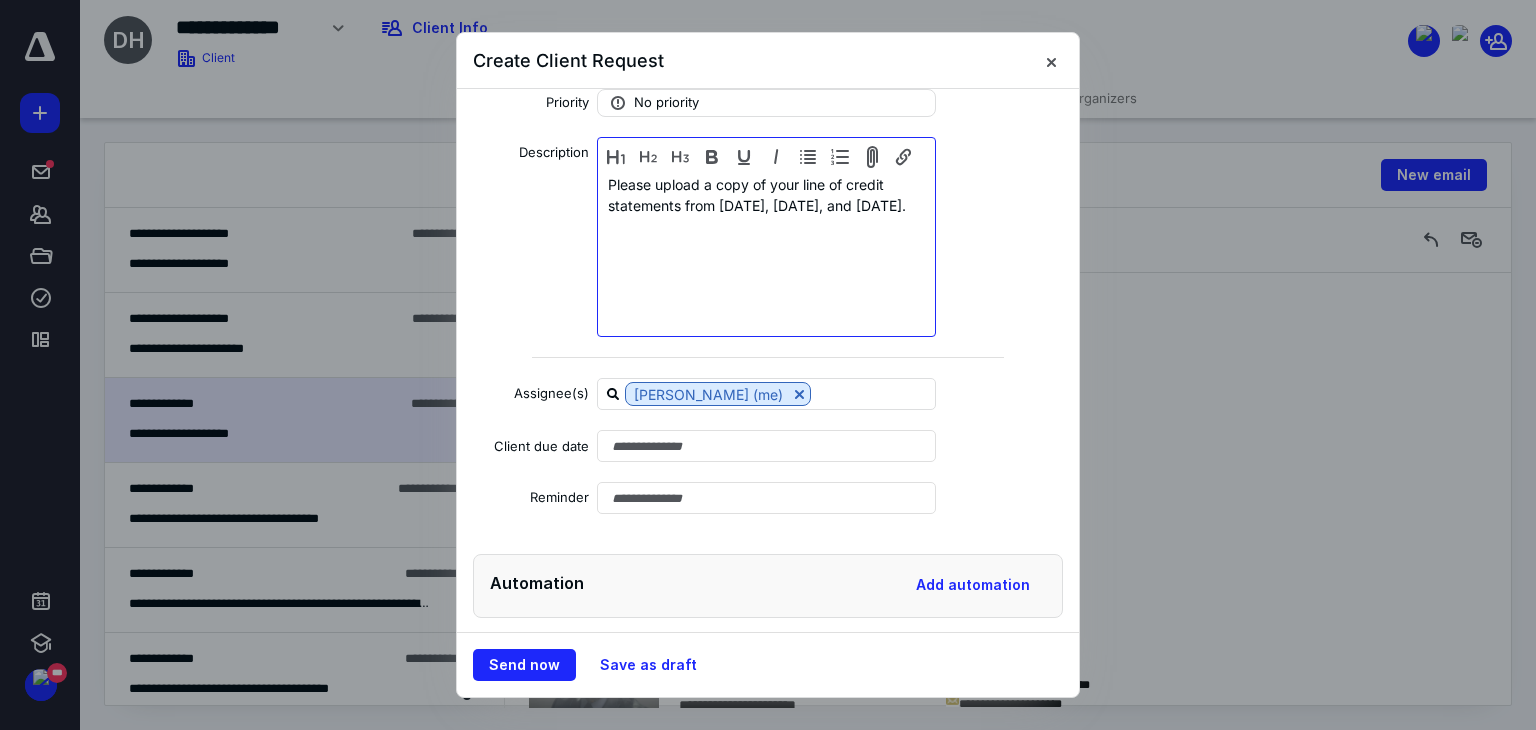 scroll, scrollTop: 196, scrollLeft: 0, axis: vertical 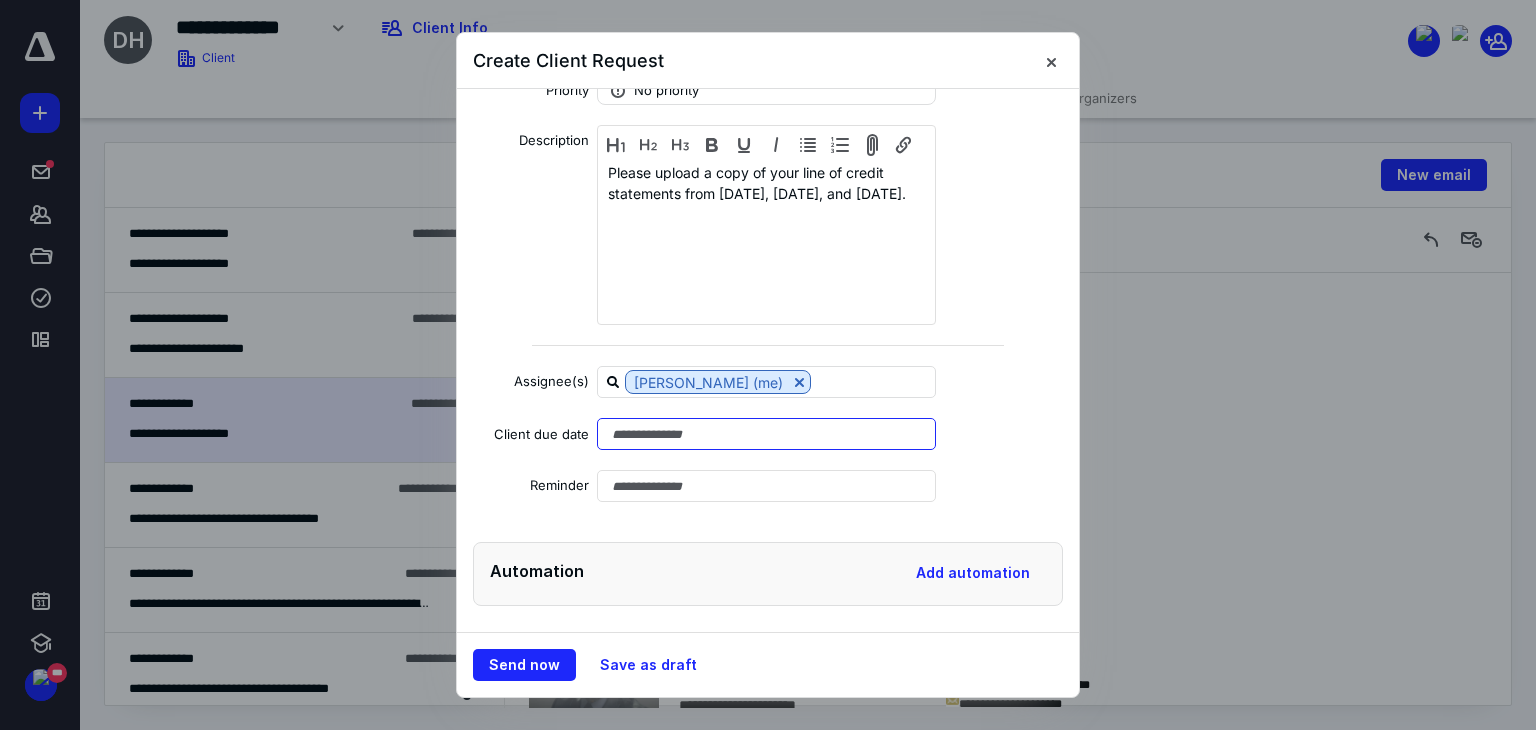 click at bounding box center (766, 434) 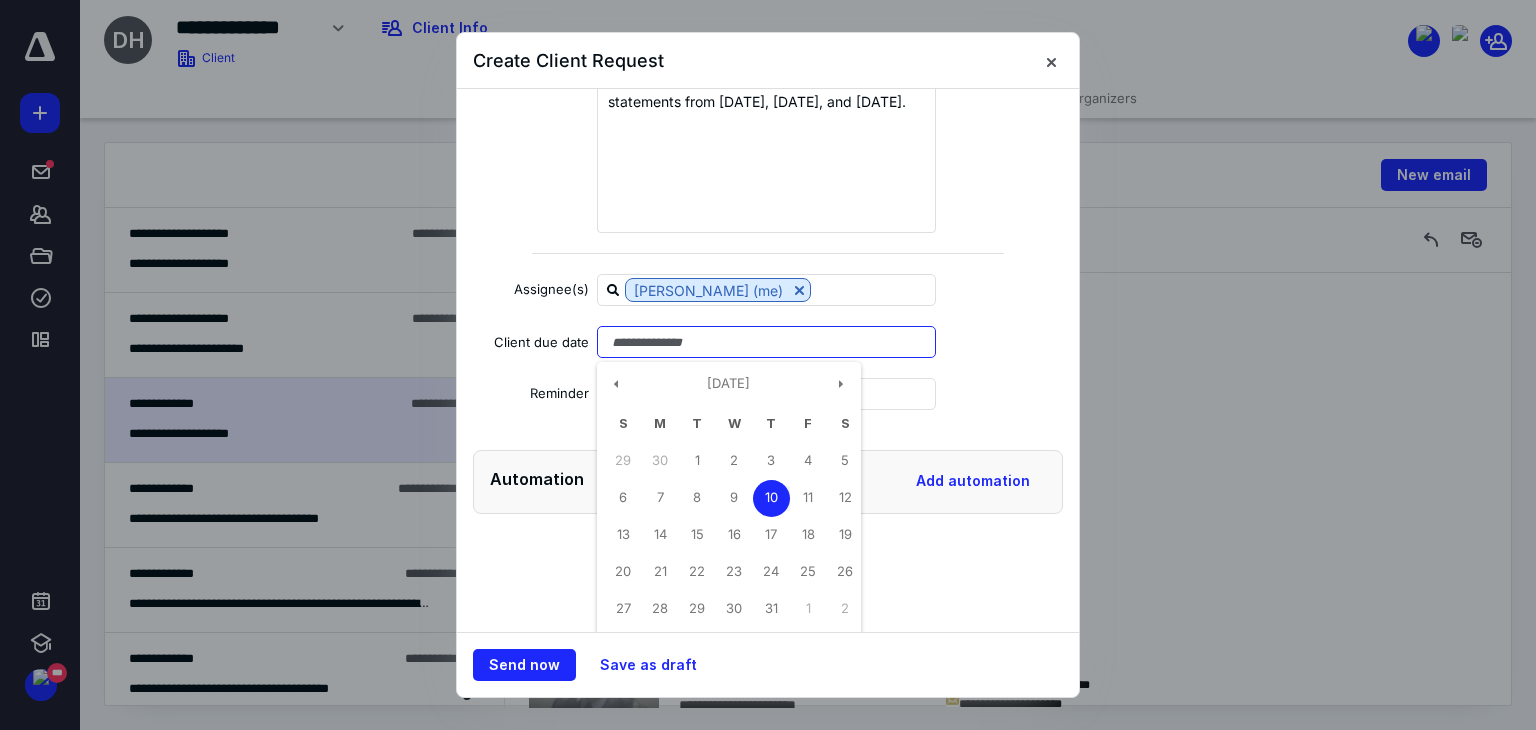 scroll, scrollTop: 288, scrollLeft: 0, axis: vertical 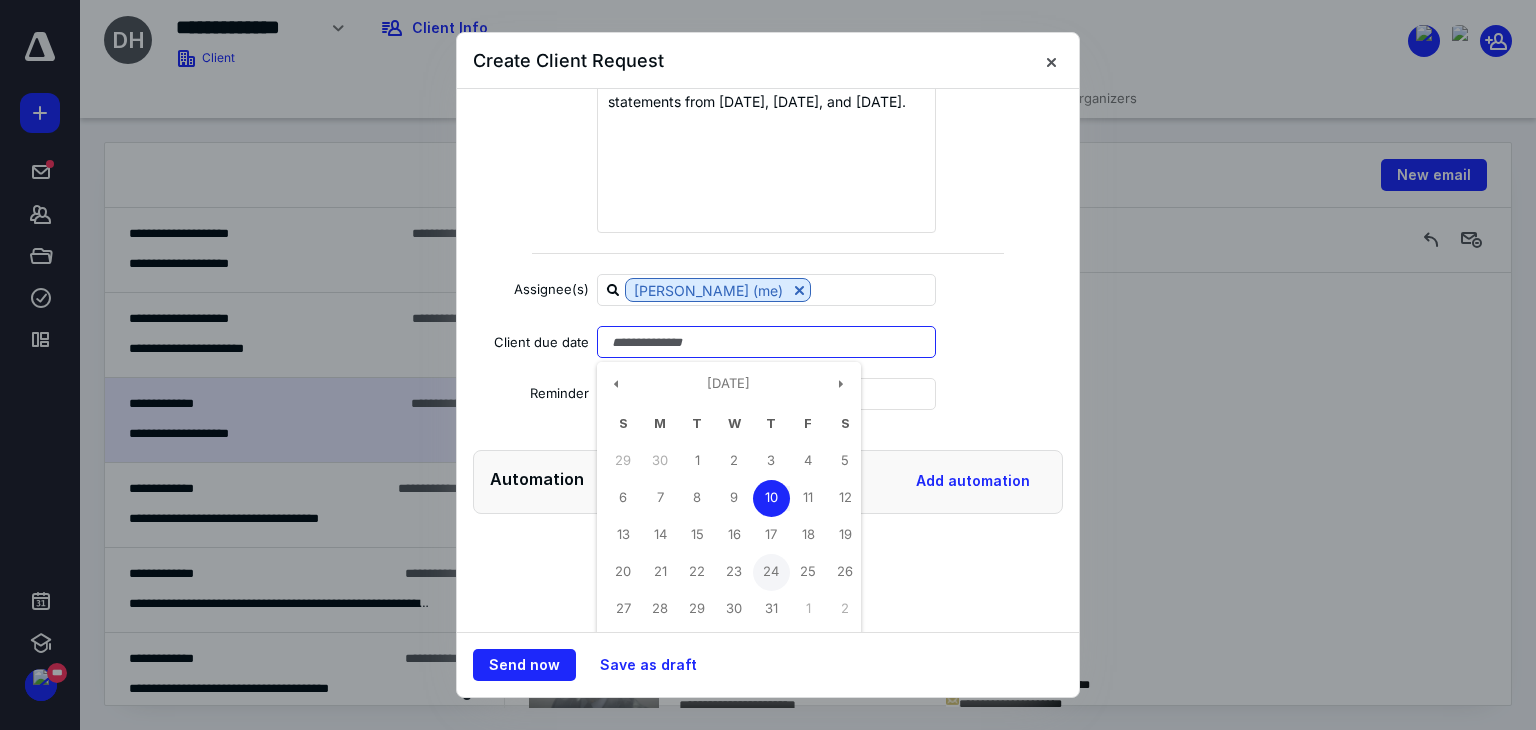 click on "24" at bounding box center (771, 572) 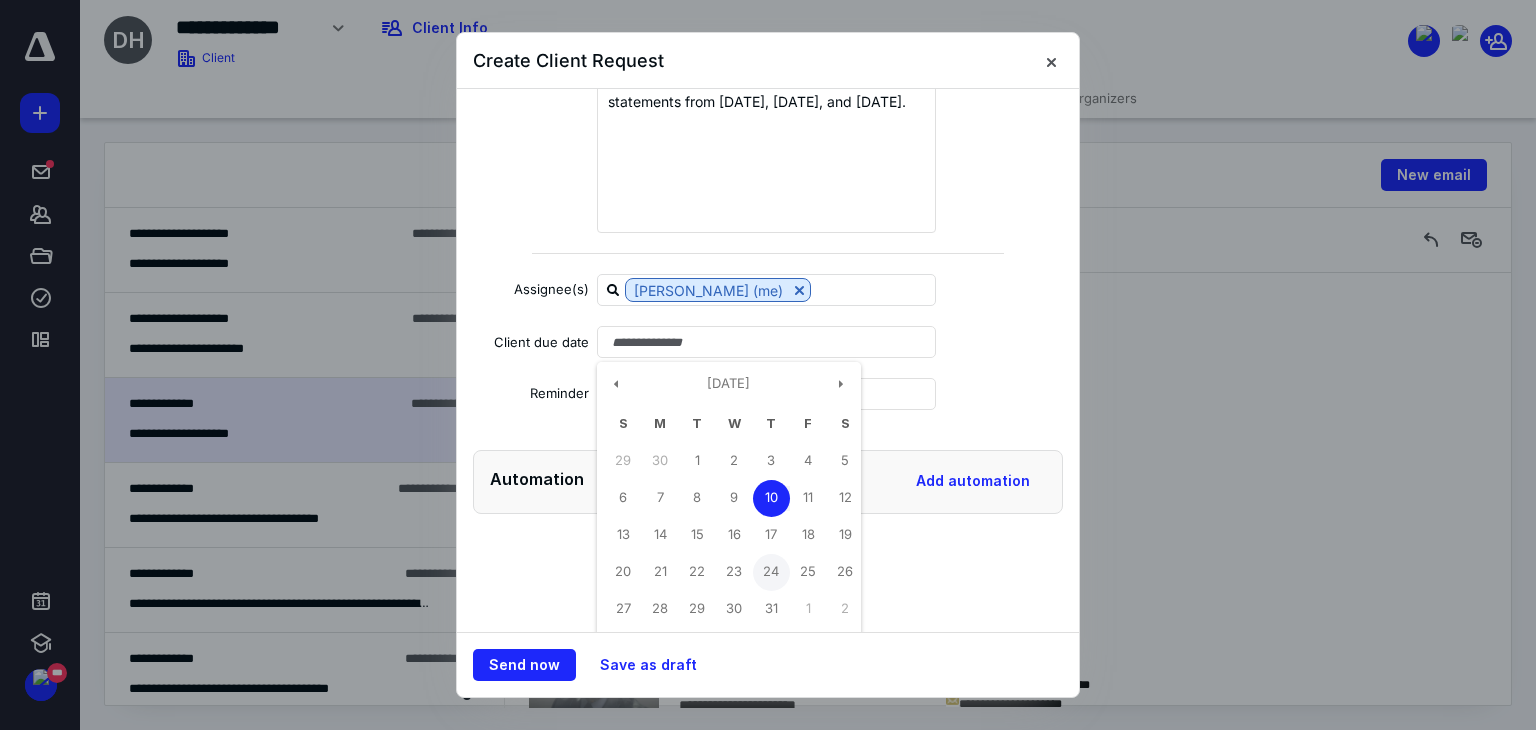 type on "**********" 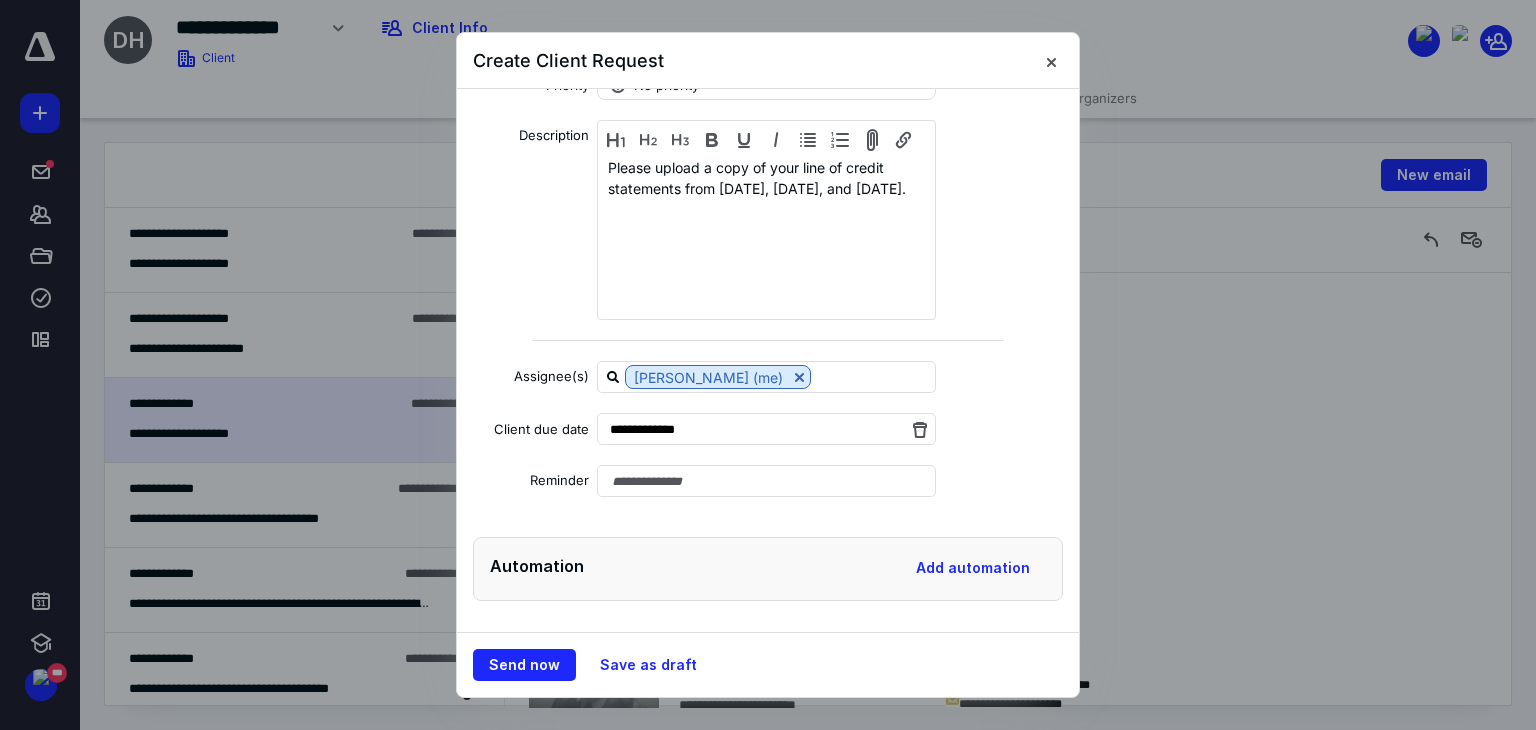 scroll, scrollTop: 0, scrollLeft: 0, axis: both 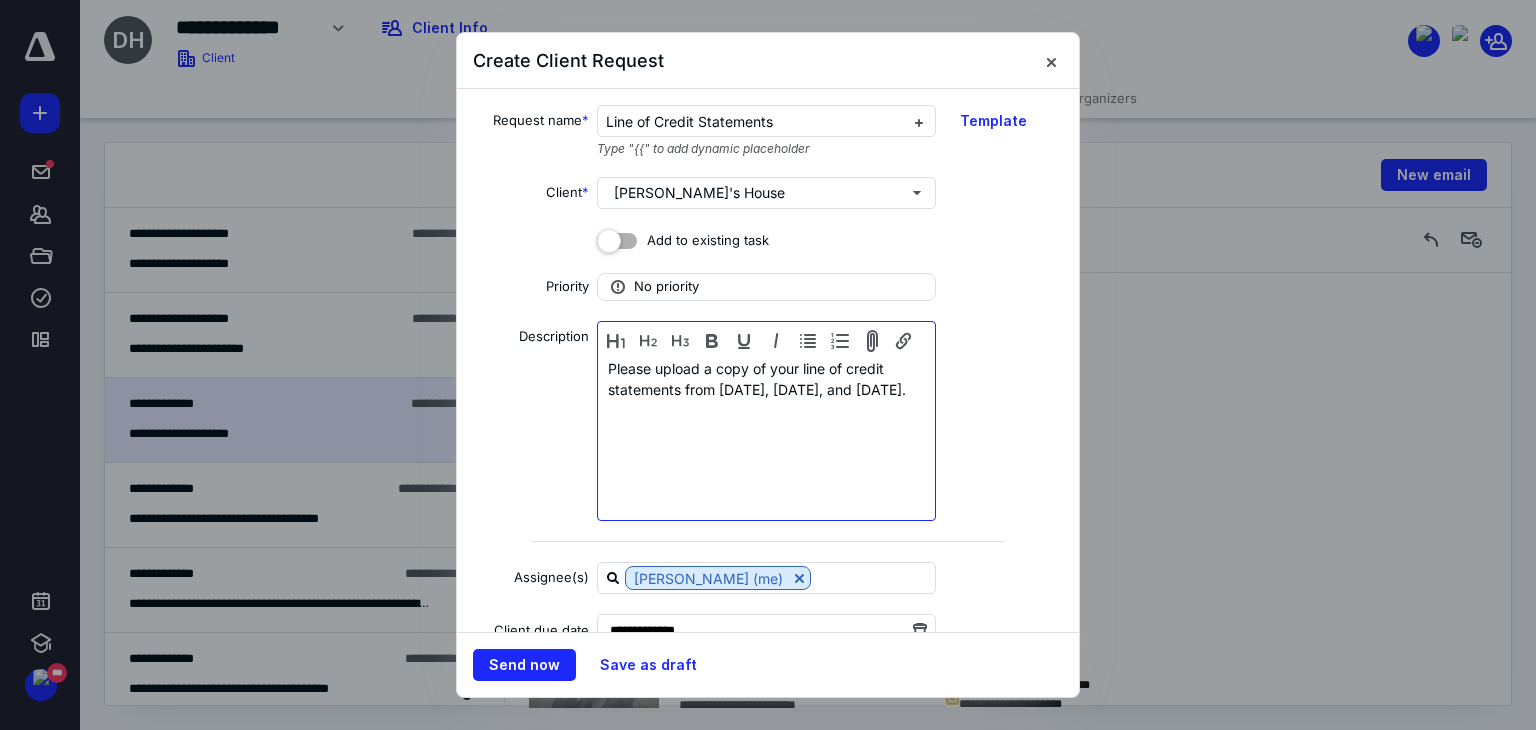 click on "Please upload a copy of your line of credit statements from November 2024, December 2024, and January 2025." at bounding box center (766, 423) 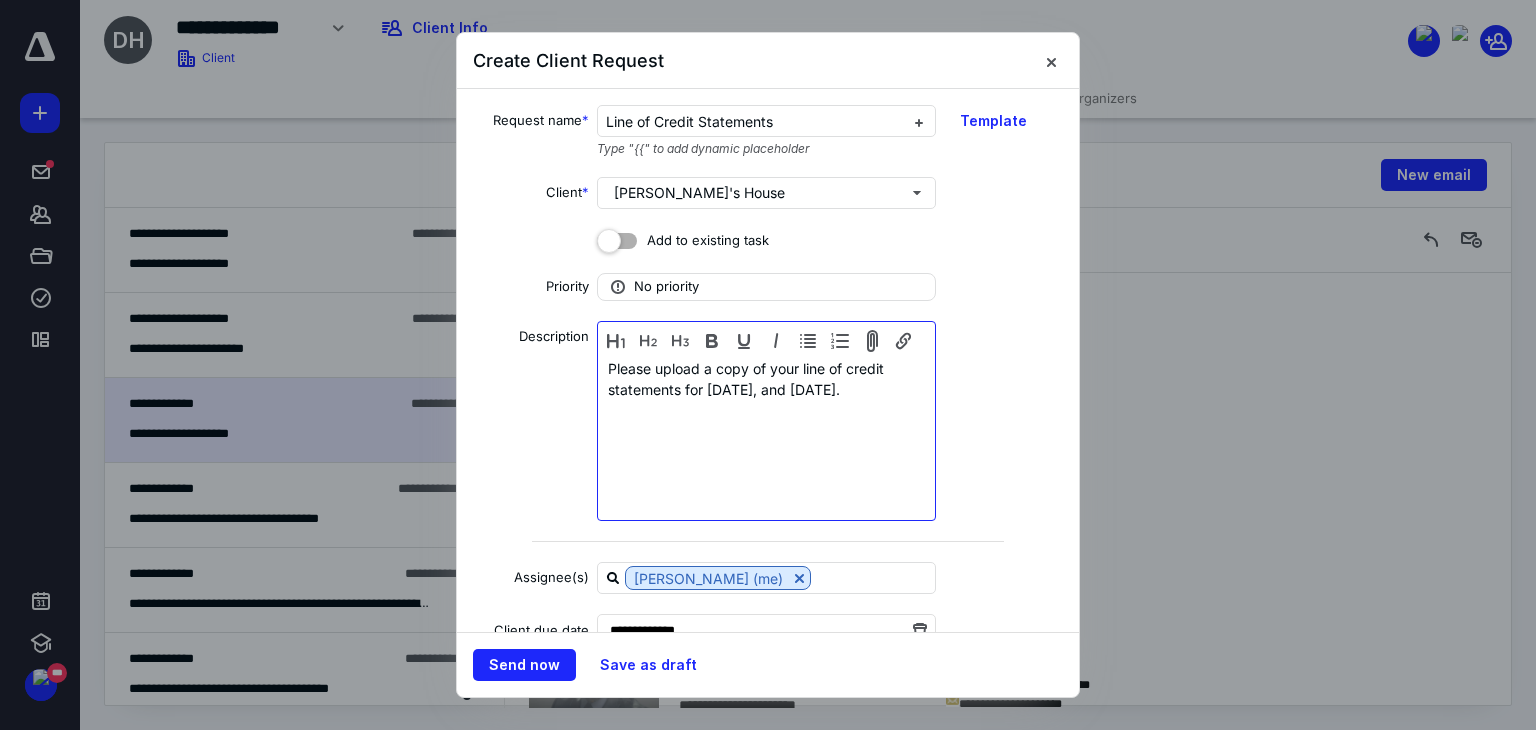 click on "Please upload a copy of your line of credit statements for December 2024, and January 2025." at bounding box center (766, 423) 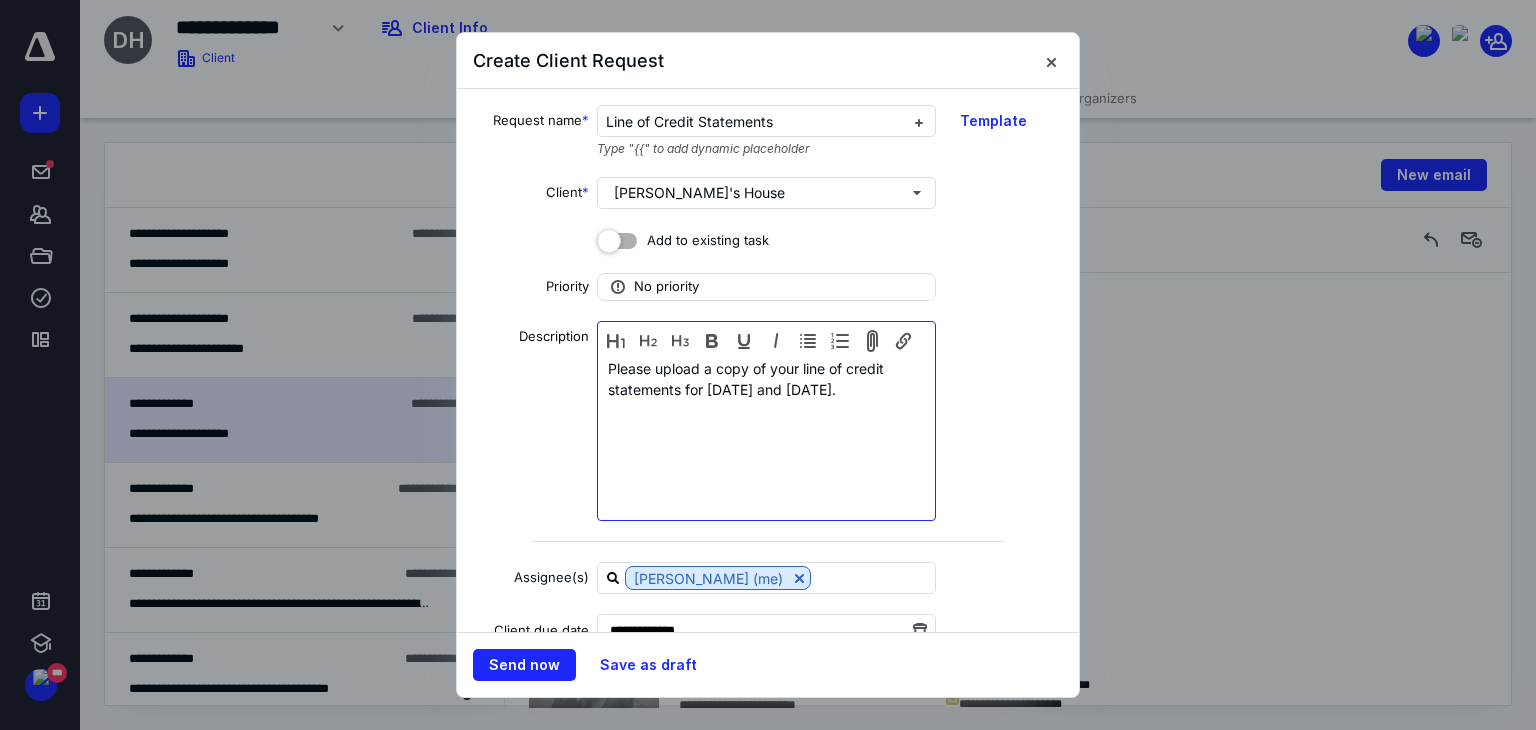click on "Please upload a copy of your line of credit statements for December 2024 and January 2025." at bounding box center [766, 423] 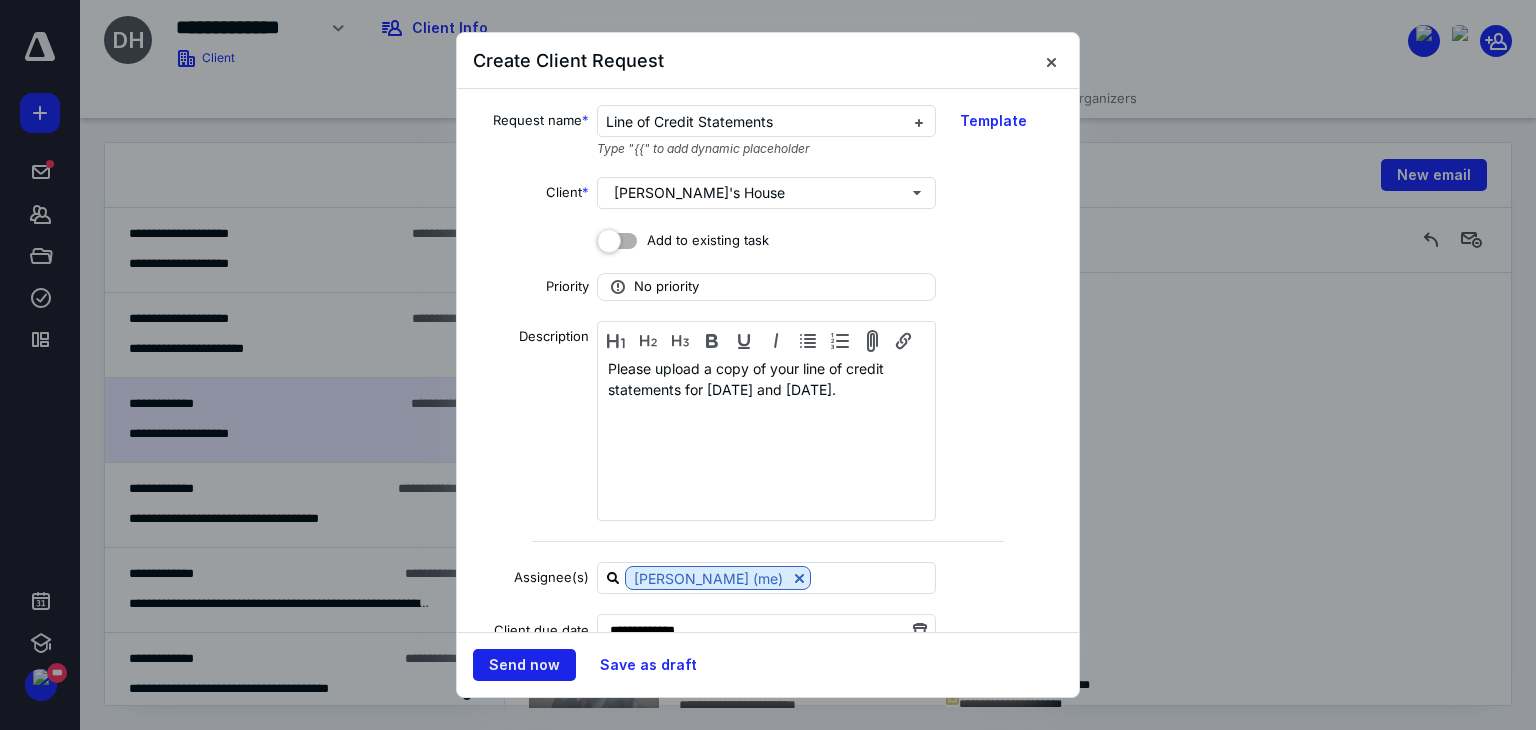 click on "Send now" at bounding box center [524, 665] 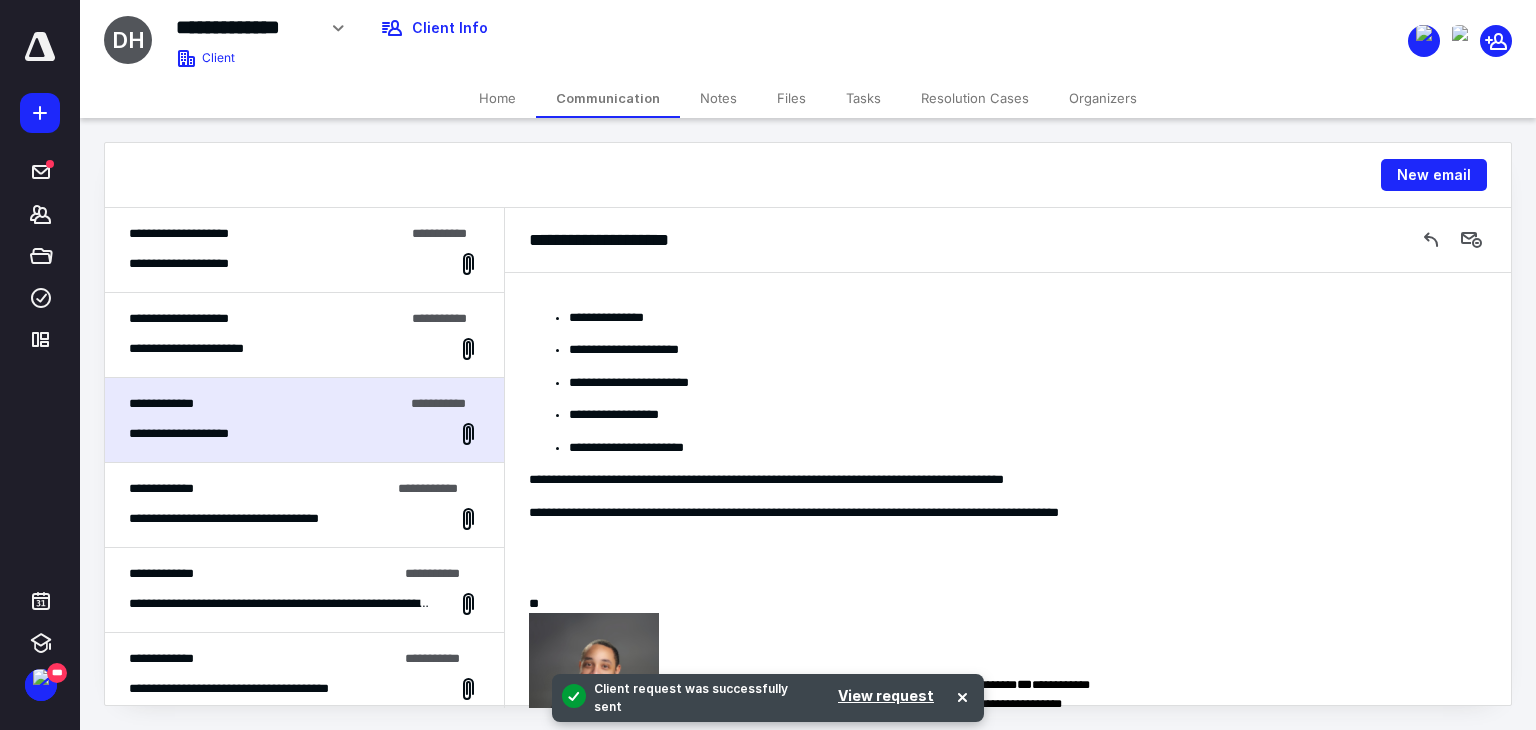 click on "Tasks" at bounding box center [863, 98] 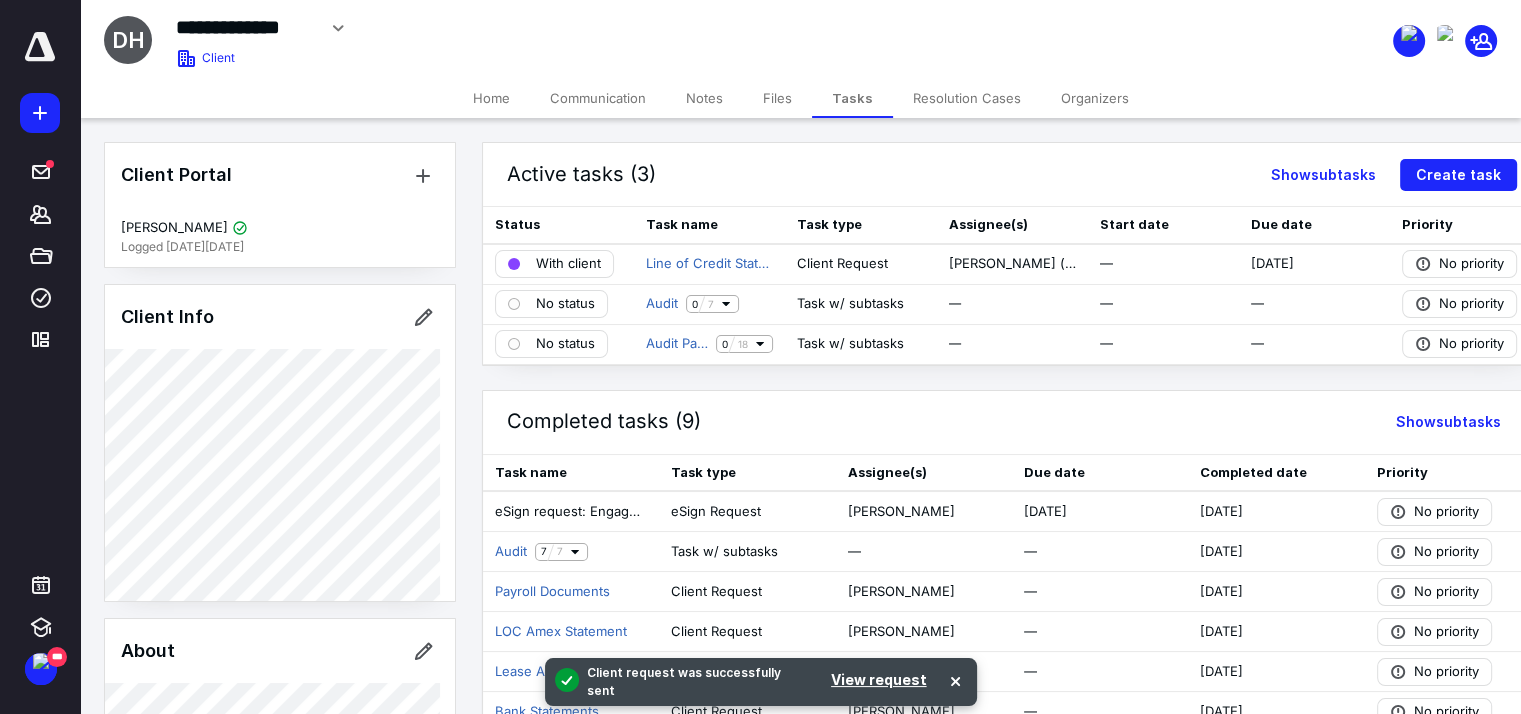 click 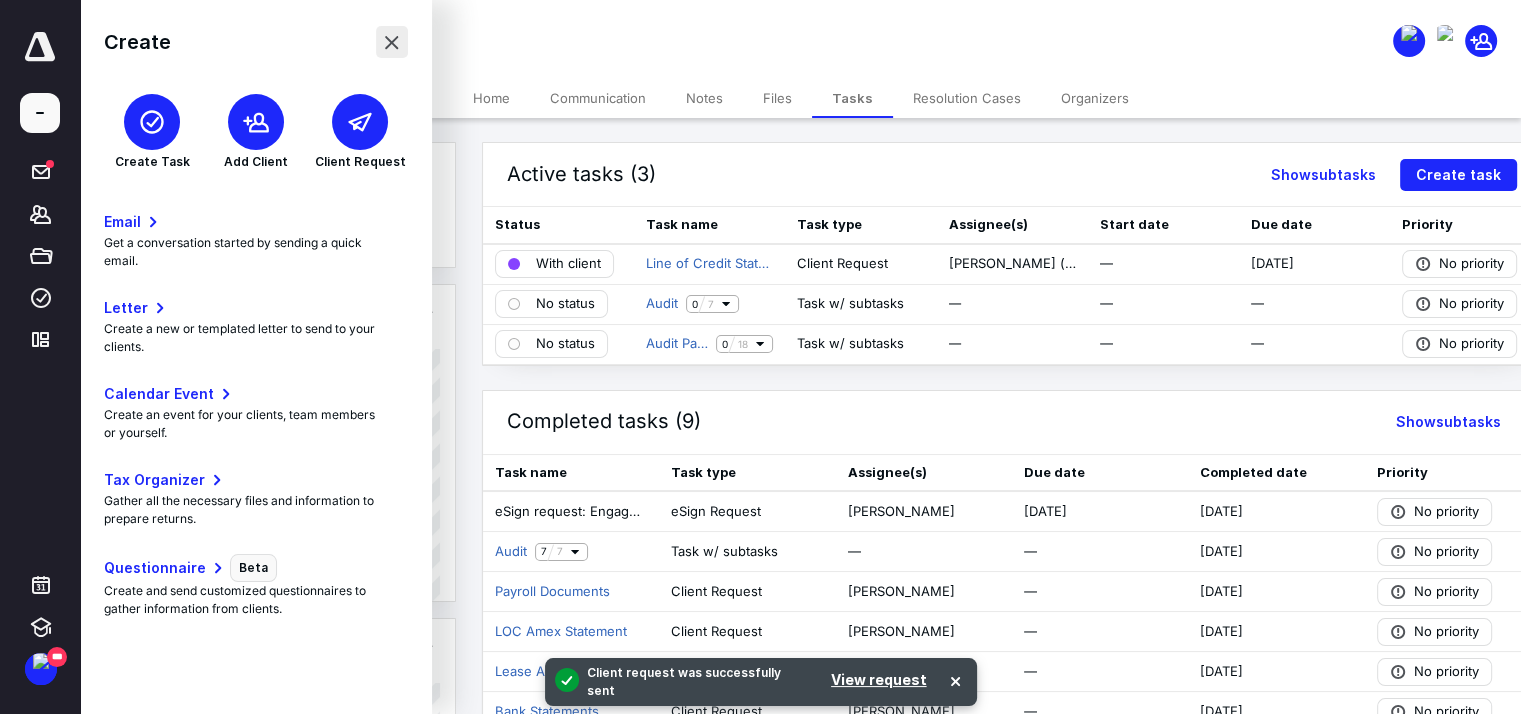 click at bounding box center [392, 42] 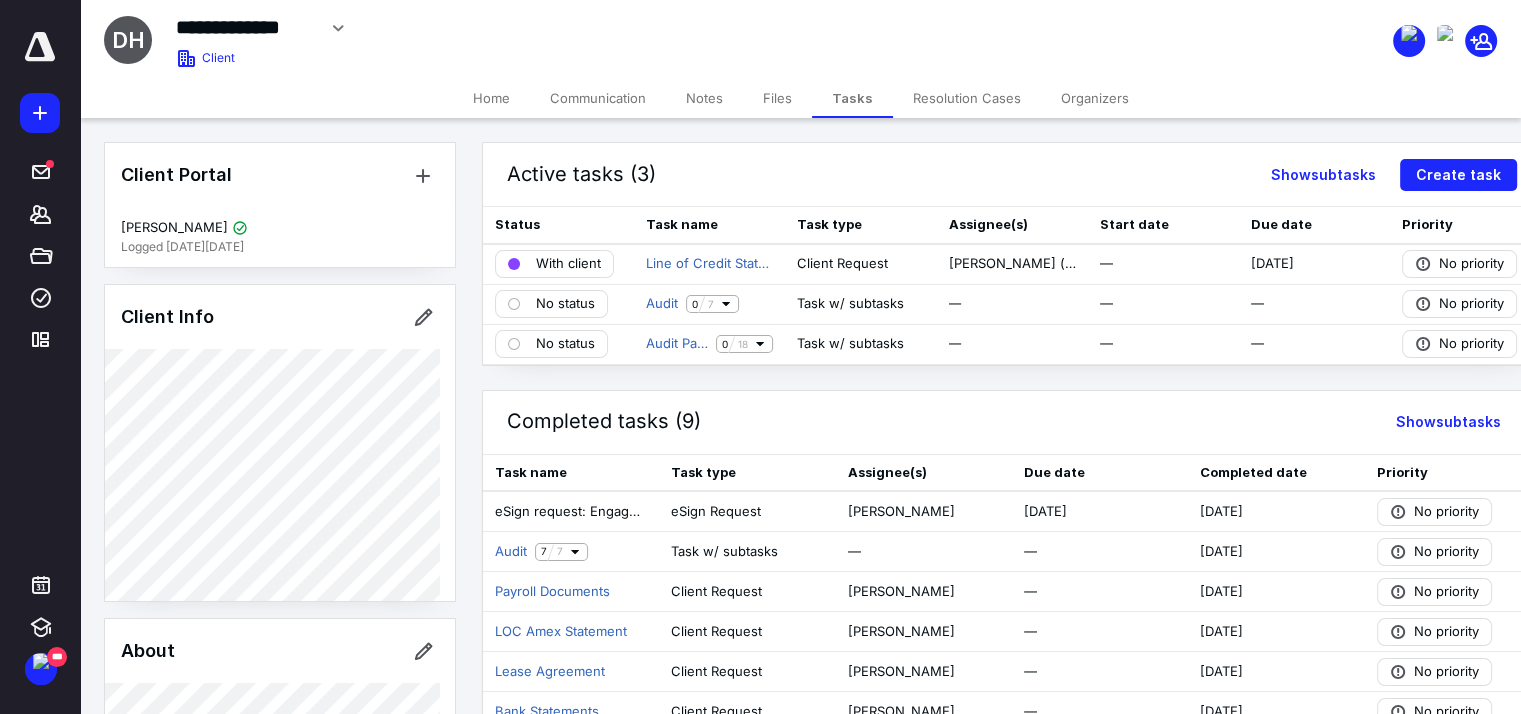 click on "Communication" at bounding box center [598, 98] 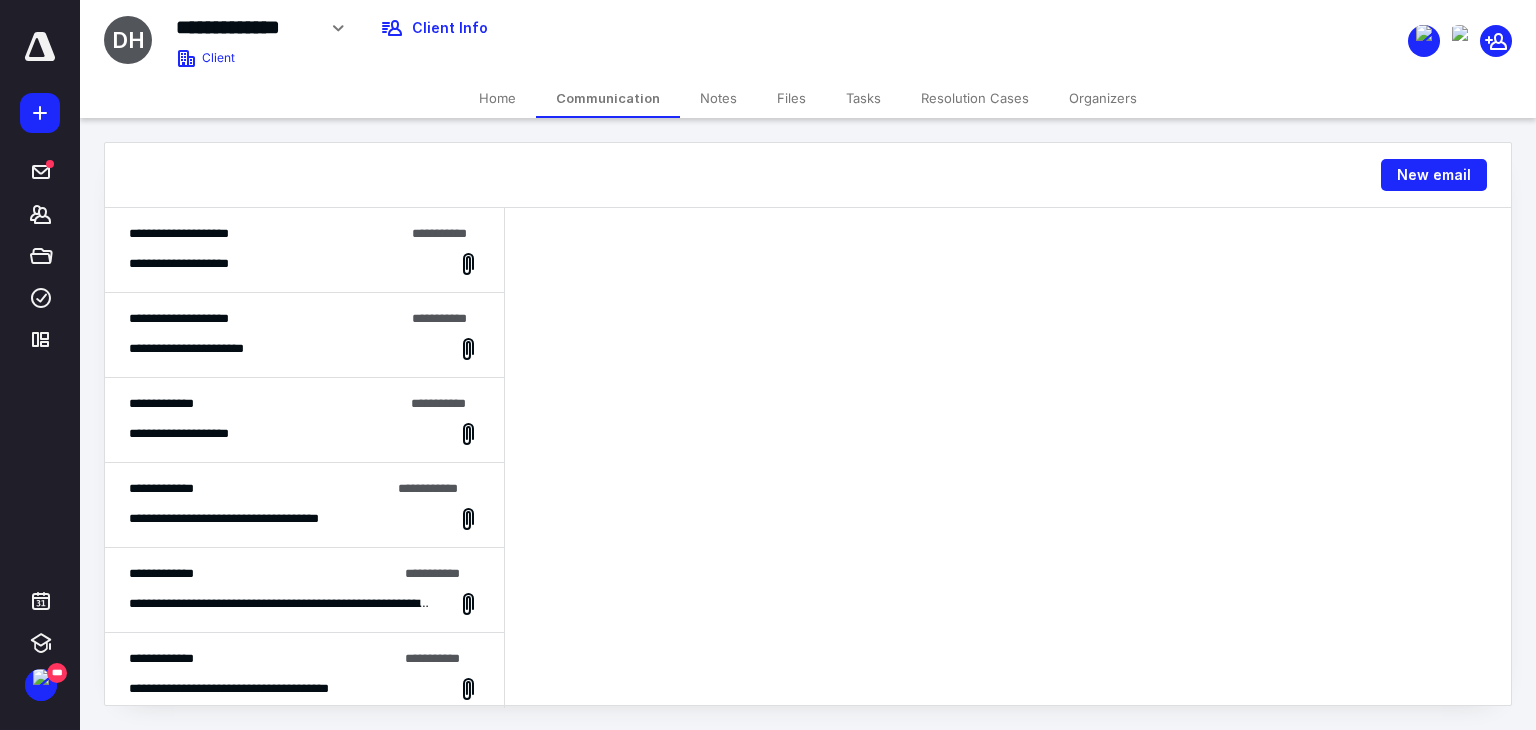 click on "Notes" at bounding box center (718, 98) 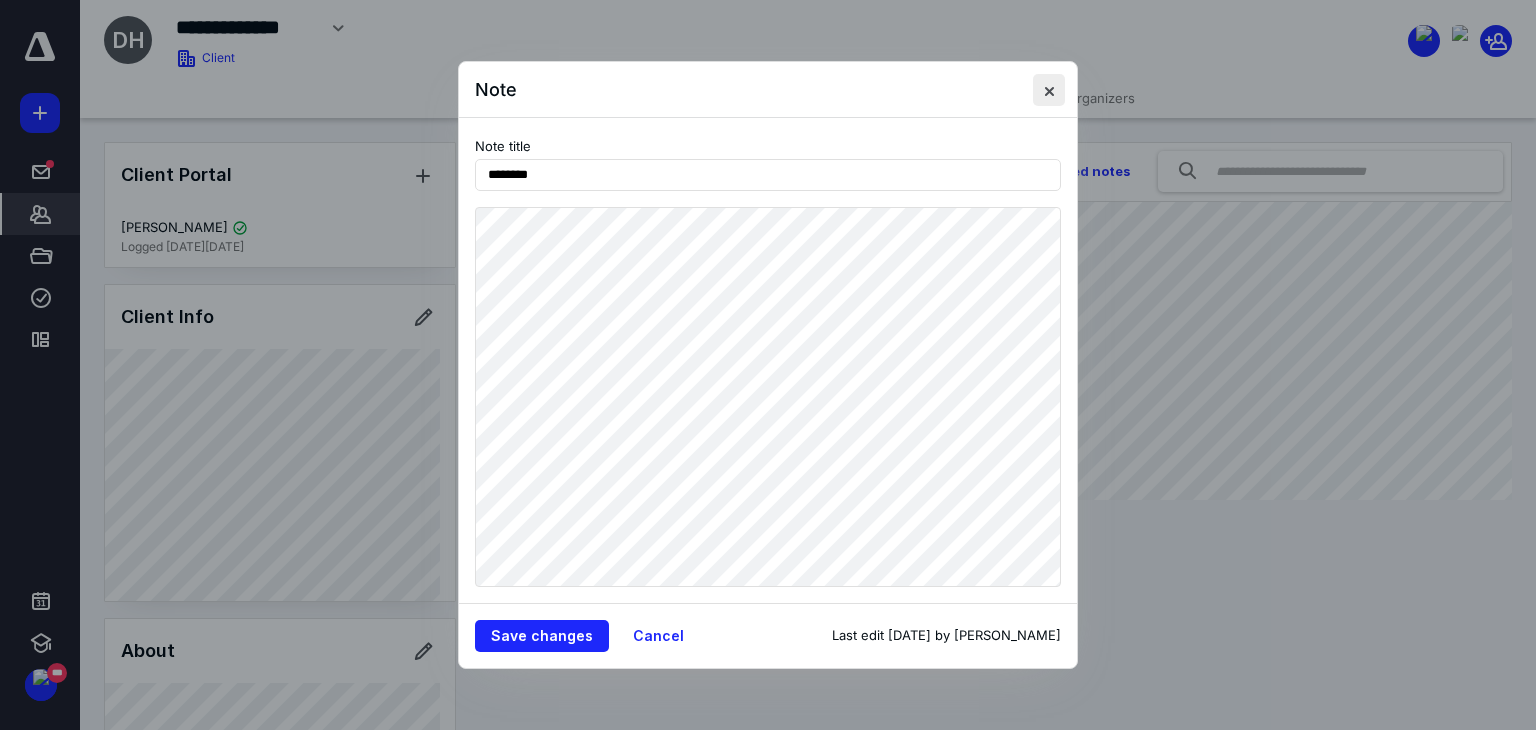 click at bounding box center (1049, 90) 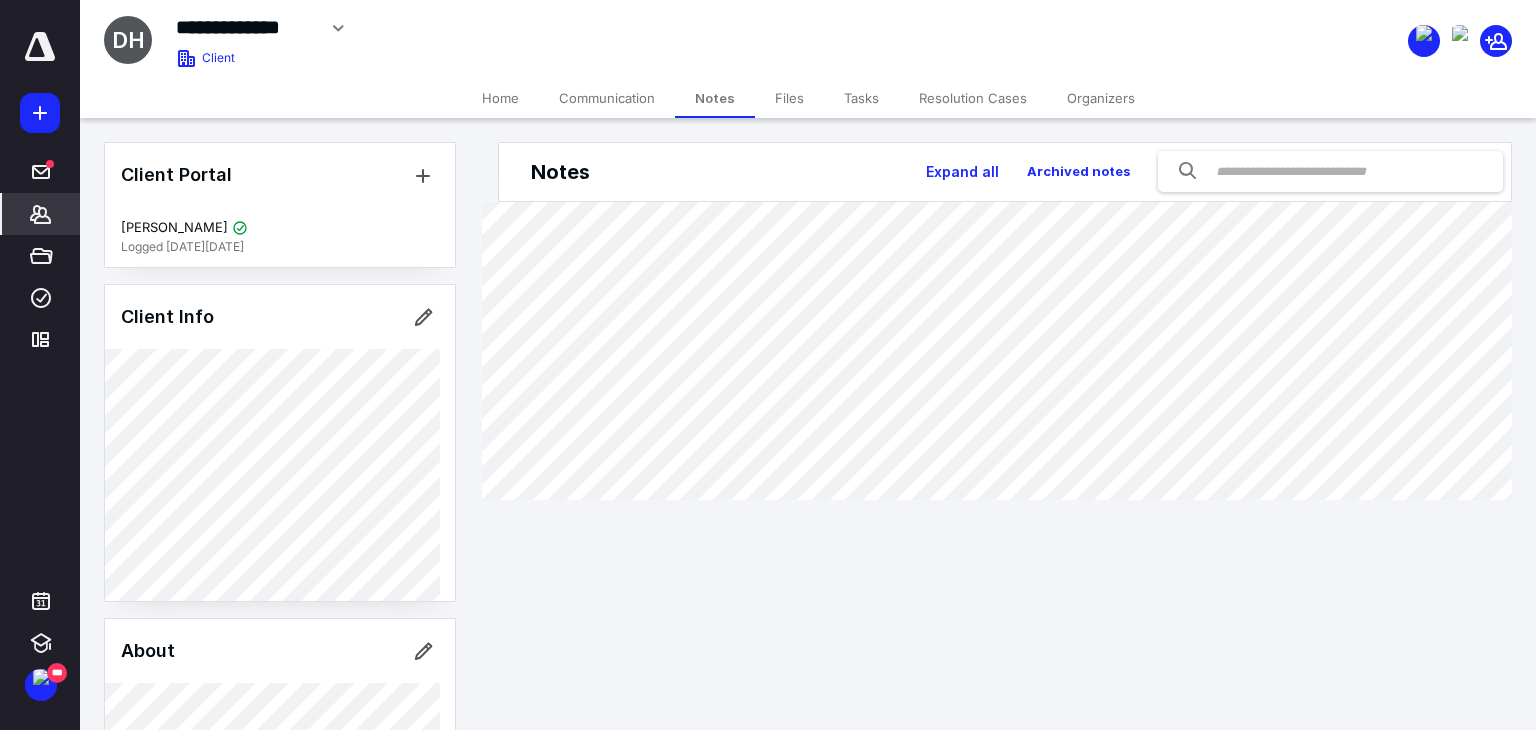click 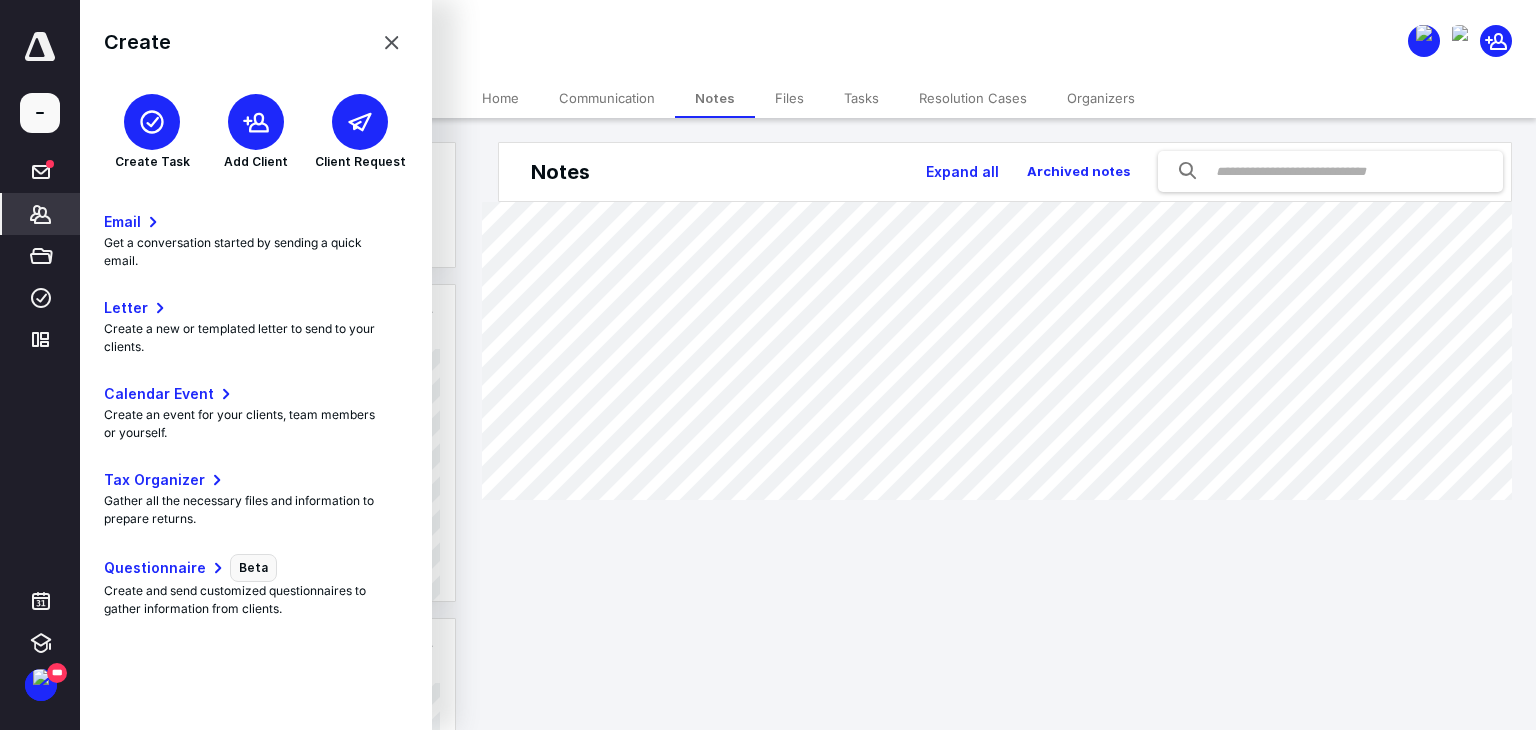 click 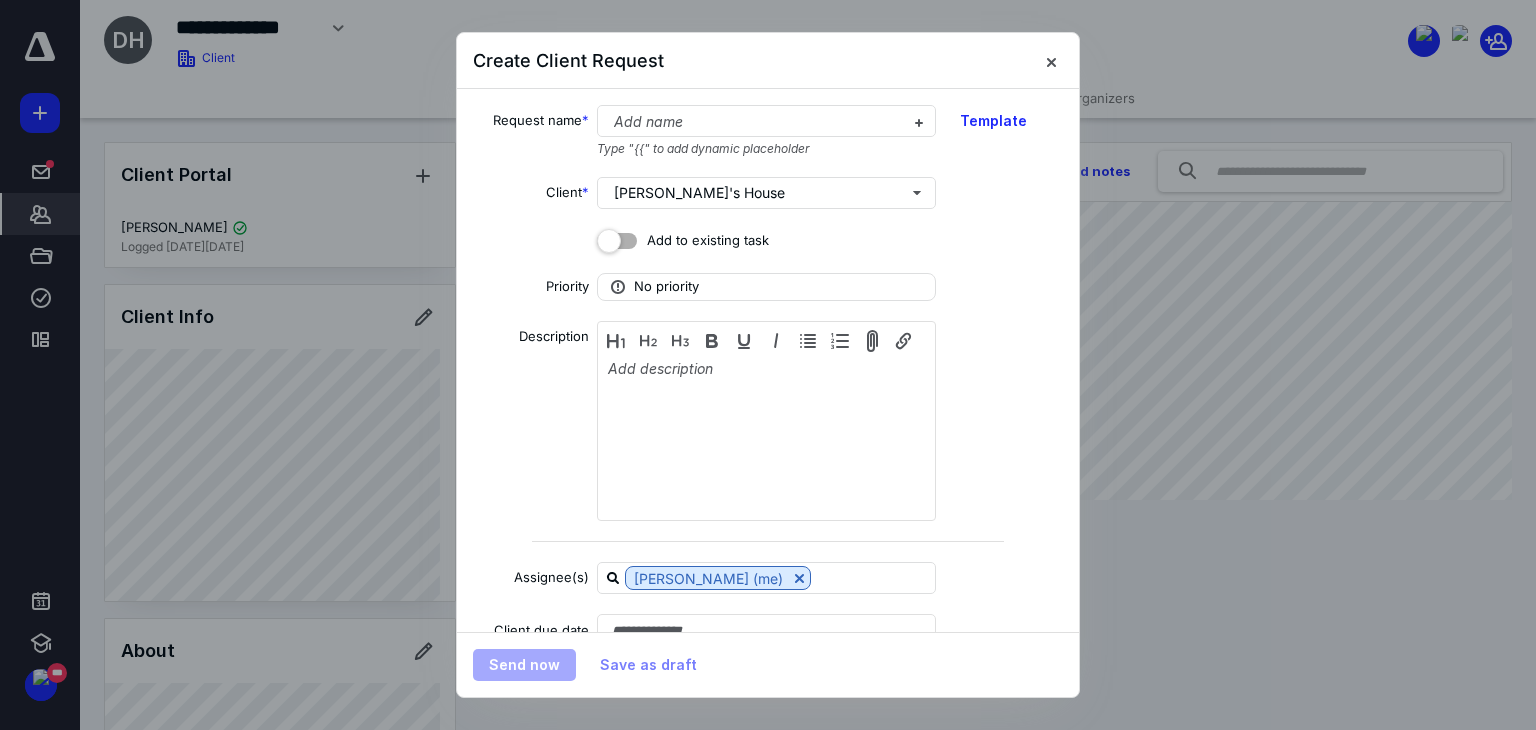 click on "Add name Type "{{" to add dynamic placeholder" at bounding box center (766, 131) 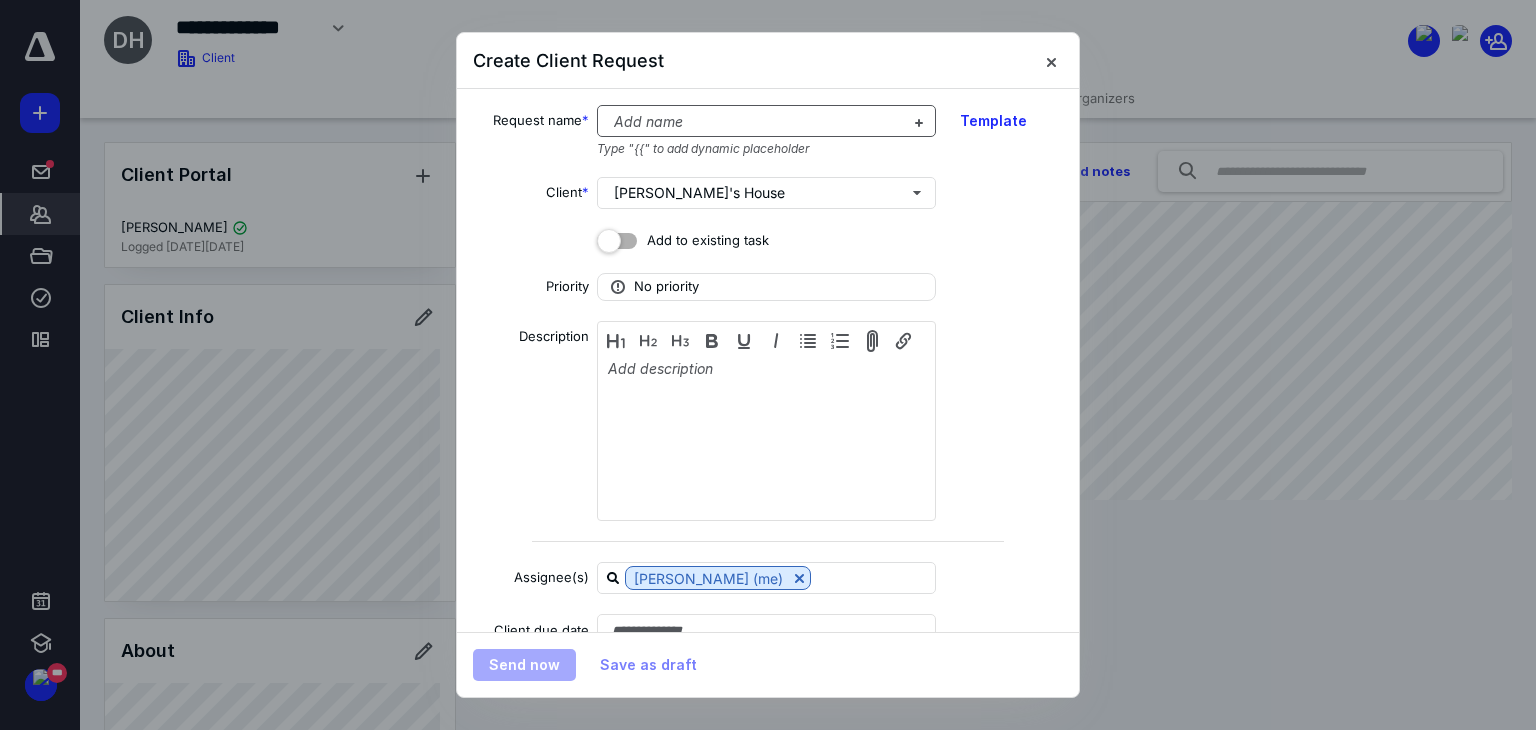 click at bounding box center (754, 122) 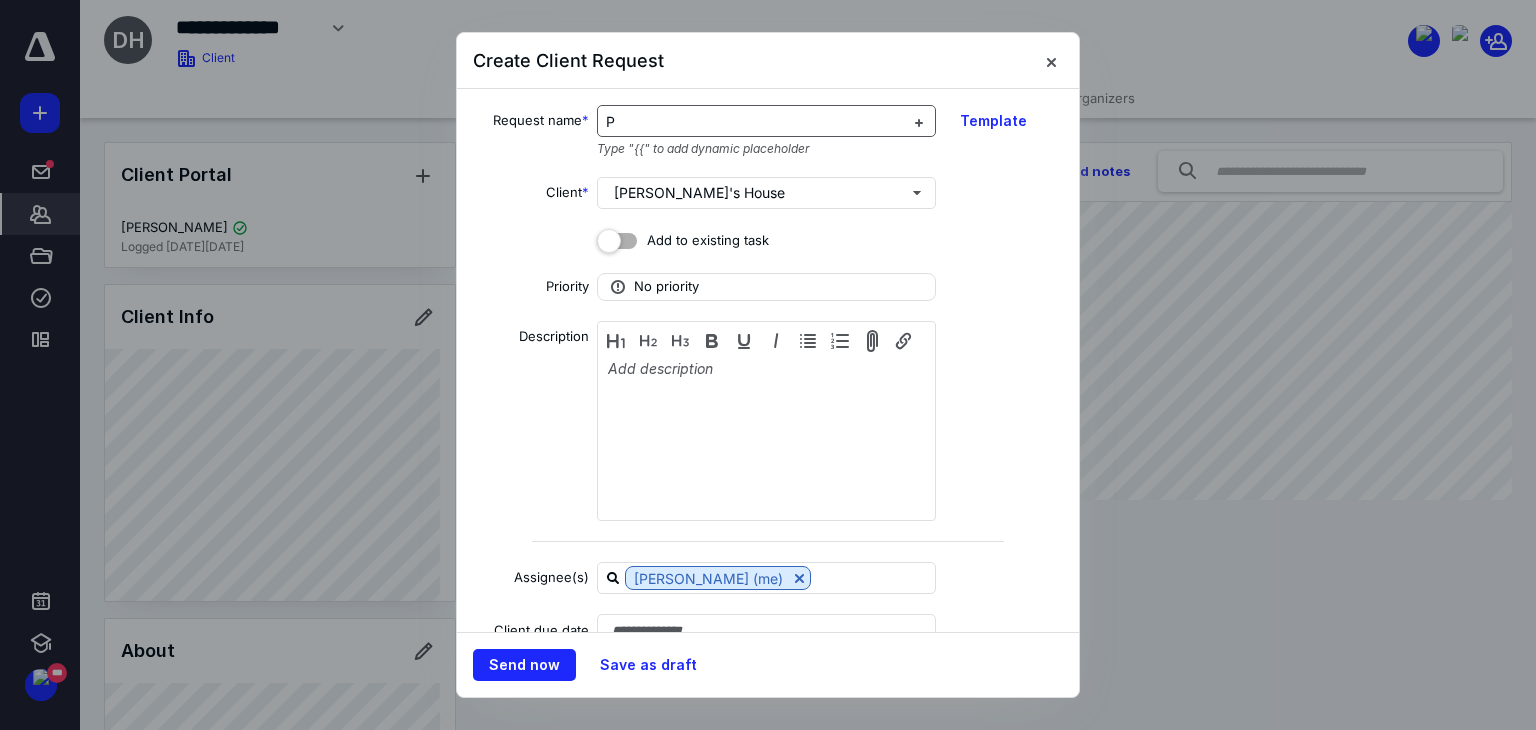 type 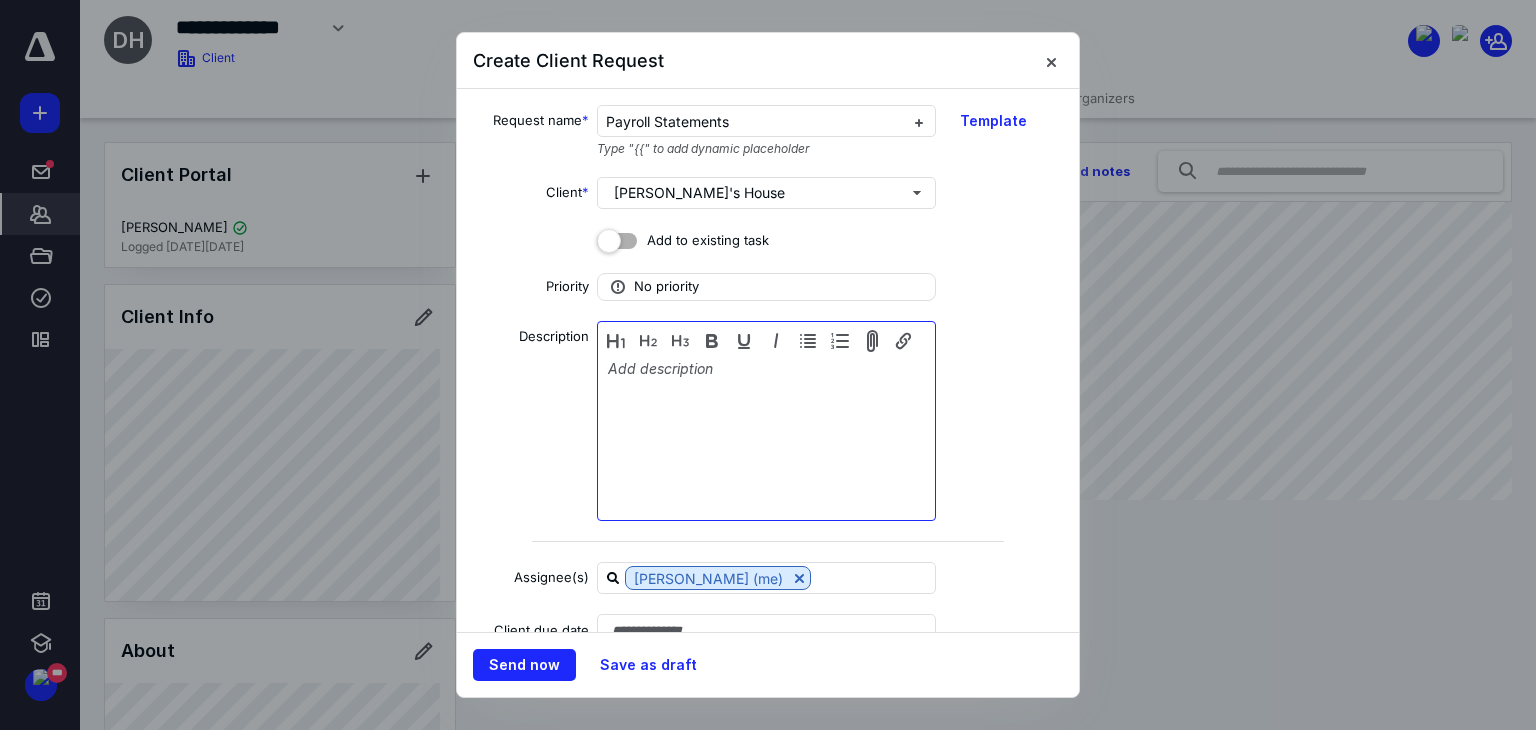 click at bounding box center [766, 423] 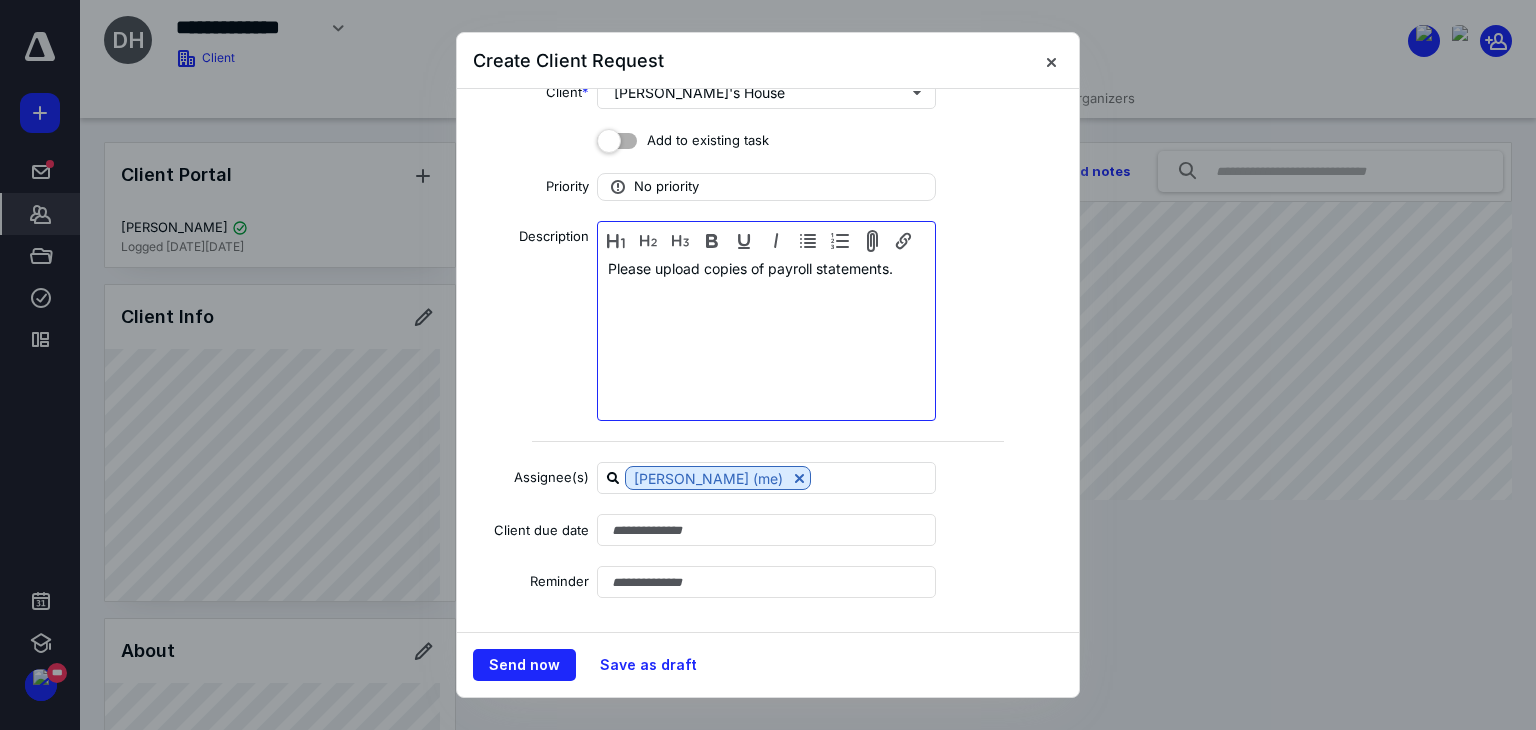 scroll, scrollTop: 178, scrollLeft: 0, axis: vertical 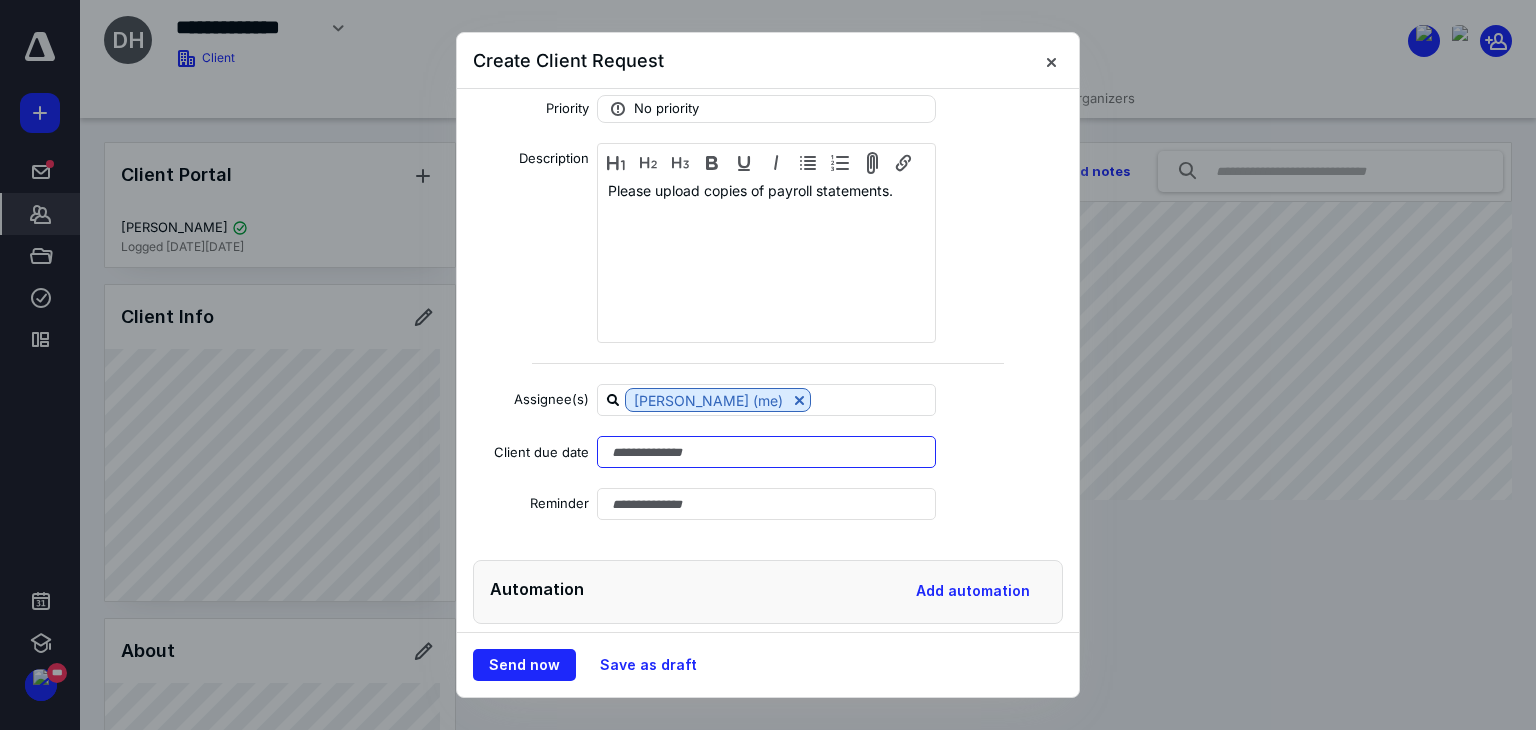 click at bounding box center [766, 452] 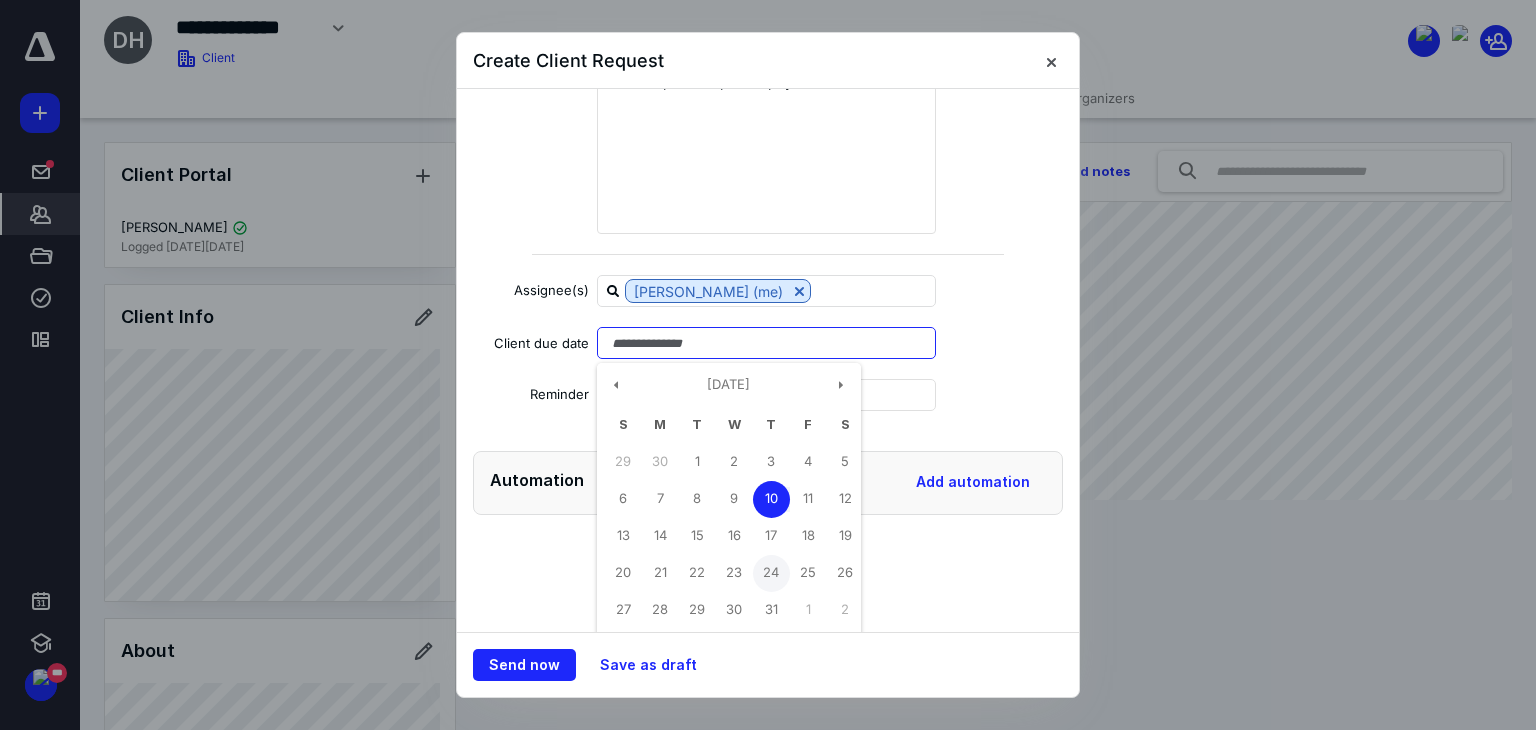 click on "24" at bounding box center [771, 573] 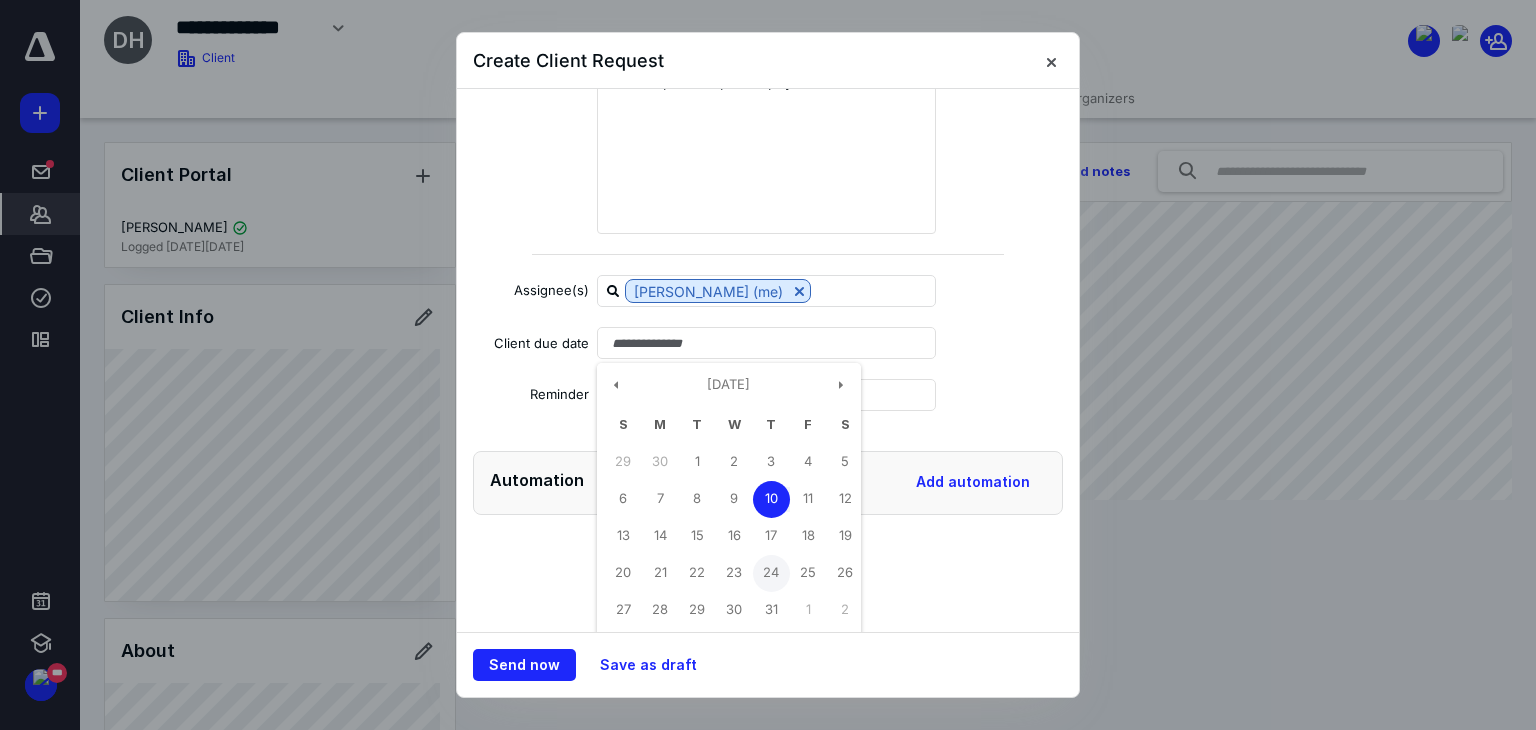 type on "**********" 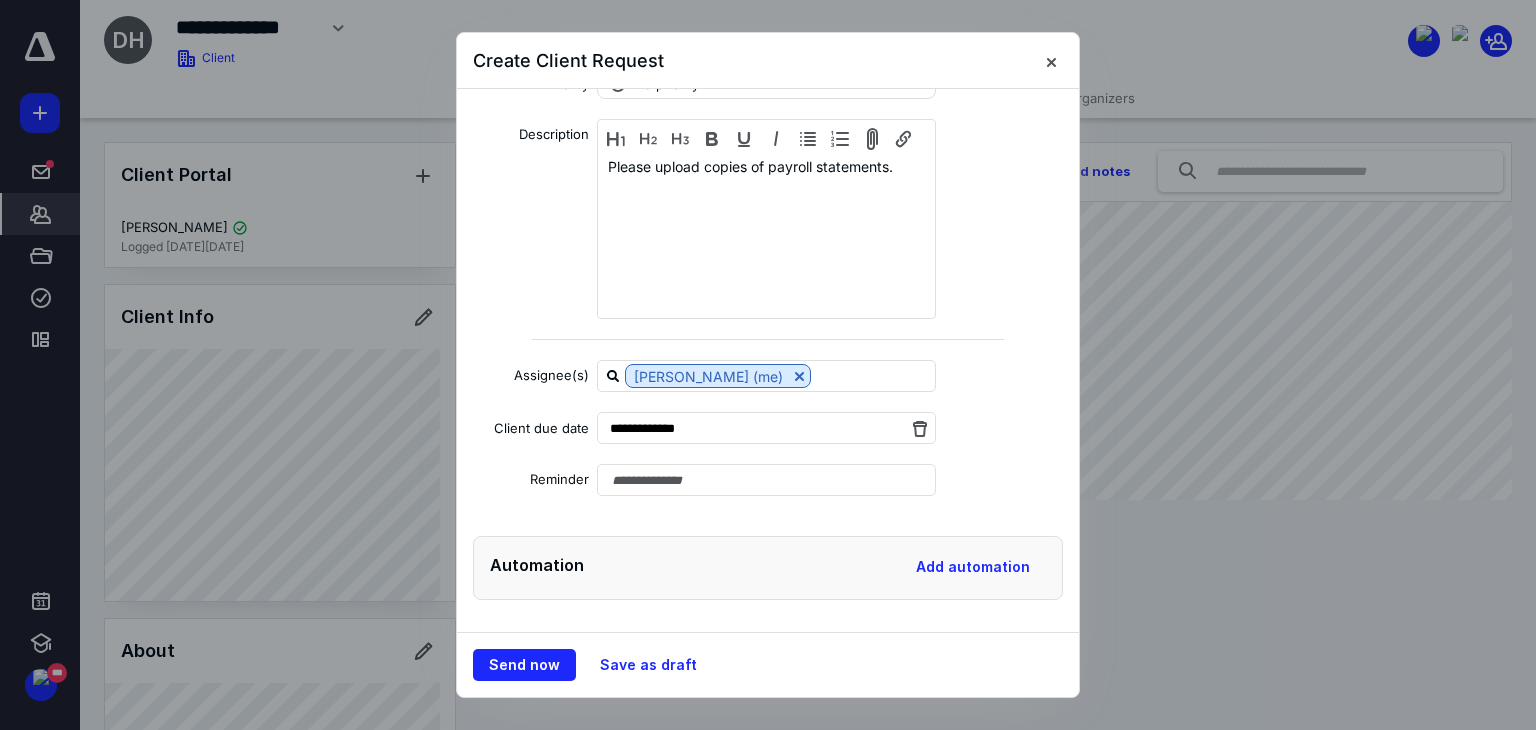 scroll, scrollTop: 201, scrollLeft: 0, axis: vertical 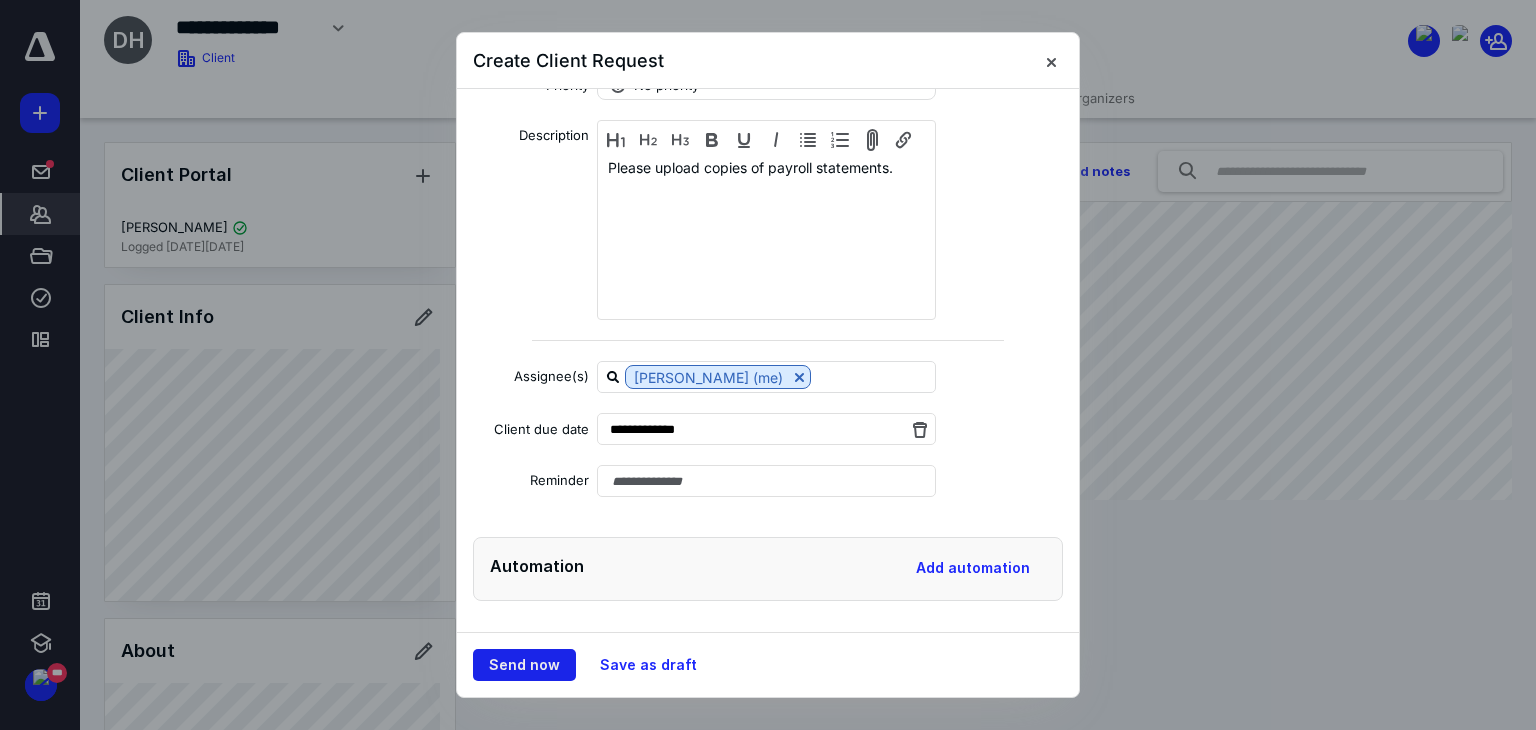 click on "Send now" at bounding box center [524, 665] 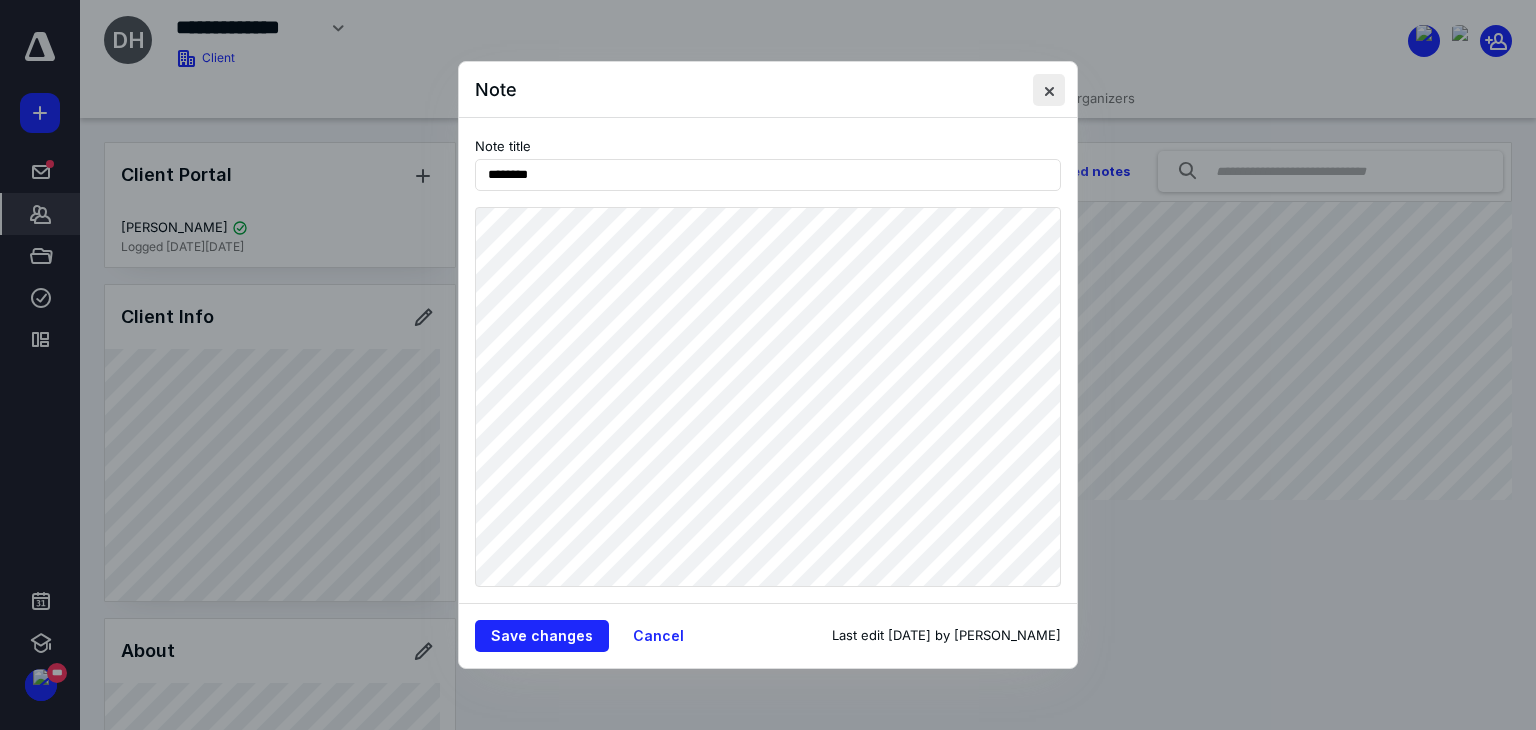 click at bounding box center (1049, 90) 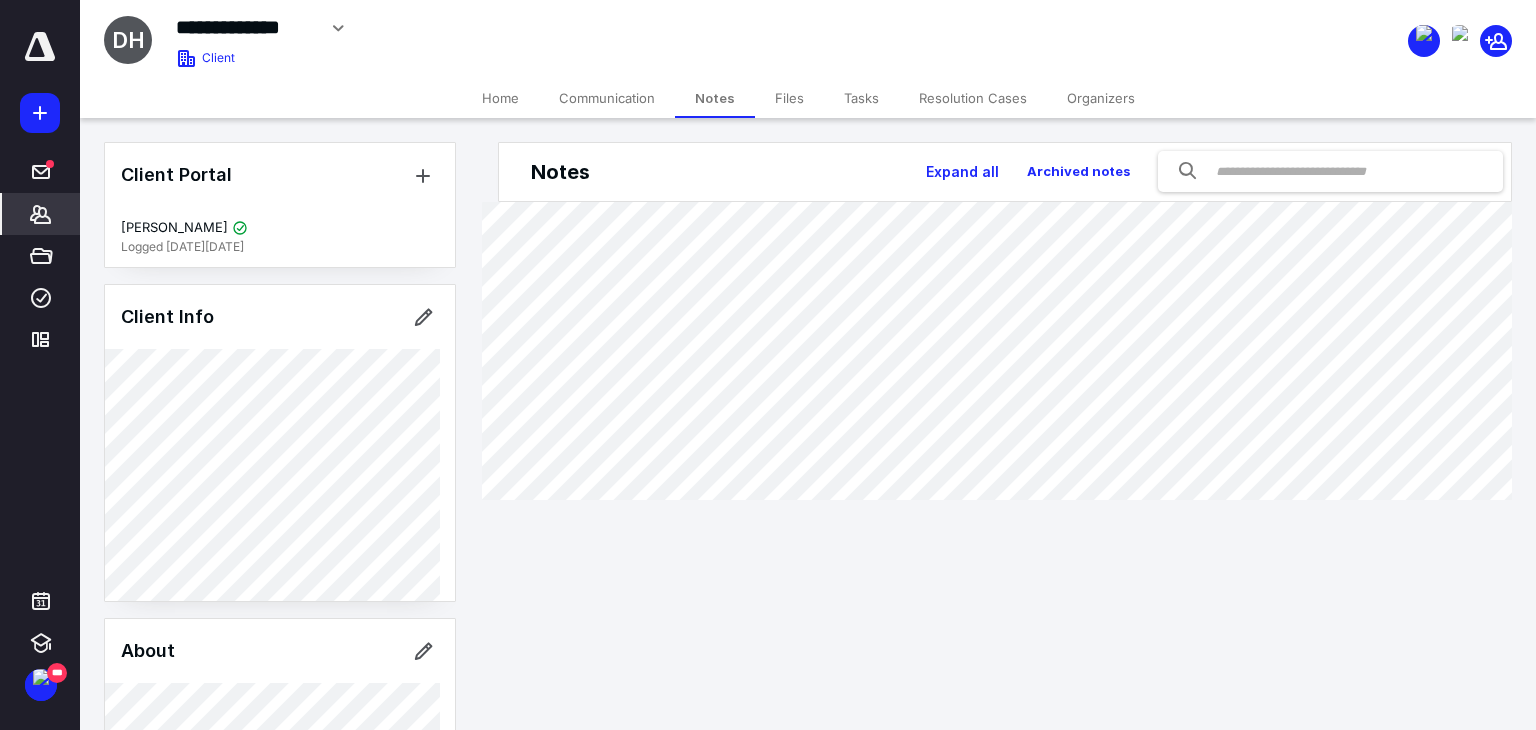 click on "Files" at bounding box center (789, 98) 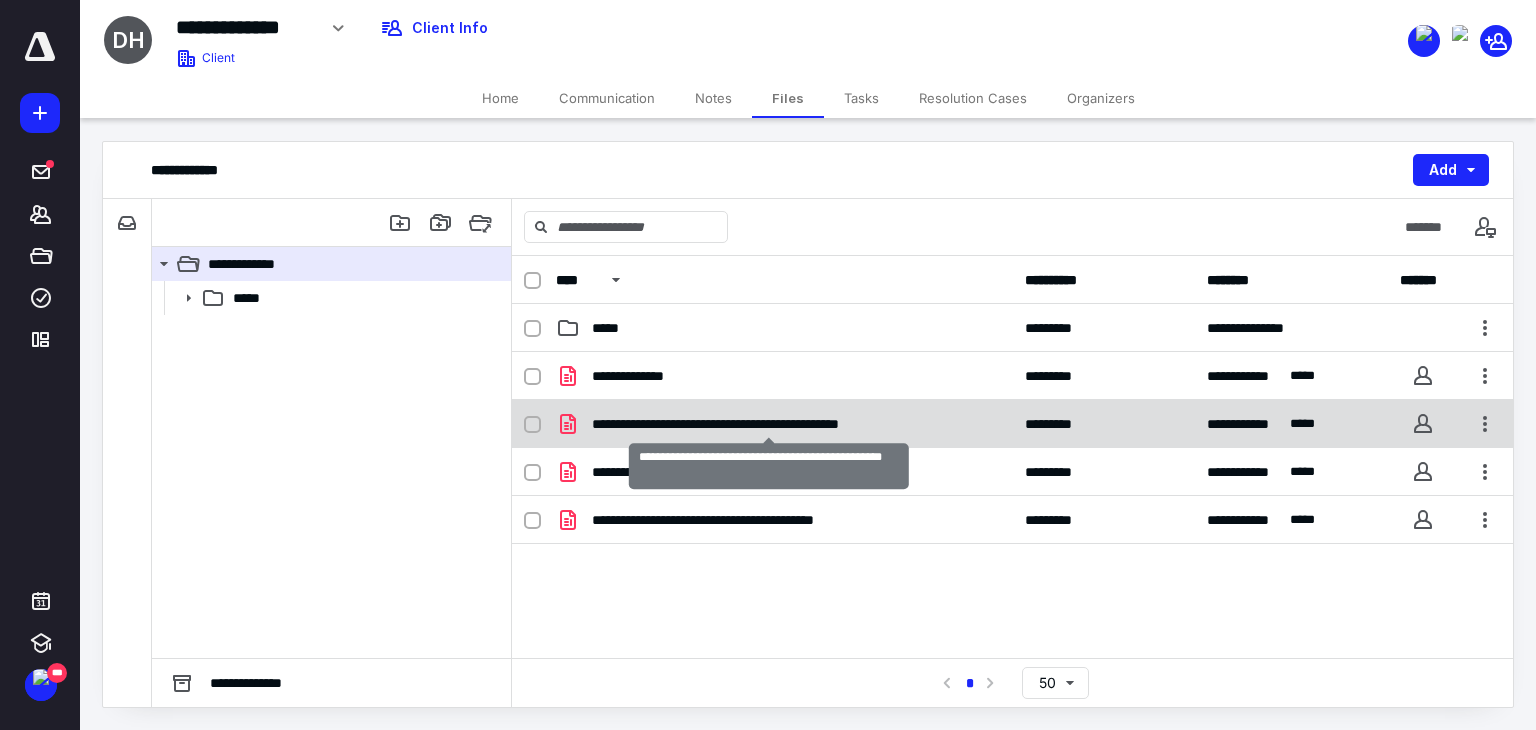 click on "**********" at bounding box center [769, 424] 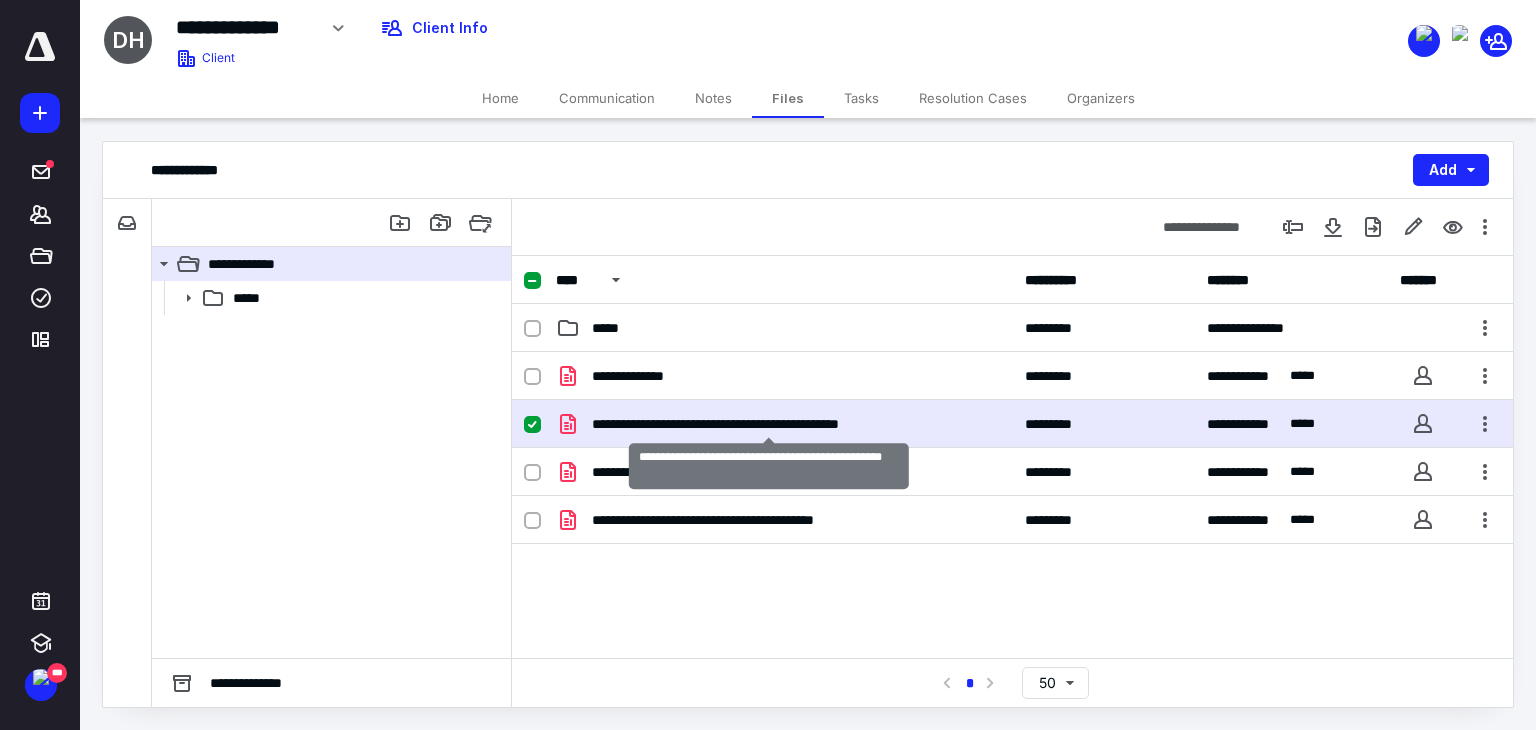 click on "**********" at bounding box center [769, 424] 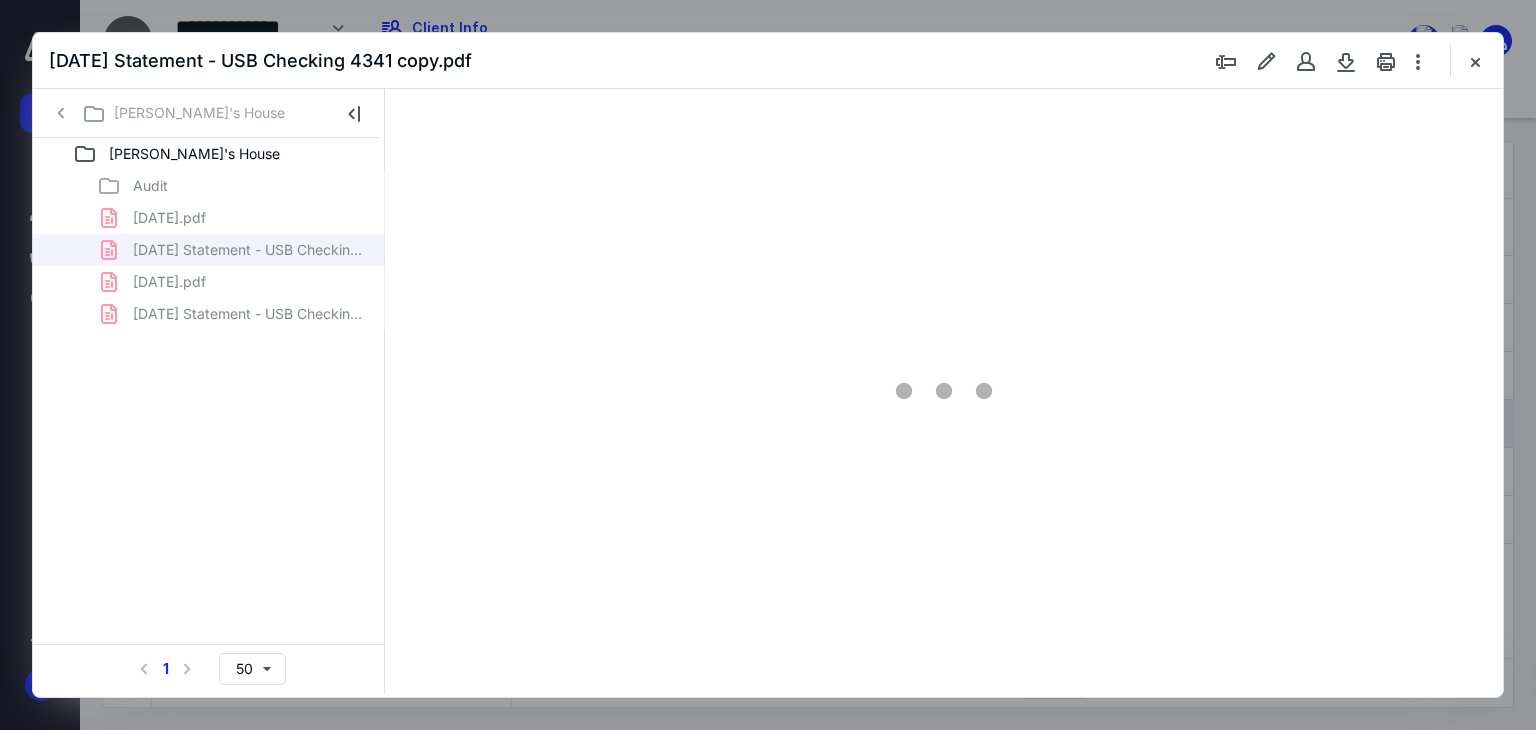 scroll, scrollTop: 0, scrollLeft: 0, axis: both 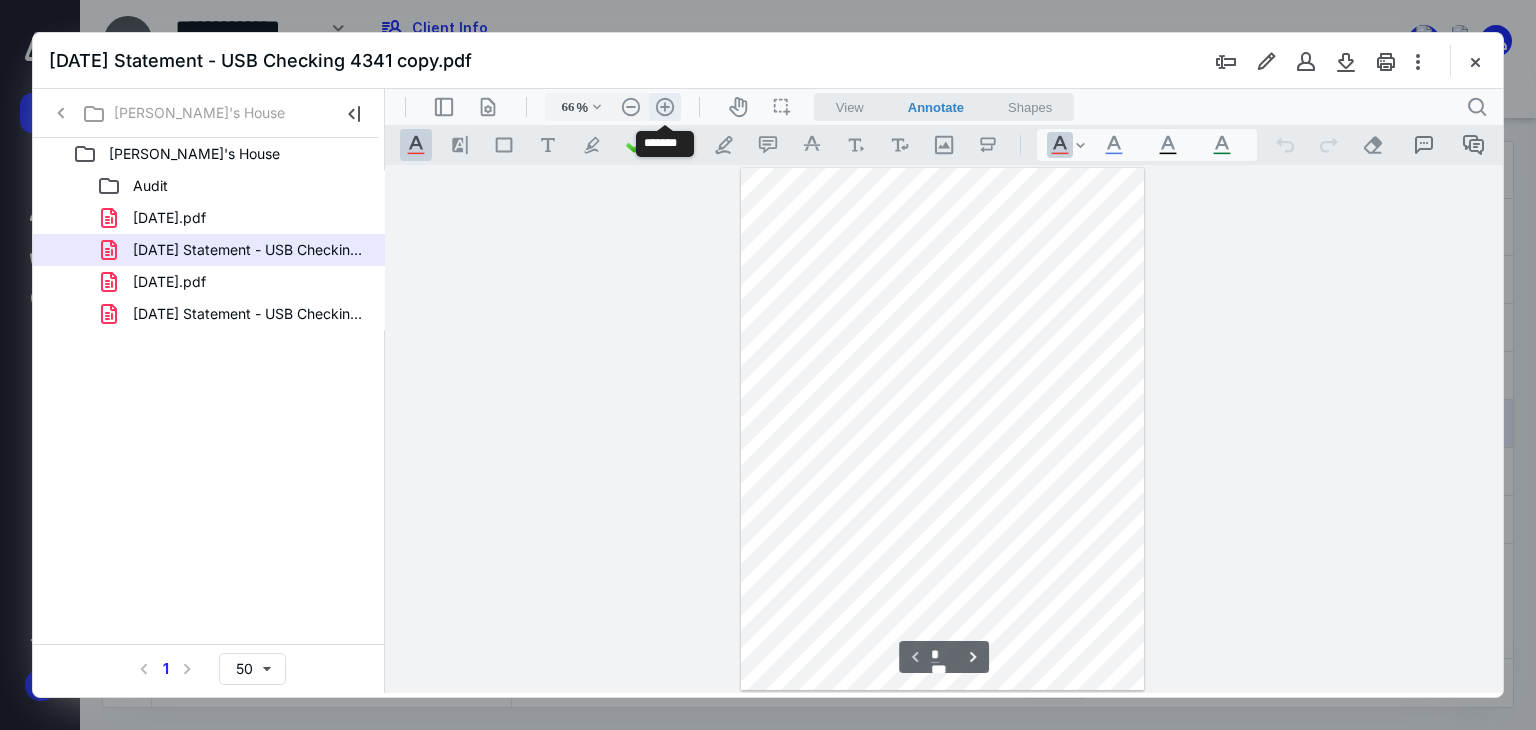 click on ".cls-1{fill:#abb0c4;} icon - header - zoom - in - line" at bounding box center (665, 107) 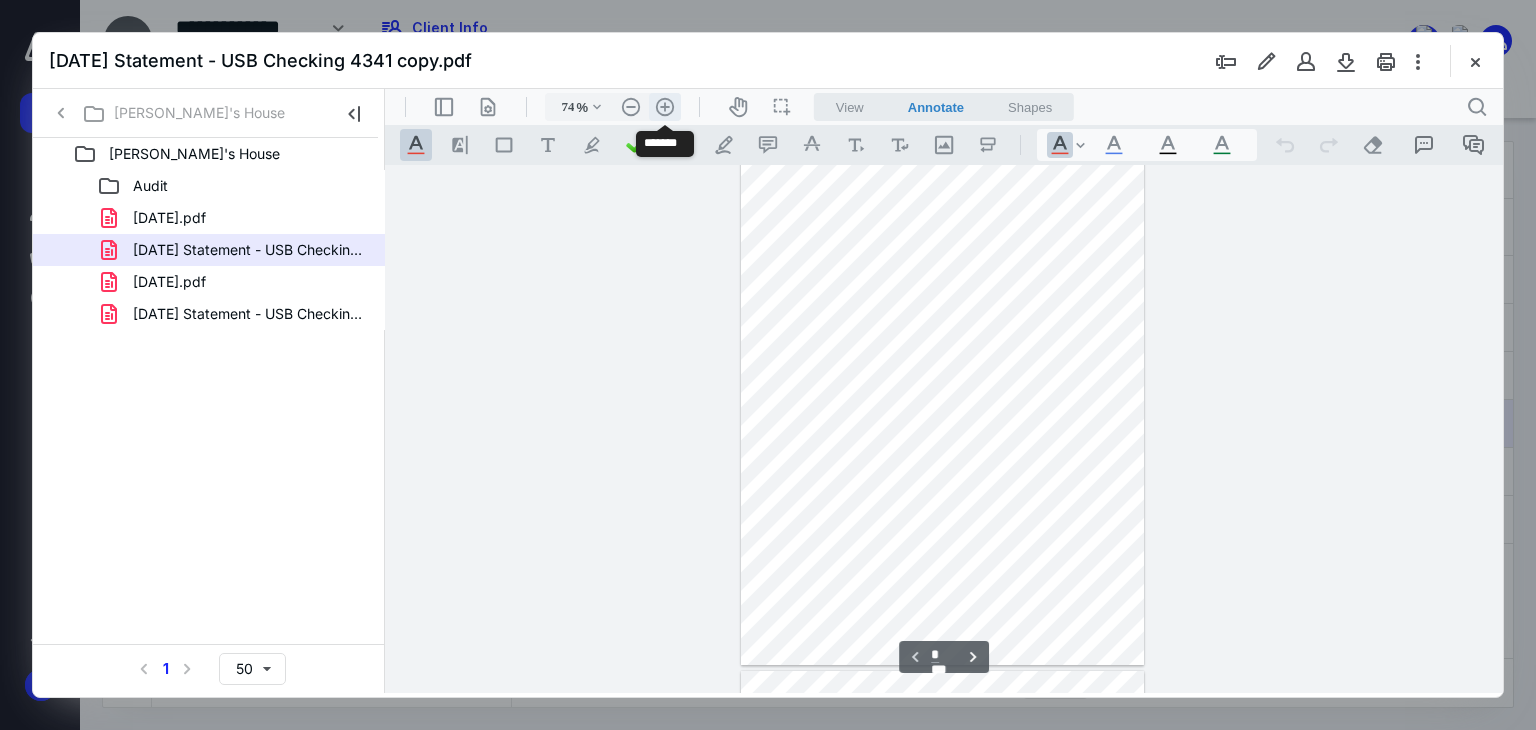 click on ".cls-1{fill:#abb0c4;} icon - header - zoom - in - line" at bounding box center (665, 107) 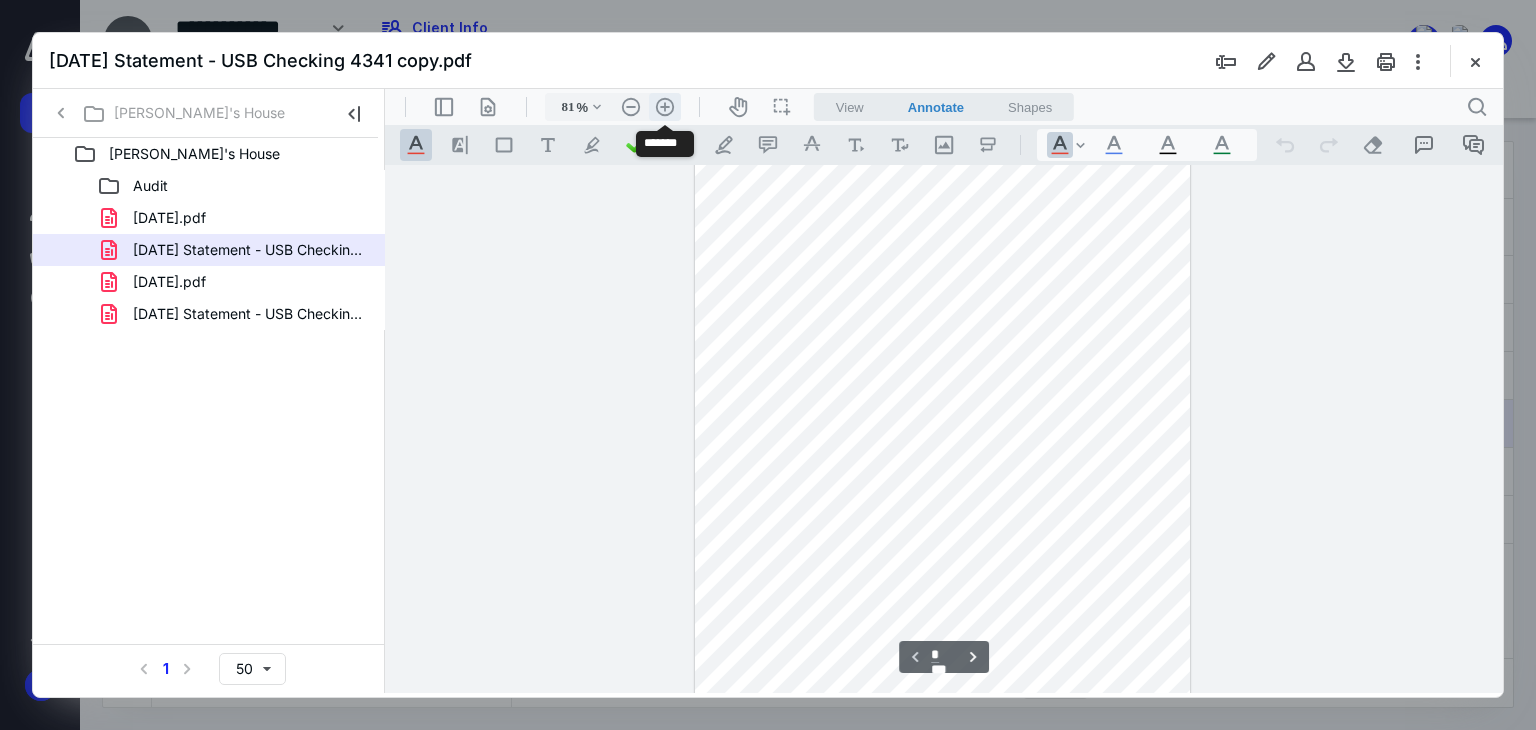 click on ".cls-1{fill:#abb0c4;} icon - header - zoom - in - line" at bounding box center [665, 107] 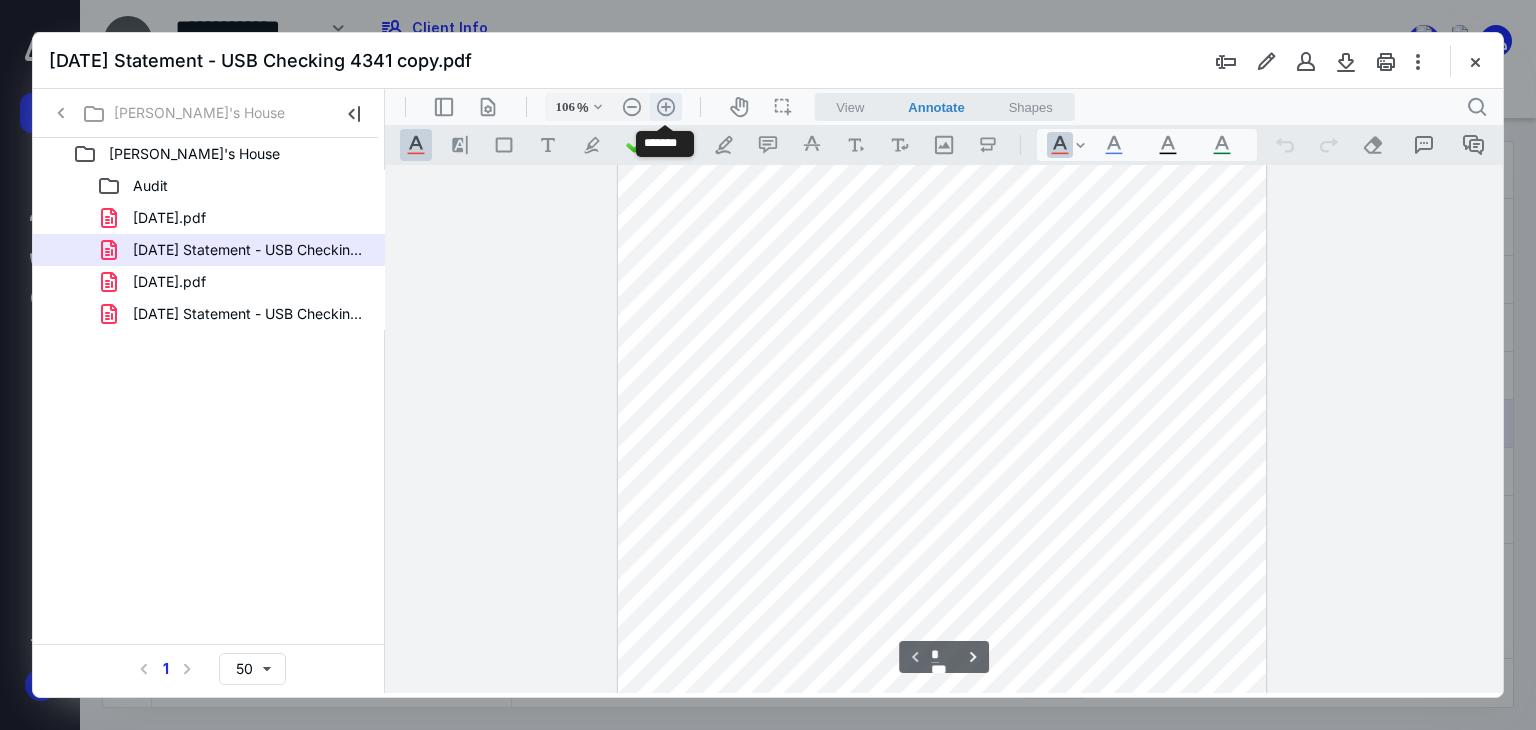 click on ".cls-1{fill:#abb0c4;} icon - header - zoom - in - line" at bounding box center [666, 107] 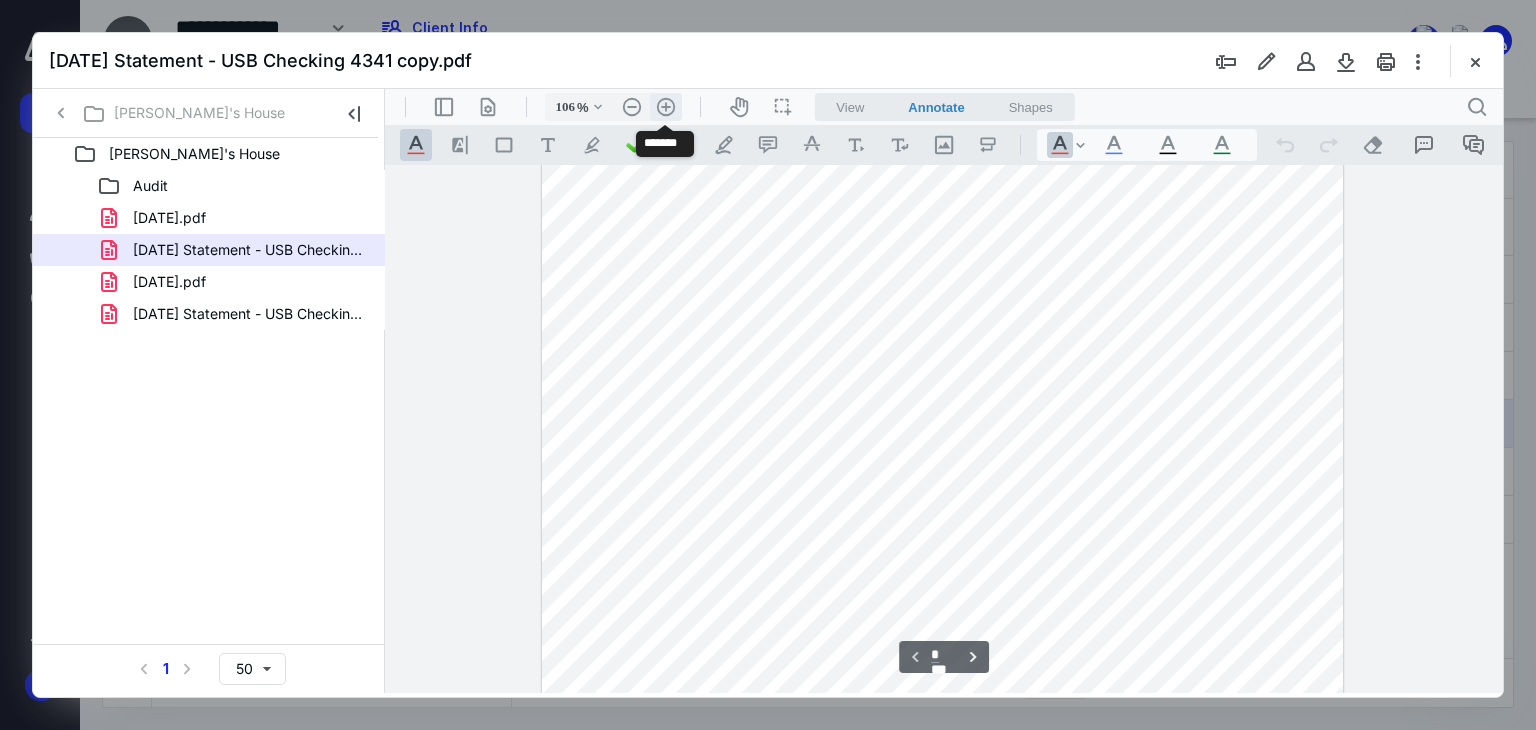 type on "131" 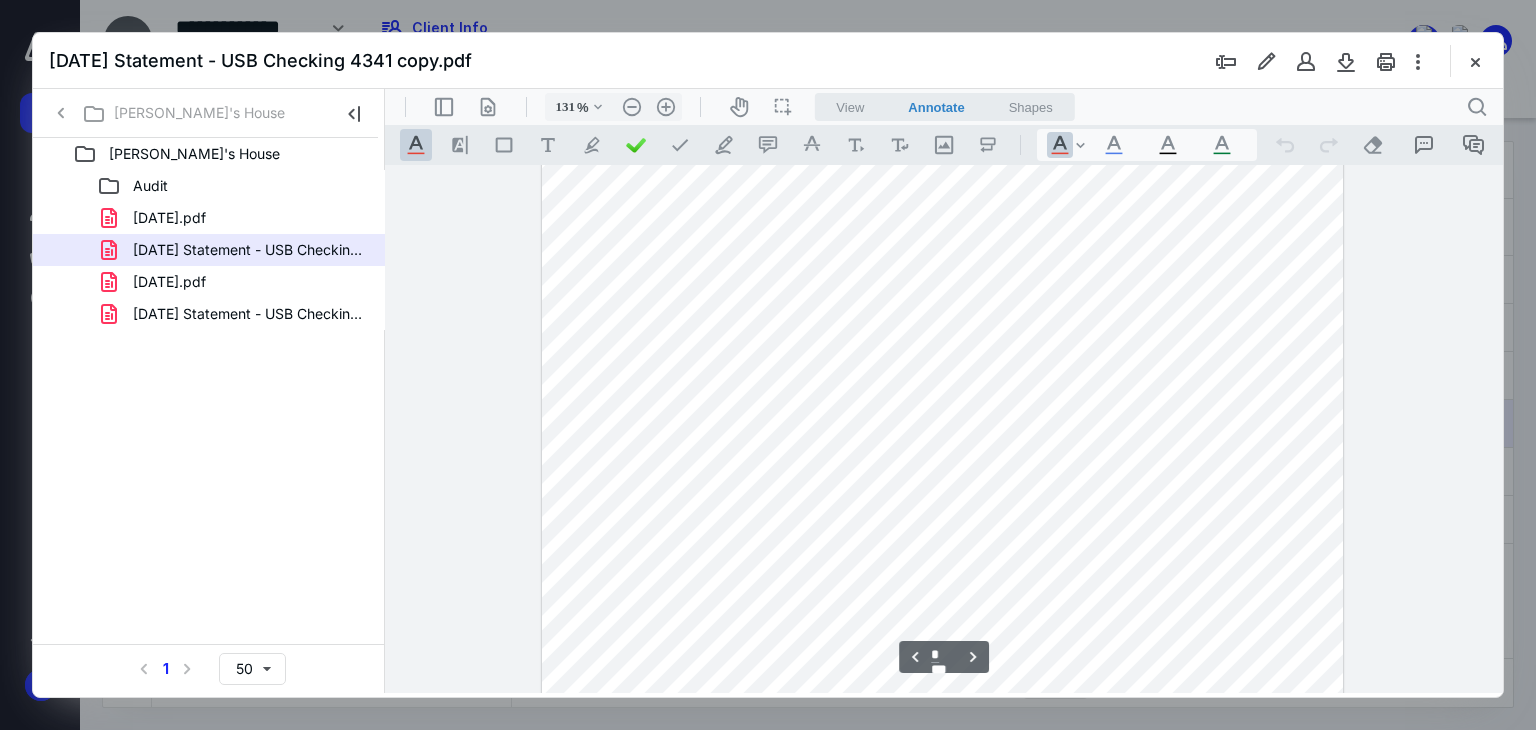 scroll, scrollTop: 6782, scrollLeft: 0, axis: vertical 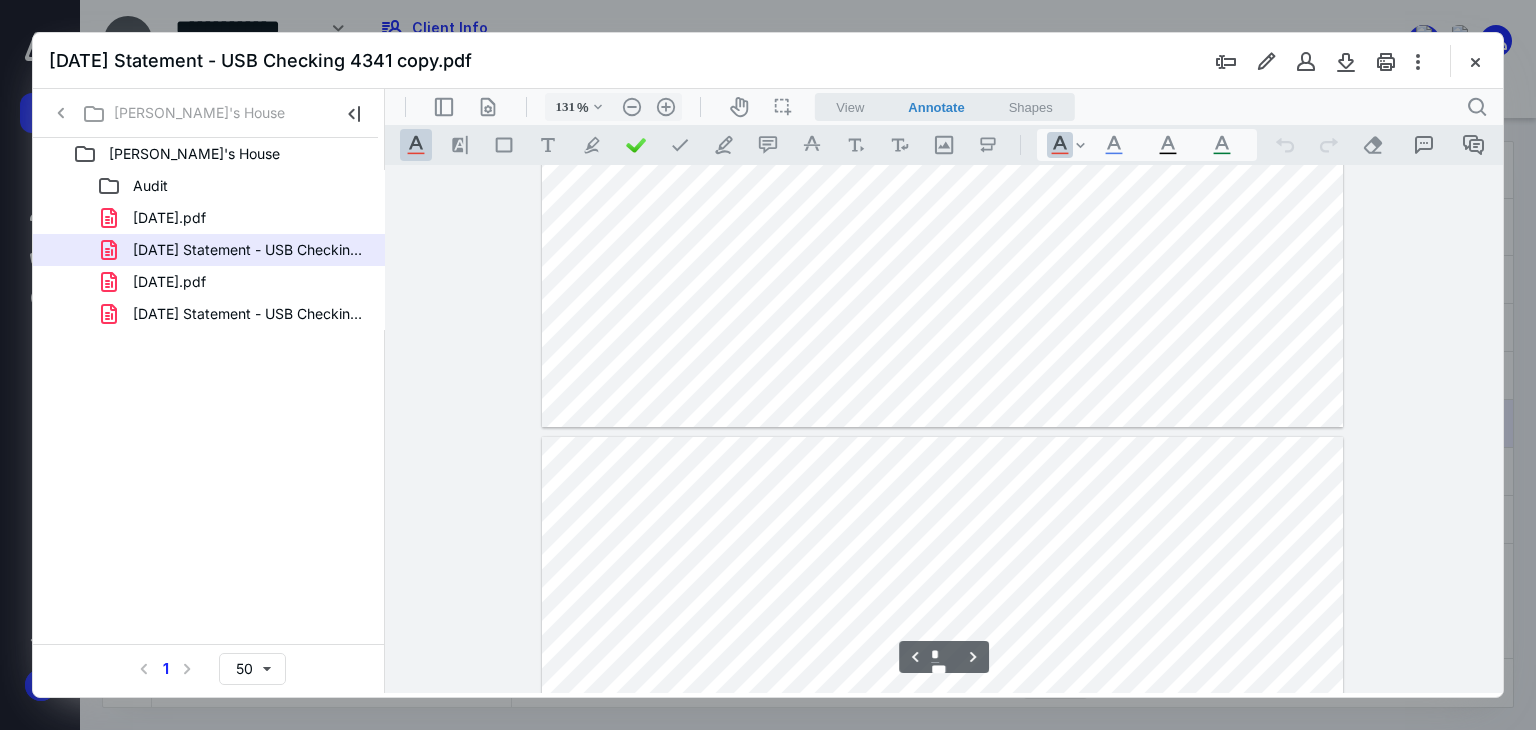 type on "*" 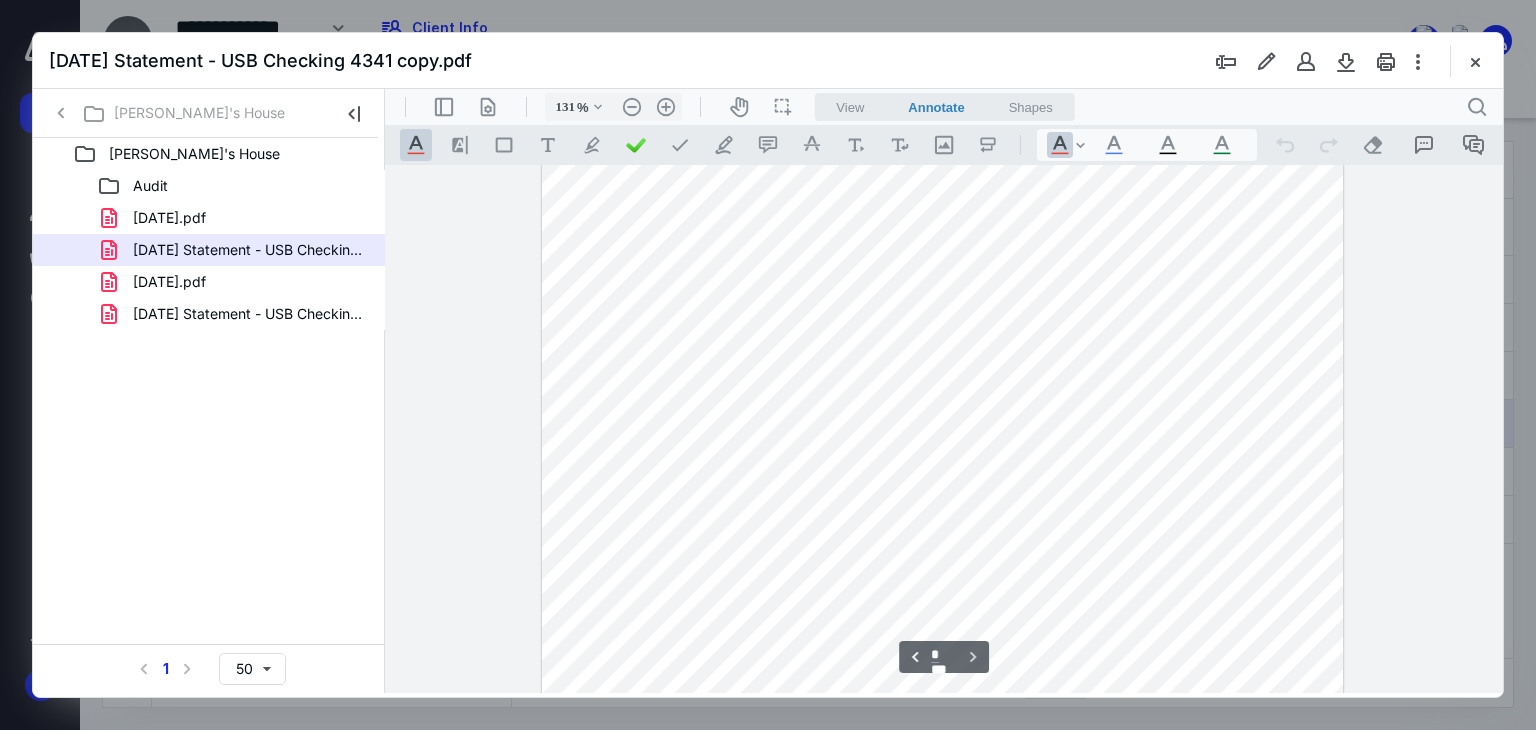 scroll, scrollTop: 7848, scrollLeft: 0, axis: vertical 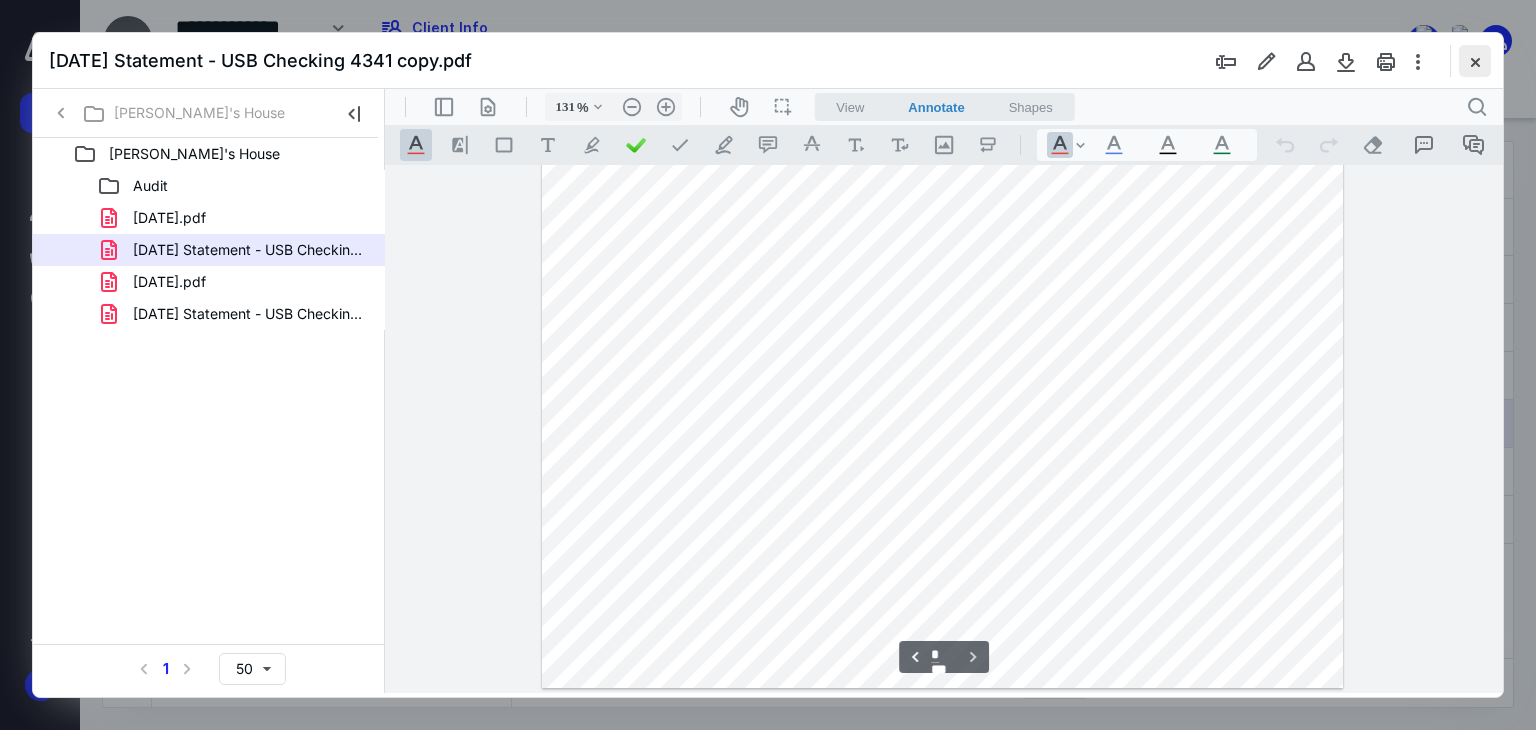 click at bounding box center [1475, 61] 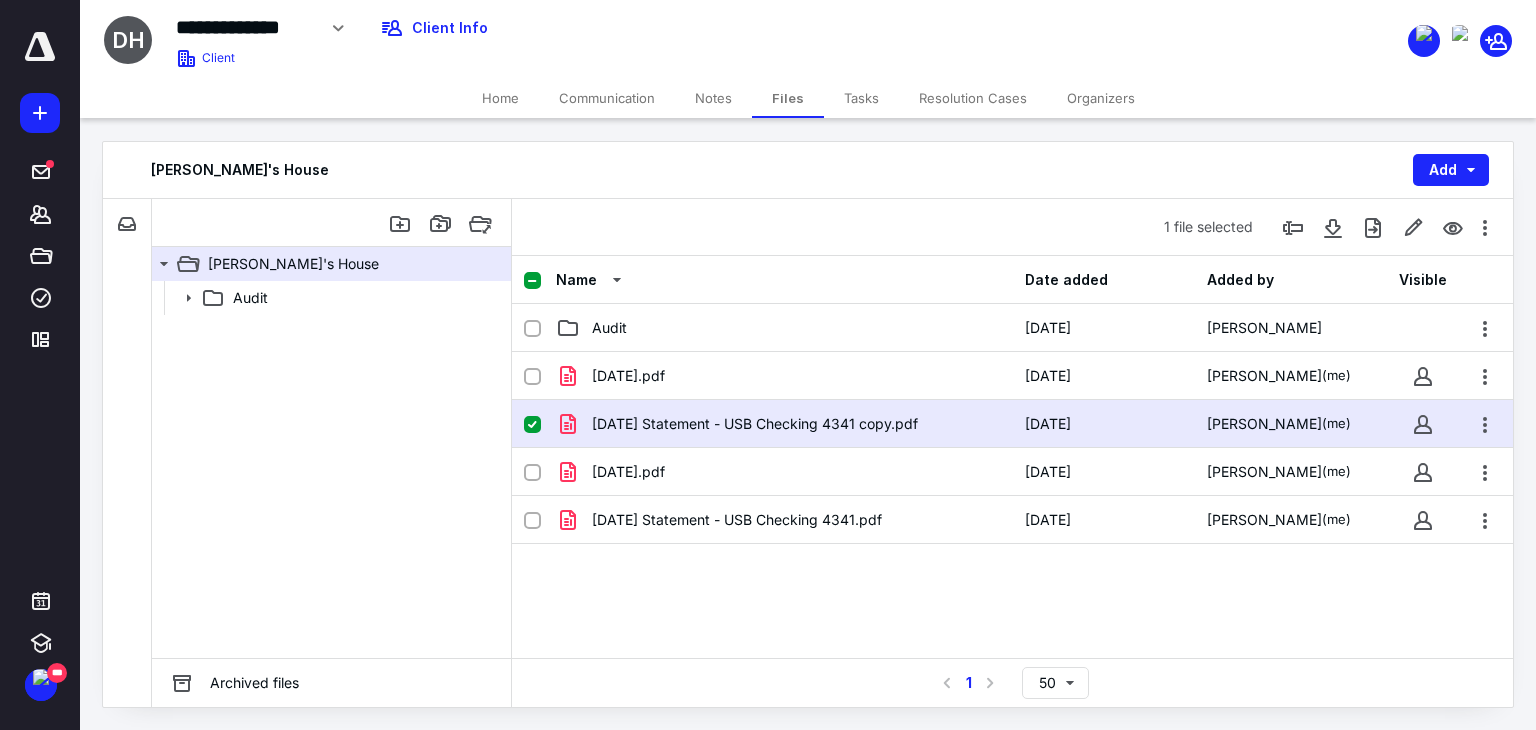 click on "Communication" at bounding box center [607, 98] 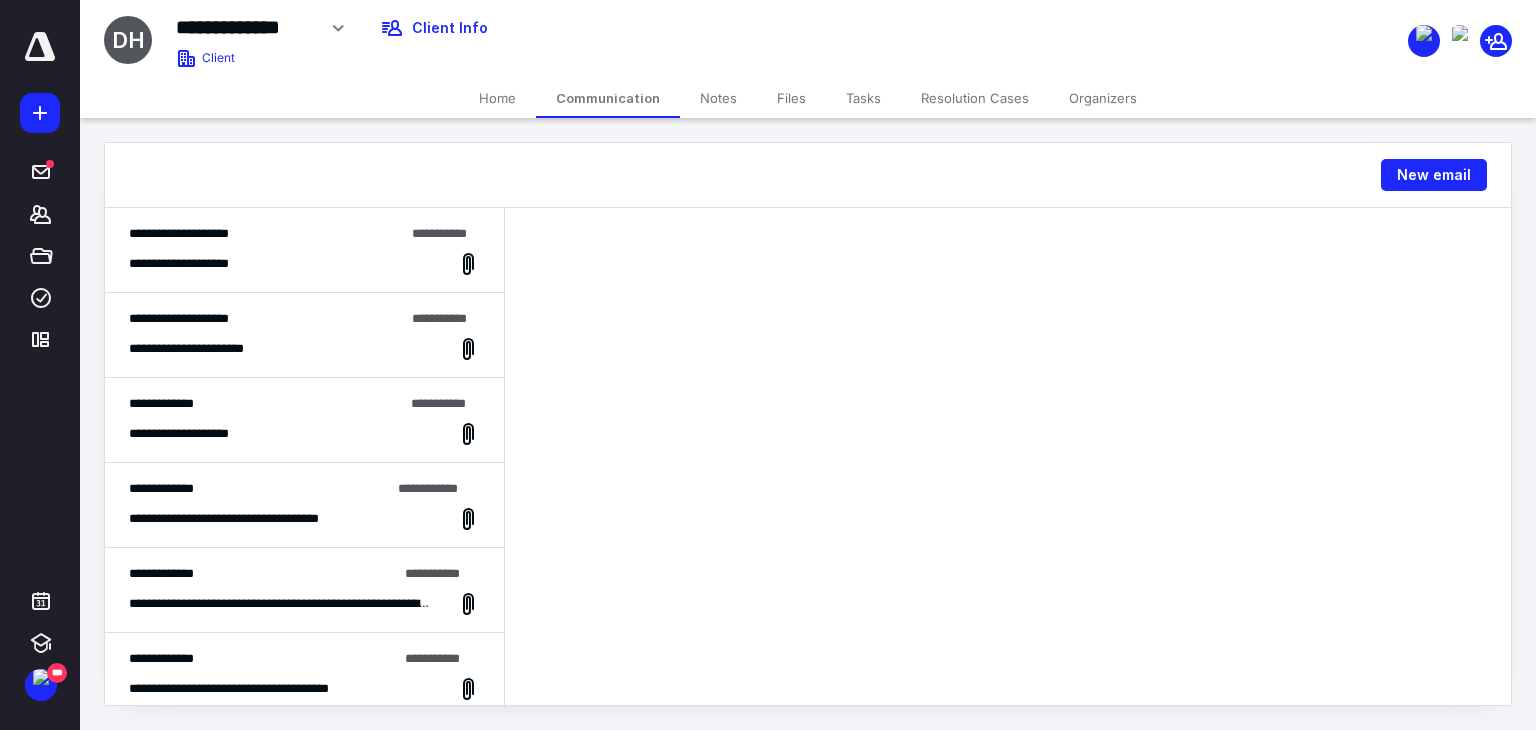 click on "**********" at bounding box center [304, 335] 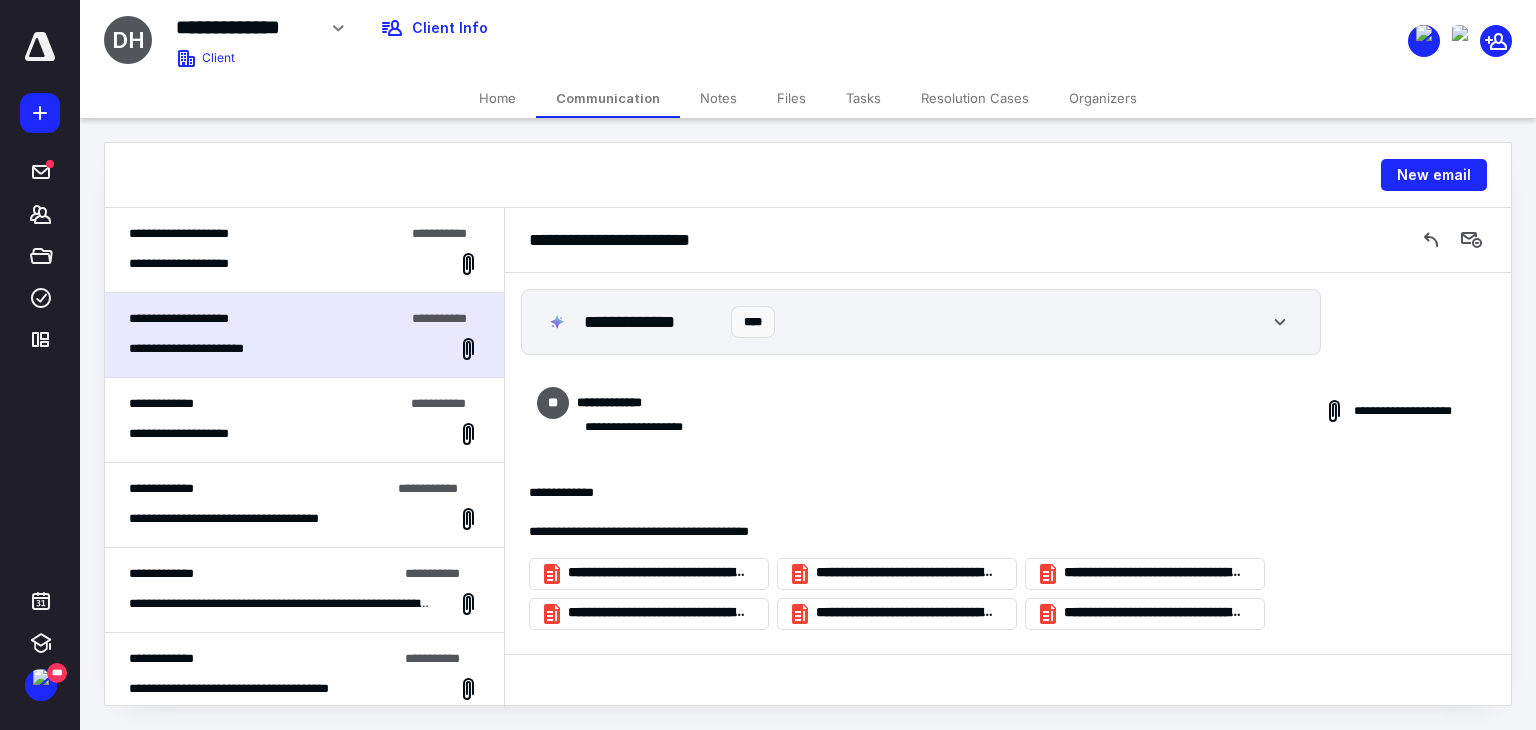 click on "**********" at bounding box center (304, 434) 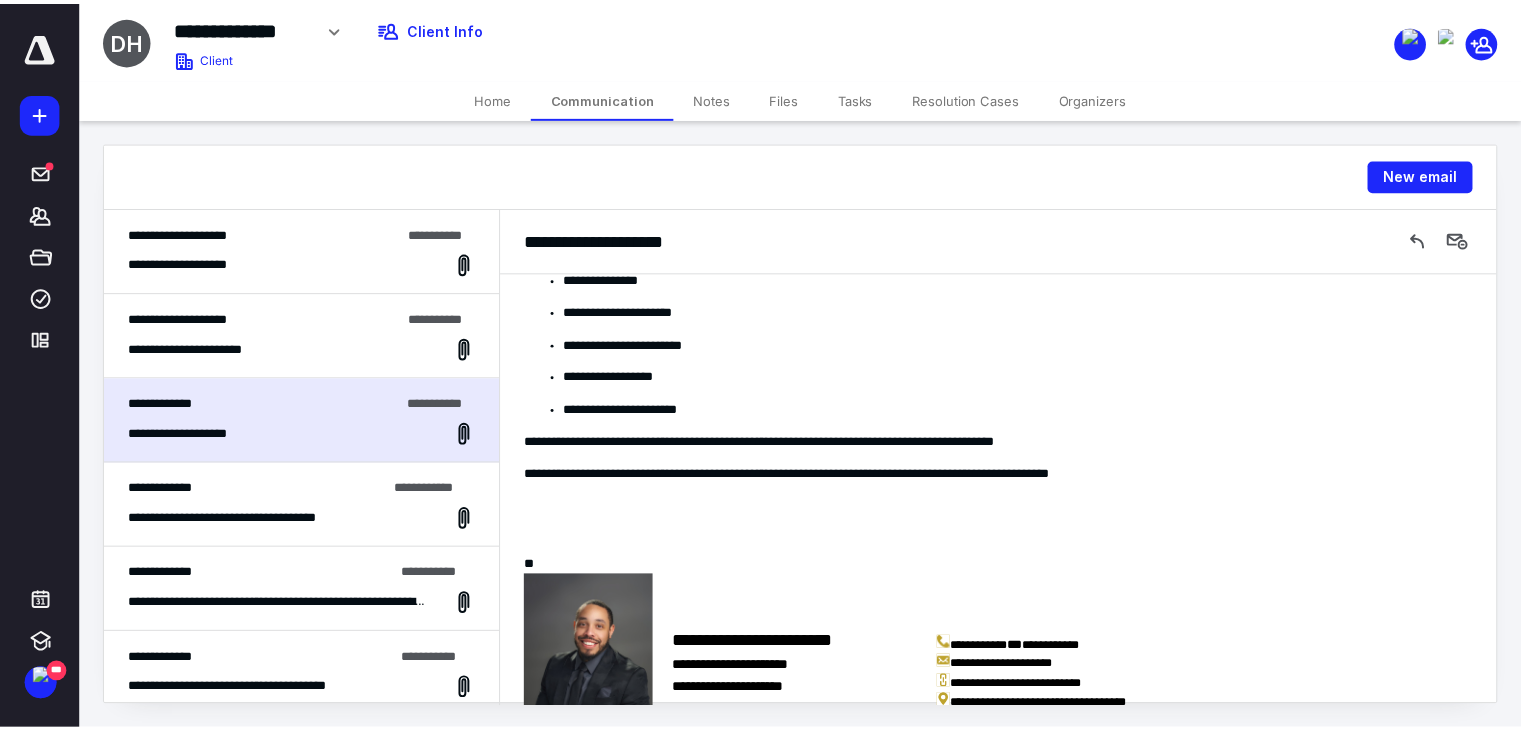 scroll, scrollTop: 513, scrollLeft: 0, axis: vertical 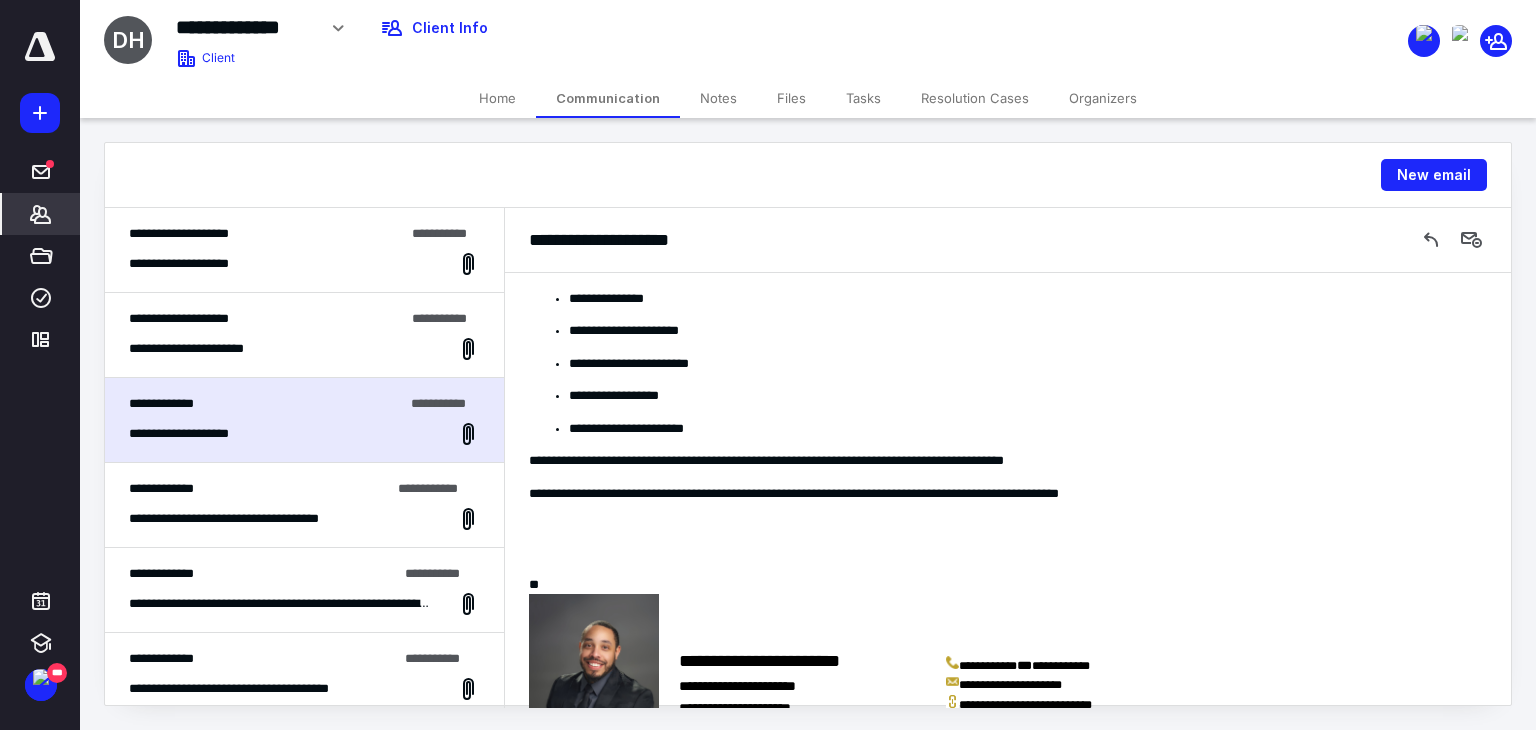 click 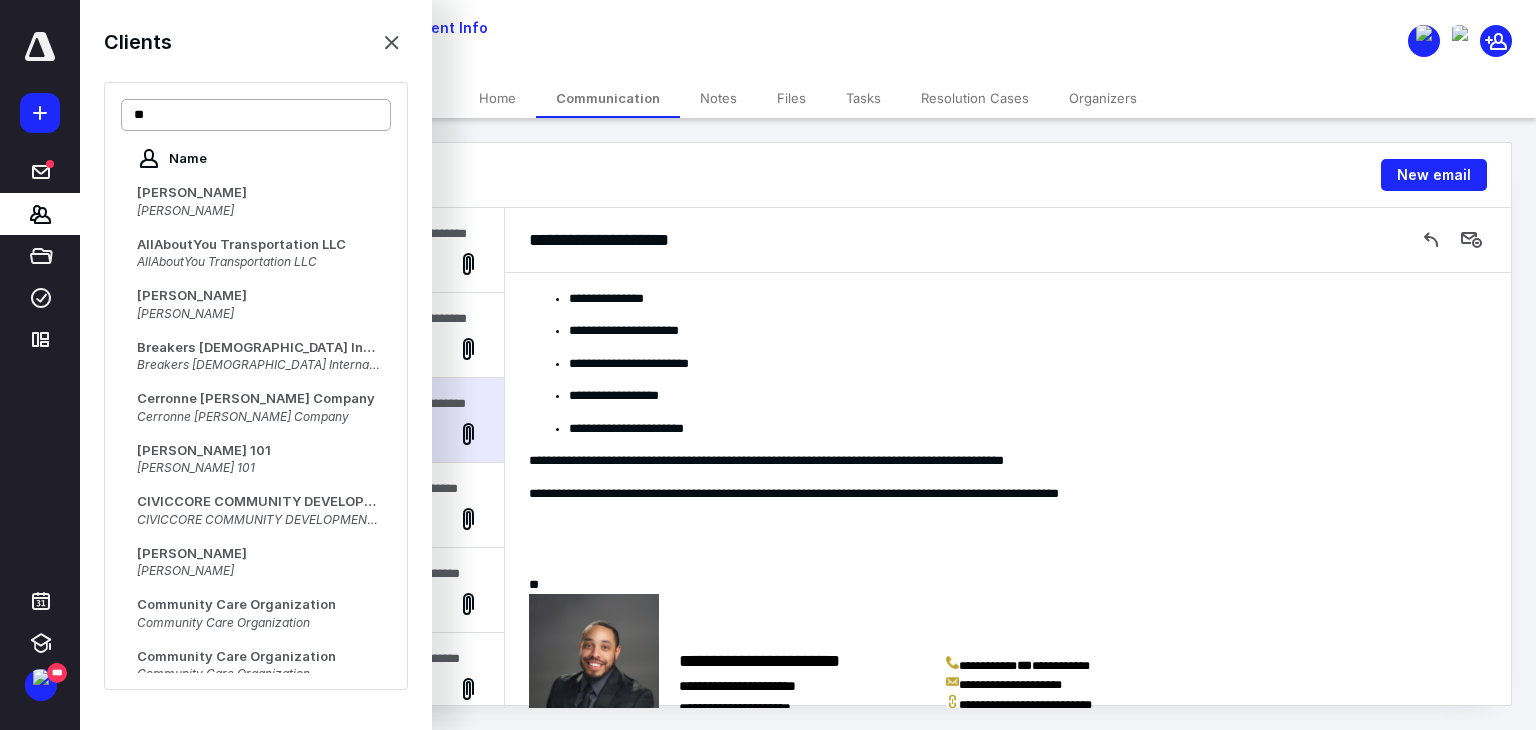 type on "*" 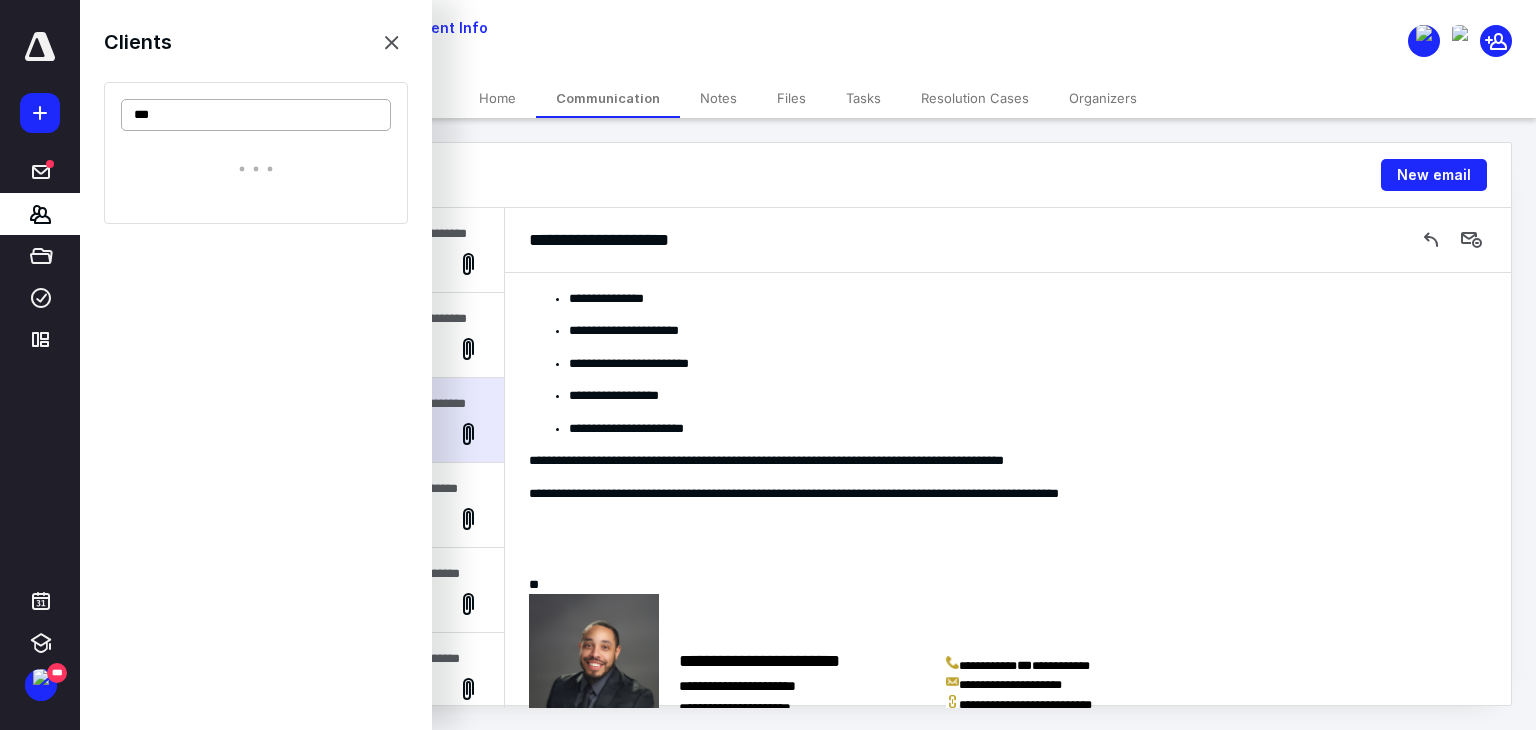 type on "****" 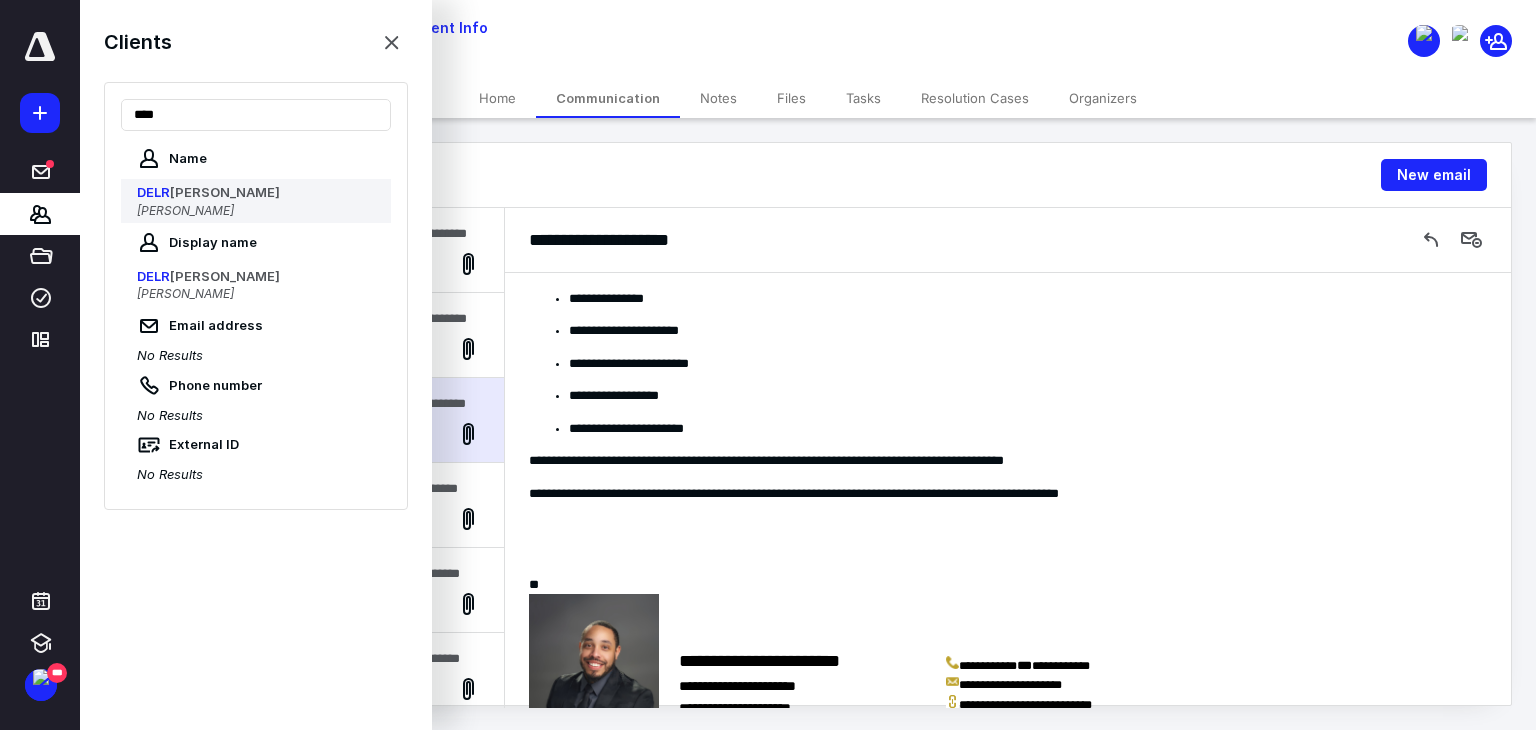 click on "DELR ISHA HAYES" at bounding box center (258, 193) 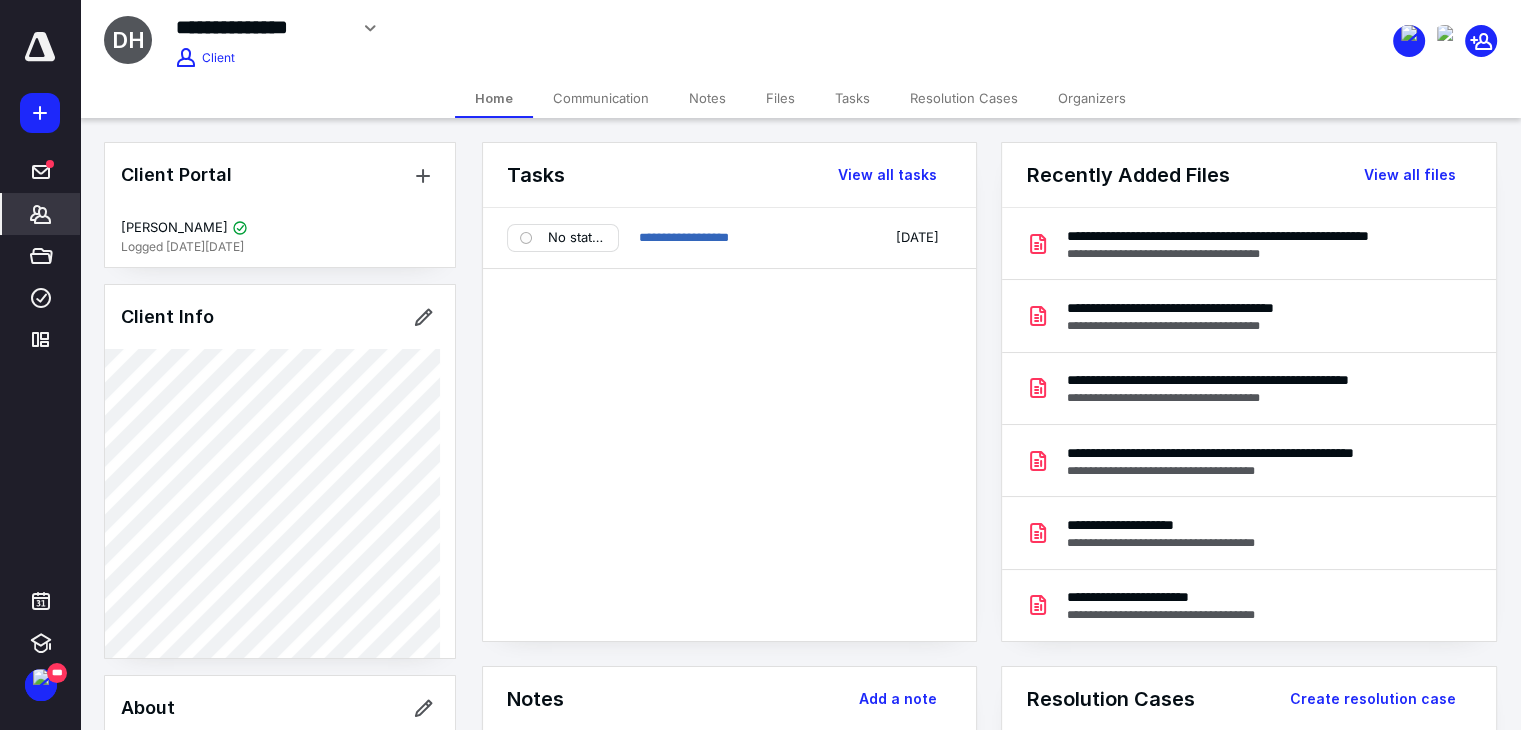 click on "Tasks" at bounding box center (852, 98) 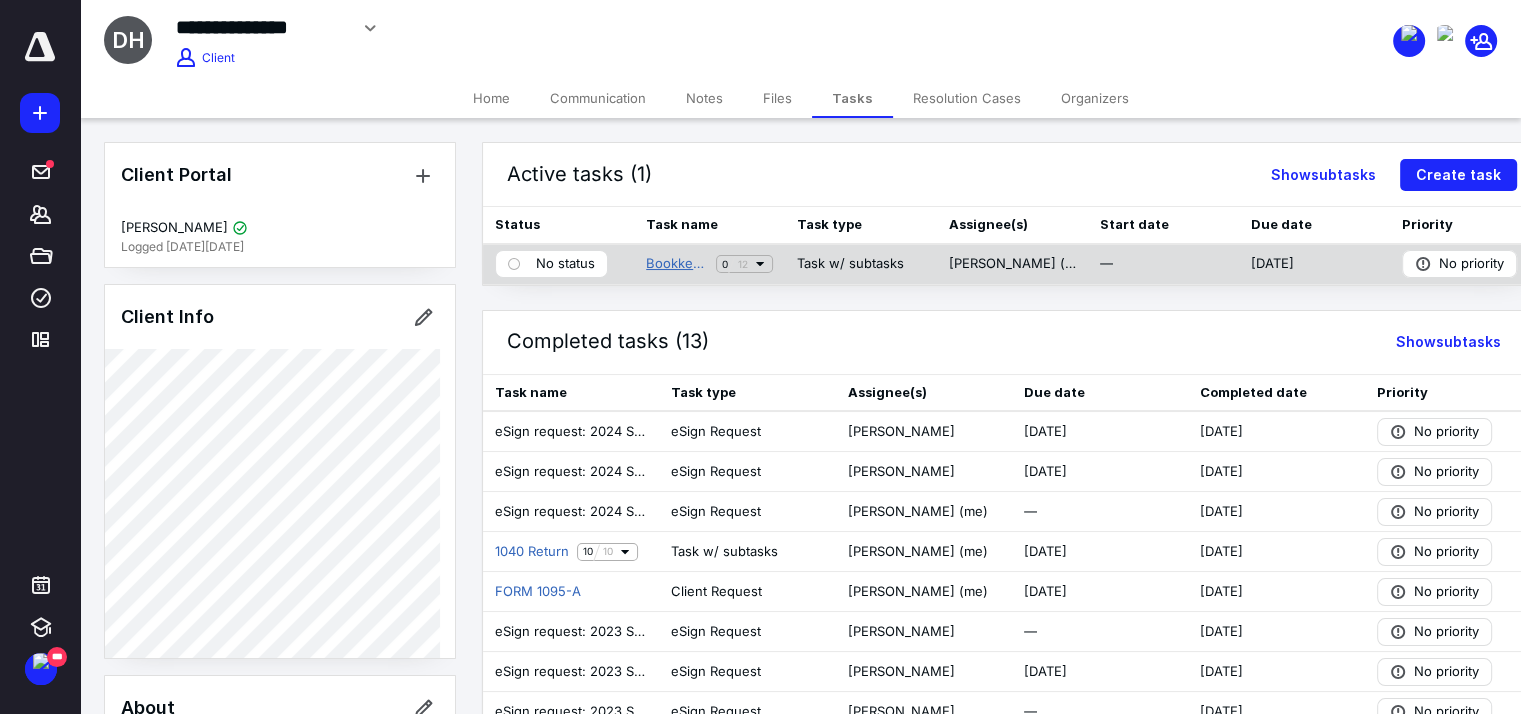 click on "Bookkeeping Silver" at bounding box center [677, 264] 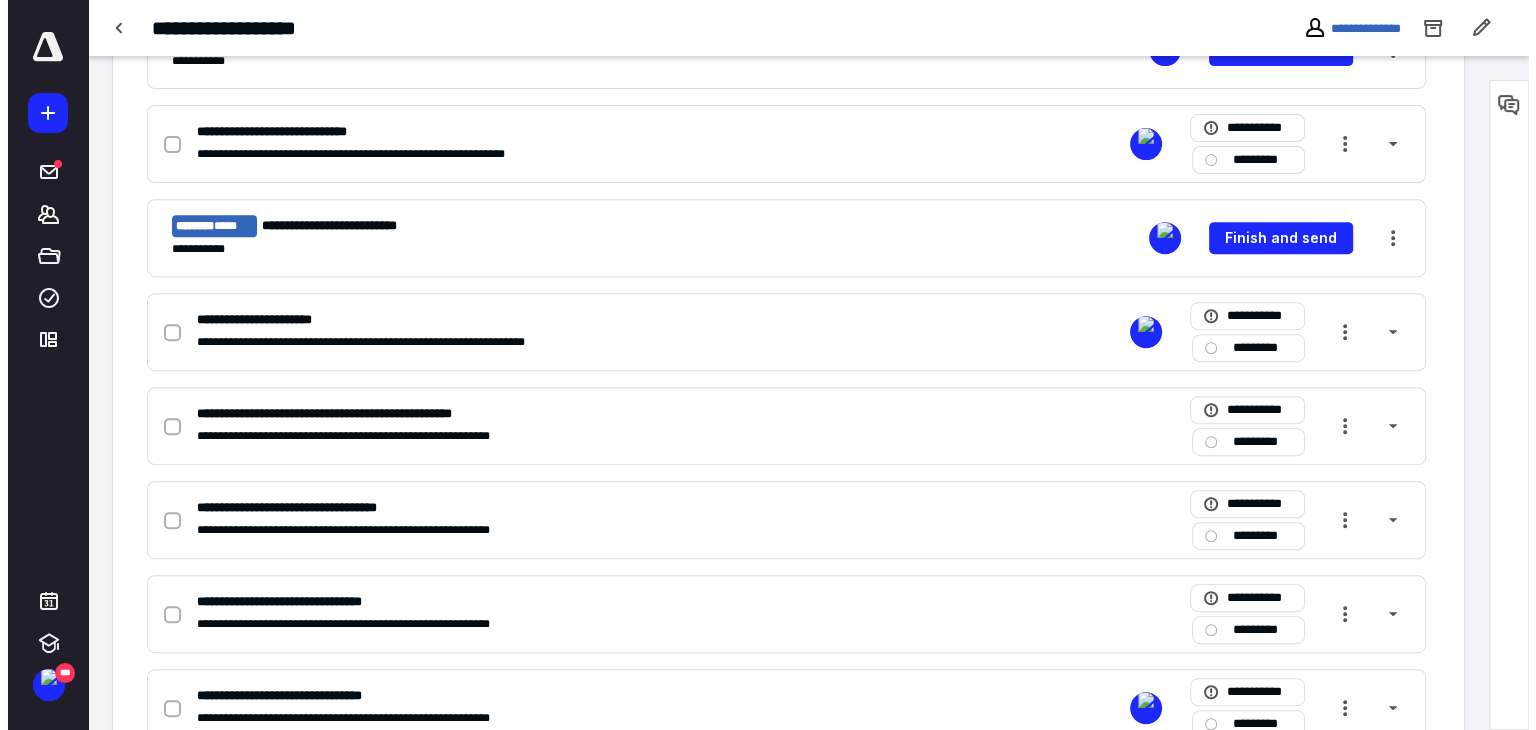 scroll, scrollTop: 764, scrollLeft: 0, axis: vertical 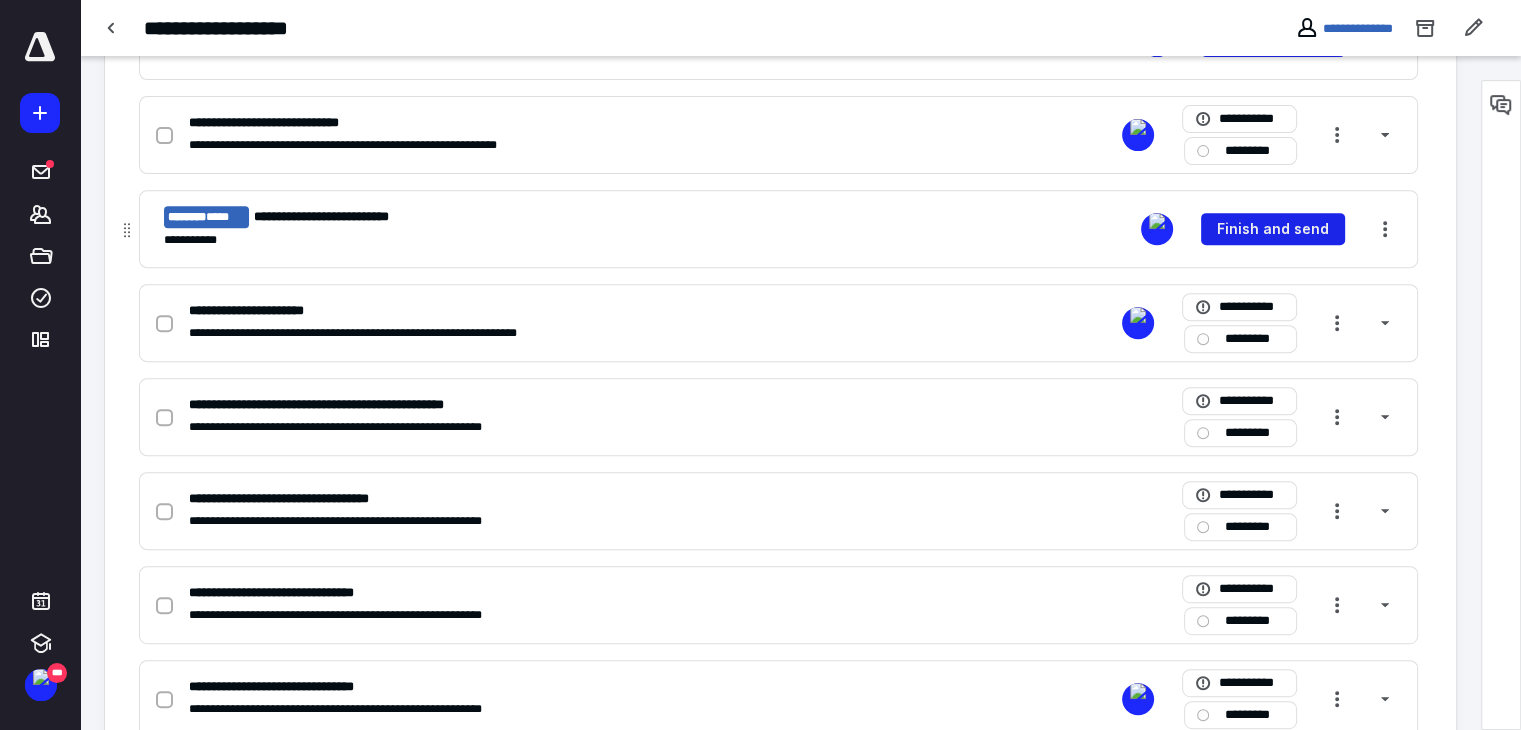 click on "Finish and send" at bounding box center [1273, 229] 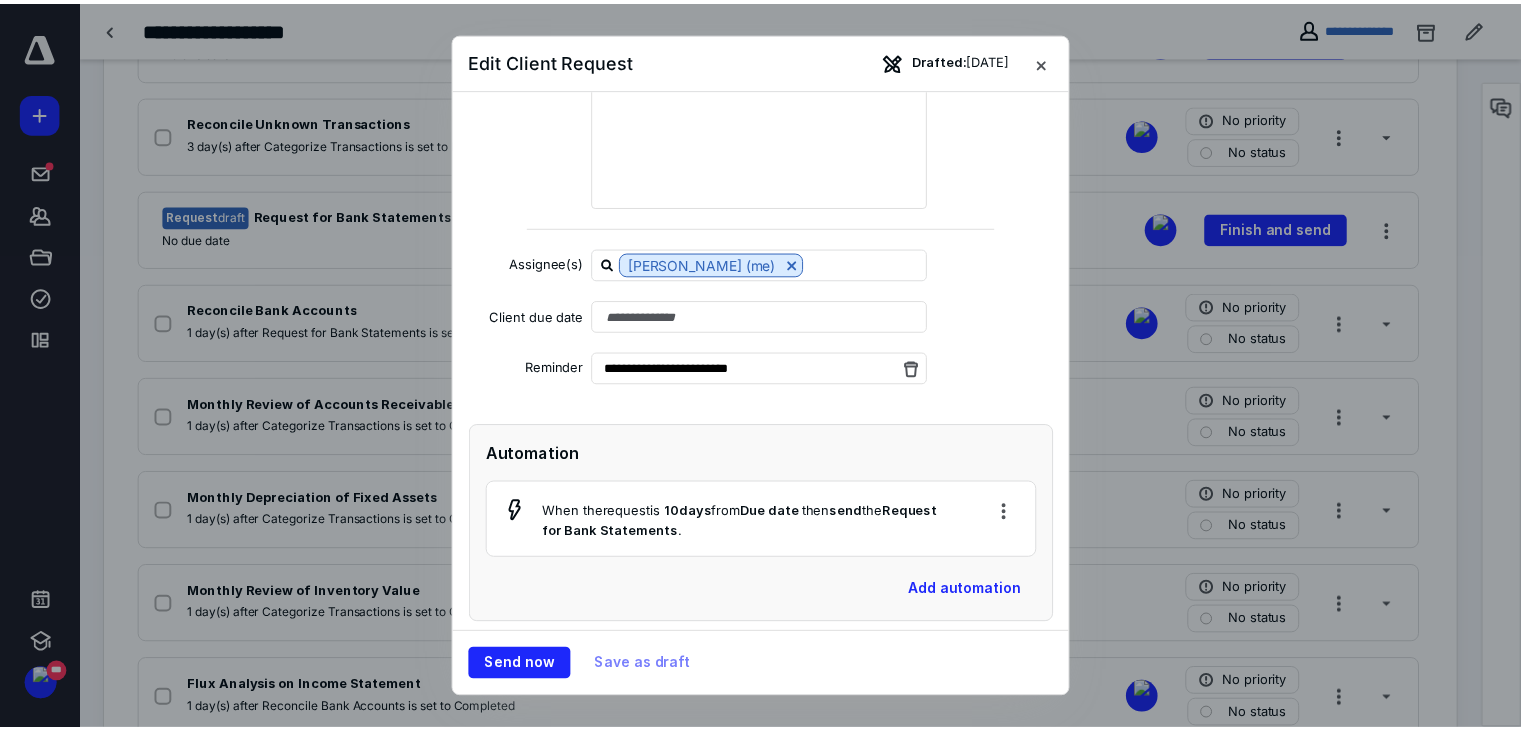 scroll, scrollTop: 276, scrollLeft: 0, axis: vertical 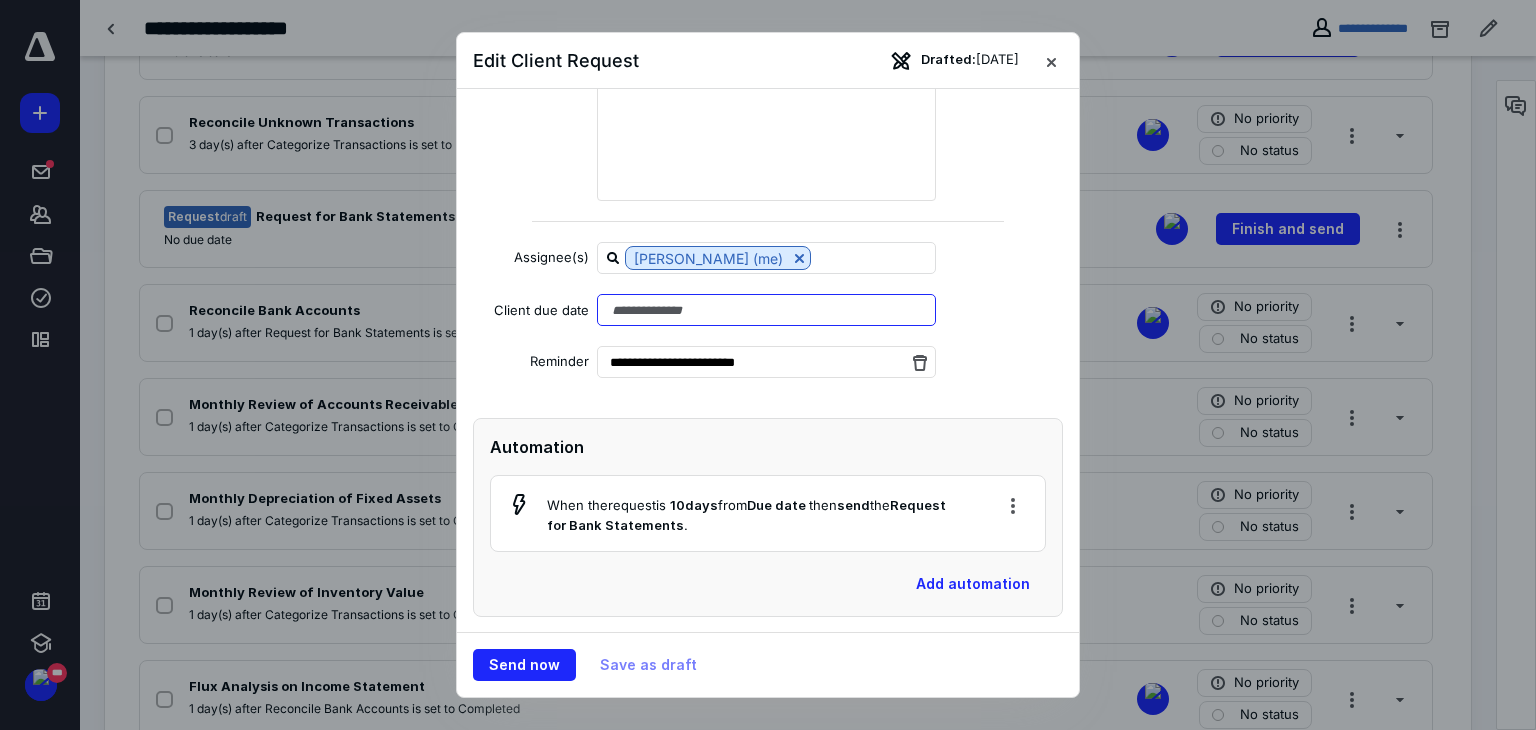 click at bounding box center [766, 310] 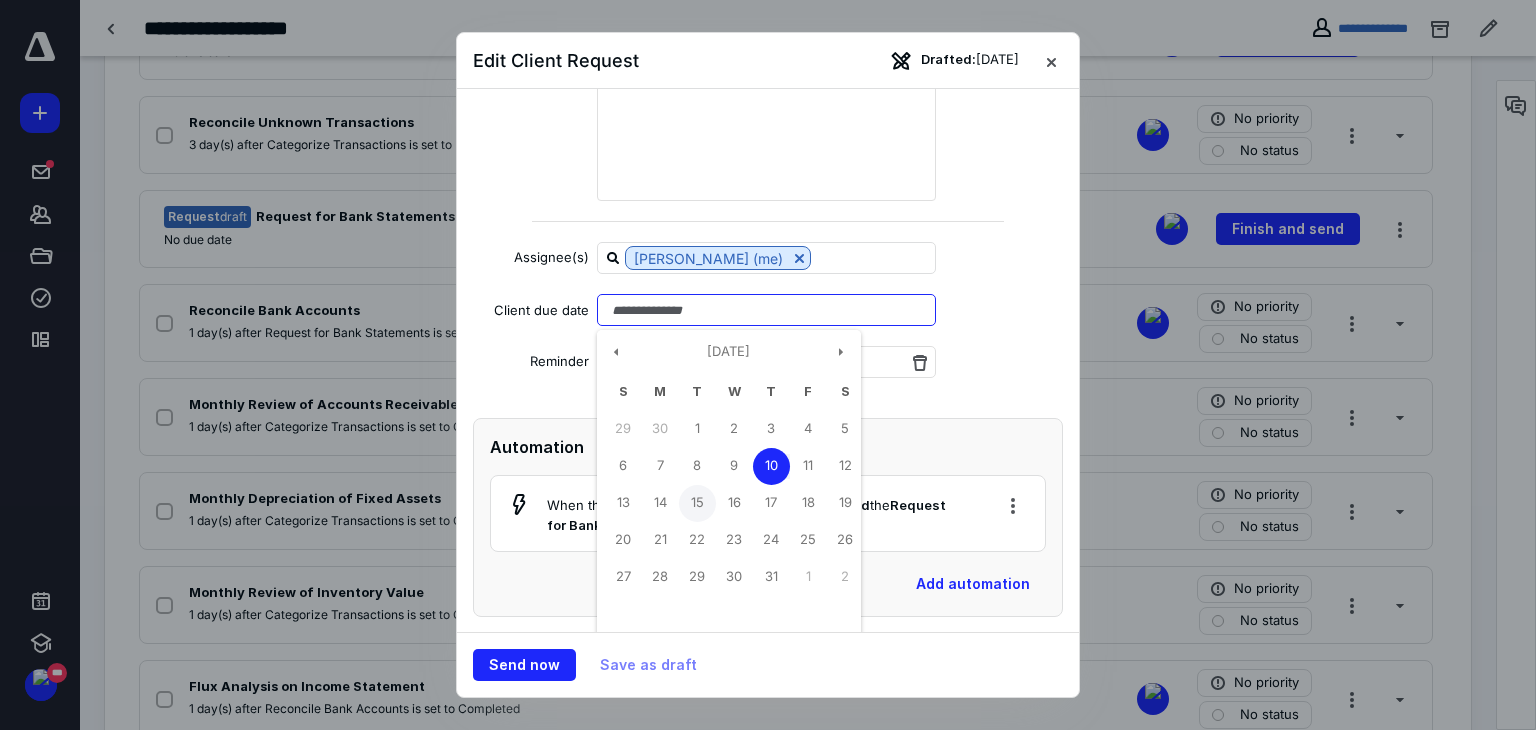 click on "15" at bounding box center [697, 503] 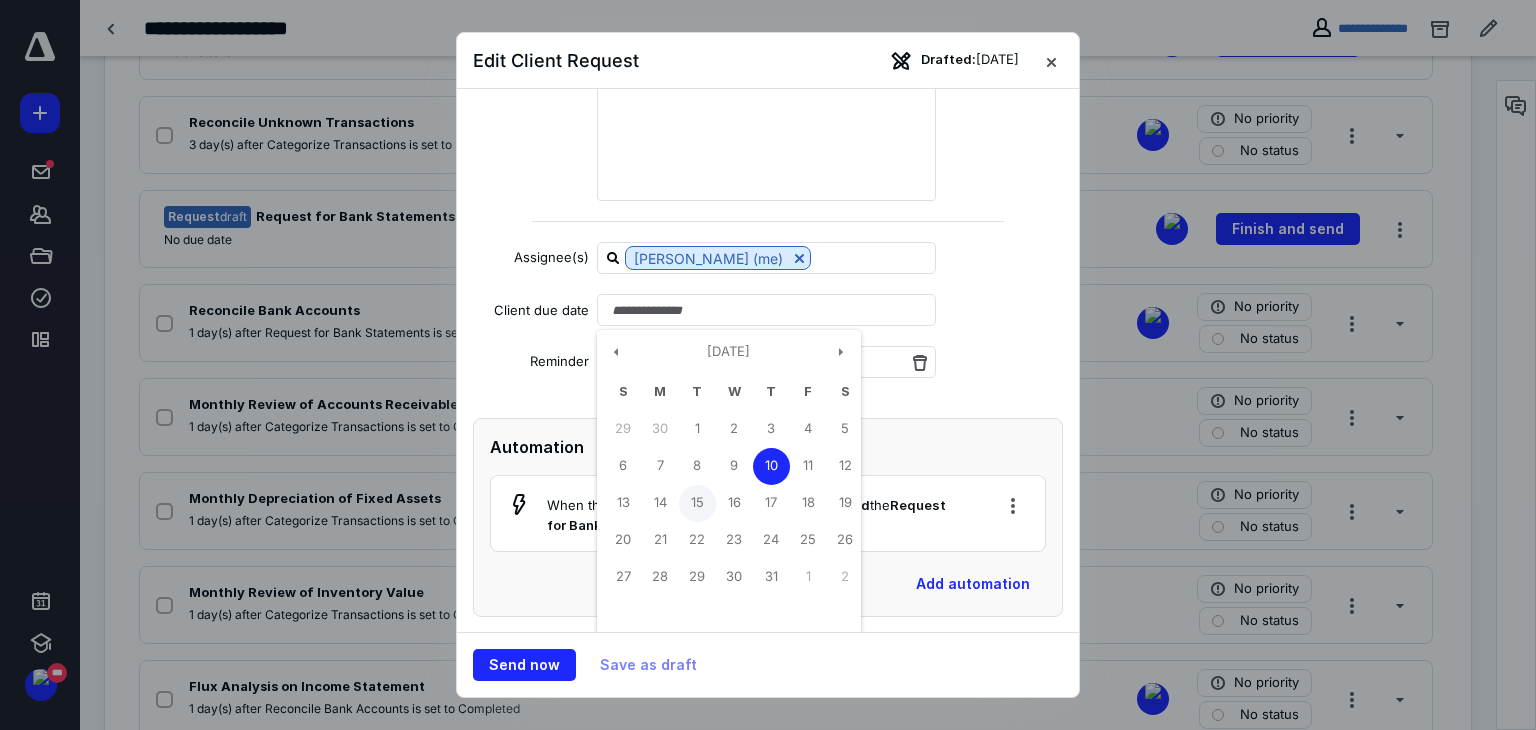 type on "**********" 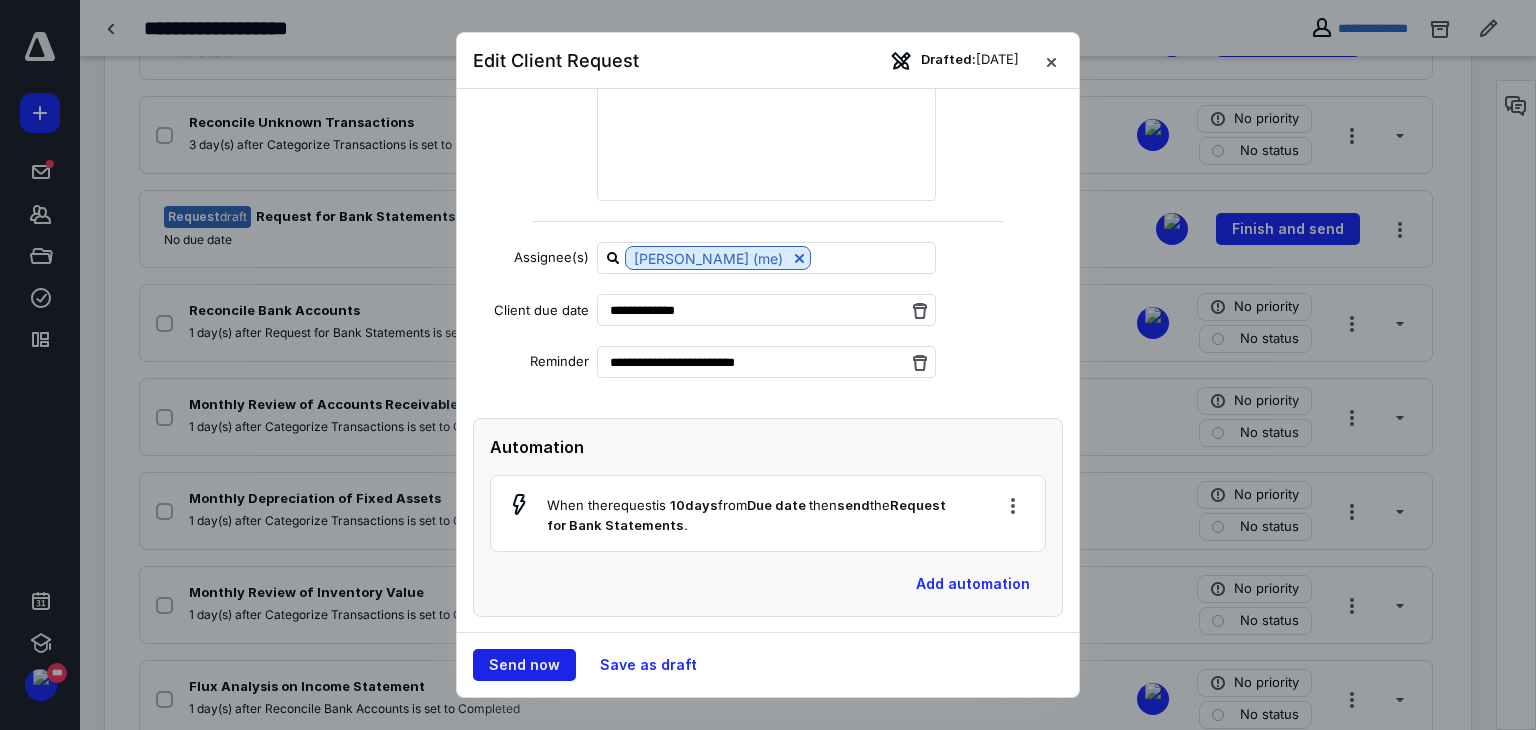click on "Send now" at bounding box center [524, 665] 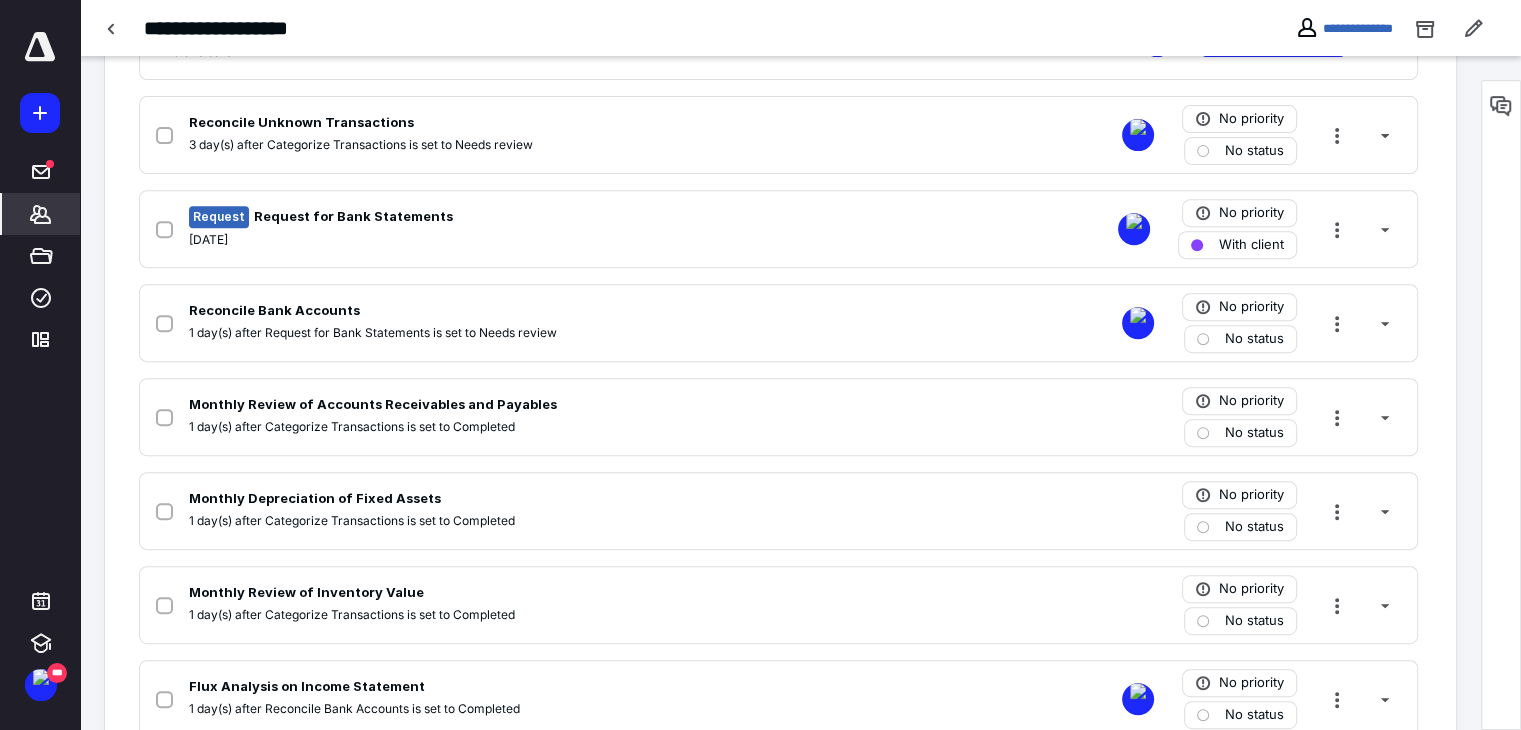 click on "*******" at bounding box center (41, 214) 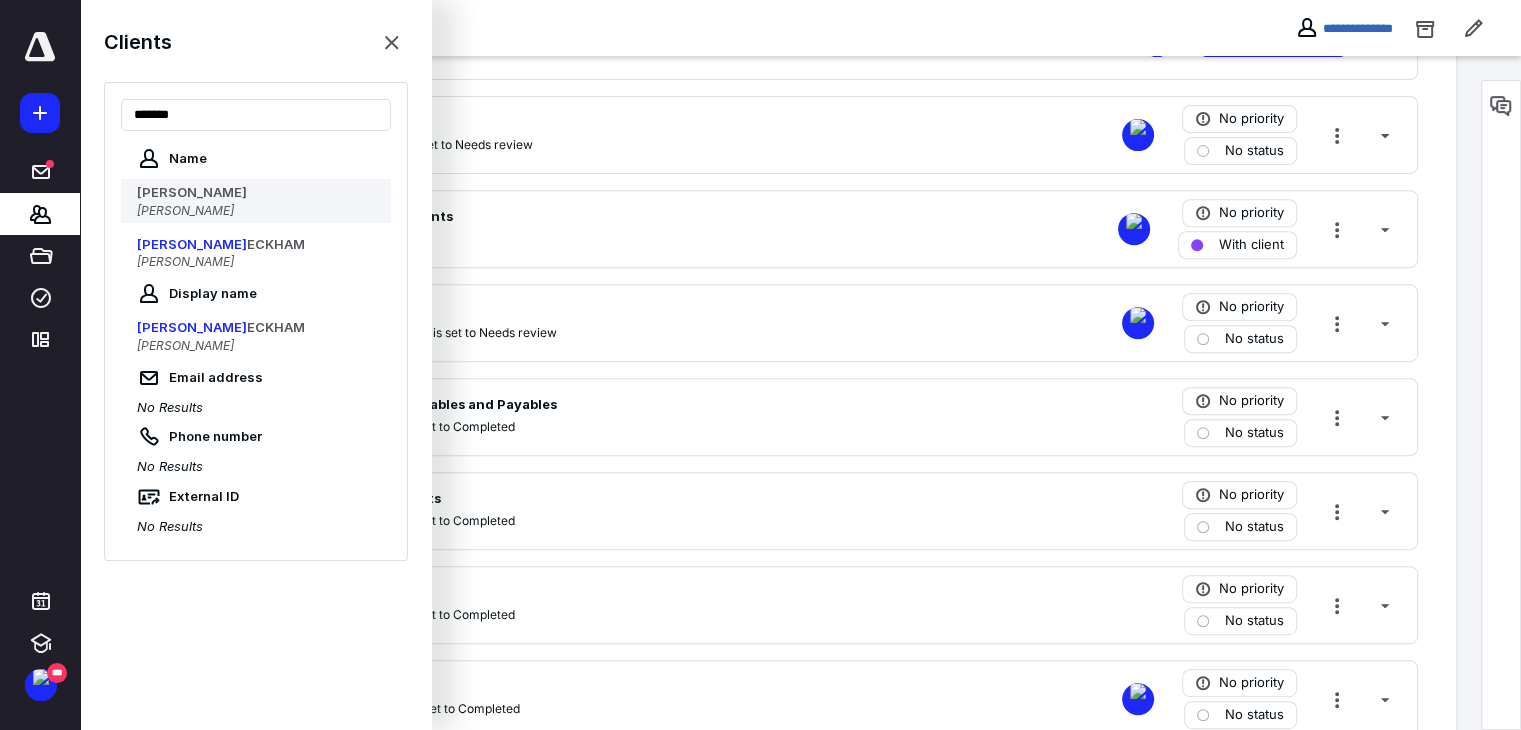 type on "*******" 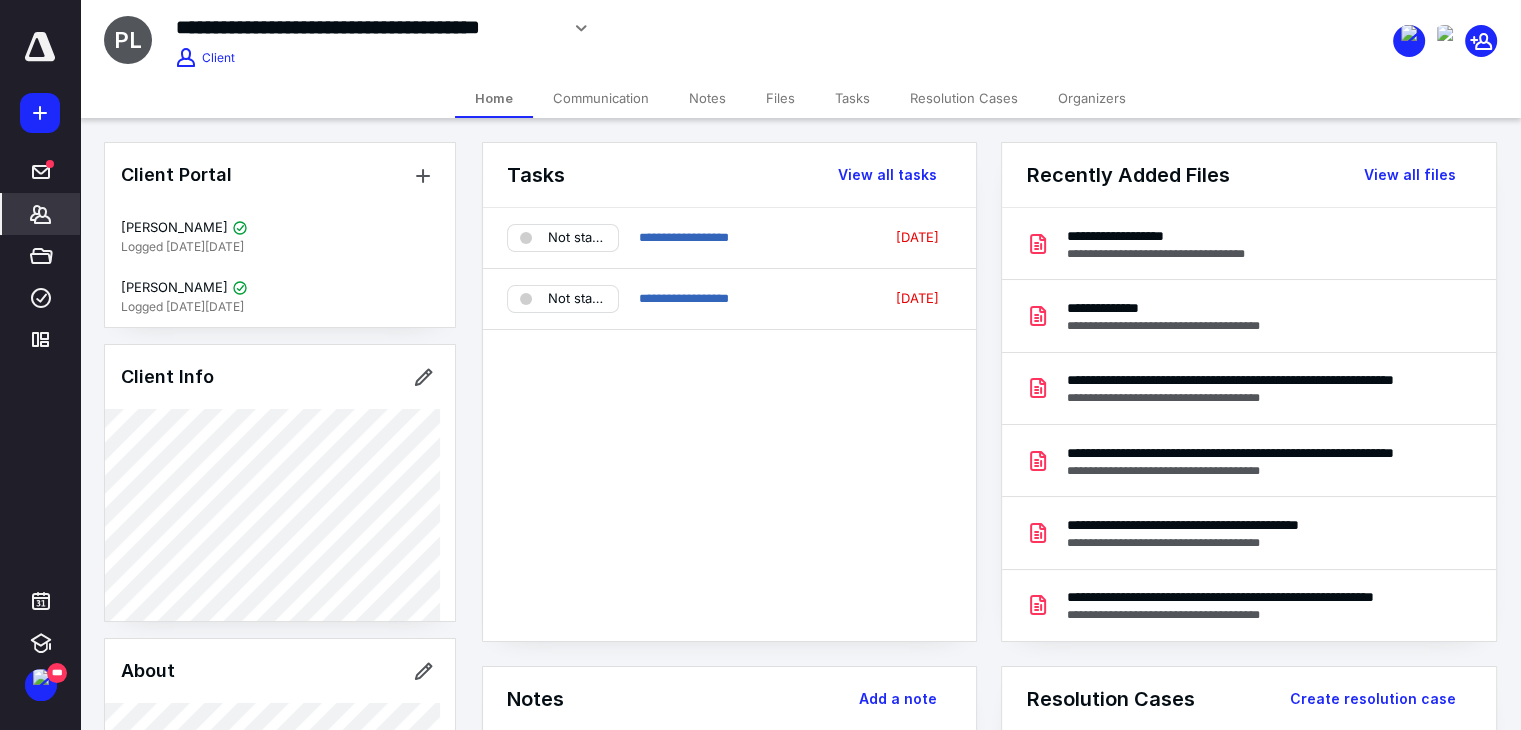 click on "Files" at bounding box center [780, 98] 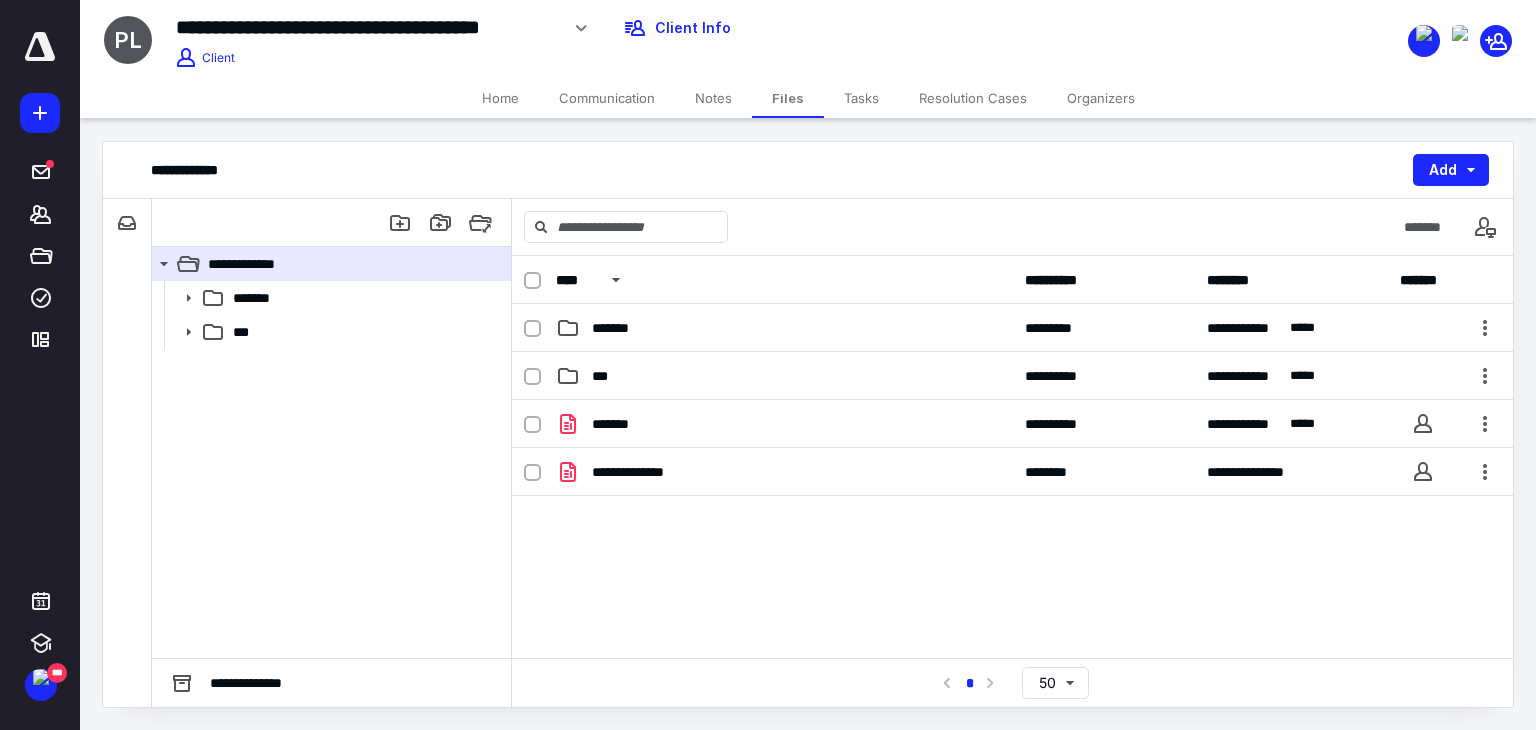 click on "Communication" at bounding box center [607, 98] 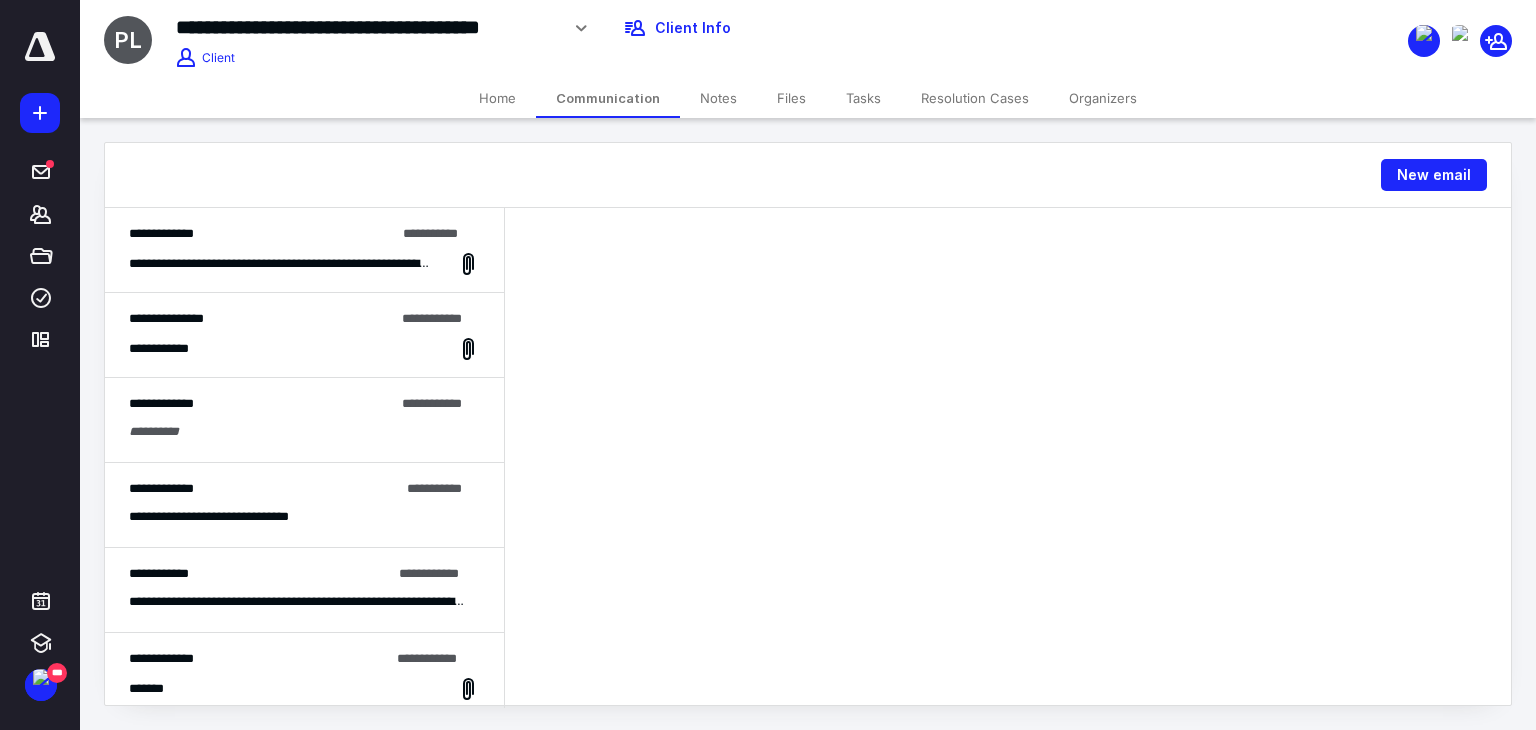 click on "Files" at bounding box center [791, 98] 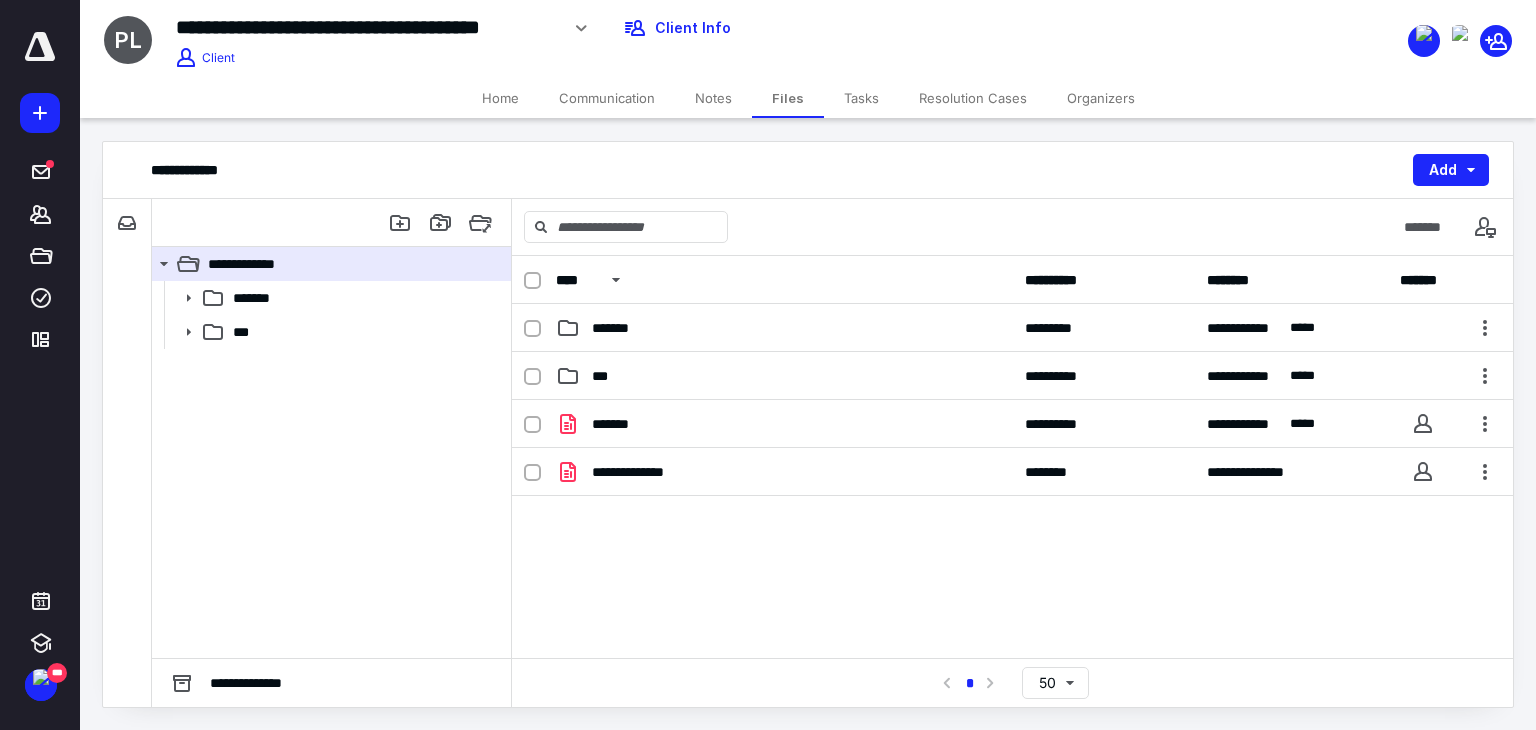 click on "Tasks" at bounding box center [861, 98] 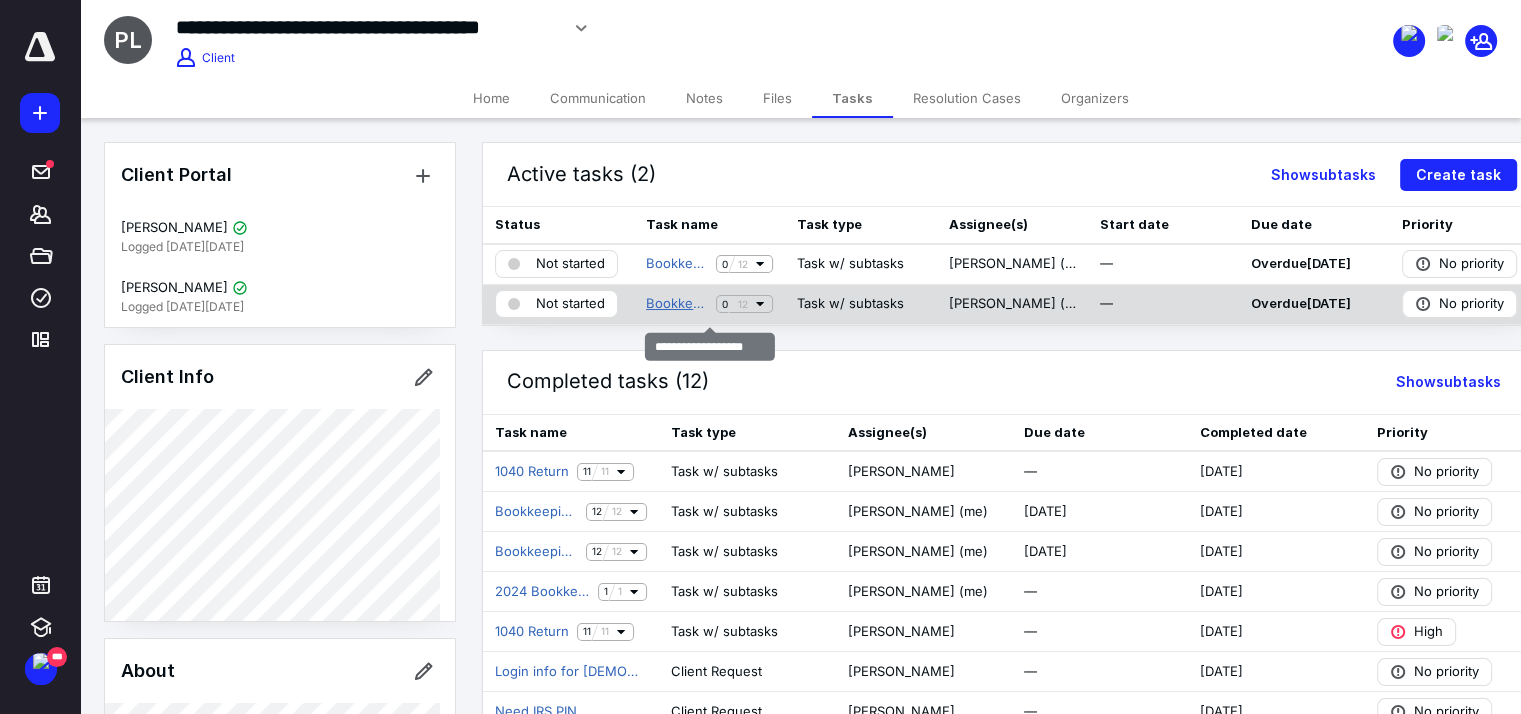 click on "Bookkeeping Silver" at bounding box center [677, 304] 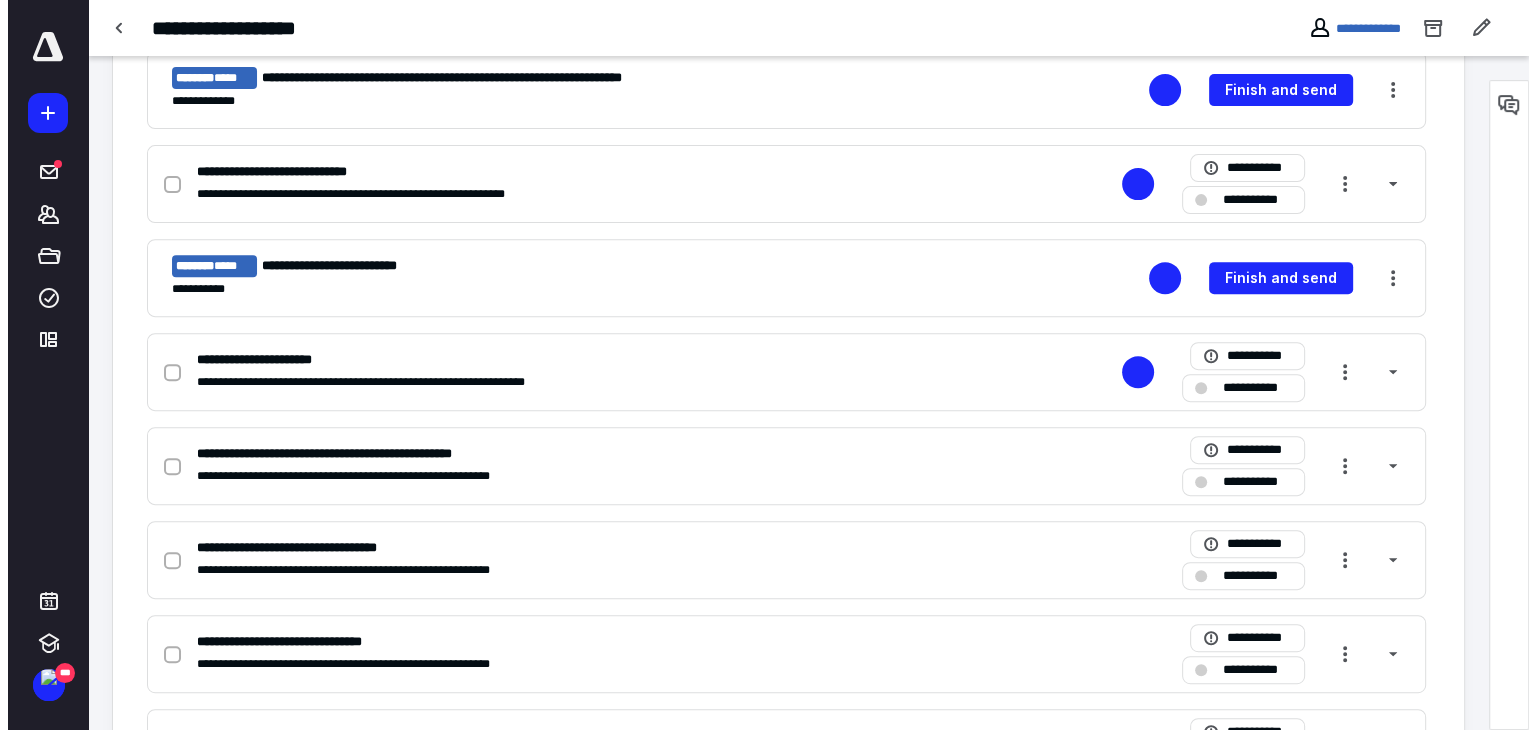 scroll, scrollTop: 730, scrollLeft: 0, axis: vertical 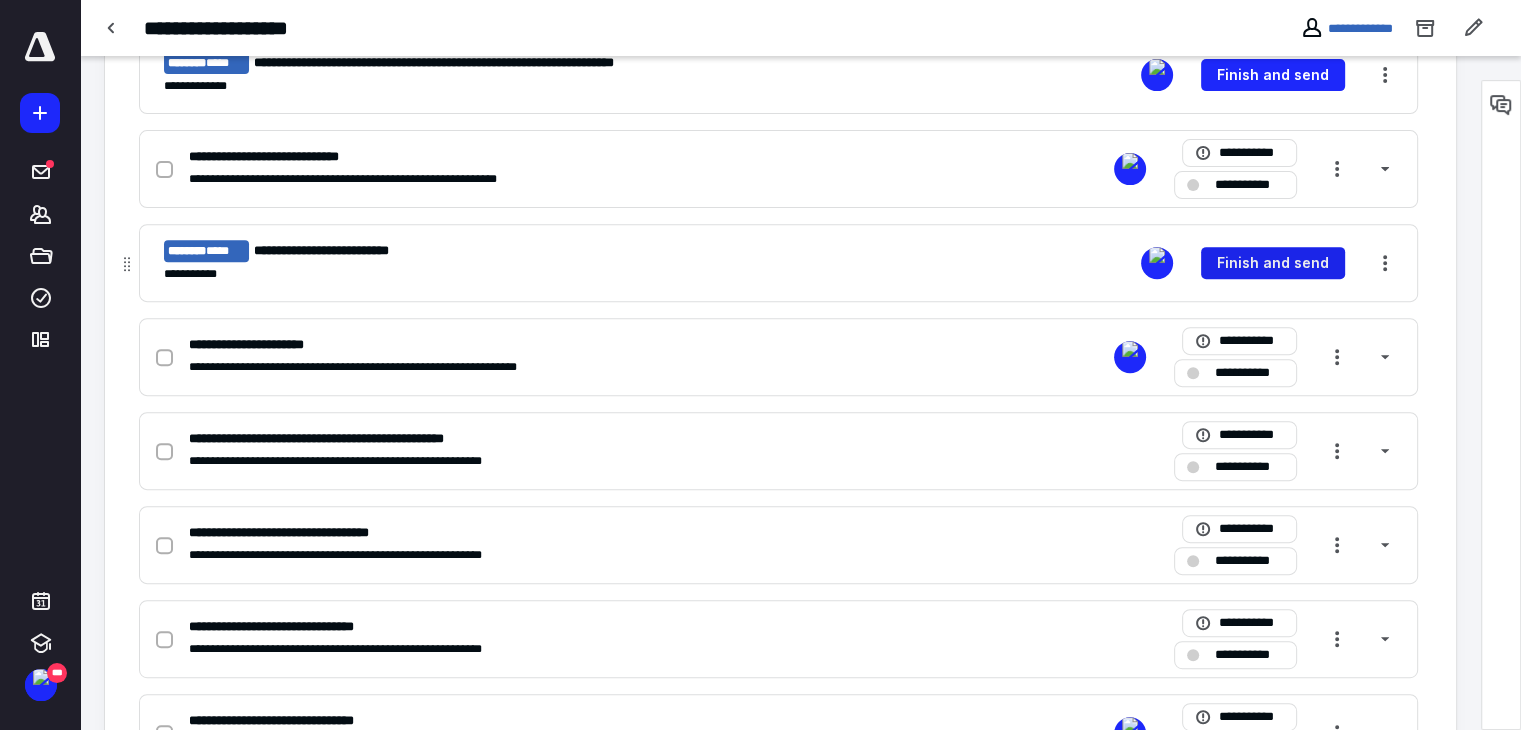 click on "Finish and send" at bounding box center (1273, 263) 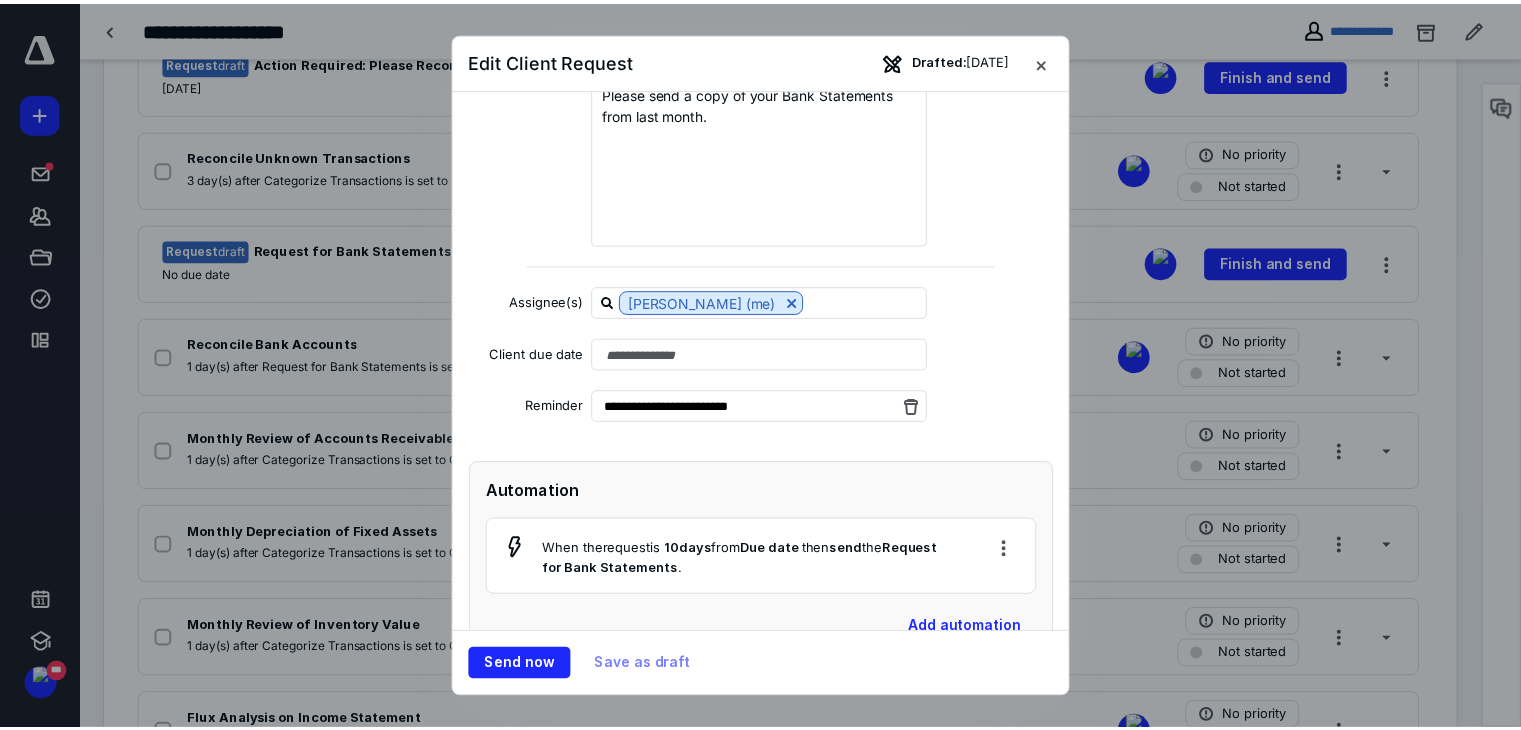 scroll, scrollTop: 292, scrollLeft: 0, axis: vertical 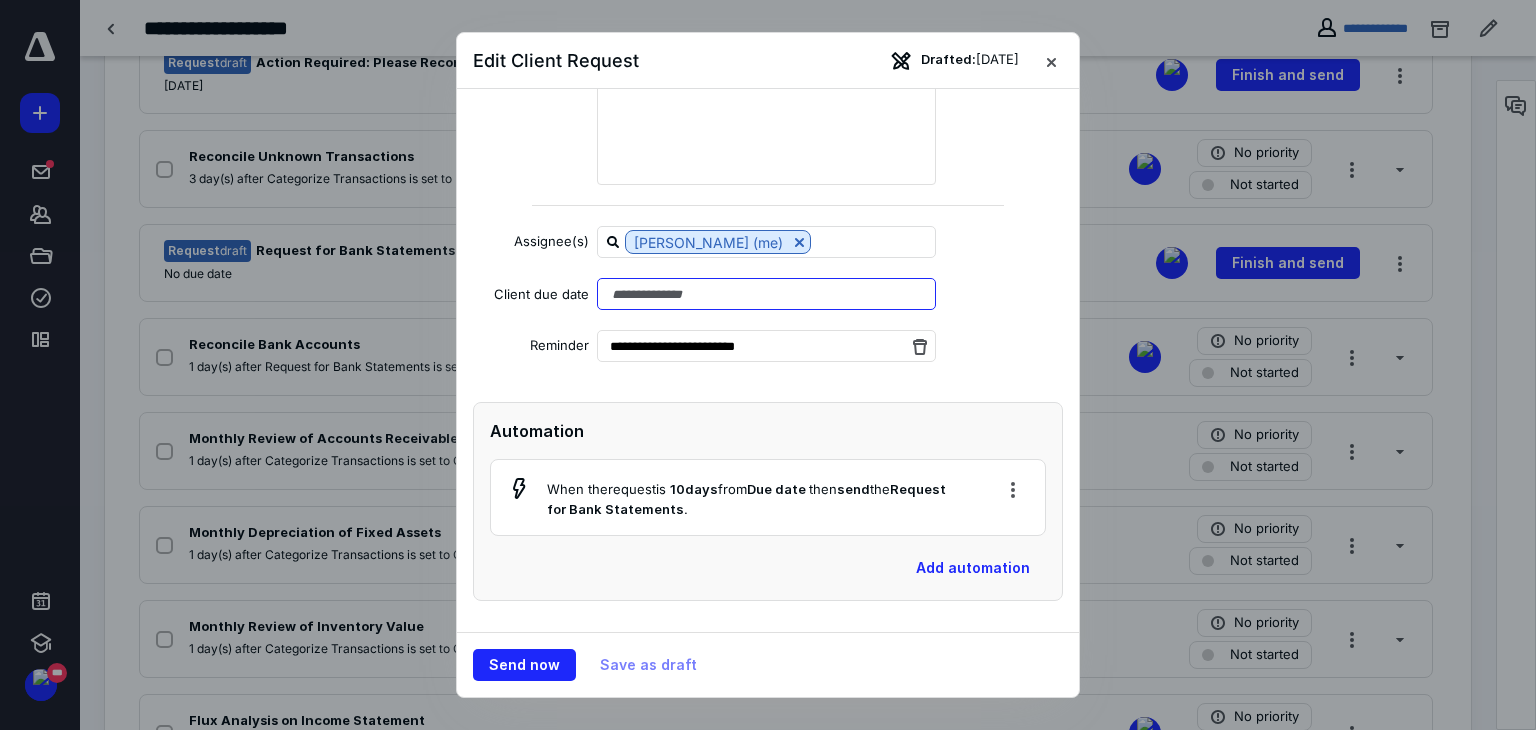 click at bounding box center [766, 294] 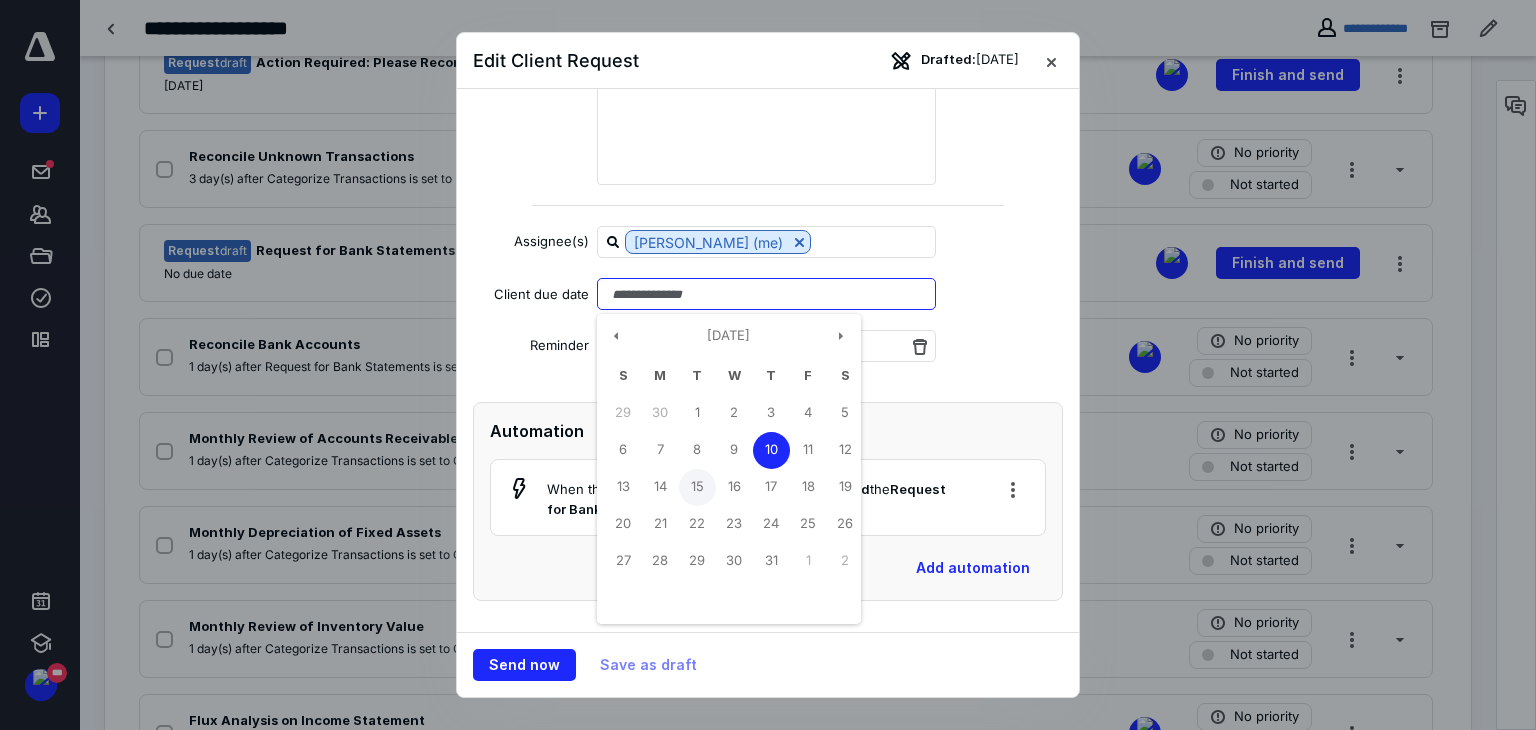 click on "15" at bounding box center (697, 487) 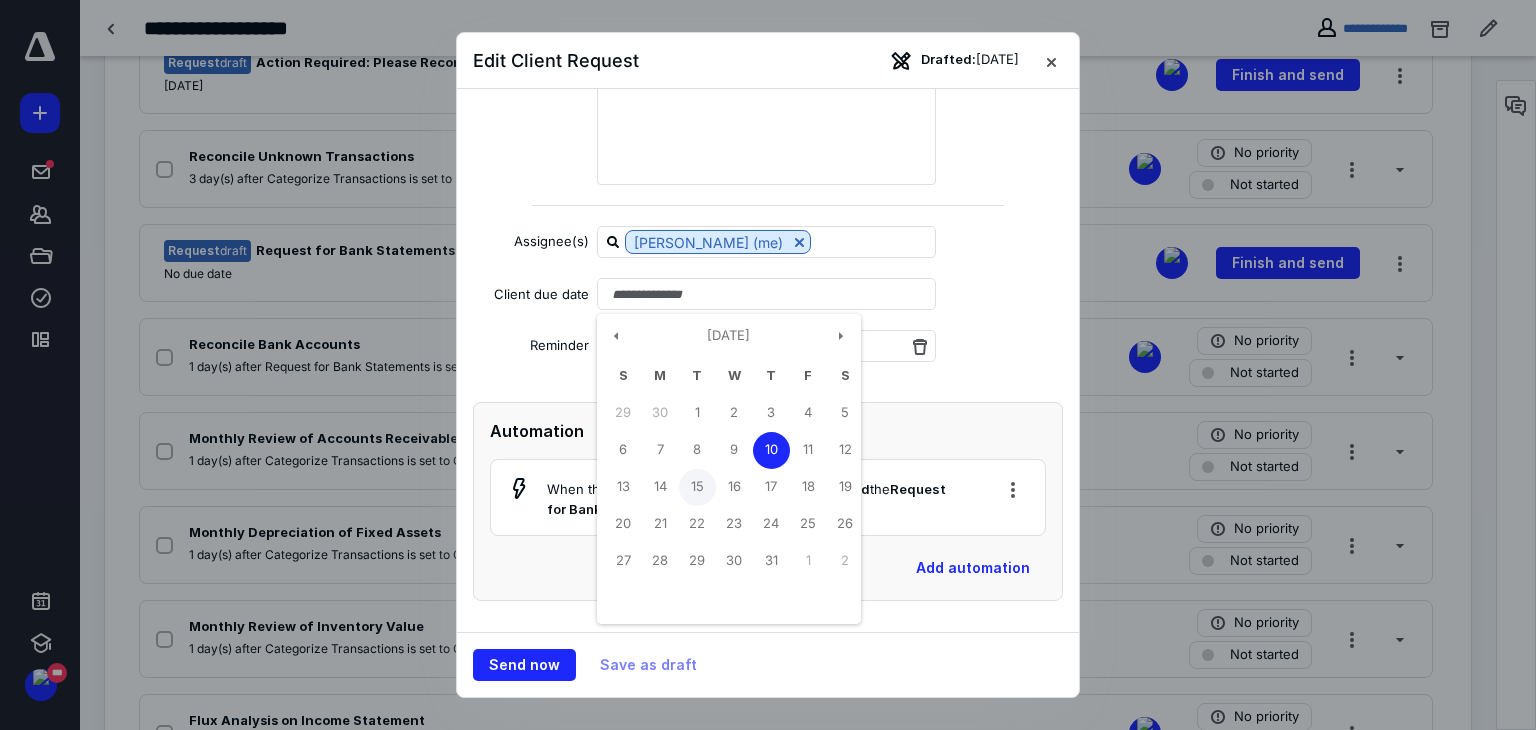 type on "**********" 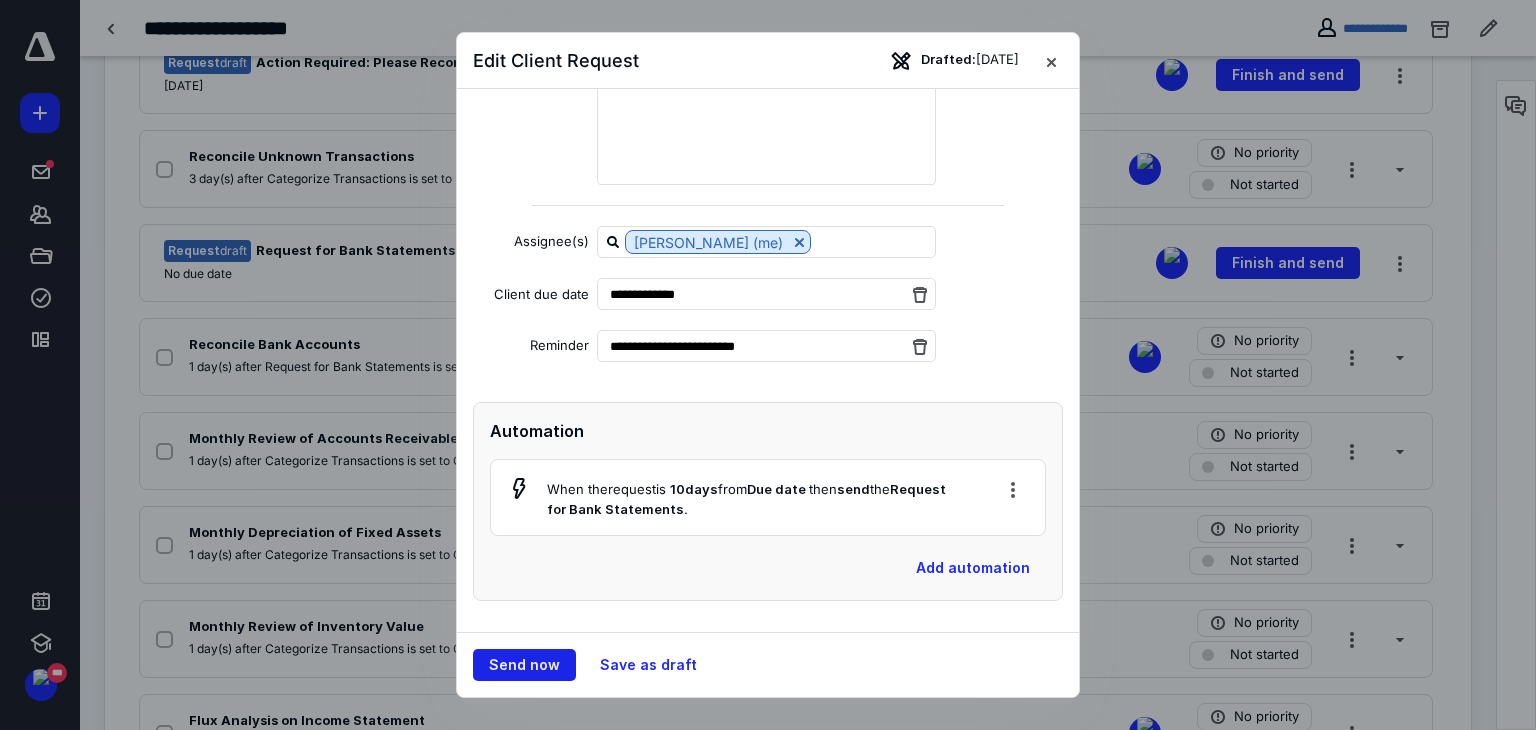click on "Send now" at bounding box center (524, 665) 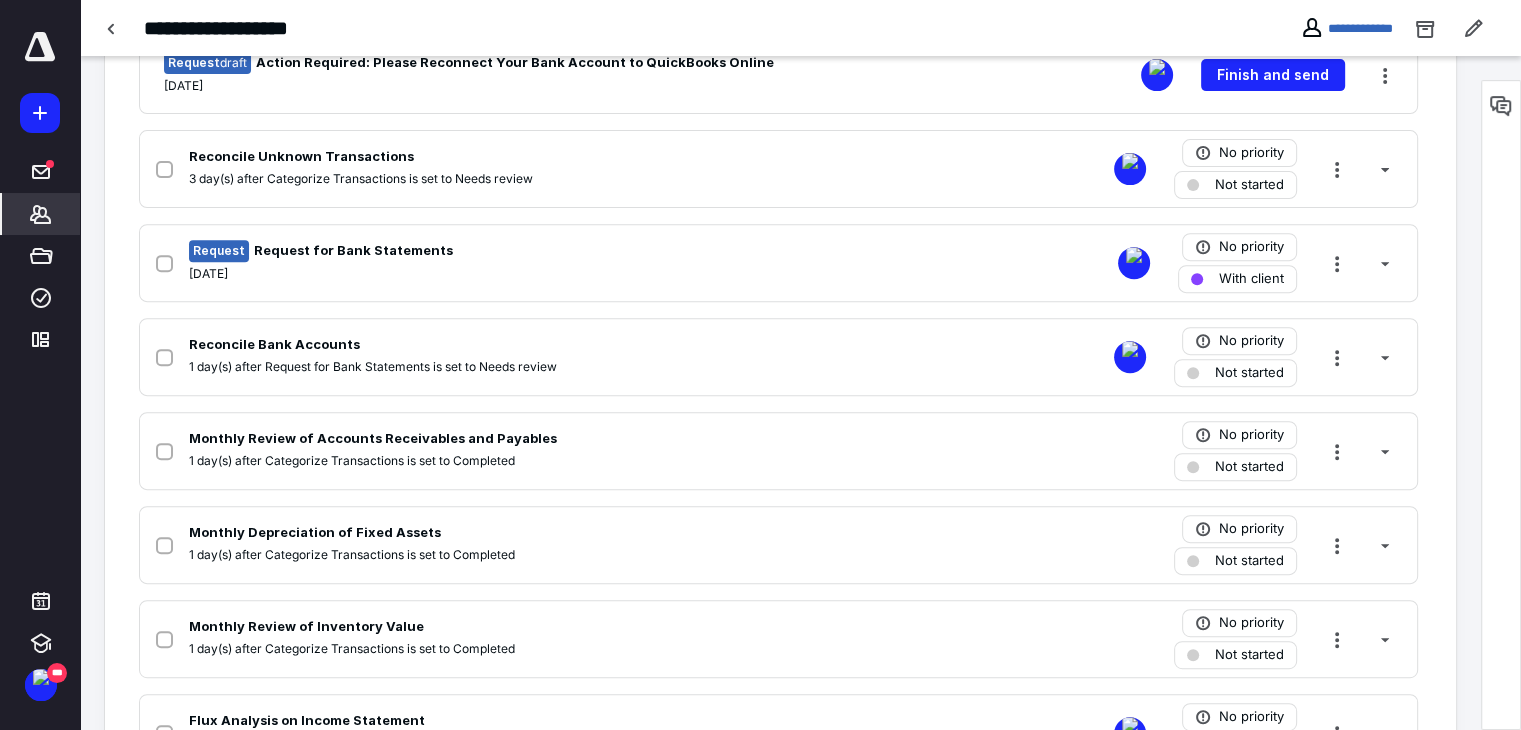 click 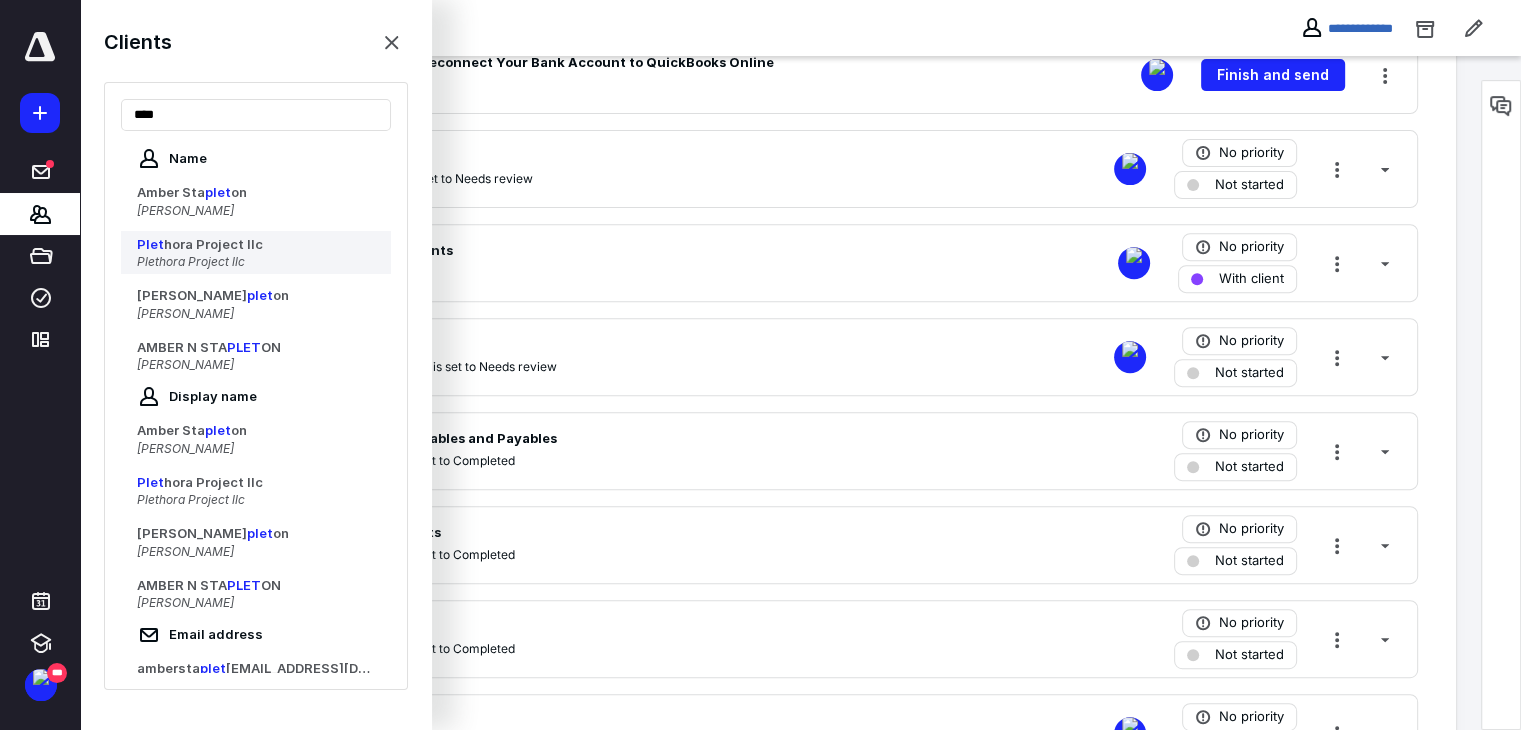 type on "****" 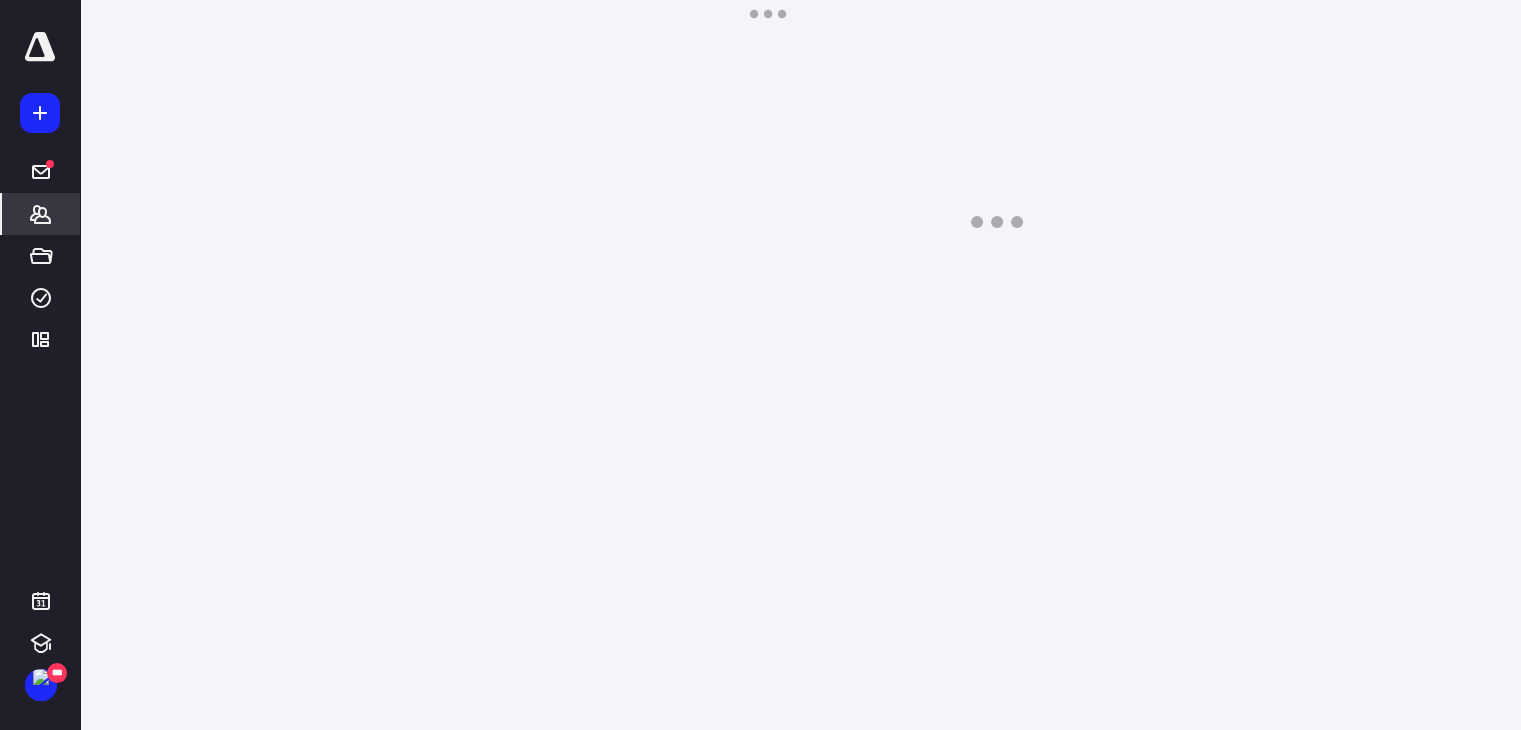 scroll, scrollTop: 0, scrollLeft: 0, axis: both 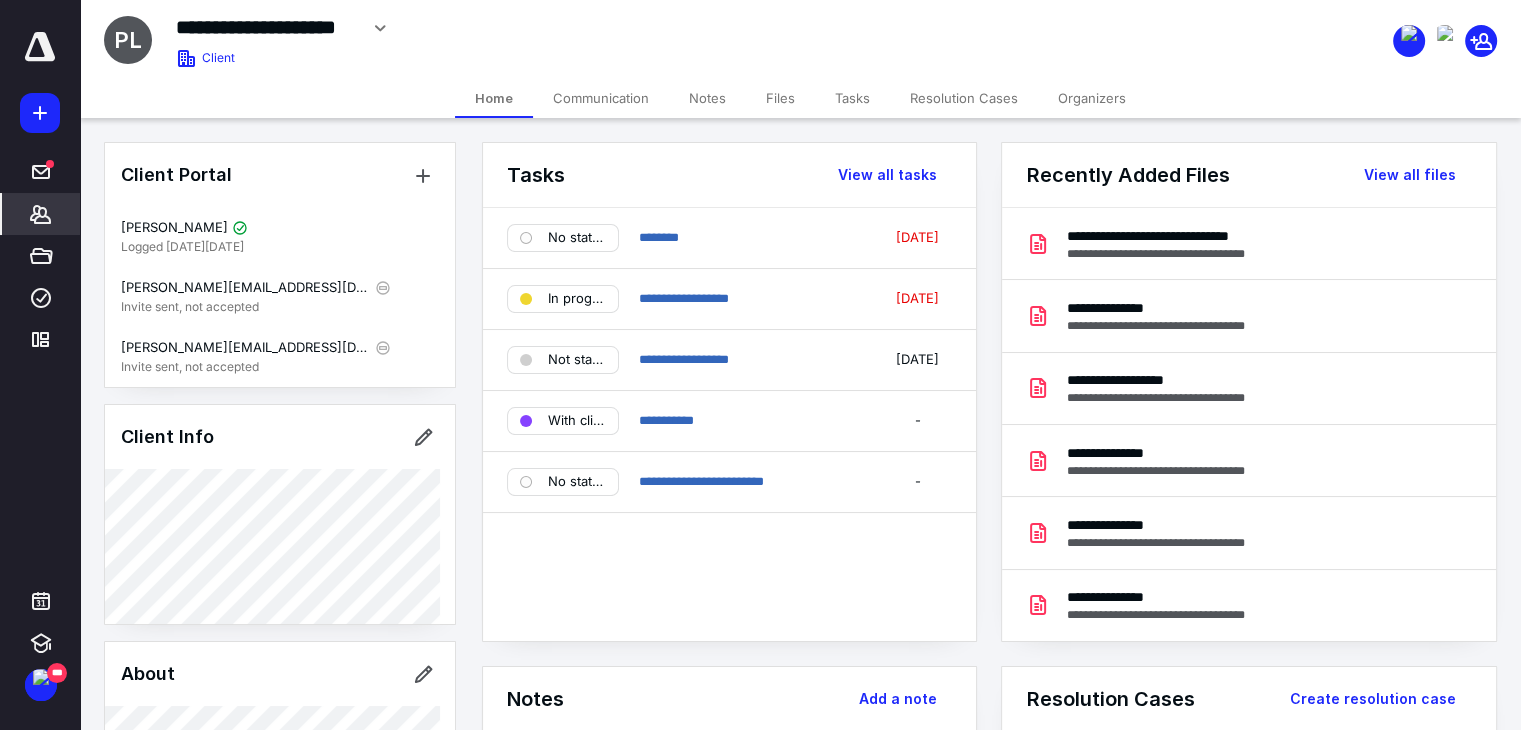 click on "Tasks" at bounding box center [852, 98] 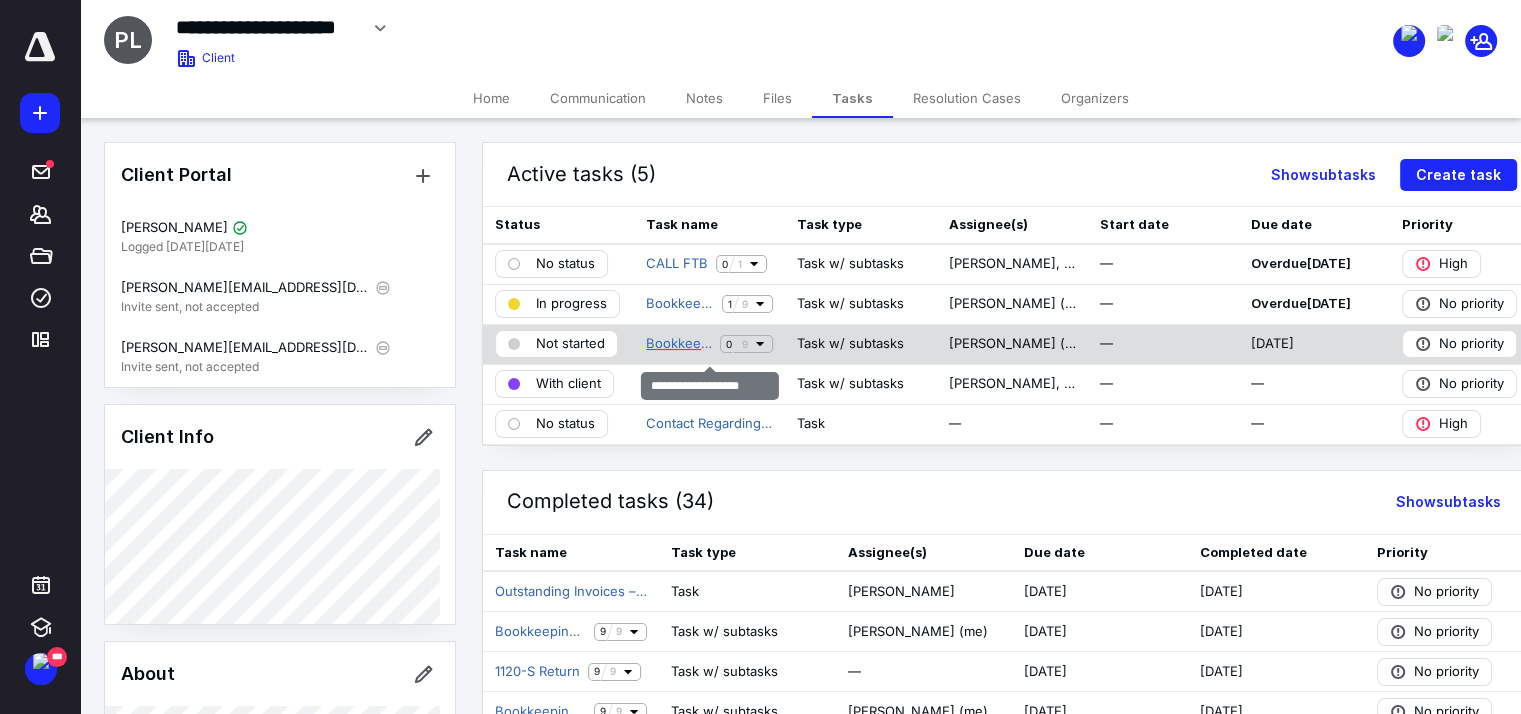 click on "Bookkeeping Bronze" at bounding box center [679, 344] 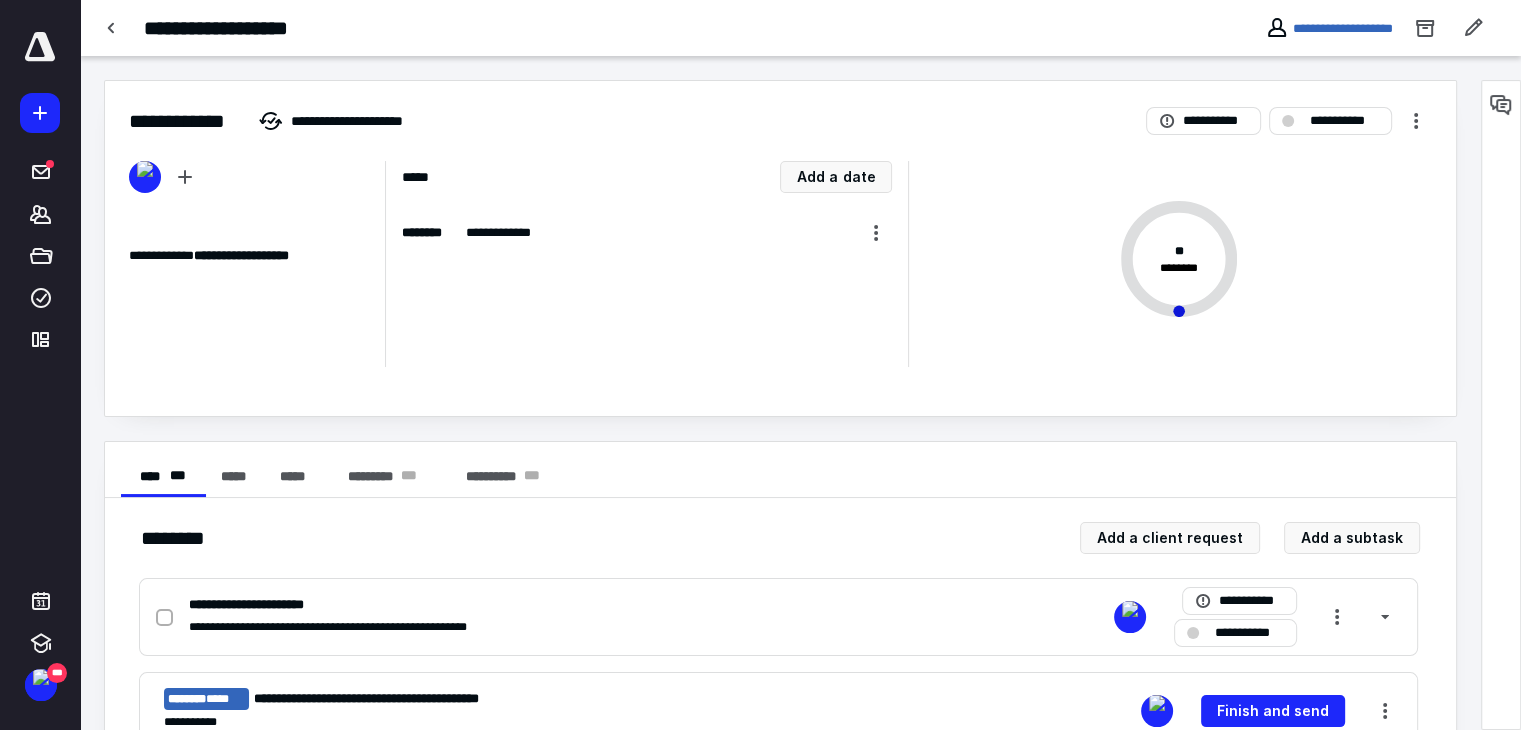 scroll, scrollTop: 0, scrollLeft: 0, axis: both 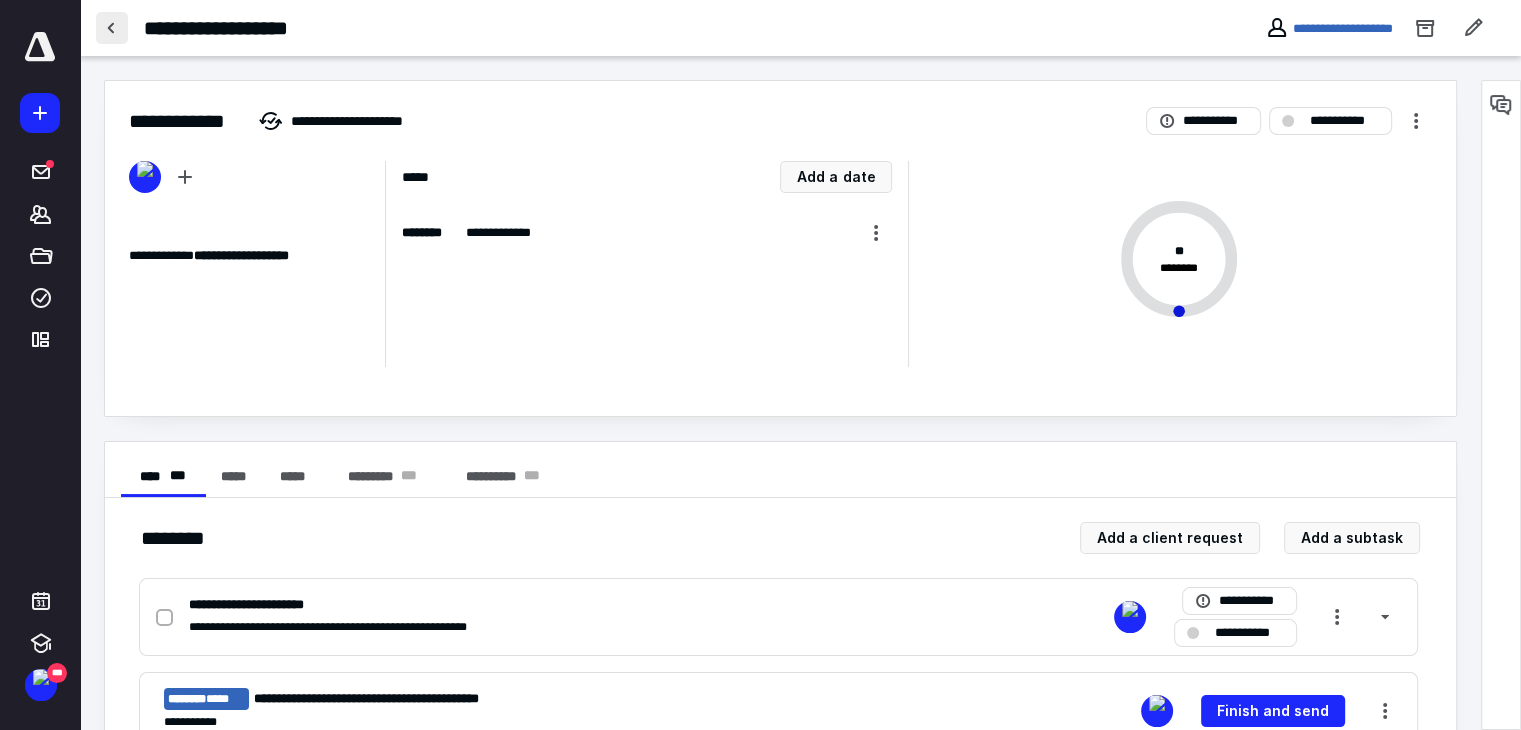 click at bounding box center [112, 28] 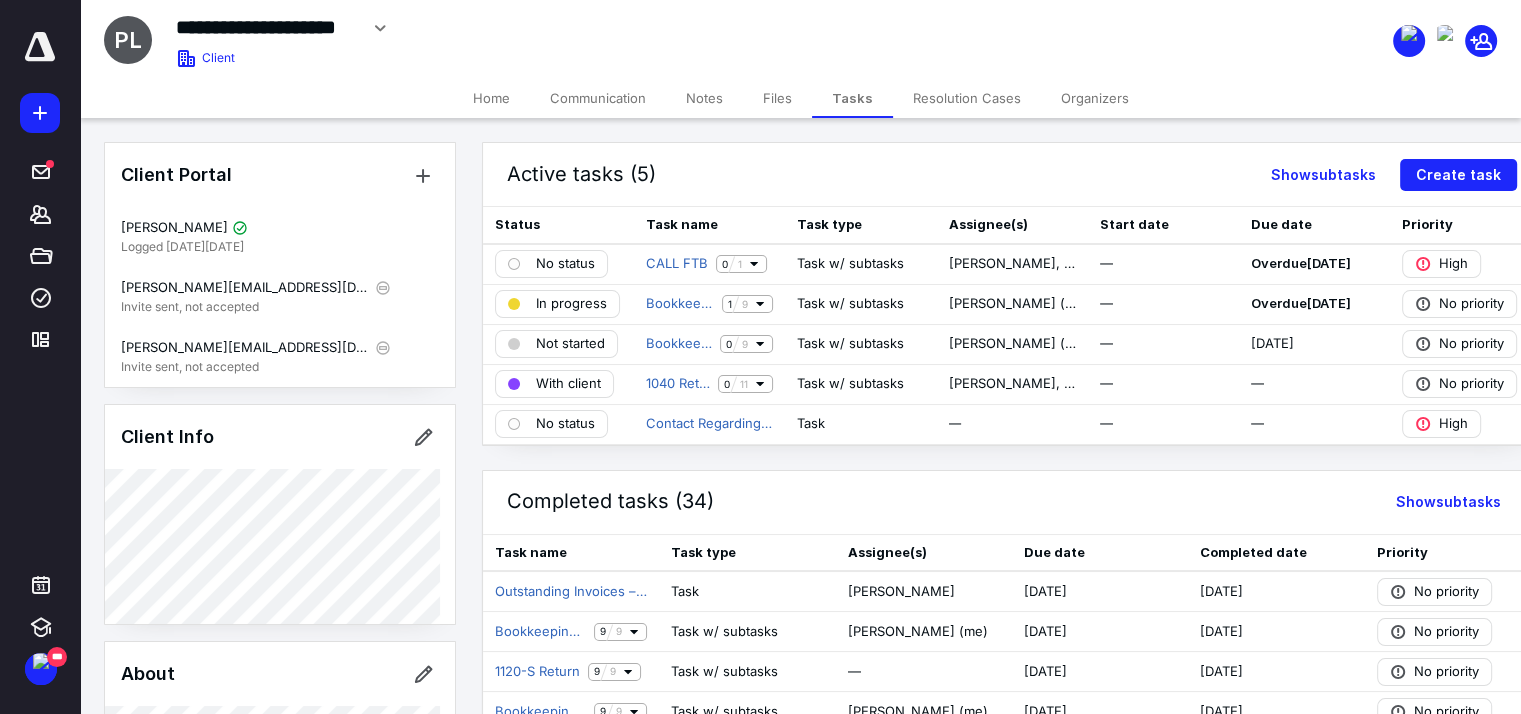 click on "Communication" at bounding box center [598, 98] 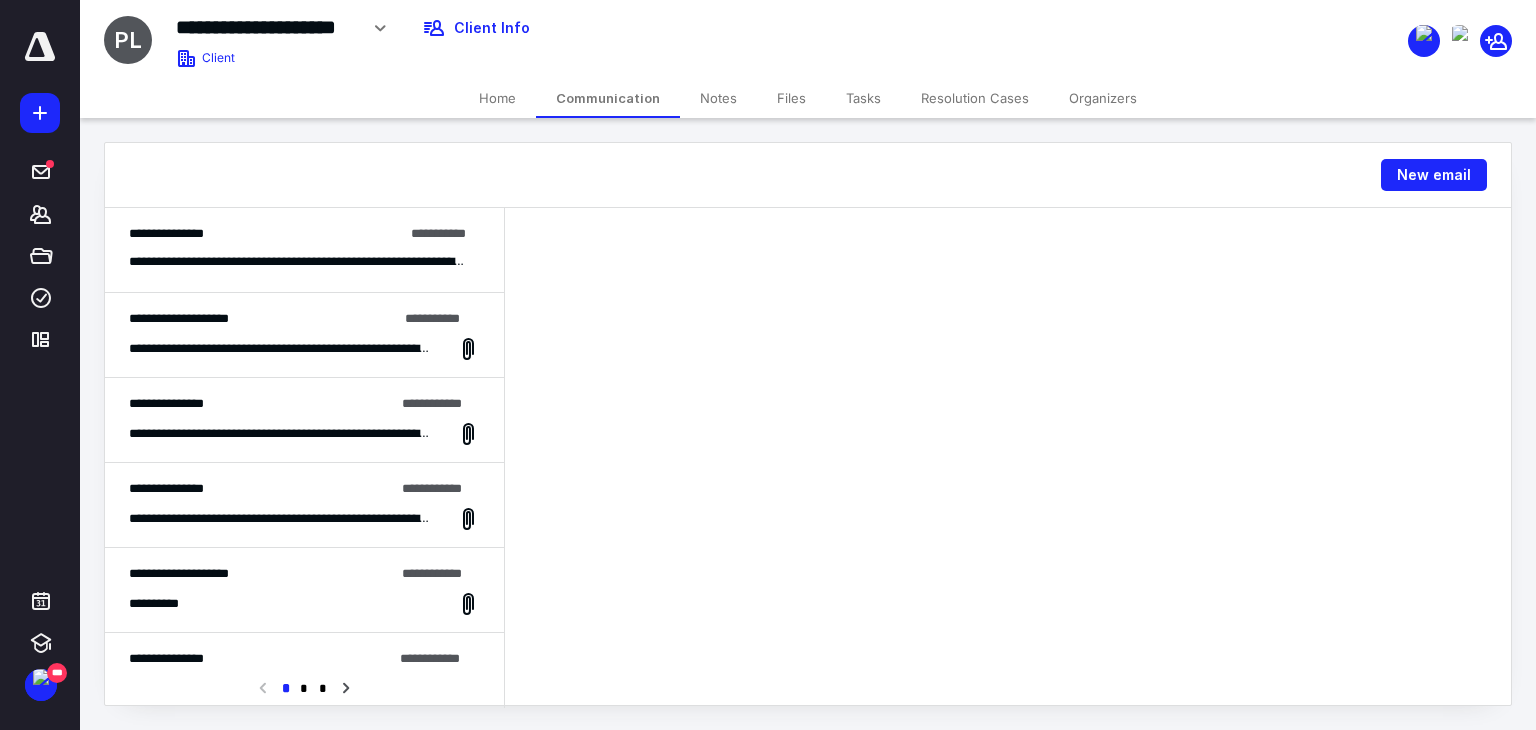 click on "Notes" at bounding box center (718, 98) 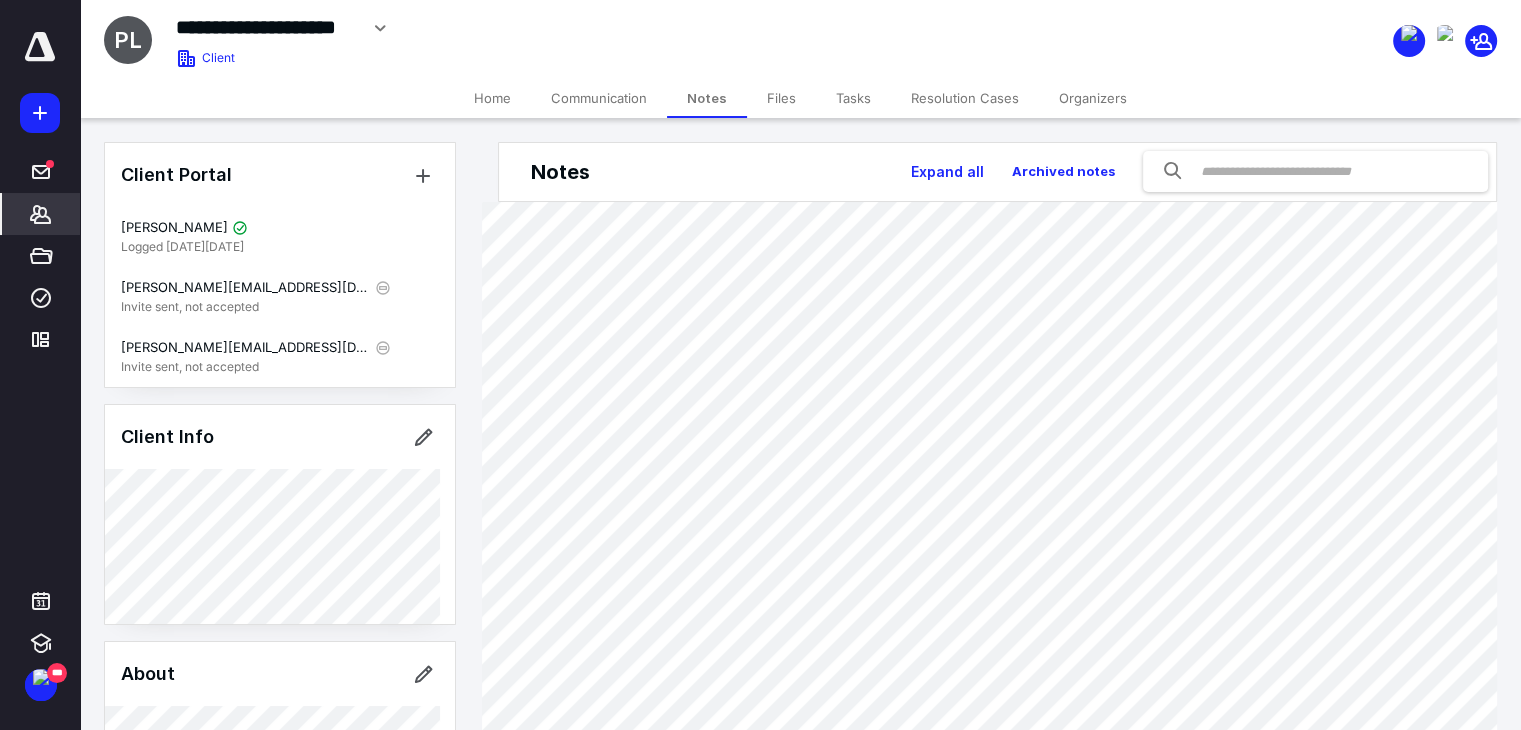 click on "Home" at bounding box center (492, 98) 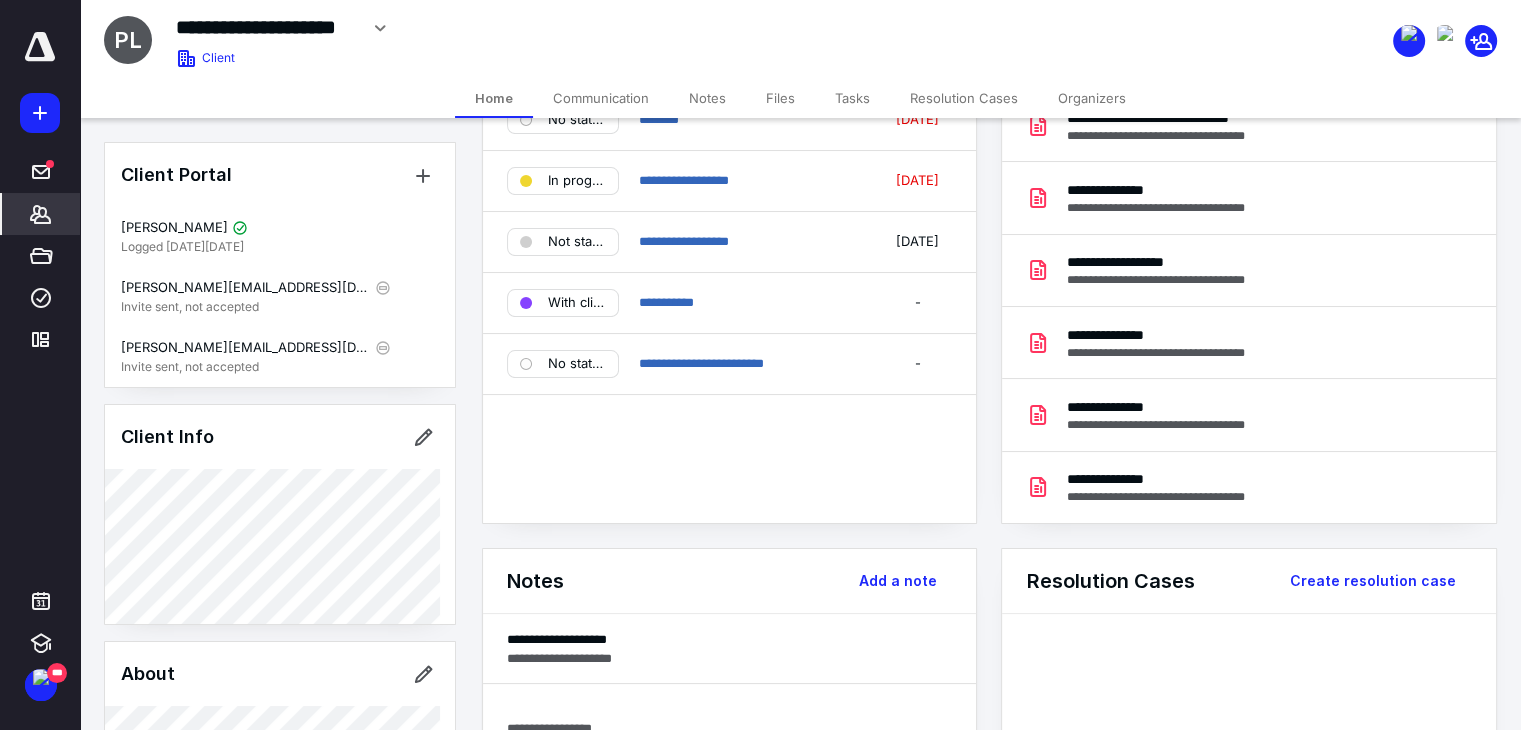 scroll, scrollTop: 0, scrollLeft: 0, axis: both 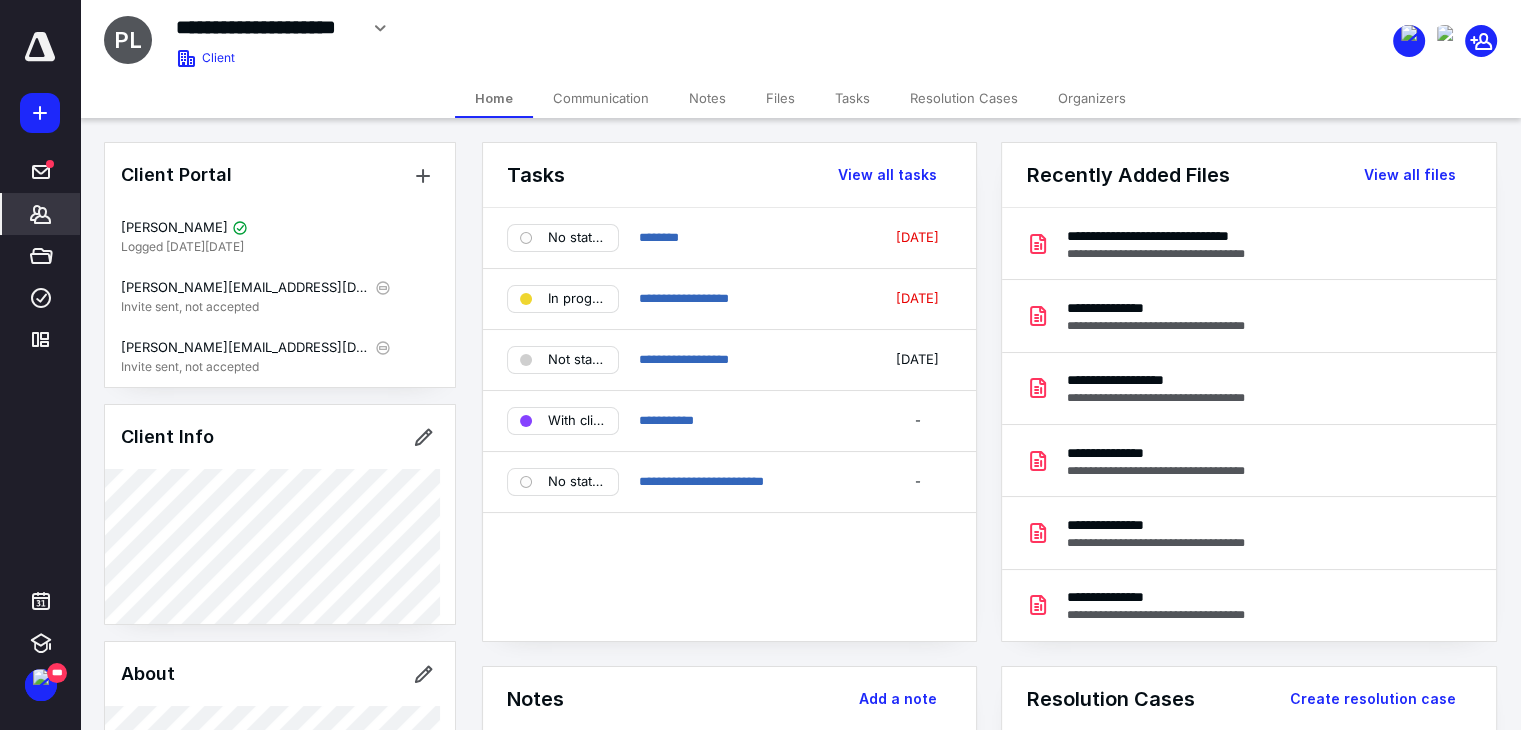 click 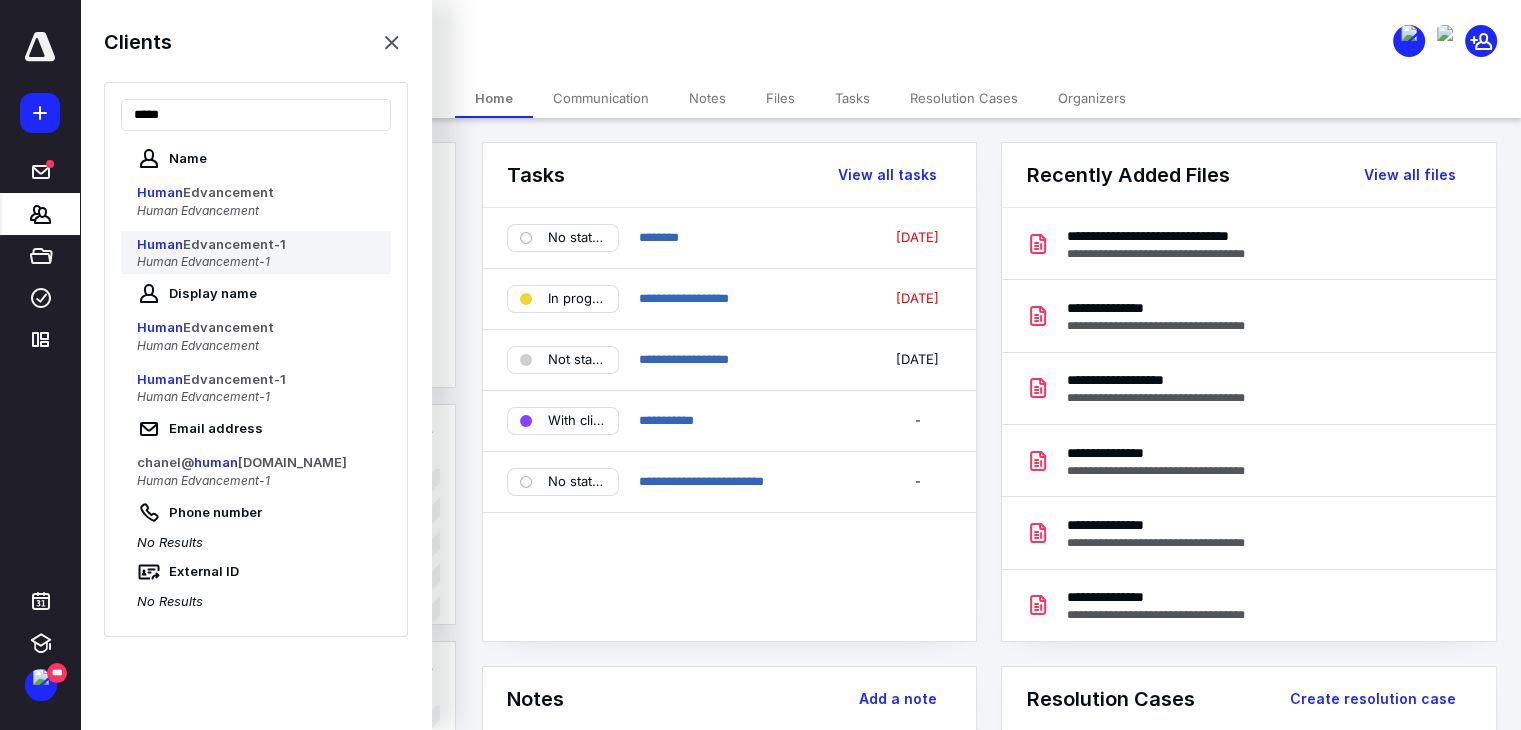 type on "*****" 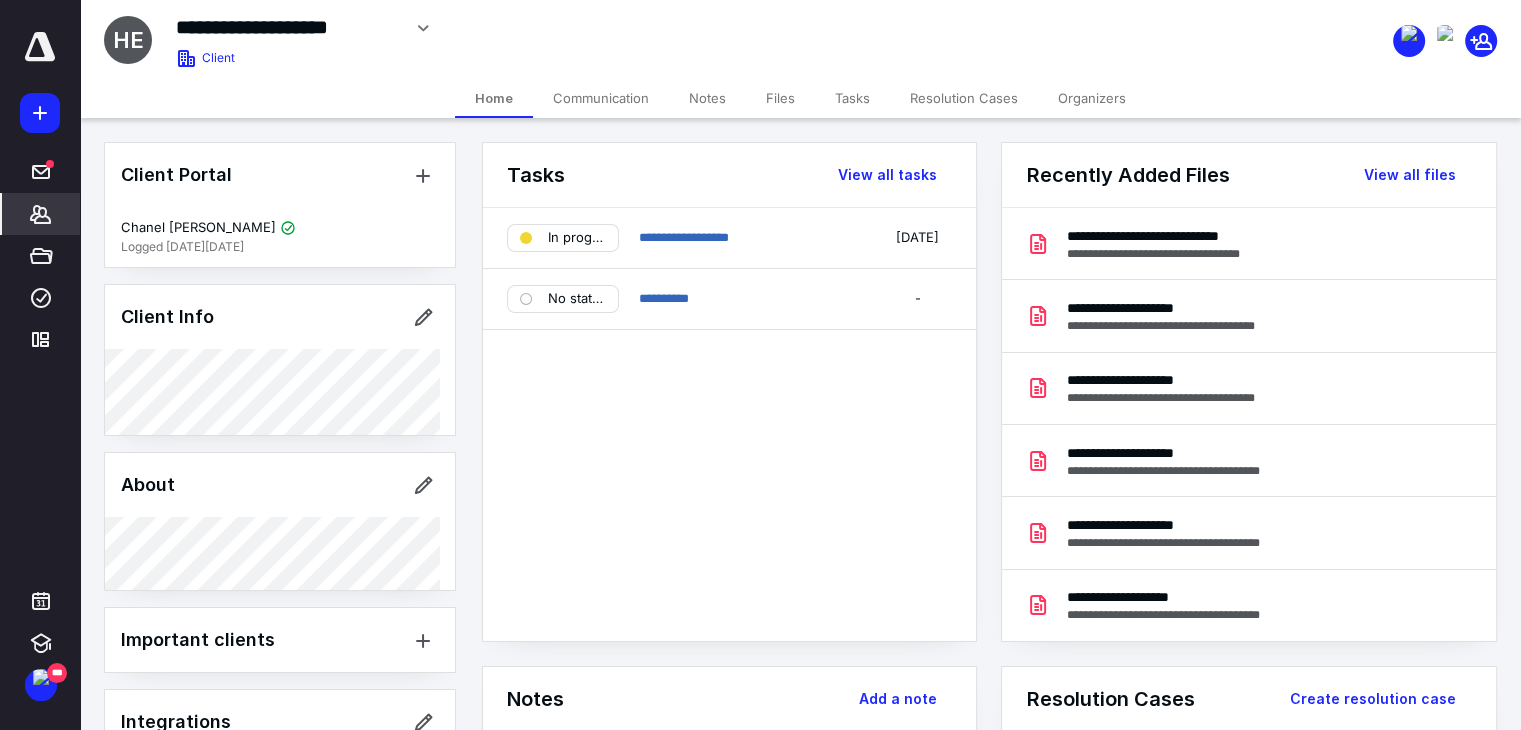 click on "Tasks" at bounding box center (852, 98) 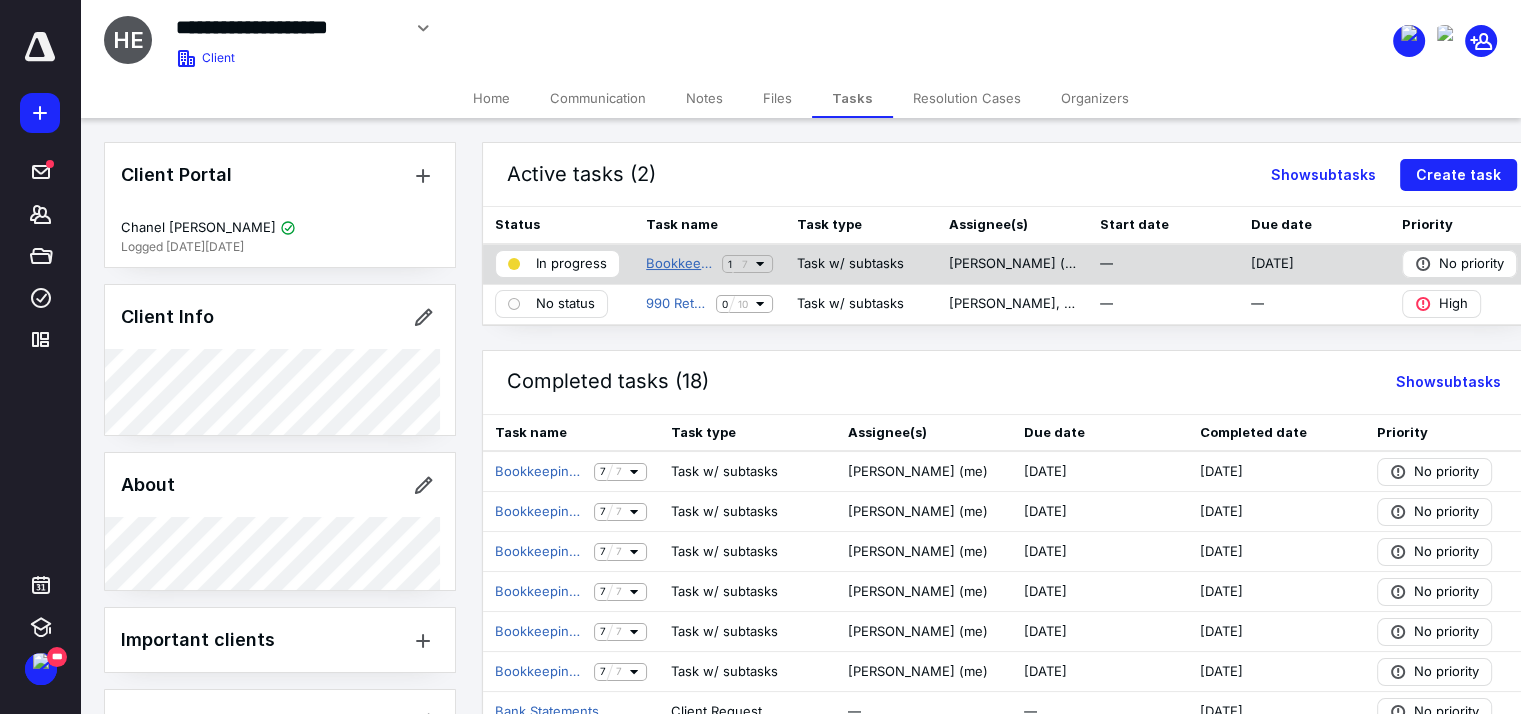 click on "Bookkeeping Bronze" at bounding box center [680, 264] 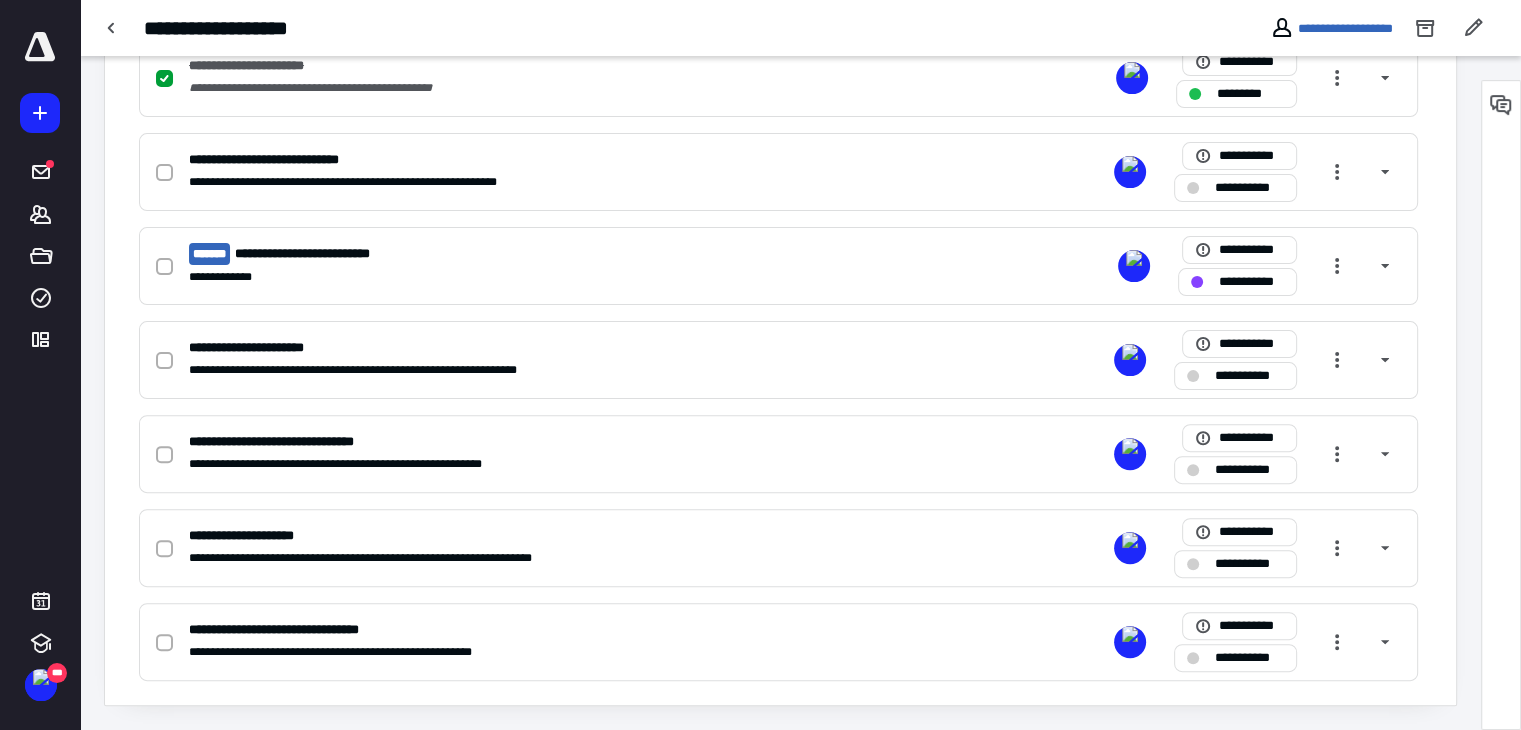 scroll, scrollTop: 0, scrollLeft: 0, axis: both 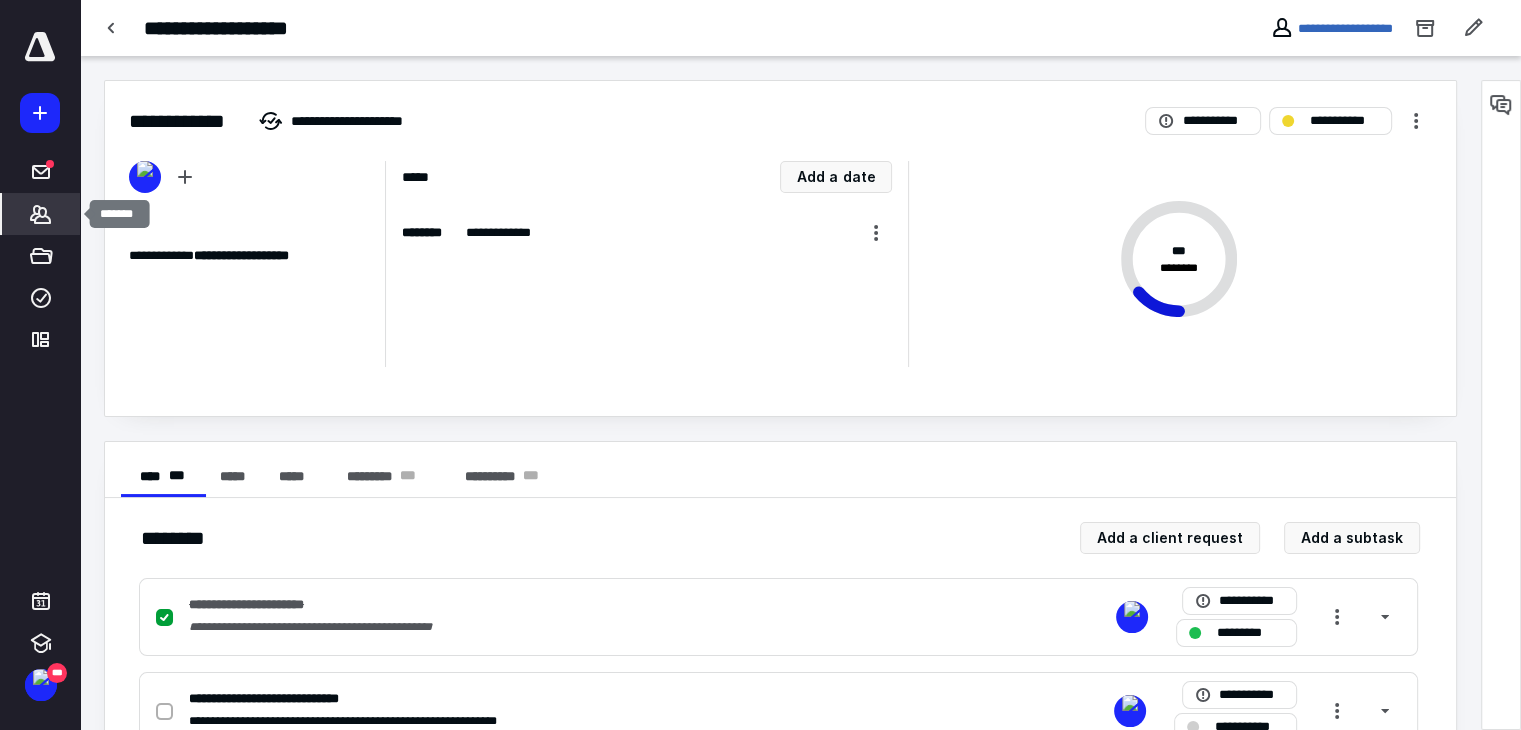 click 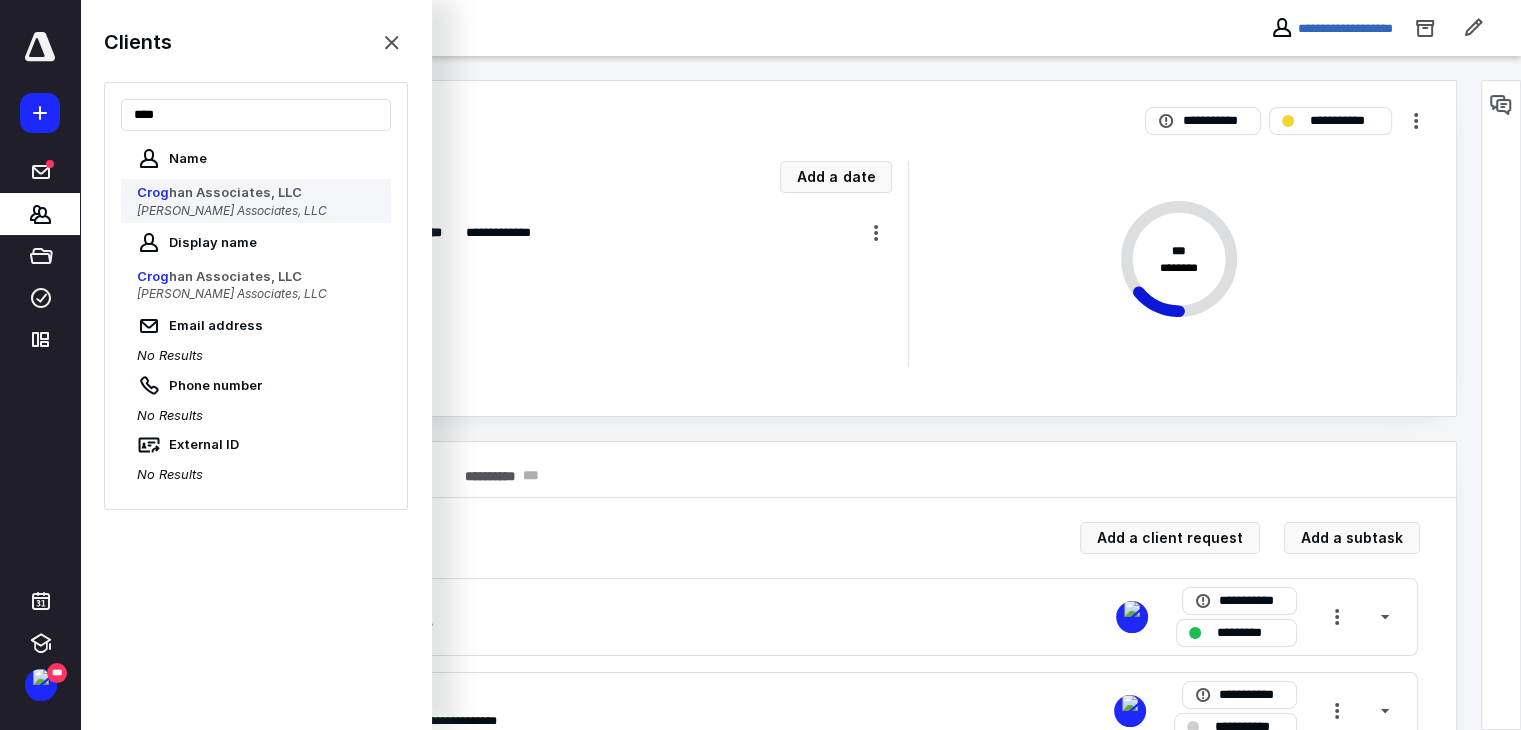 type on "****" 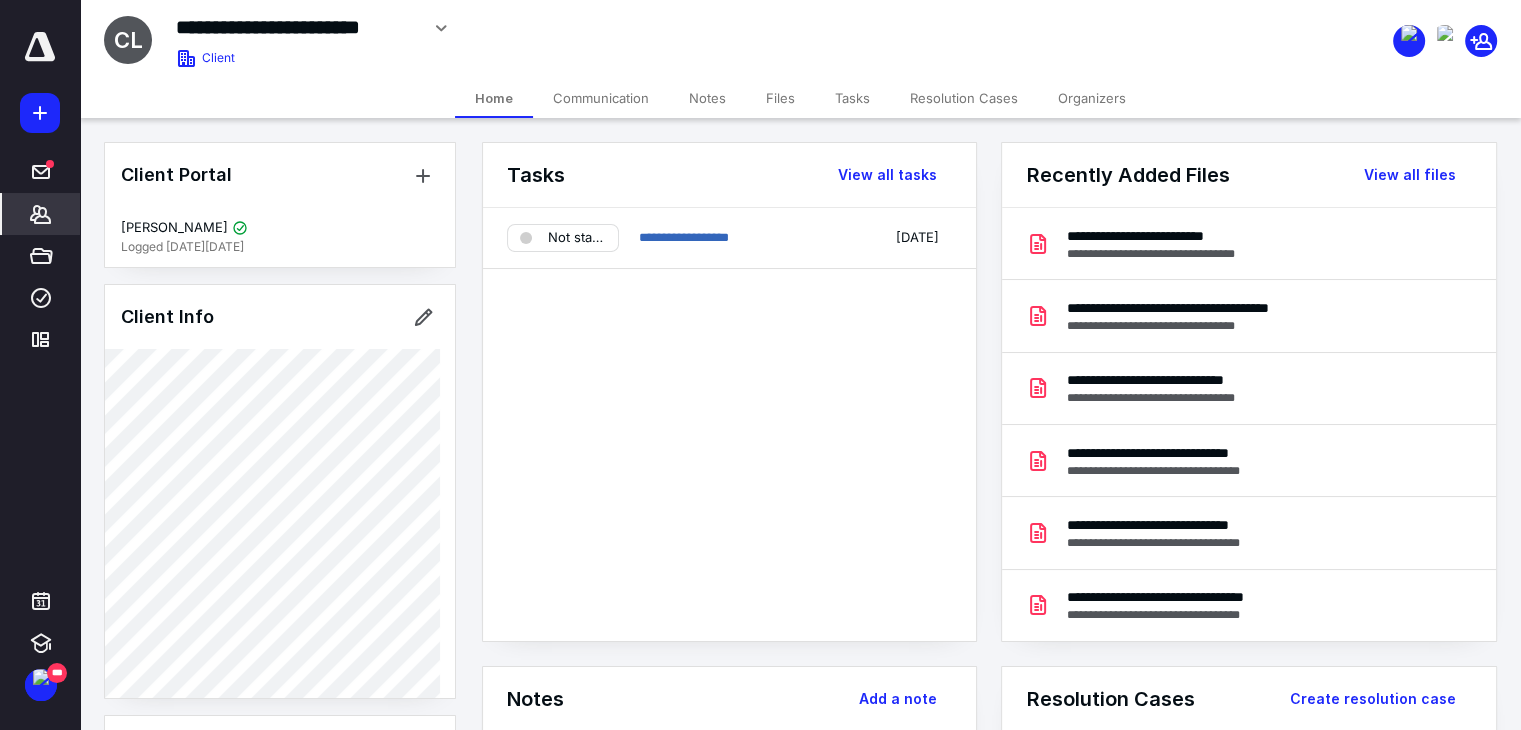 click on "Tasks" at bounding box center [852, 98] 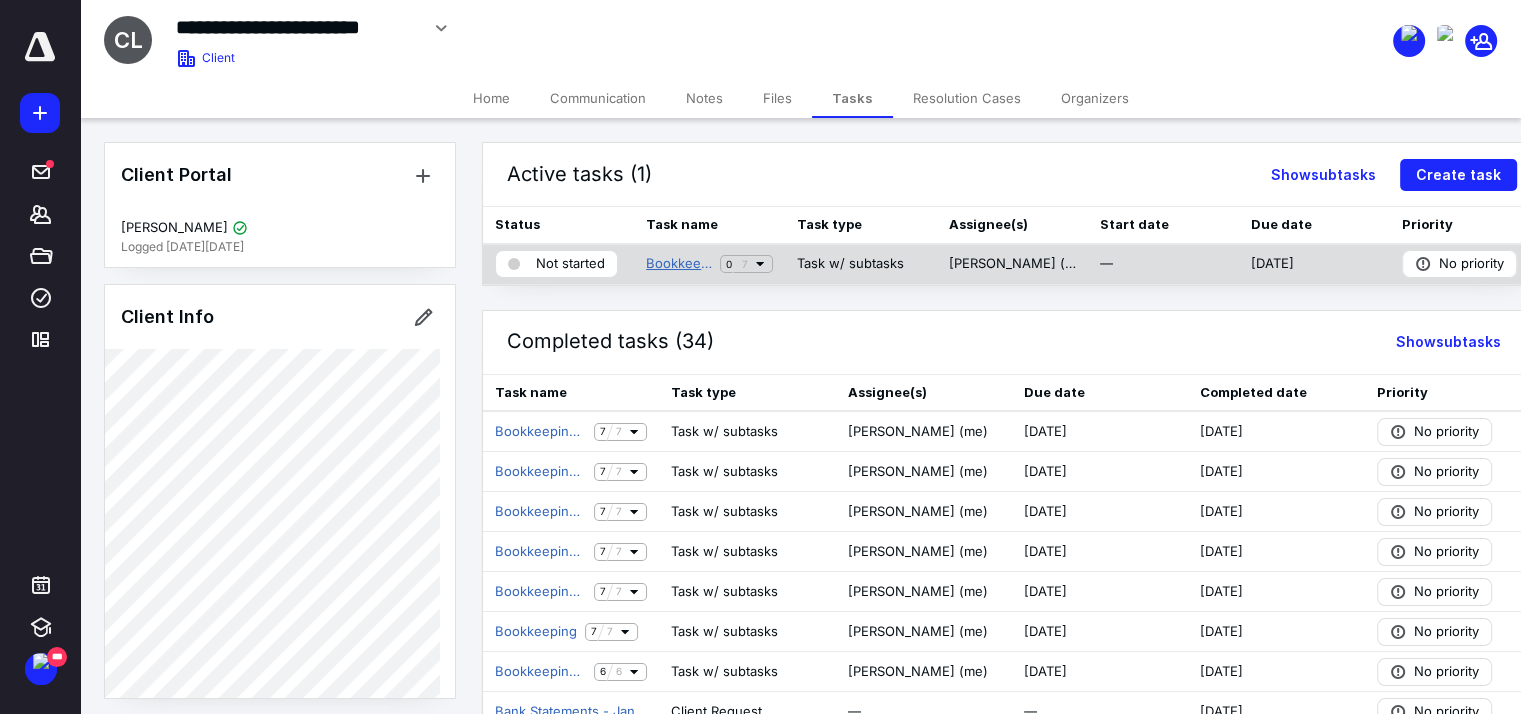 click on "Bookkeeping Bronze" at bounding box center (679, 264) 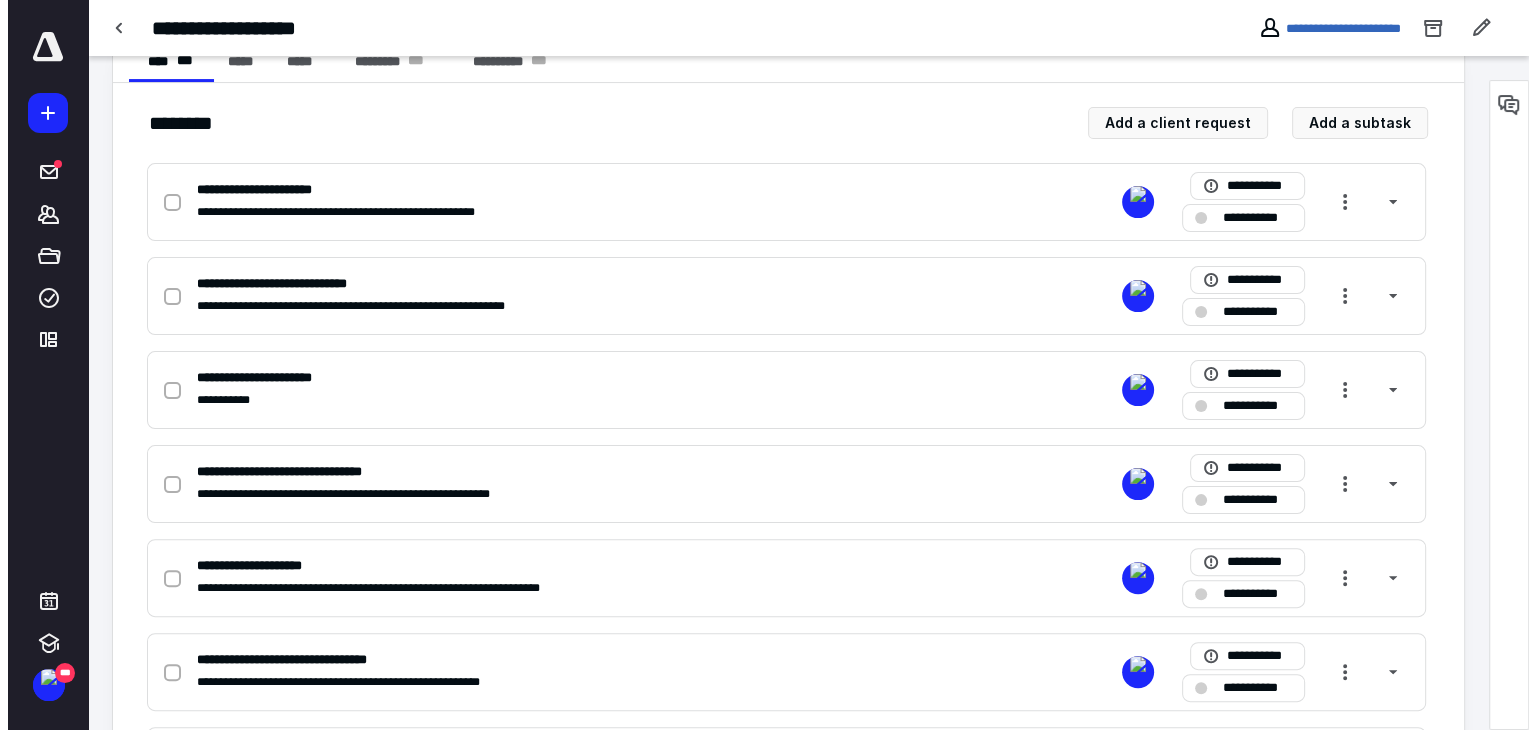 scroll, scrollTop: 0, scrollLeft: 0, axis: both 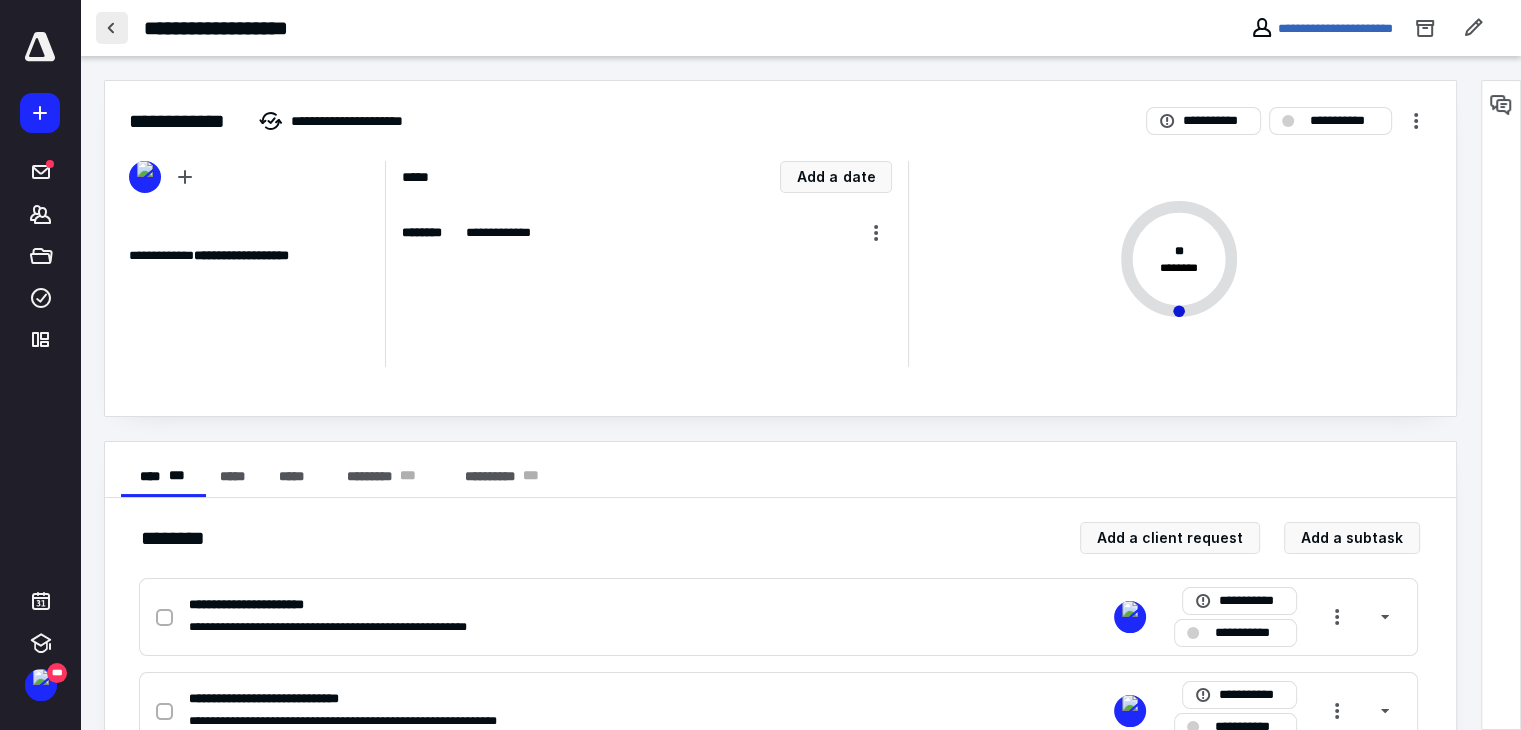 click at bounding box center (112, 28) 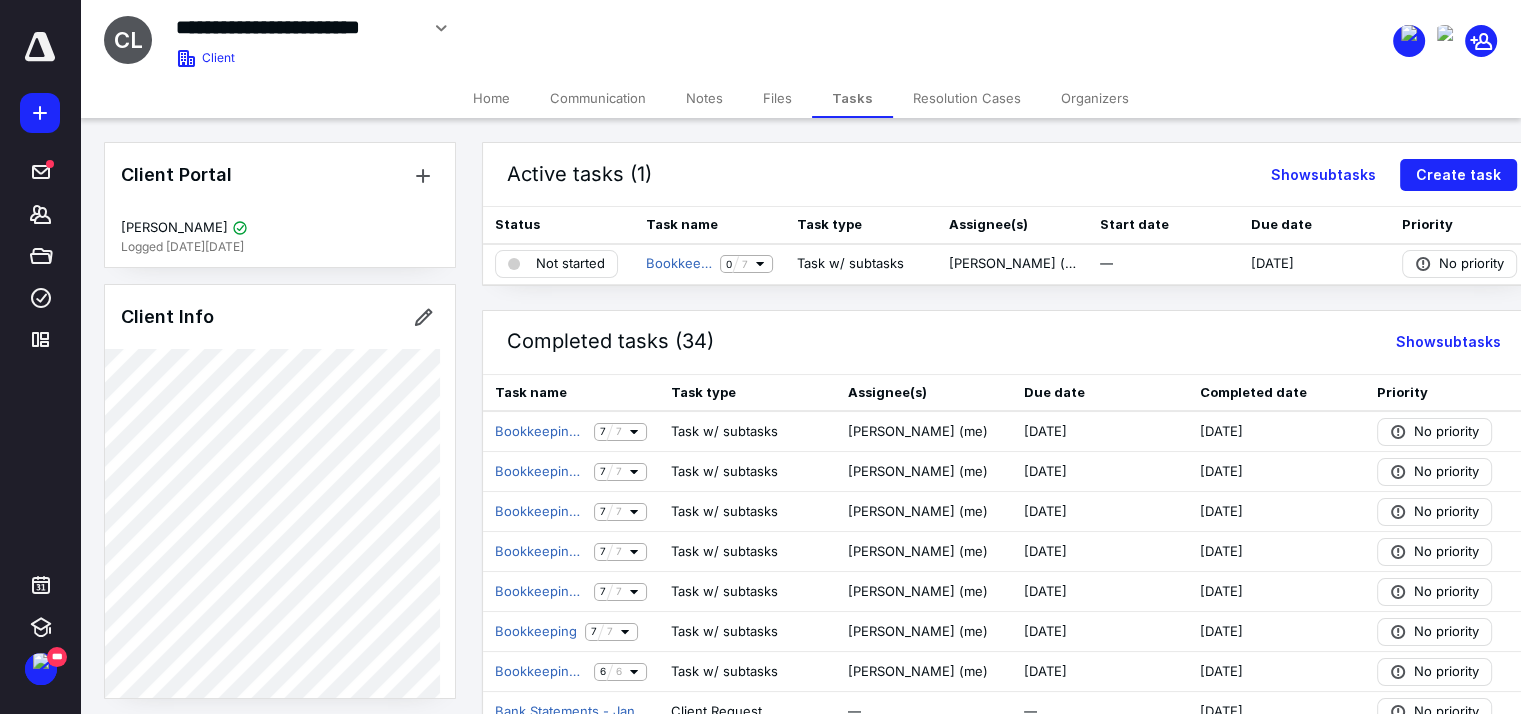 click on "Home" at bounding box center [491, 98] 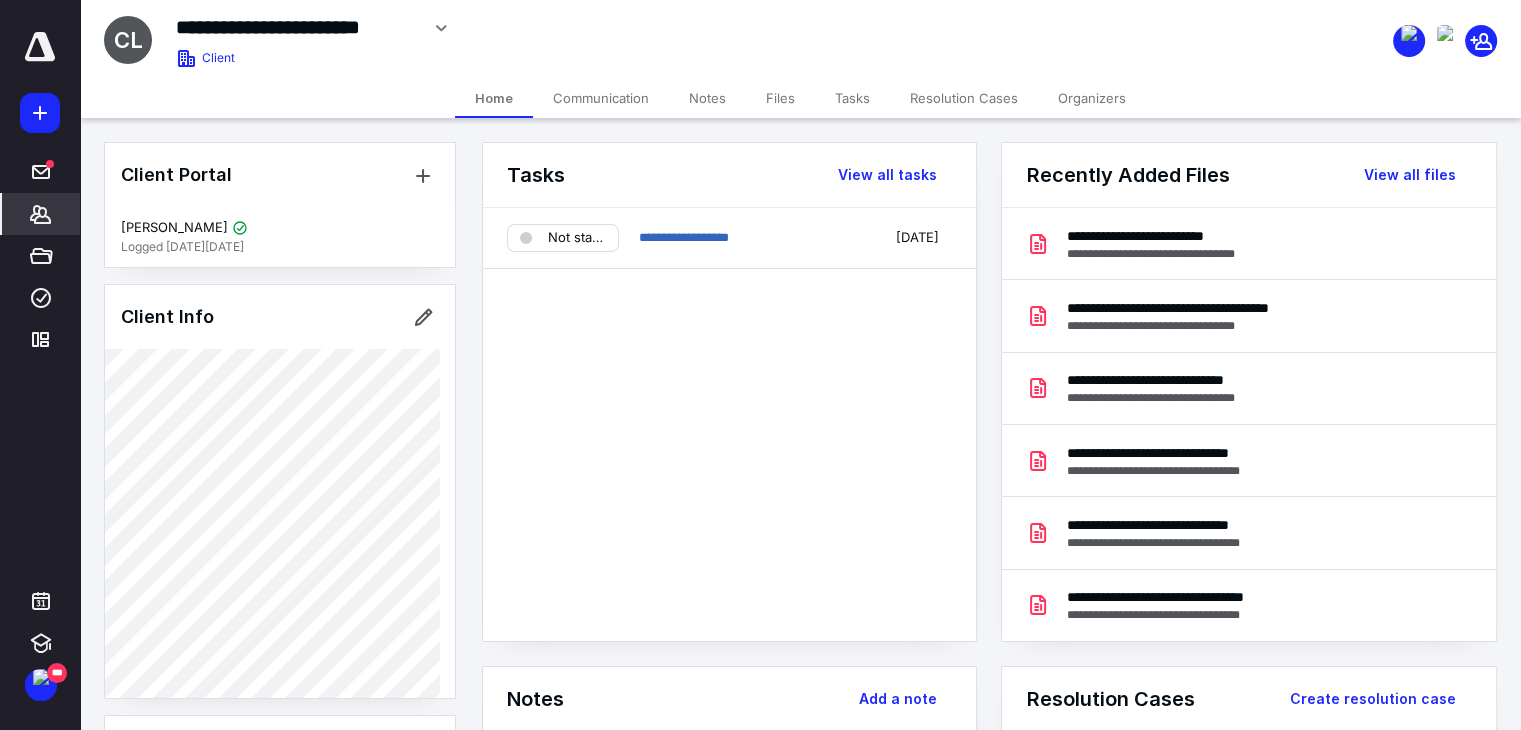 click on "Communication" at bounding box center (601, 98) 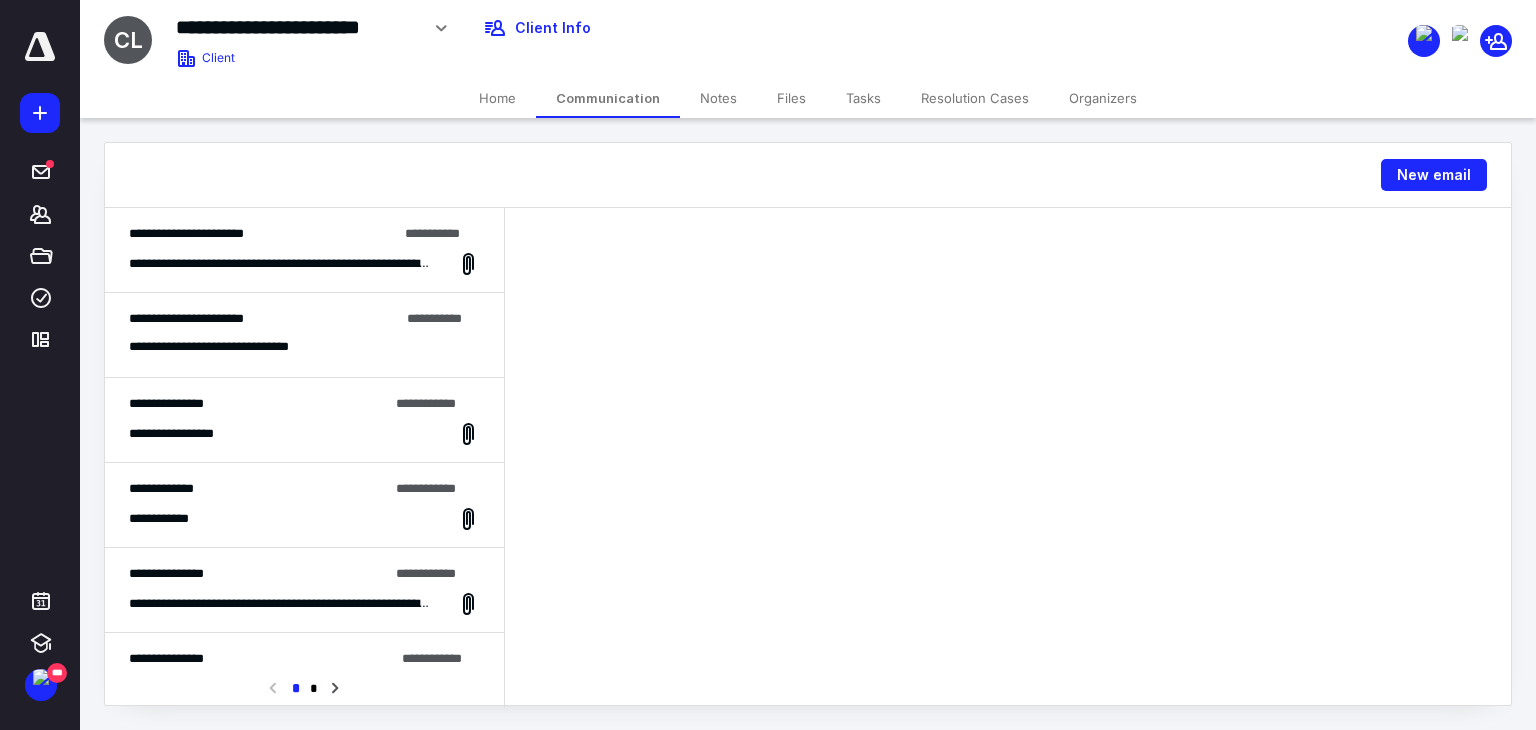click on "Tasks" at bounding box center (863, 98) 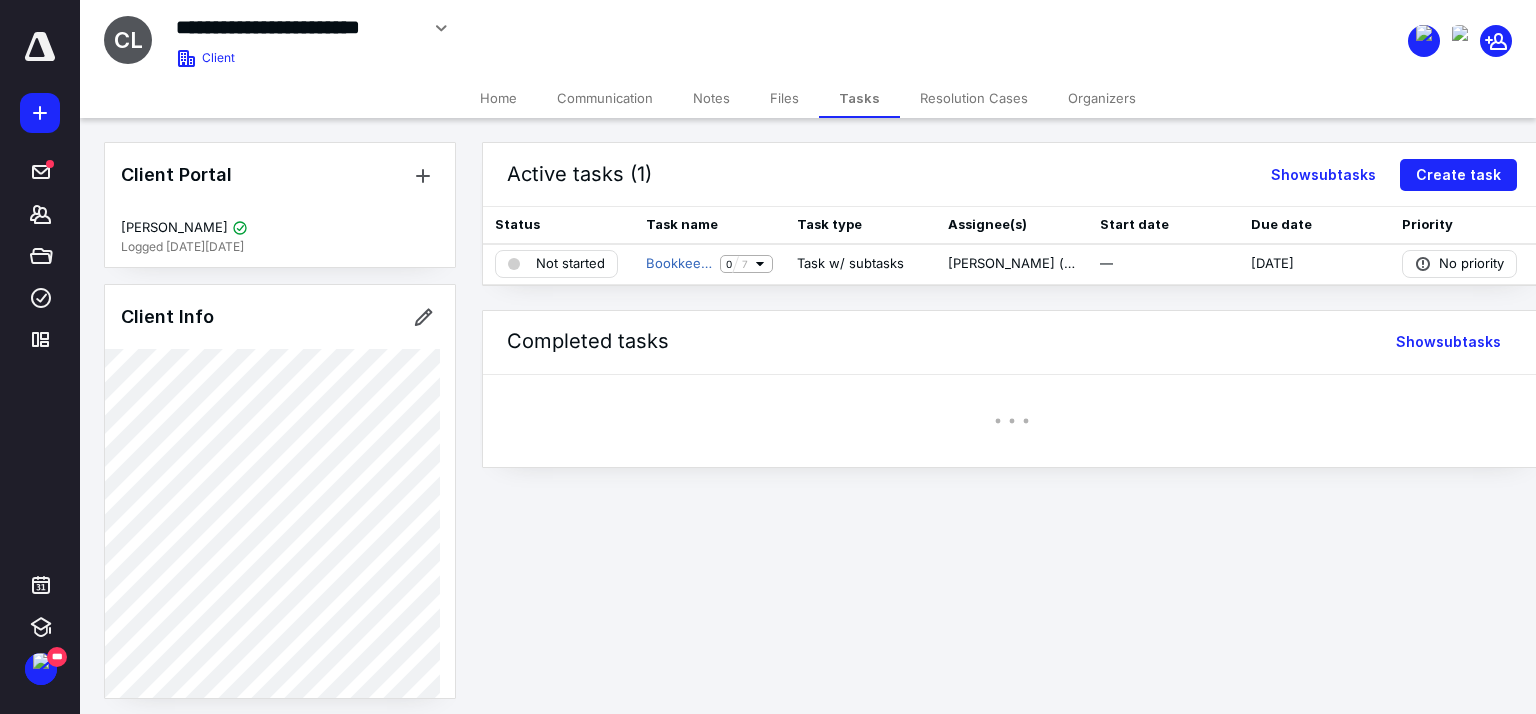 click on "Files" at bounding box center (784, 98) 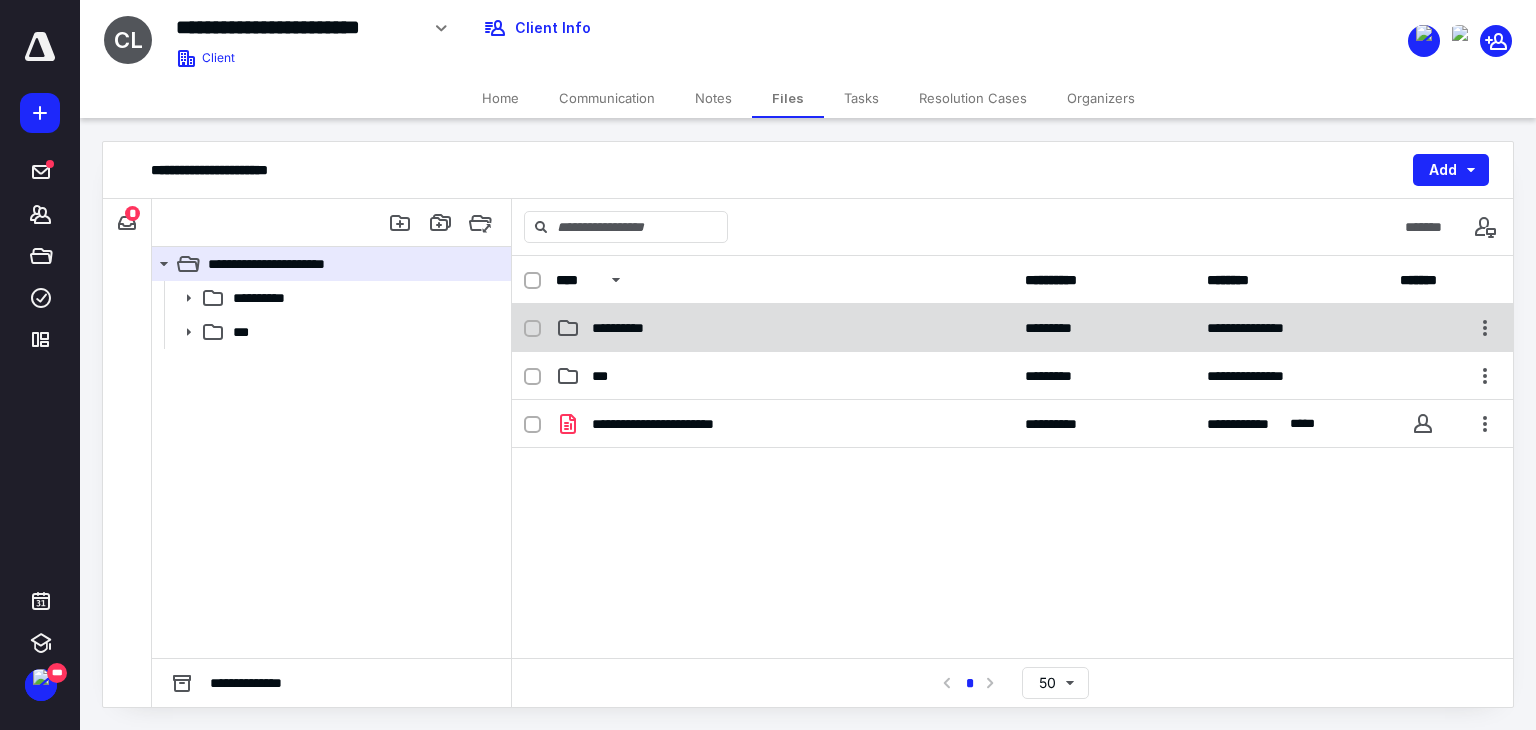 click on "**********" at bounding box center (1012, 328) 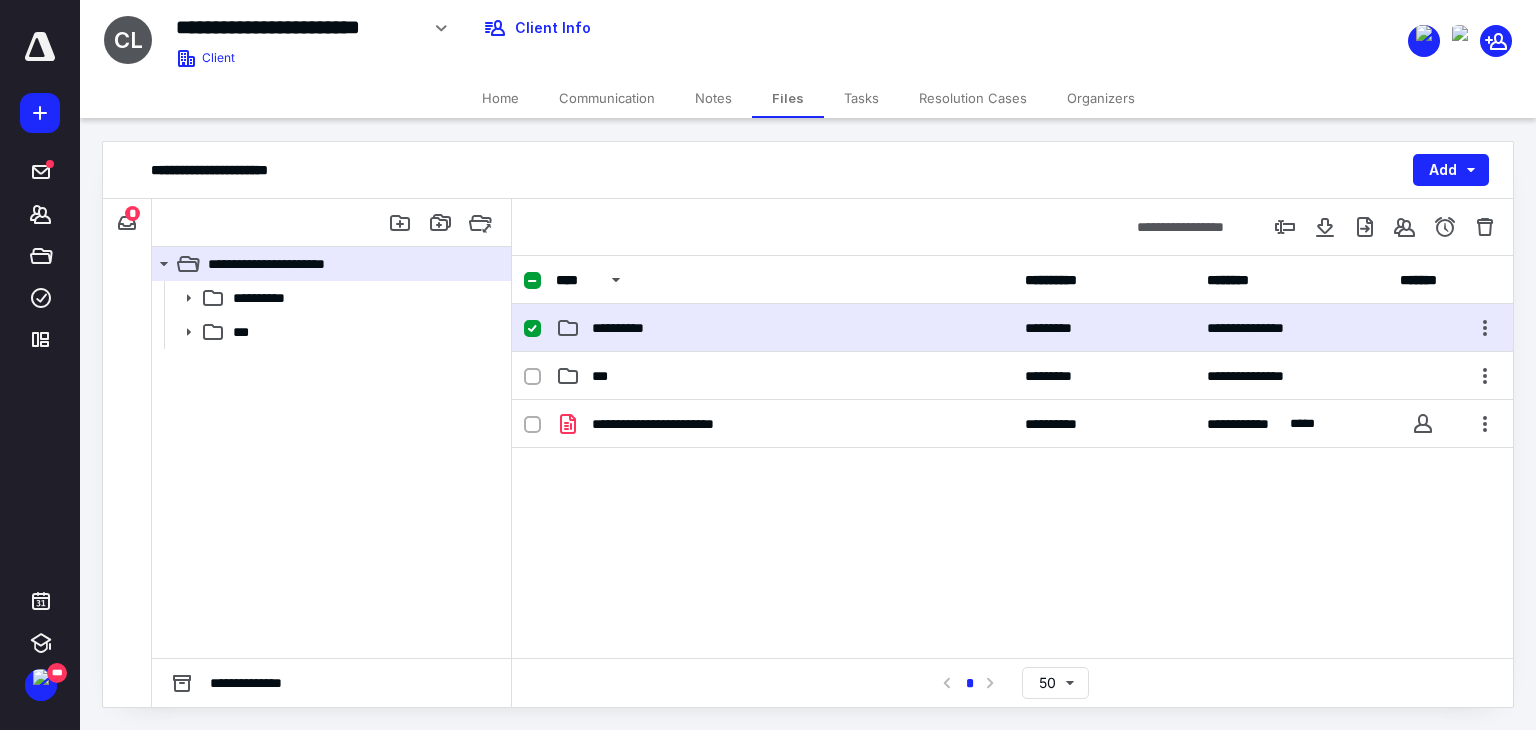 click on "**********" at bounding box center [1012, 328] 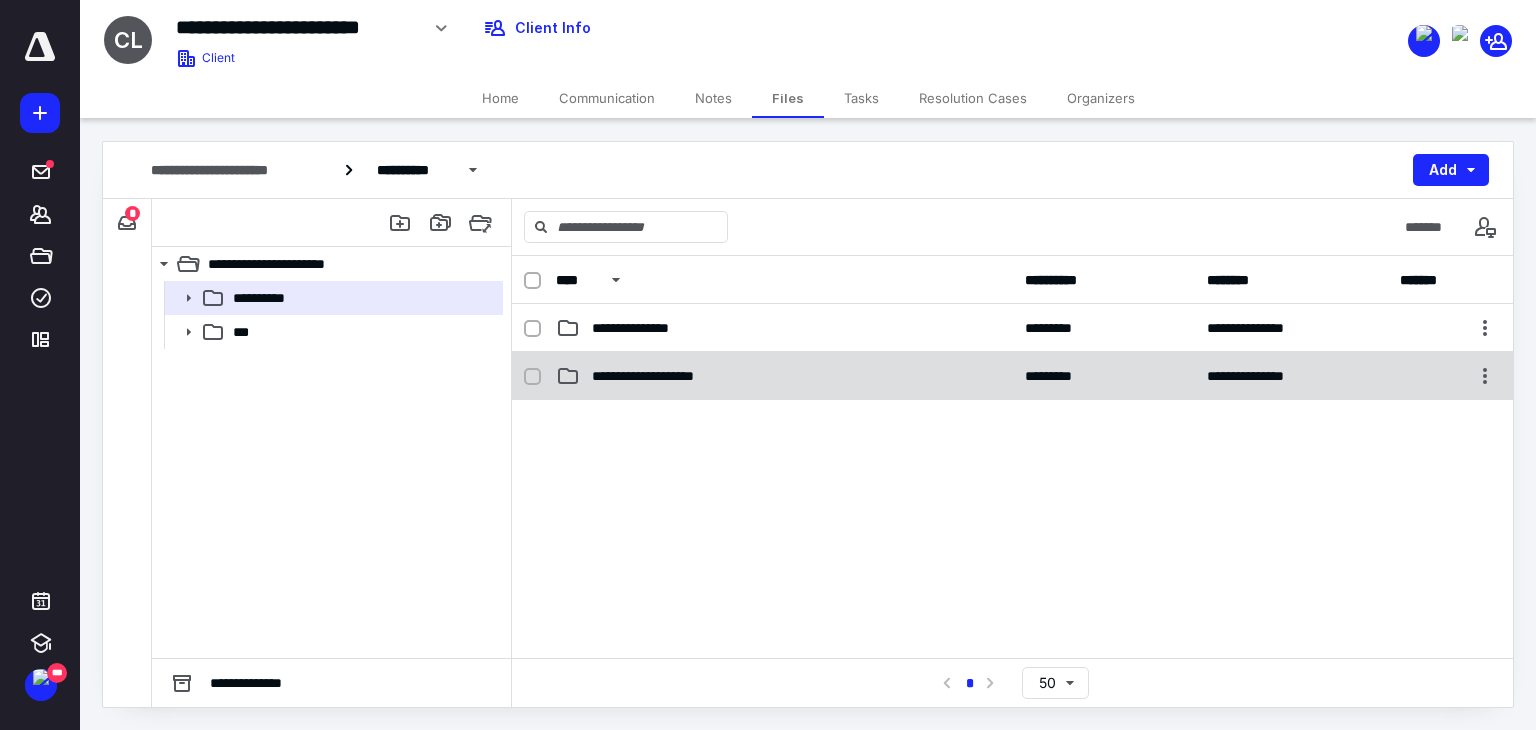 click on "**********" at bounding box center [660, 376] 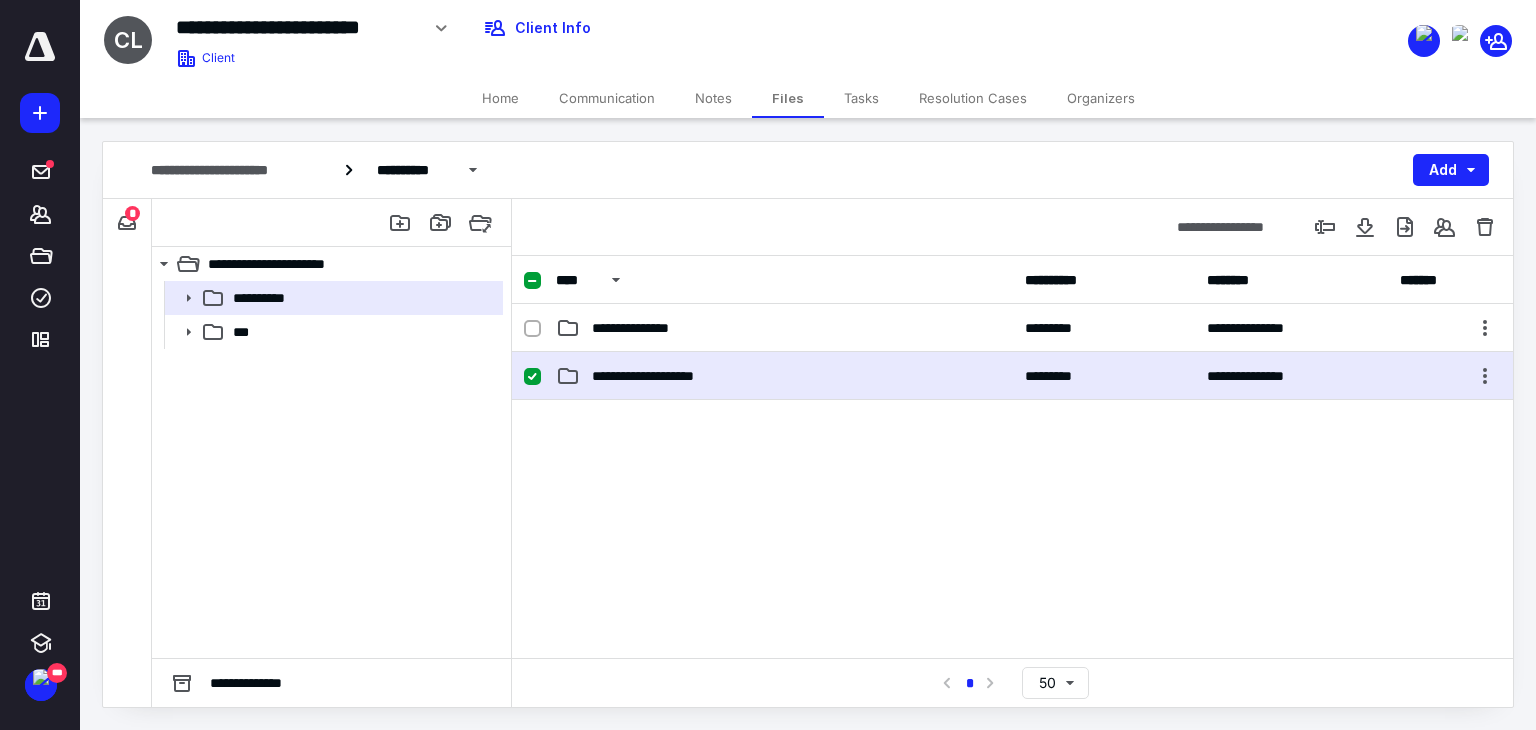 click on "**********" at bounding box center (660, 376) 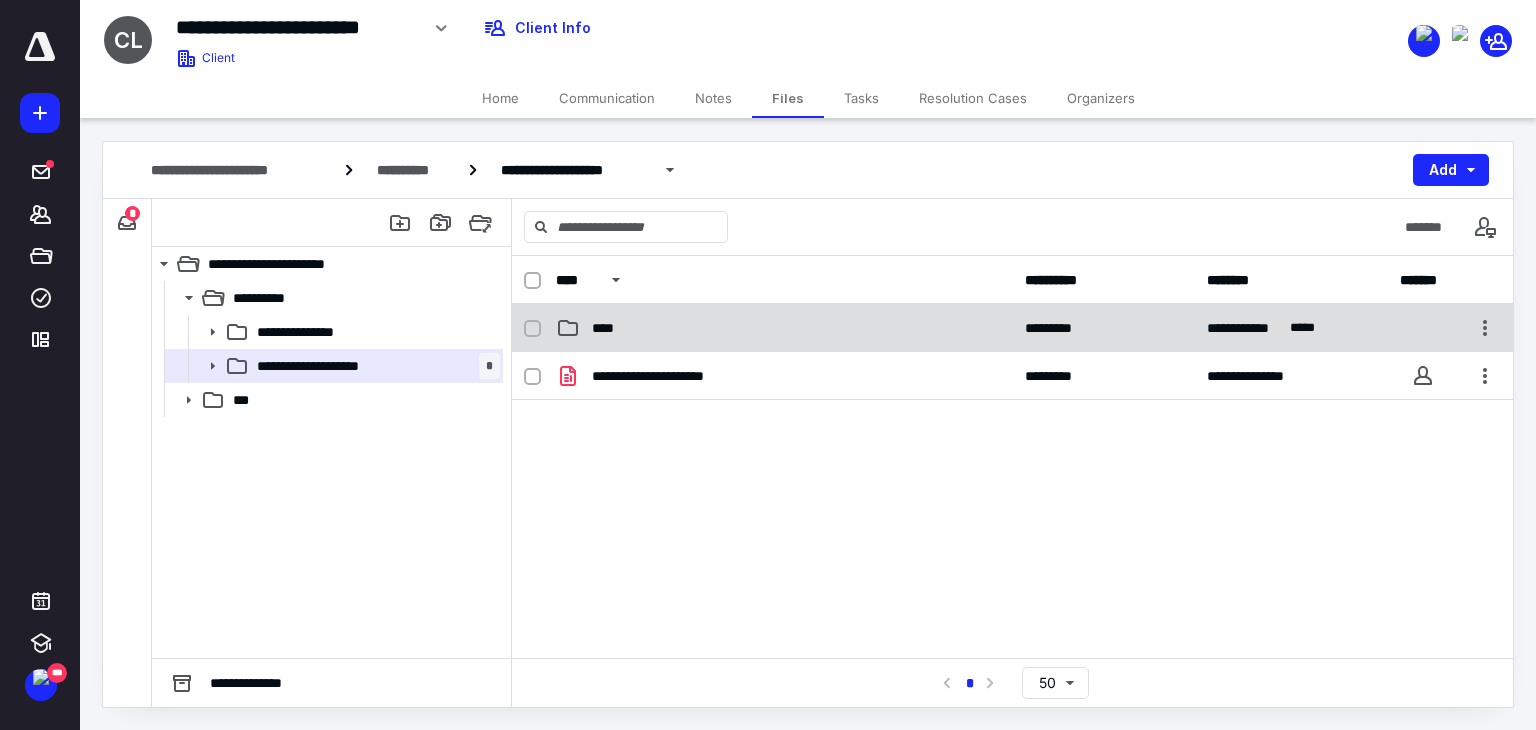 click on "****" at bounding box center [784, 328] 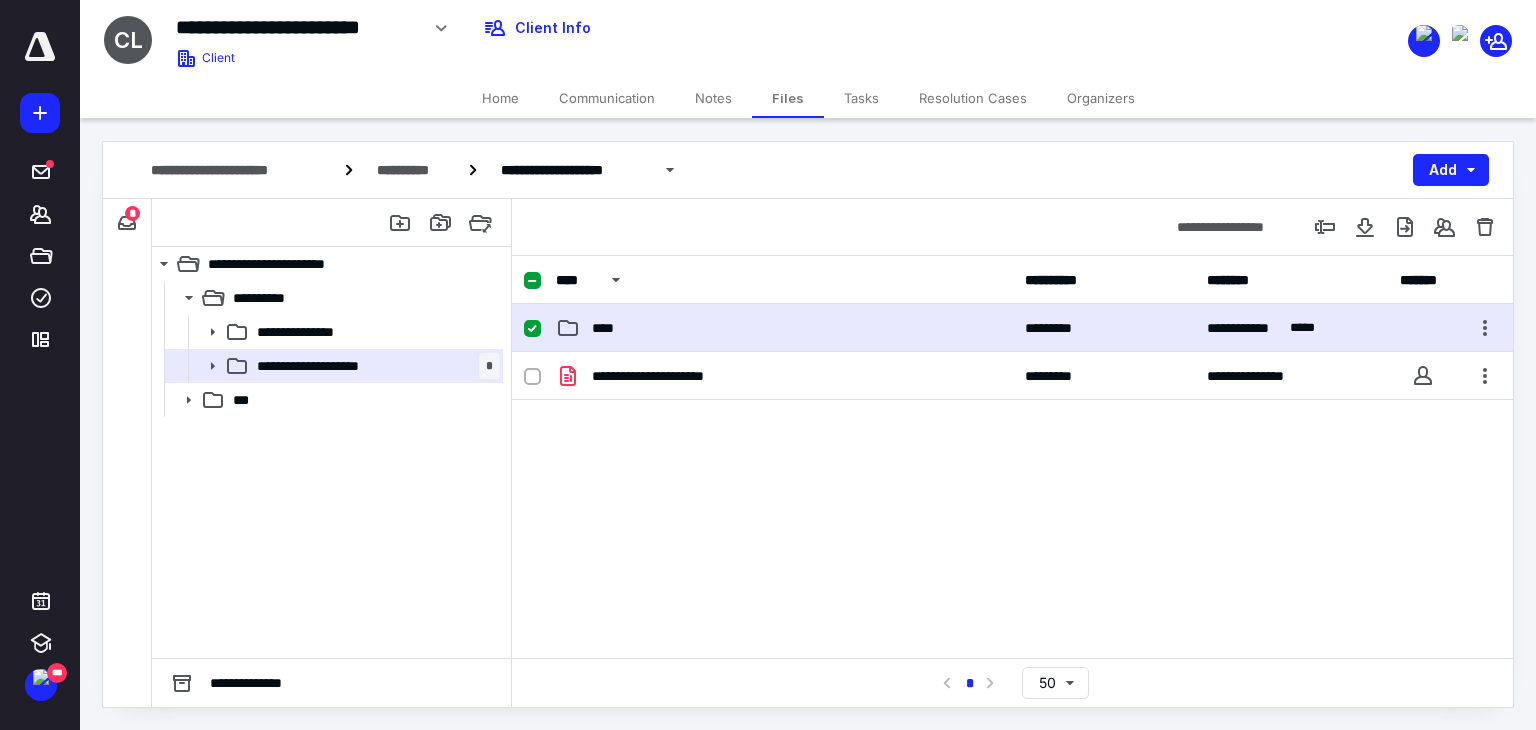 click on "****" at bounding box center (784, 328) 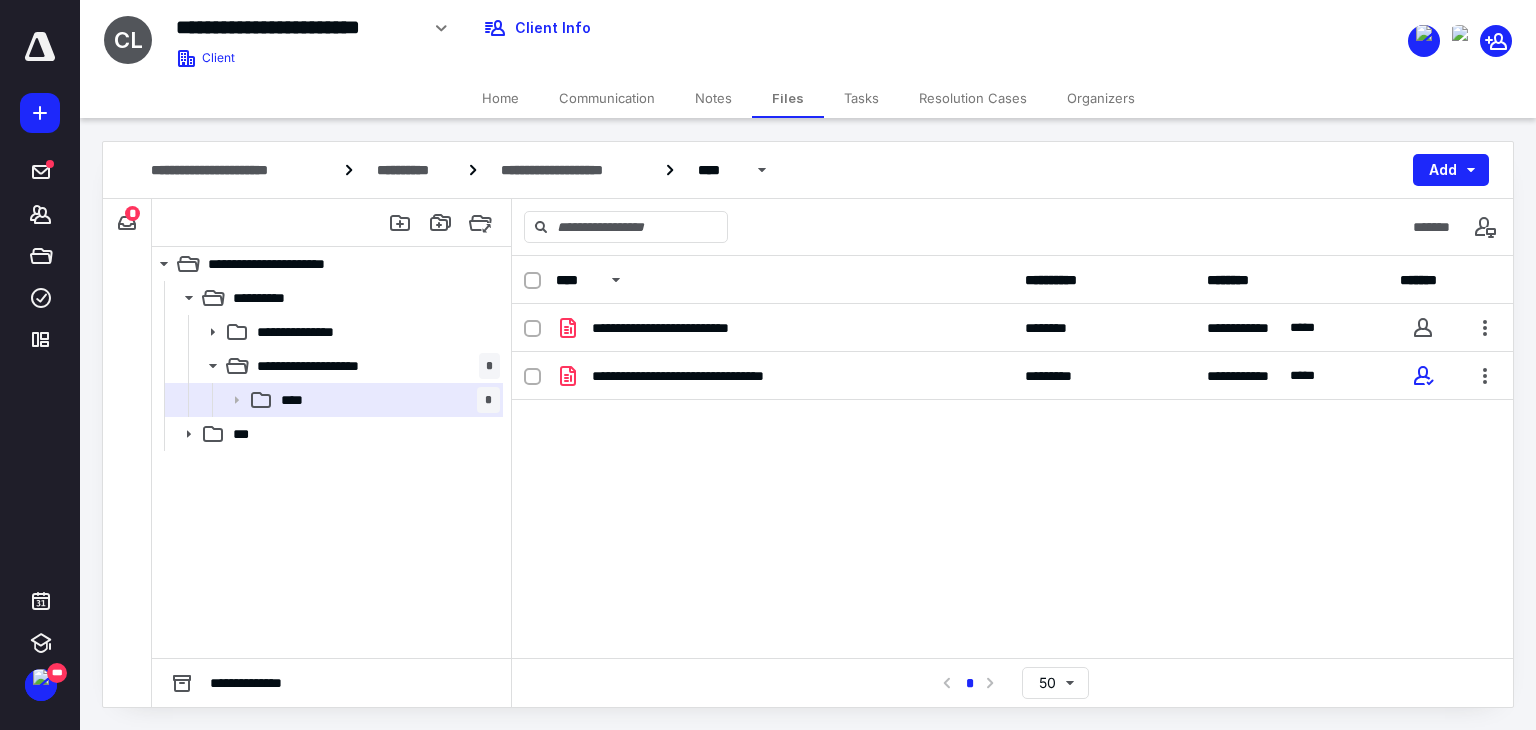 click on "**********" at bounding box center (784, 328) 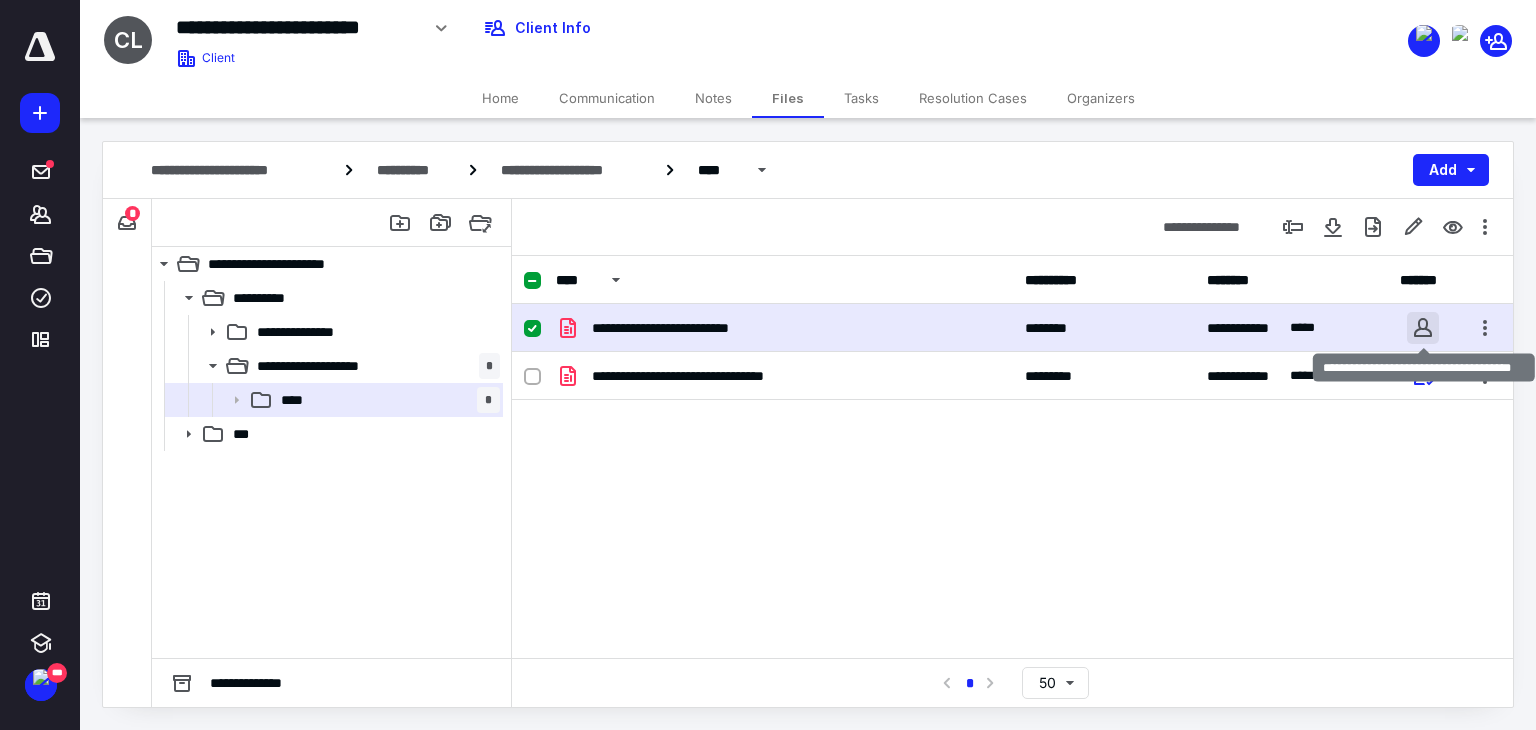 click at bounding box center (1423, 328) 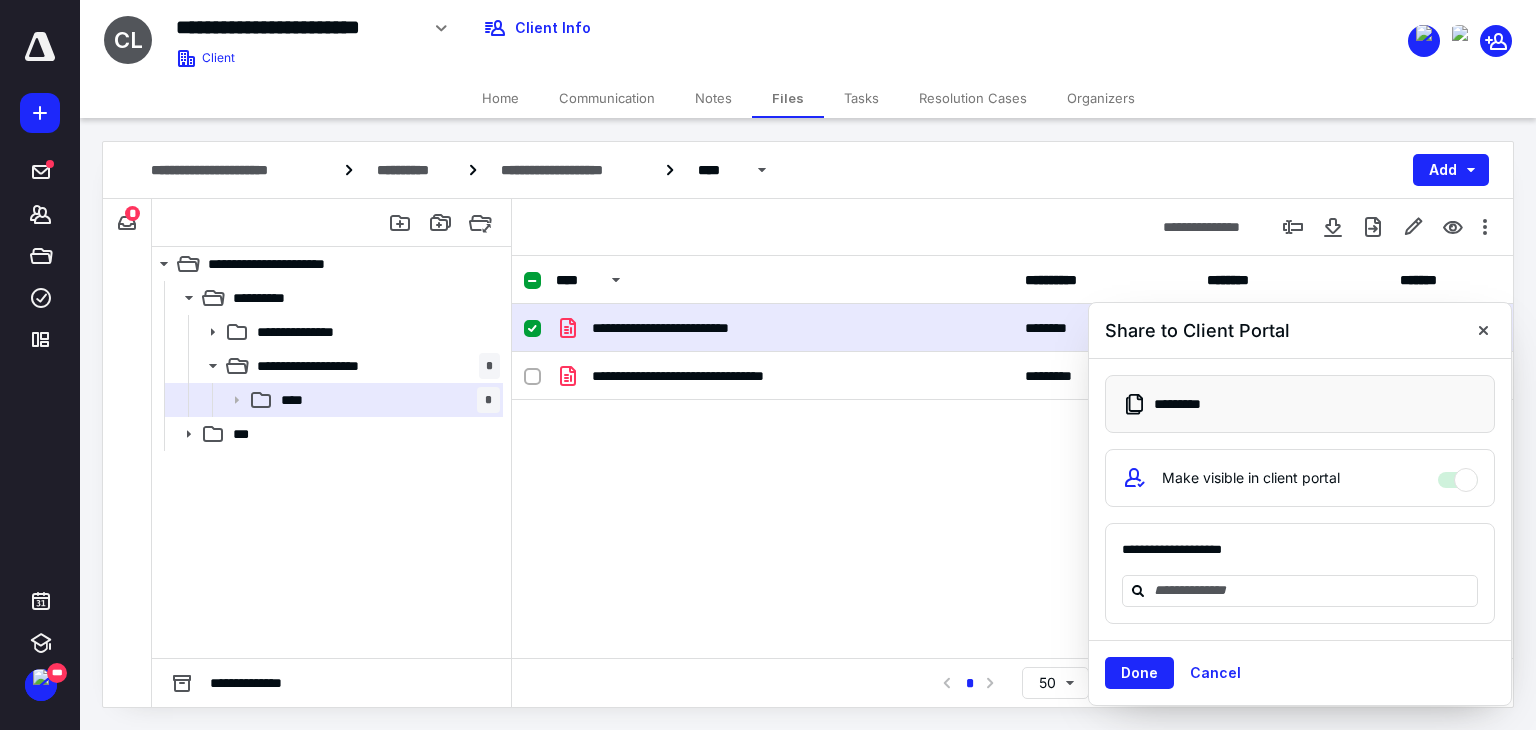 click on "**********" at bounding box center (1012, 454) 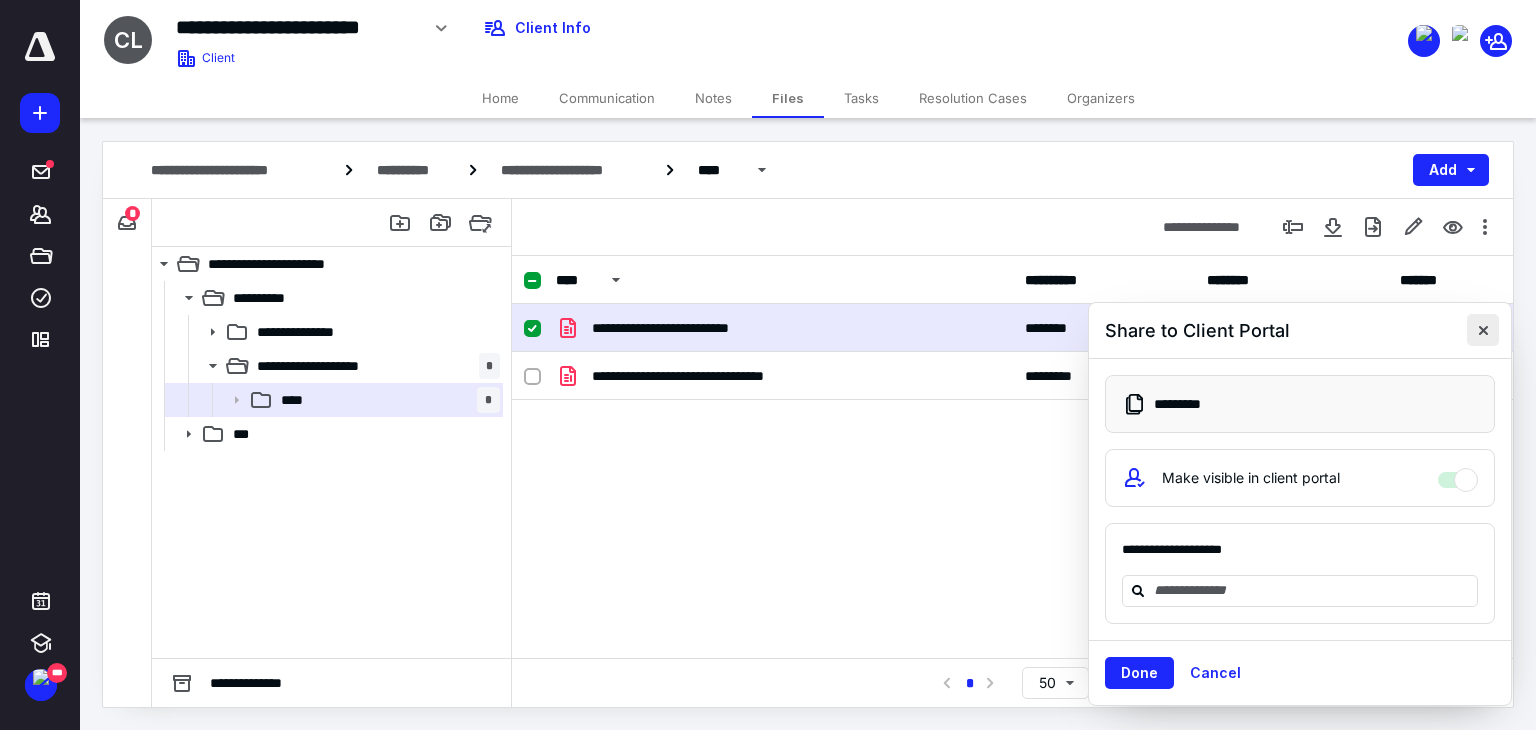 click at bounding box center [1483, 330] 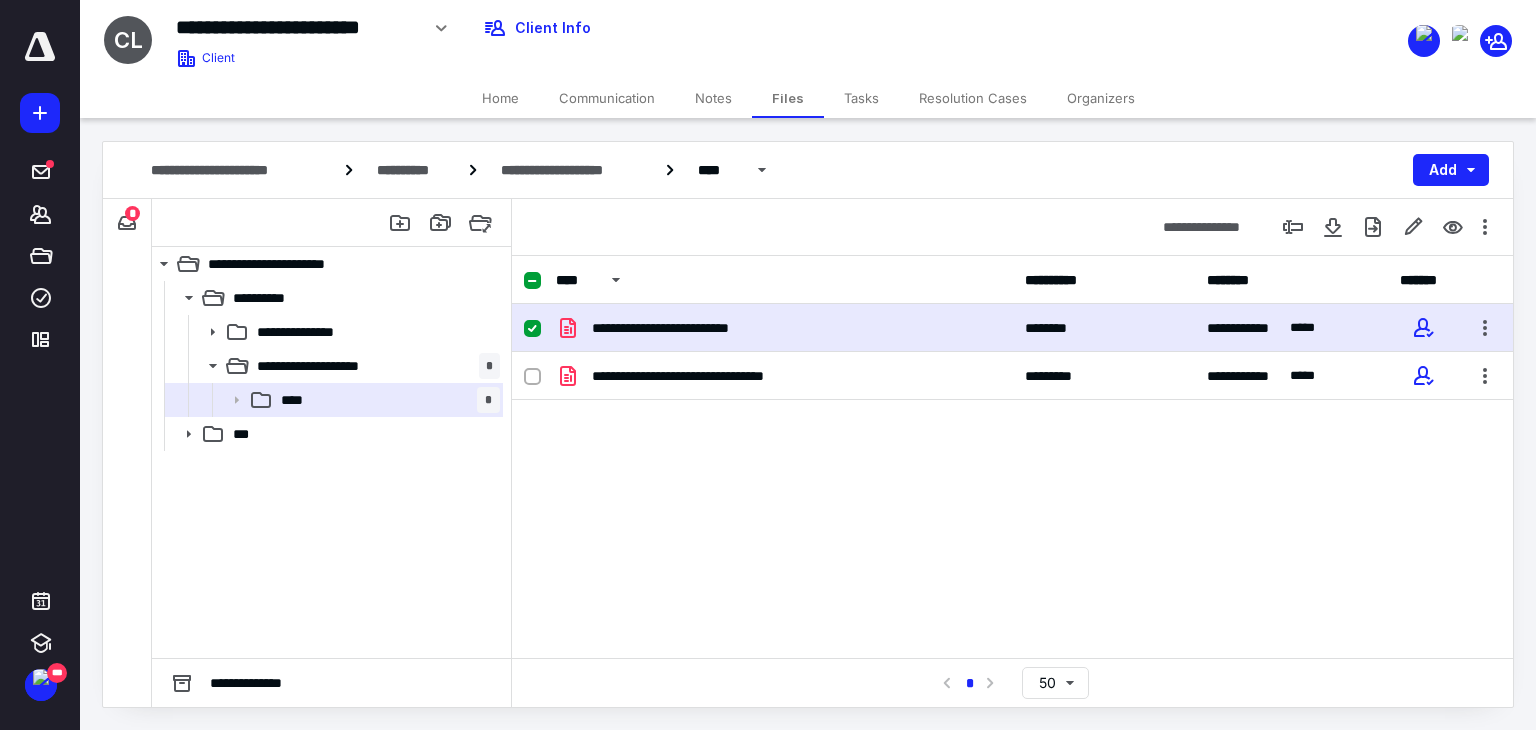 click on "**********" at bounding box center (1012, 328) 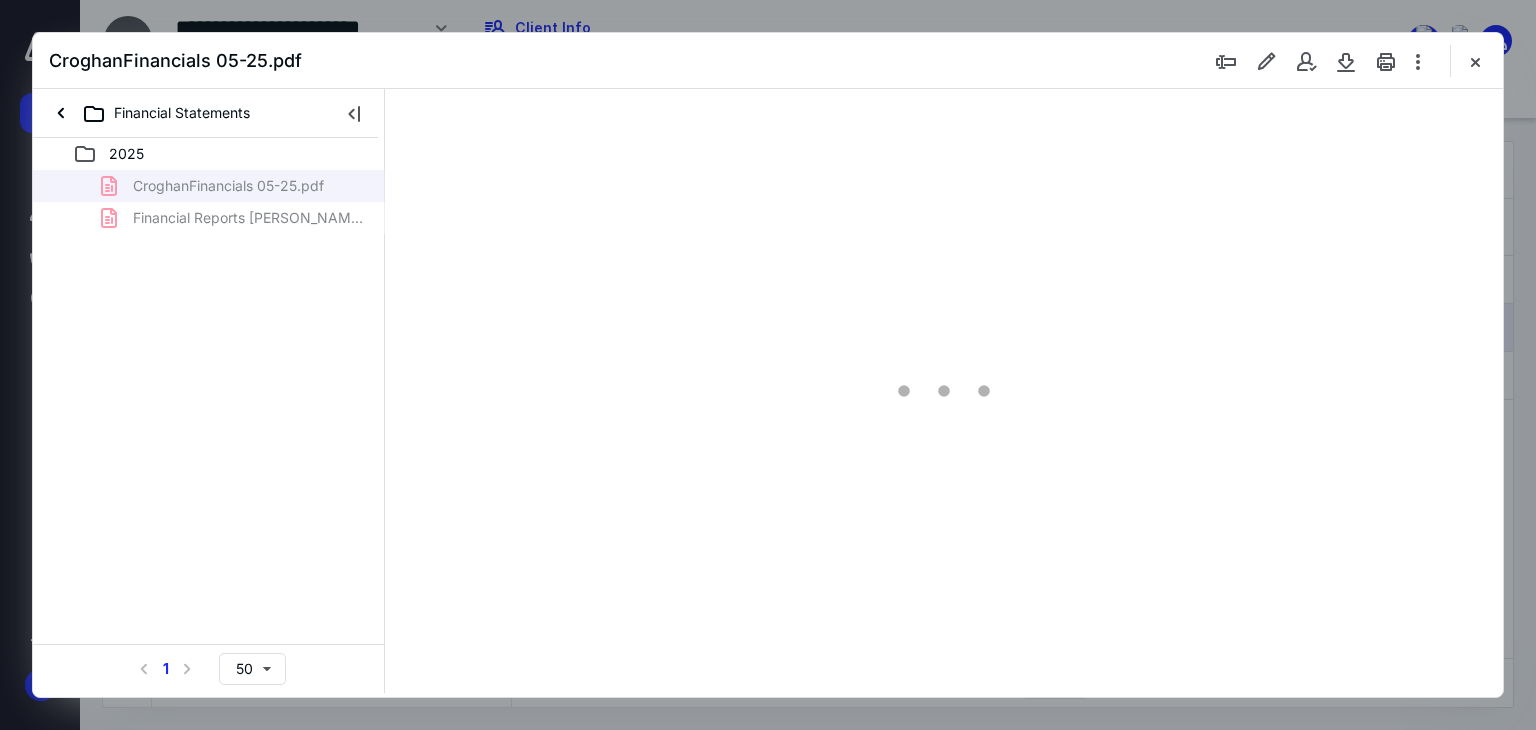 scroll, scrollTop: 0, scrollLeft: 0, axis: both 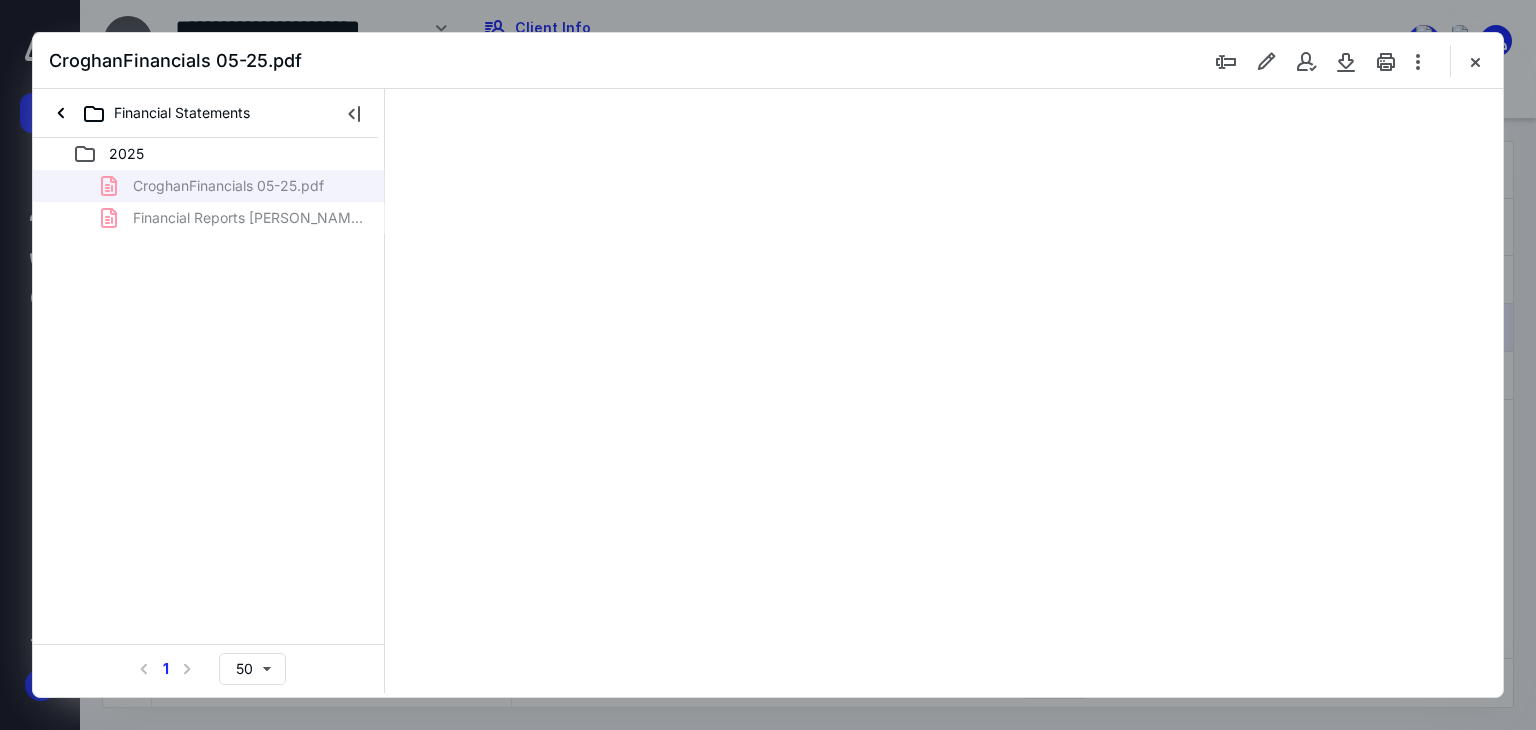 type on "66" 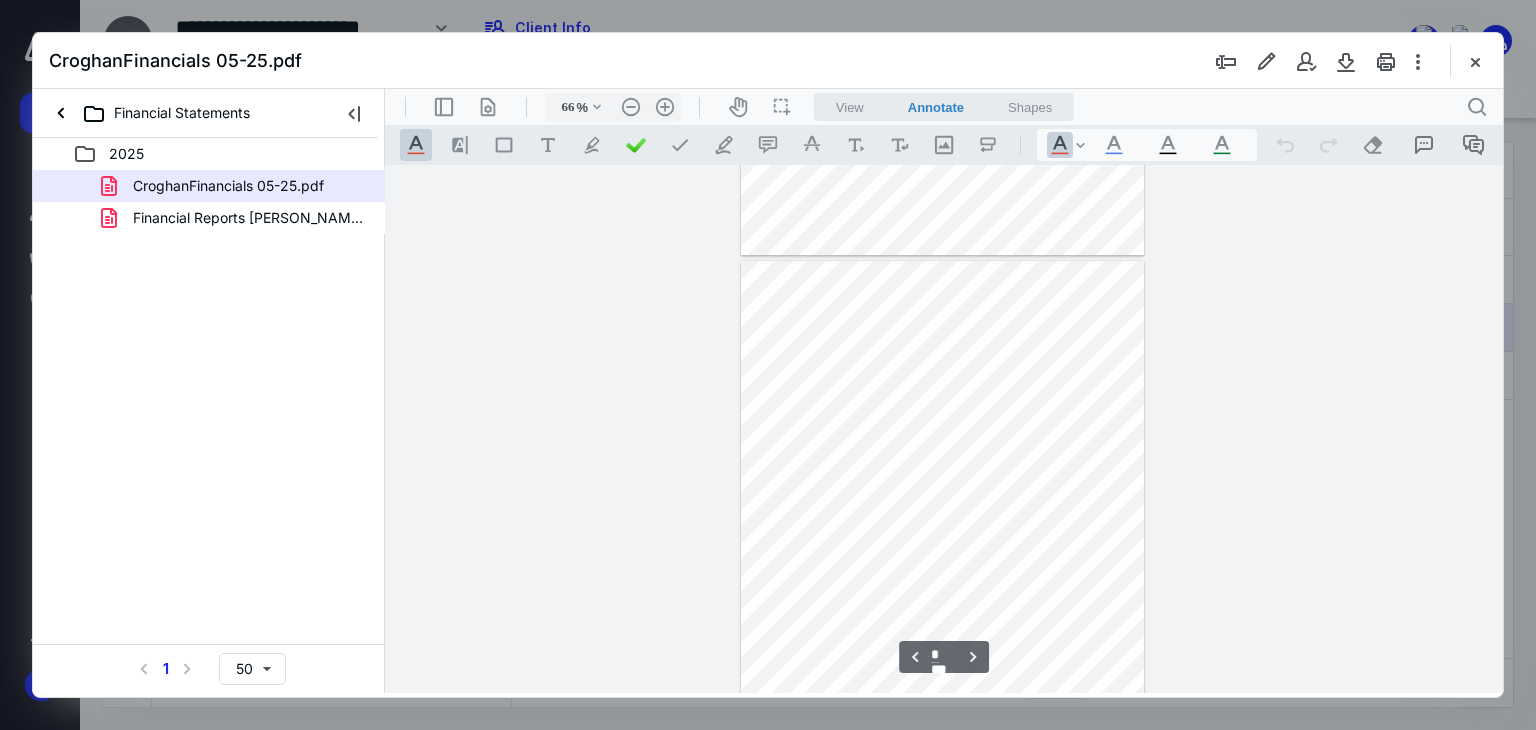 scroll, scrollTop: 2023, scrollLeft: 0, axis: vertical 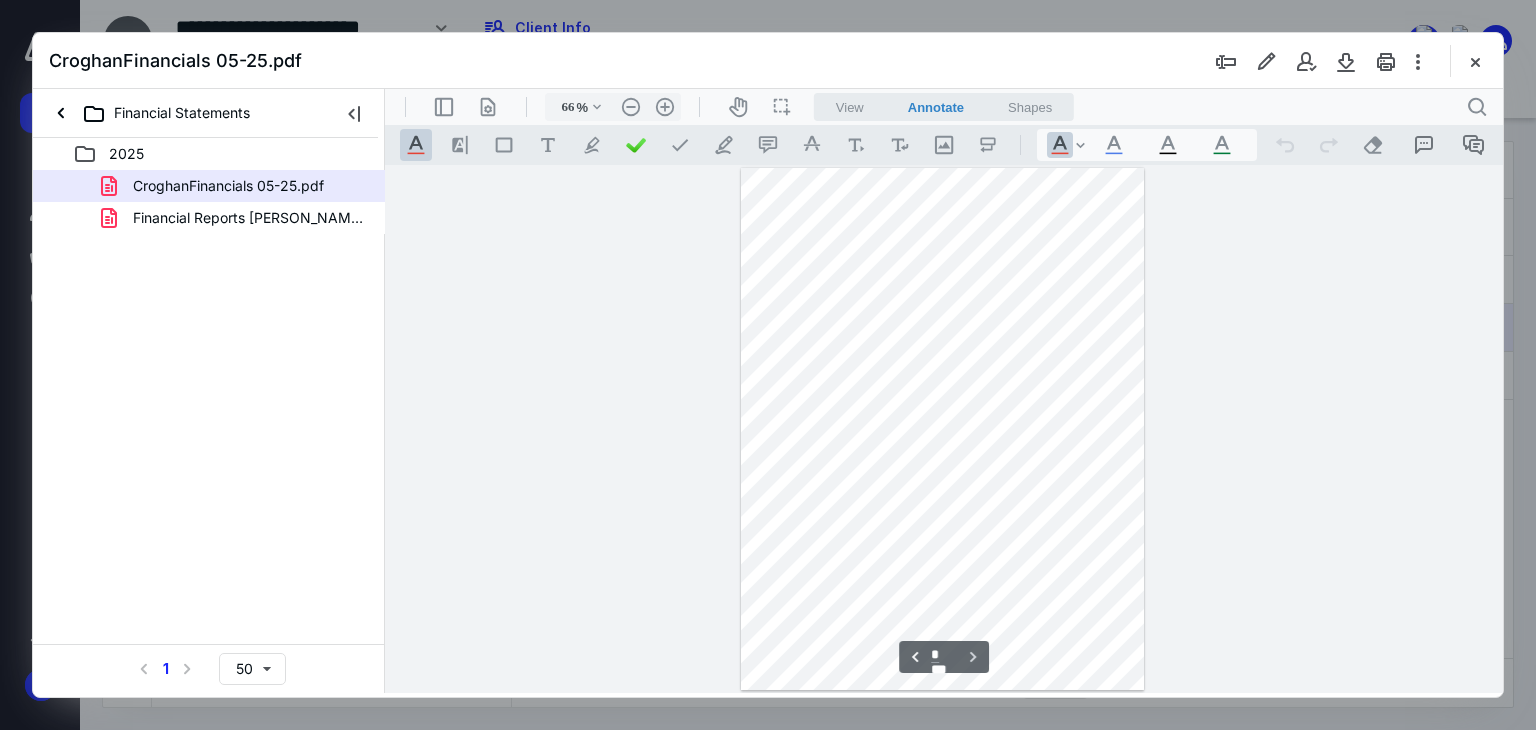 type on "*" 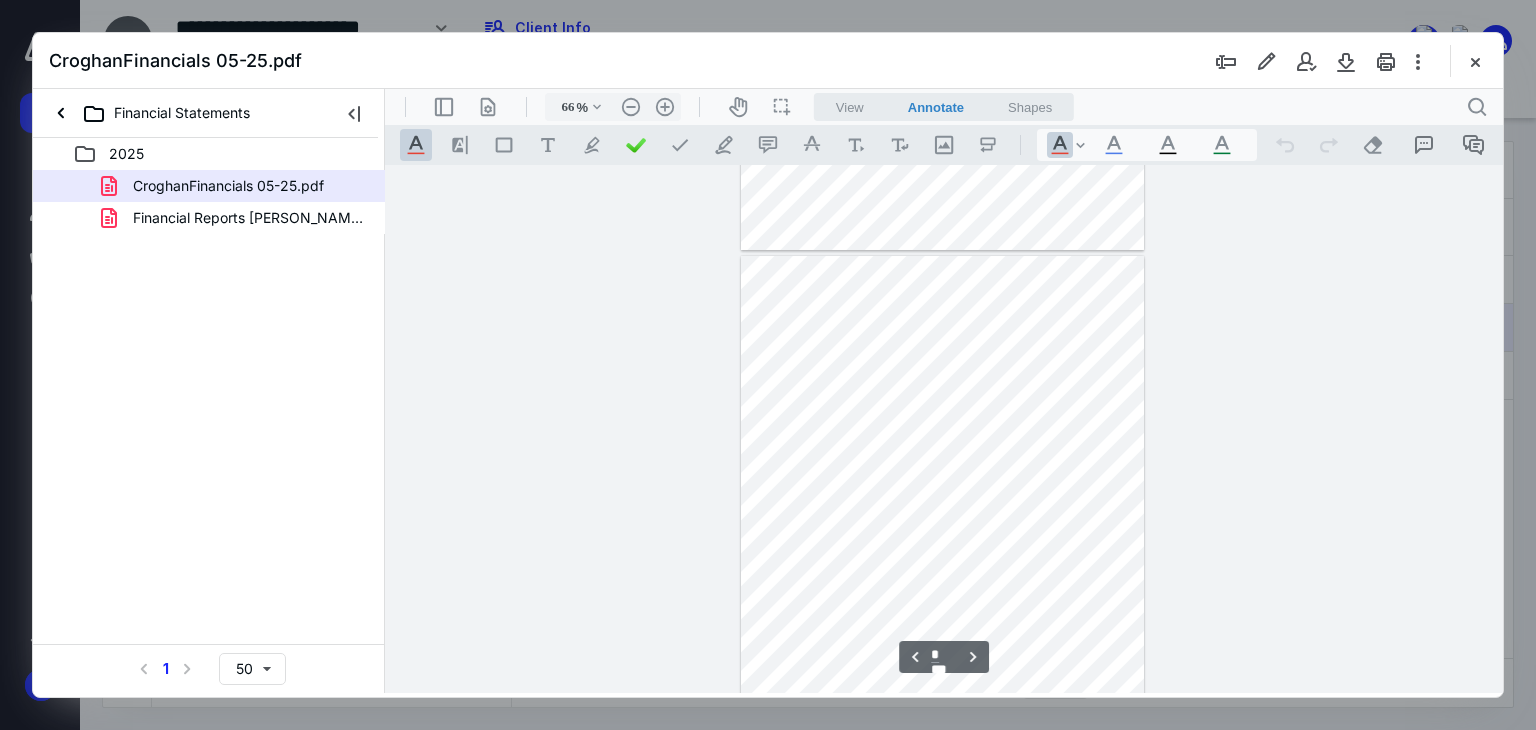 scroll, scrollTop: 2004, scrollLeft: 0, axis: vertical 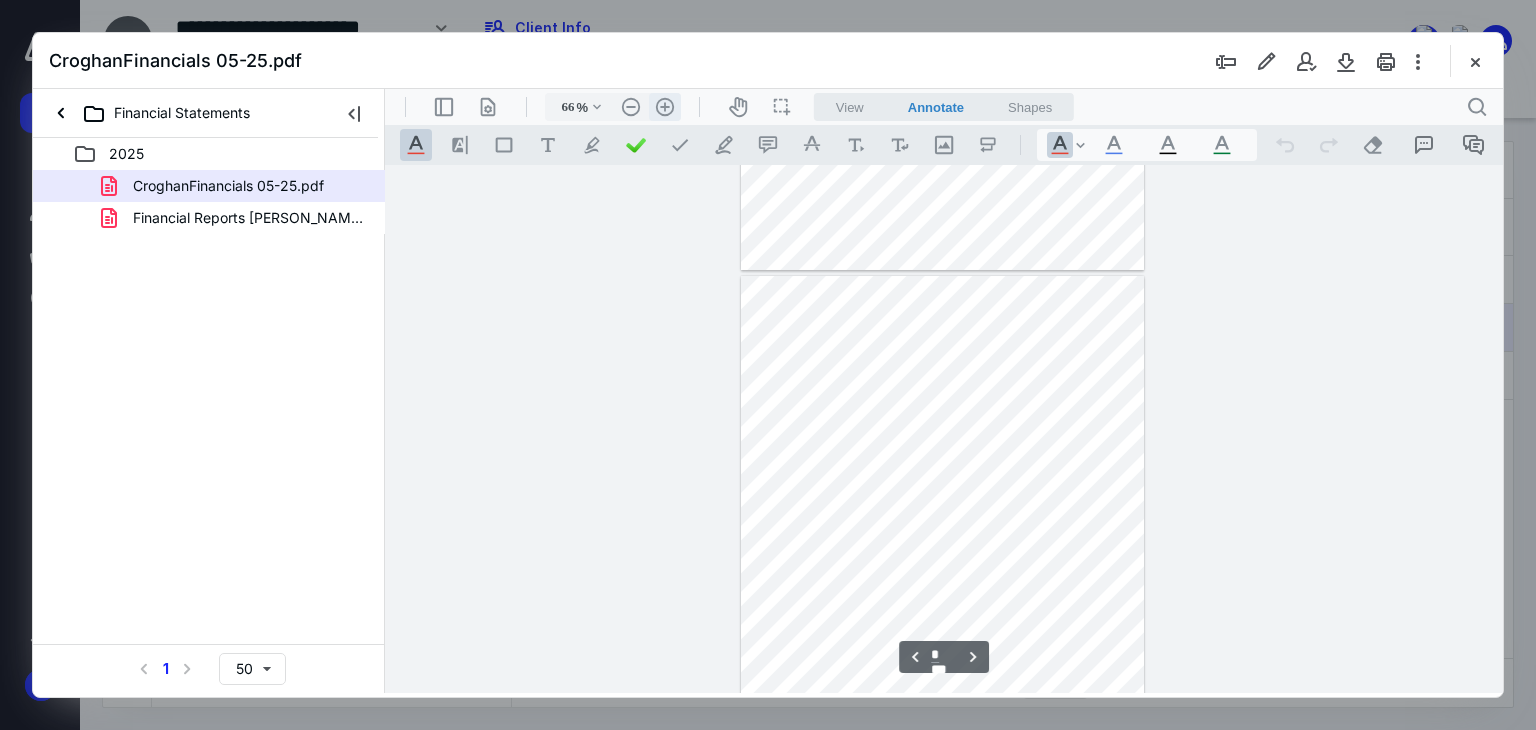 click on ".cls-1{fill:#abb0c4;} icon - header - zoom - in - line" at bounding box center (665, 107) 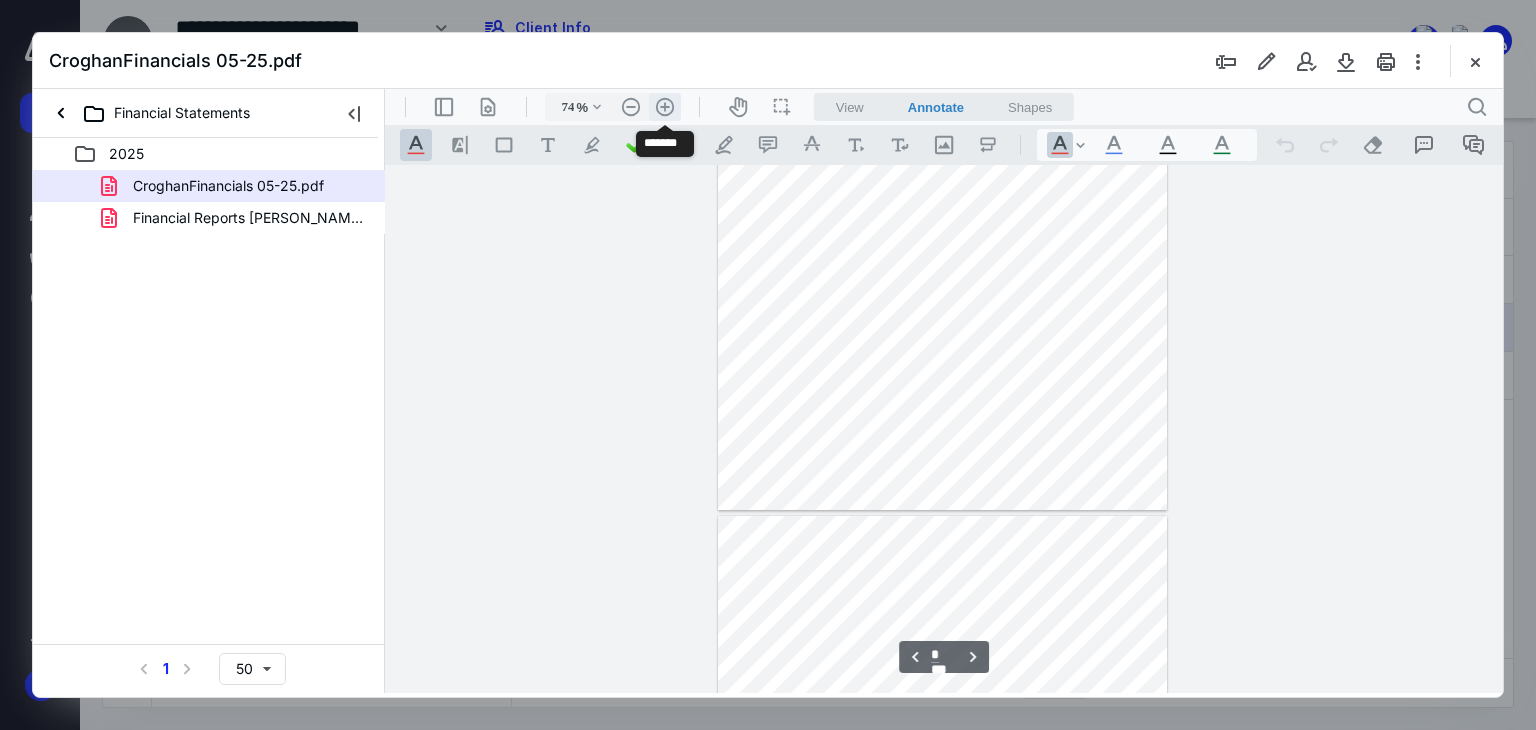 click on ".cls-1{fill:#abb0c4;} icon - header - zoom - in - line" at bounding box center (665, 107) 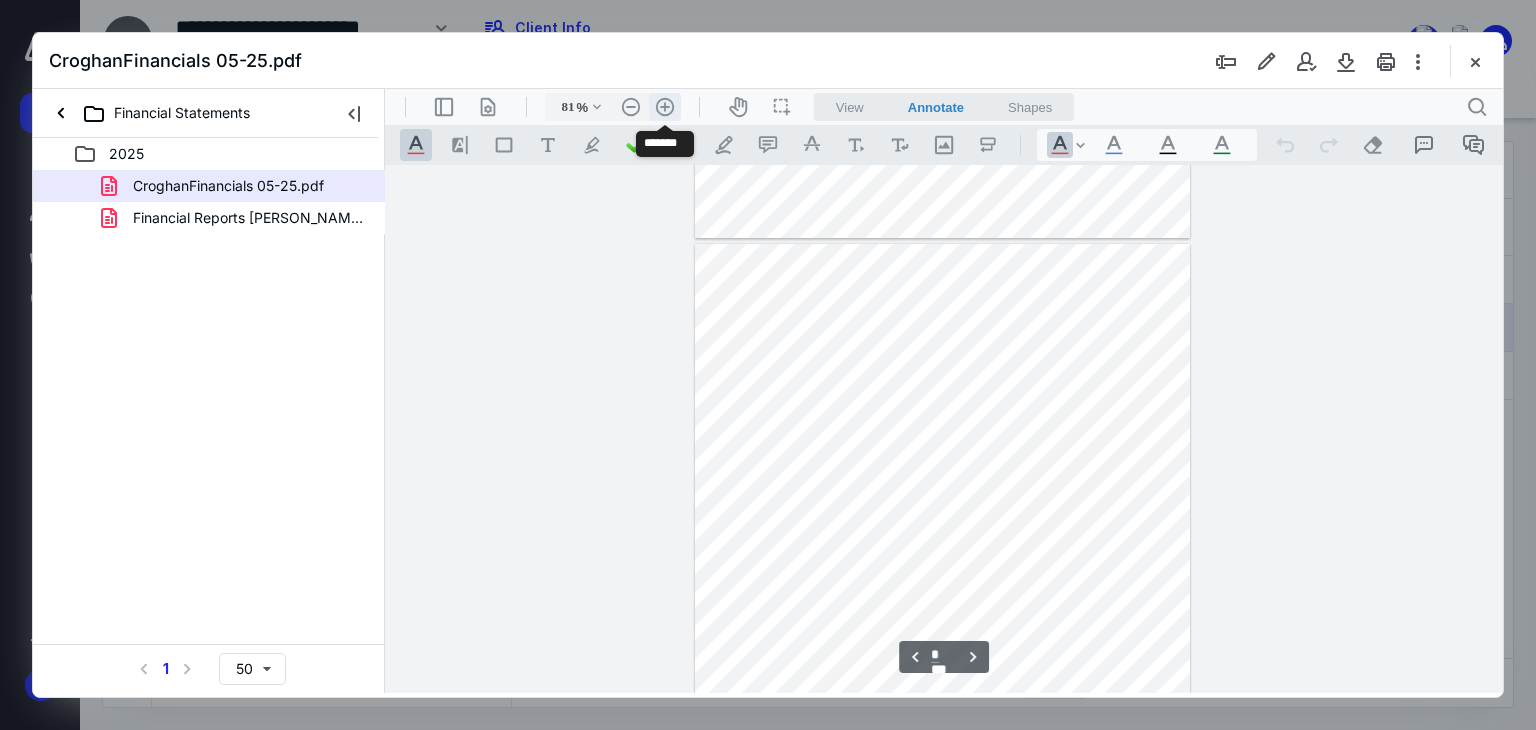 click on ".cls-1{fill:#abb0c4;} icon - header - zoom - in - line" at bounding box center (665, 107) 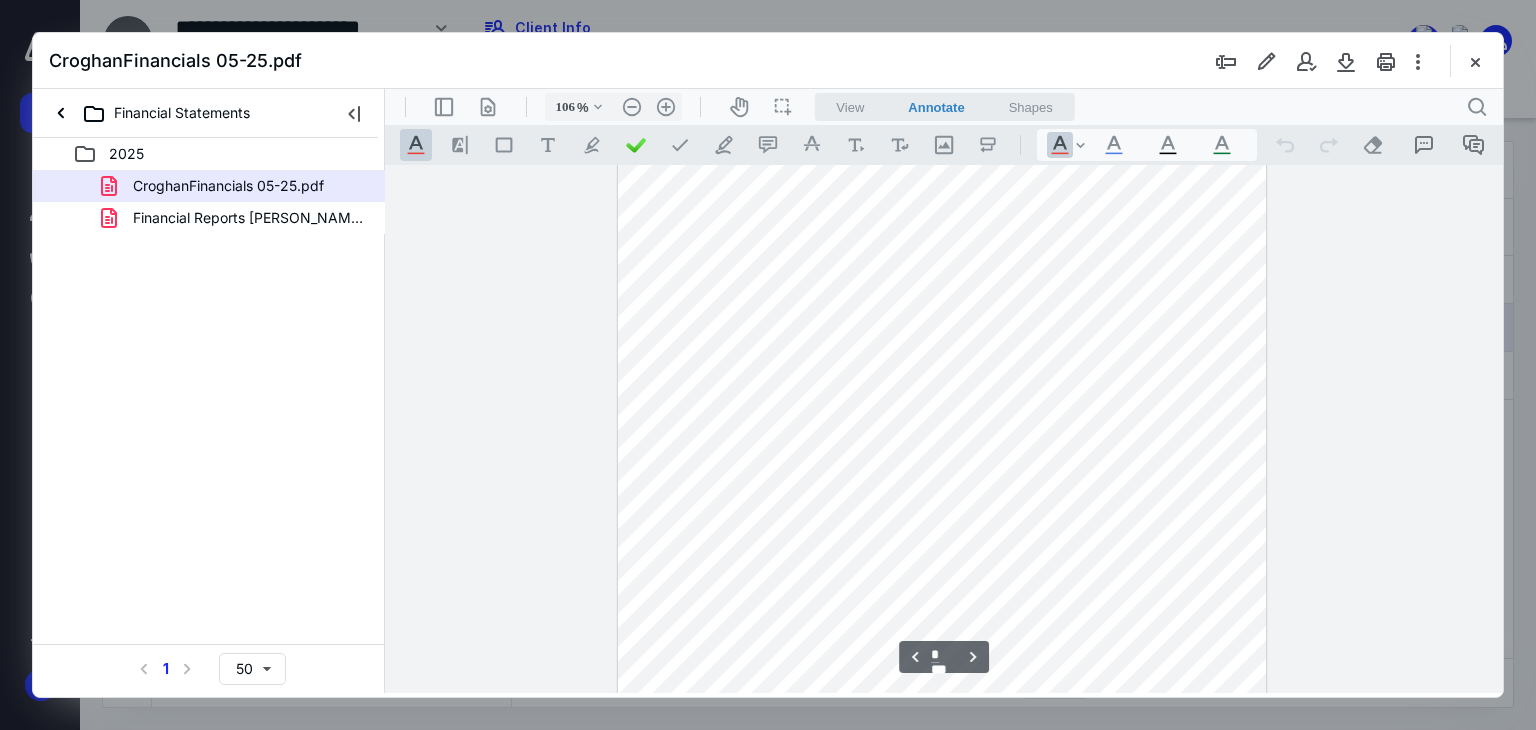 scroll, scrollTop: 2804, scrollLeft: 0, axis: vertical 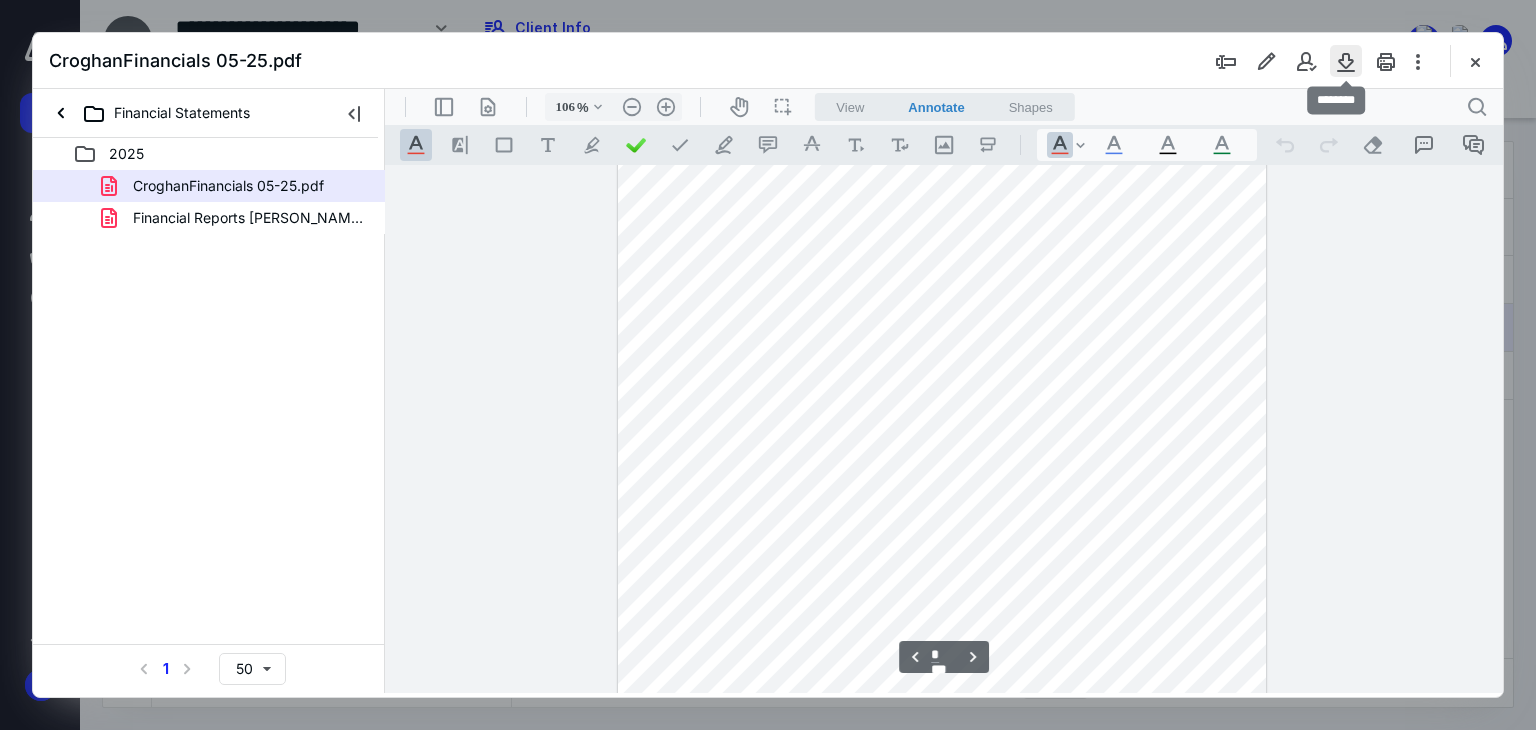 click at bounding box center (1346, 61) 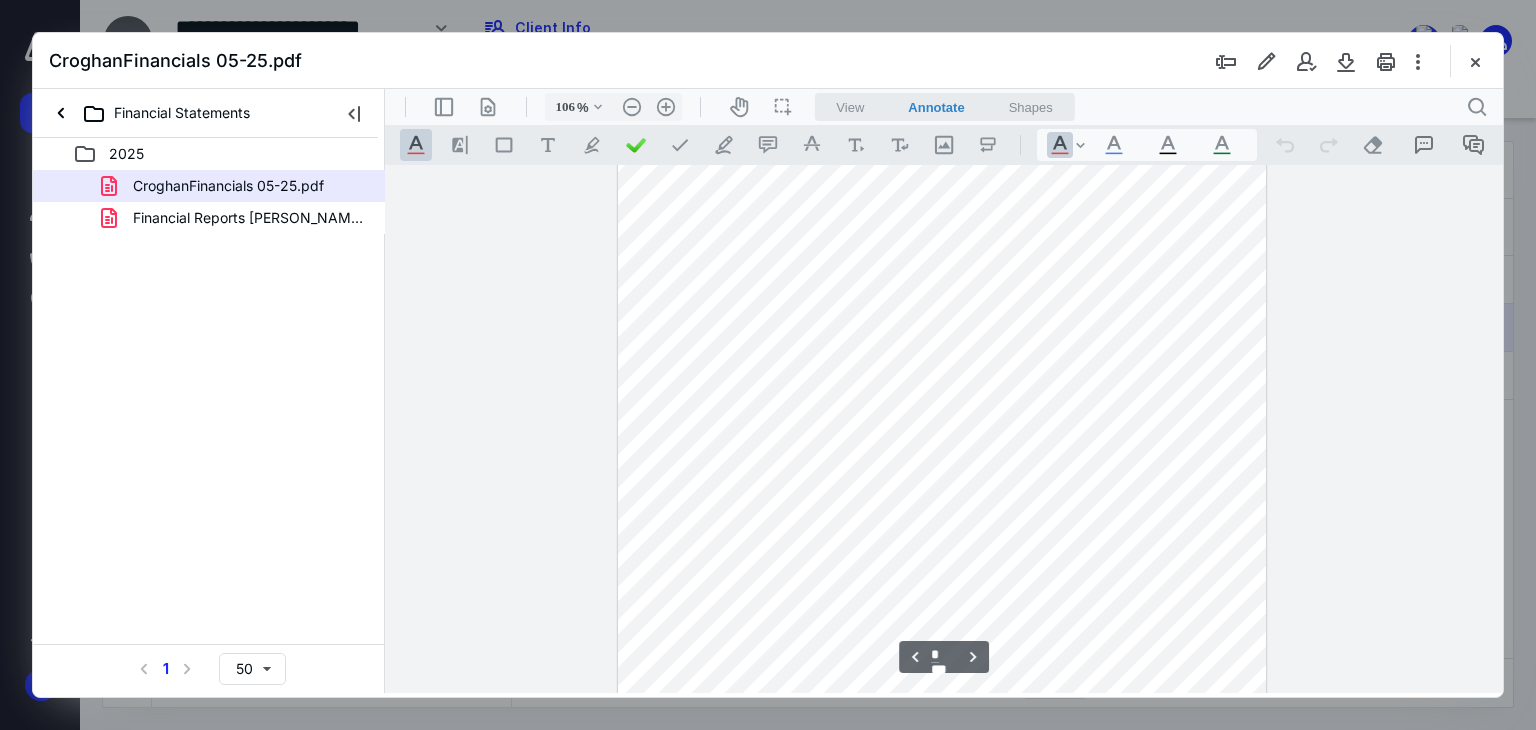 scroll, scrollTop: 1964, scrollLeft: 0, axis: vertical 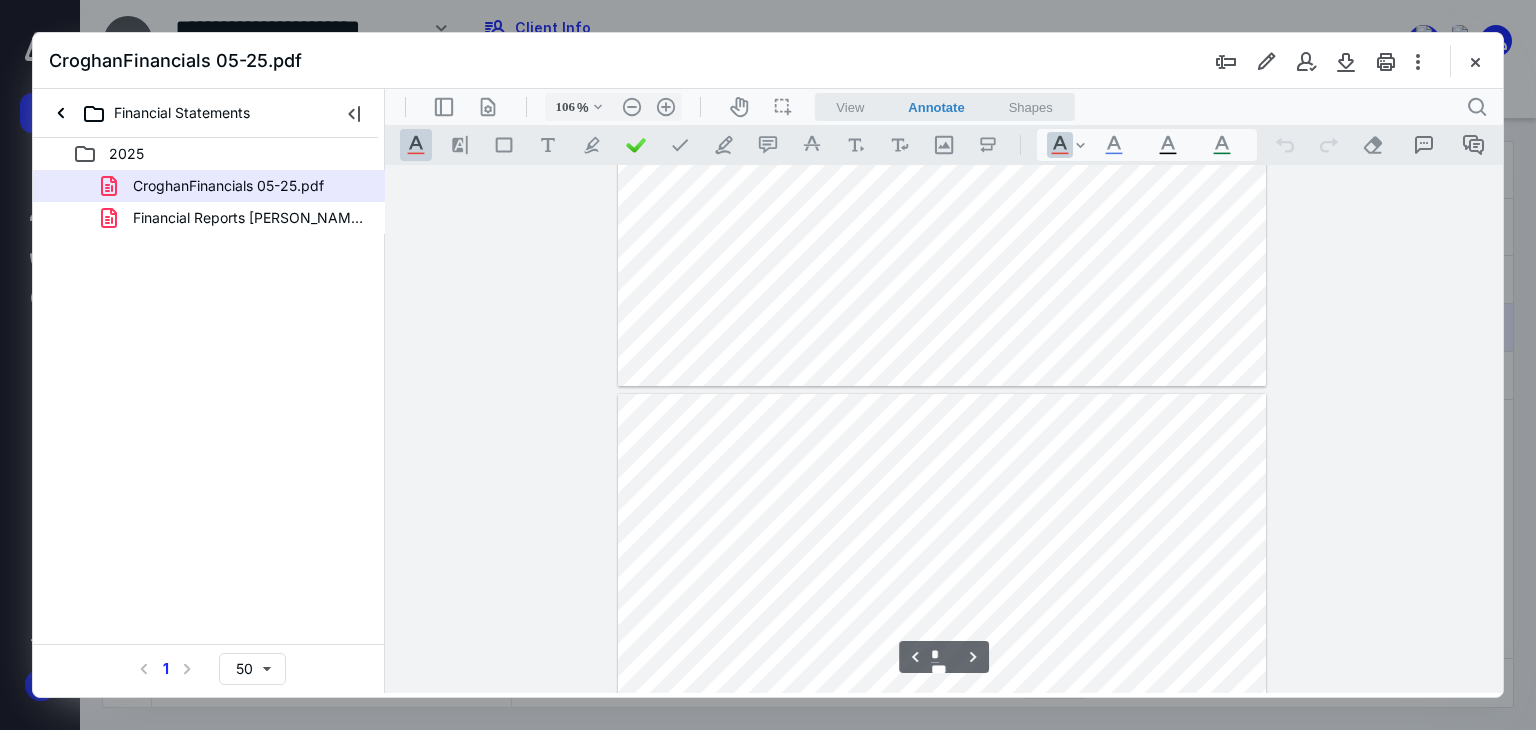 type on "*" 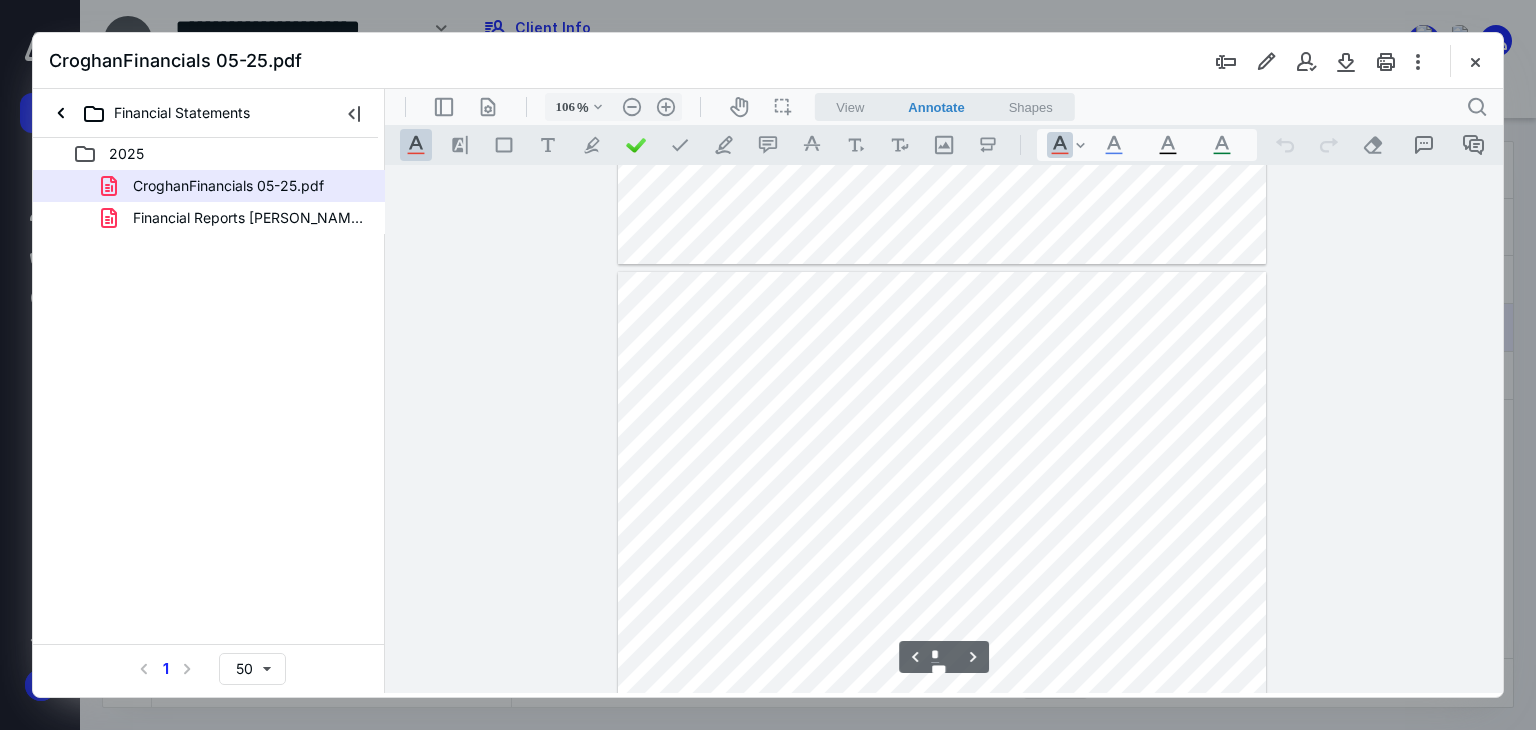 scroll, scrollTop: 1594, scrollLeft: 0, axis: vertical 